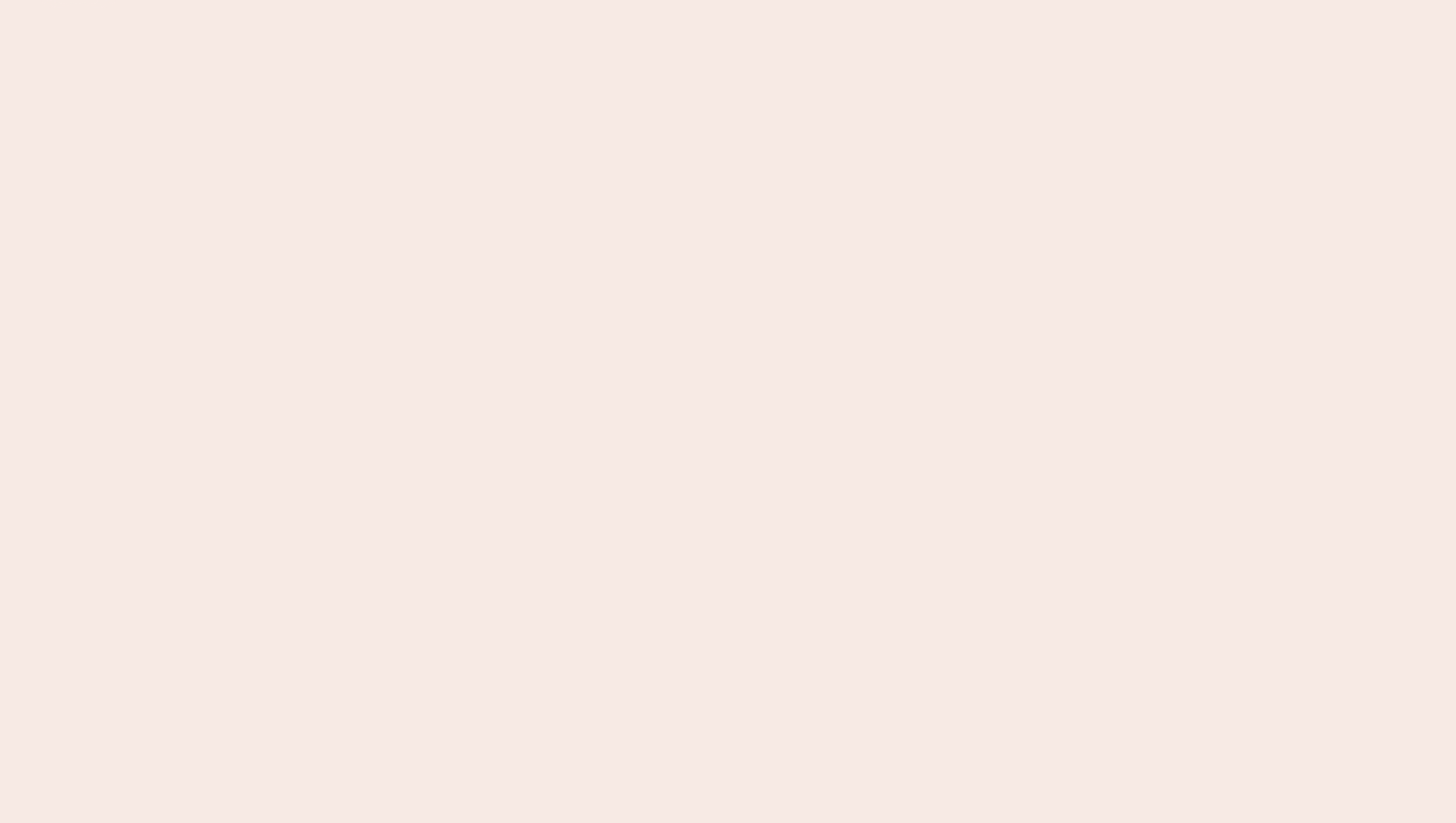 scroll, scrollTop: 0, scrollLeft: 0, axis: both 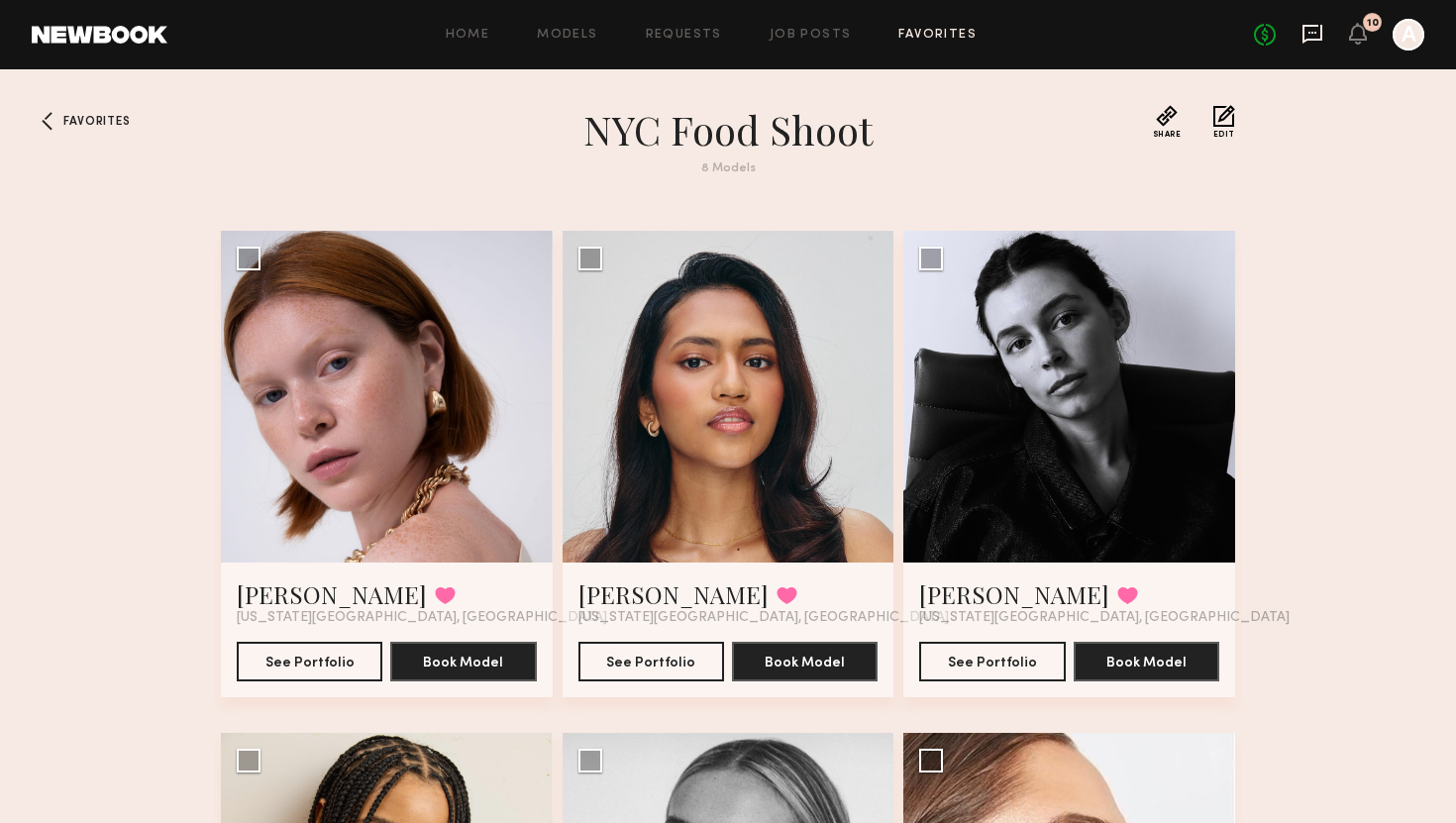 click 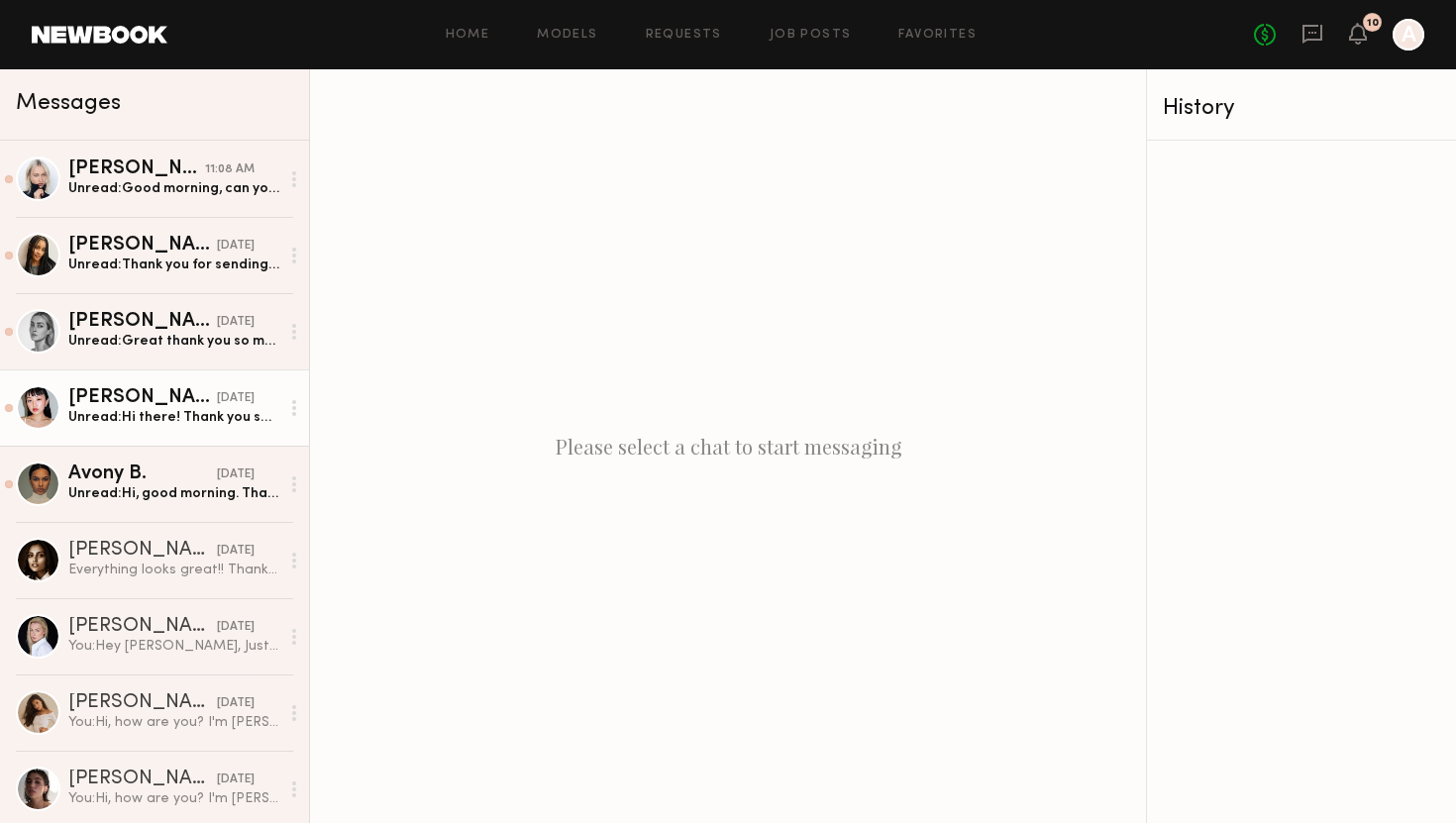 click on "[PERSON_NAME]" 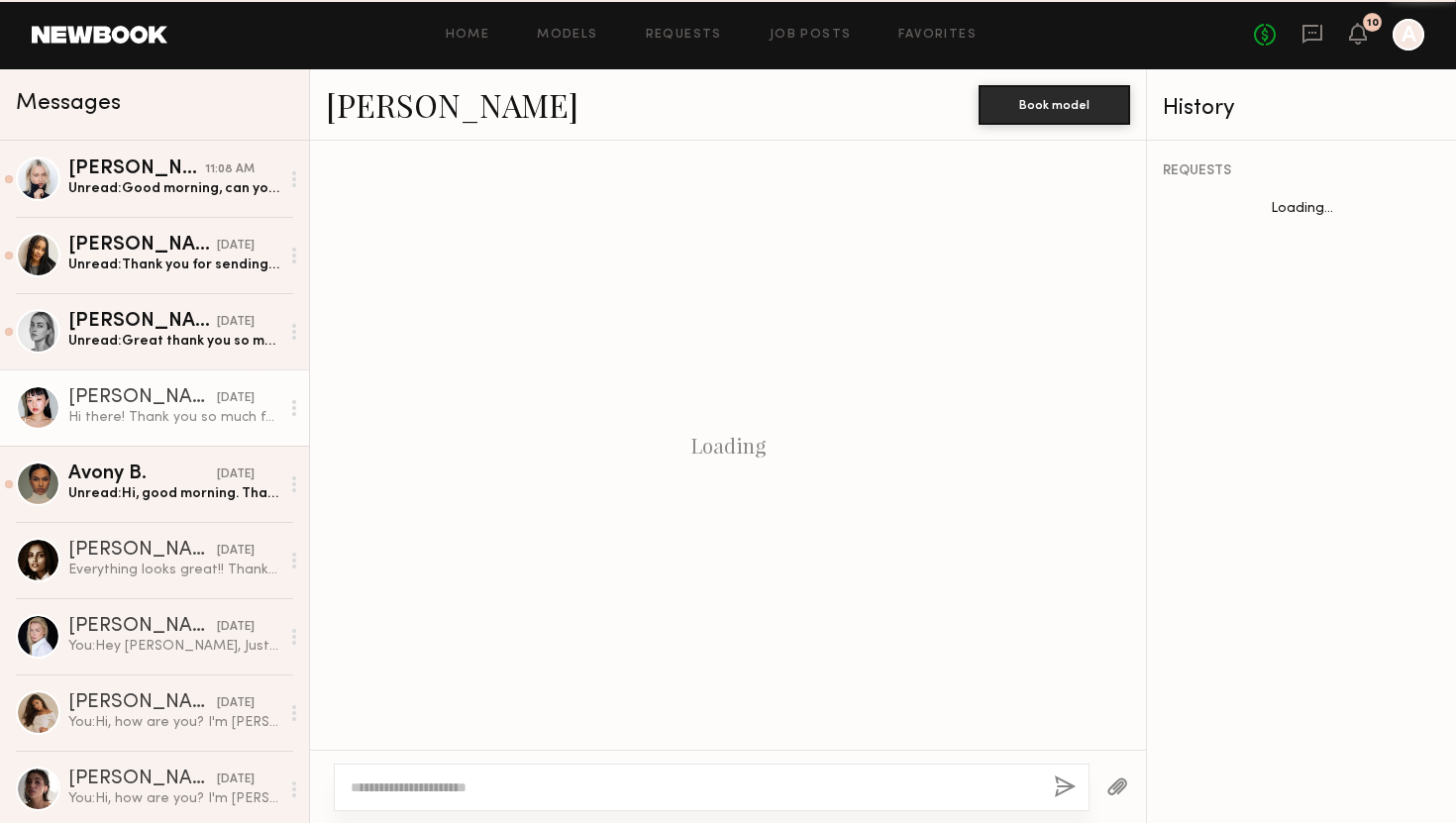 scroll, scrollTop: 553, scrollLeft: 0, axis: vertical 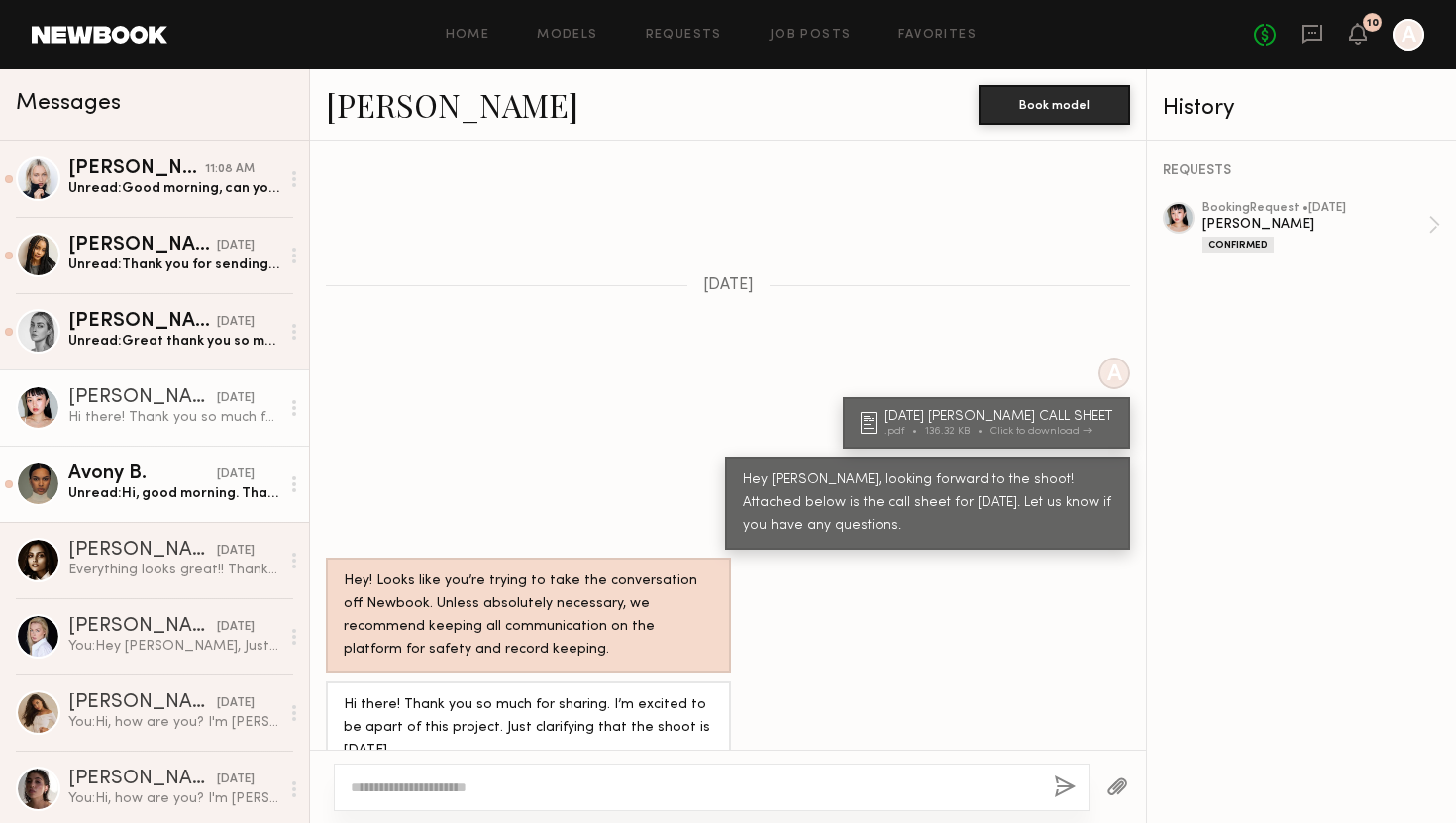 click on "Avony B." 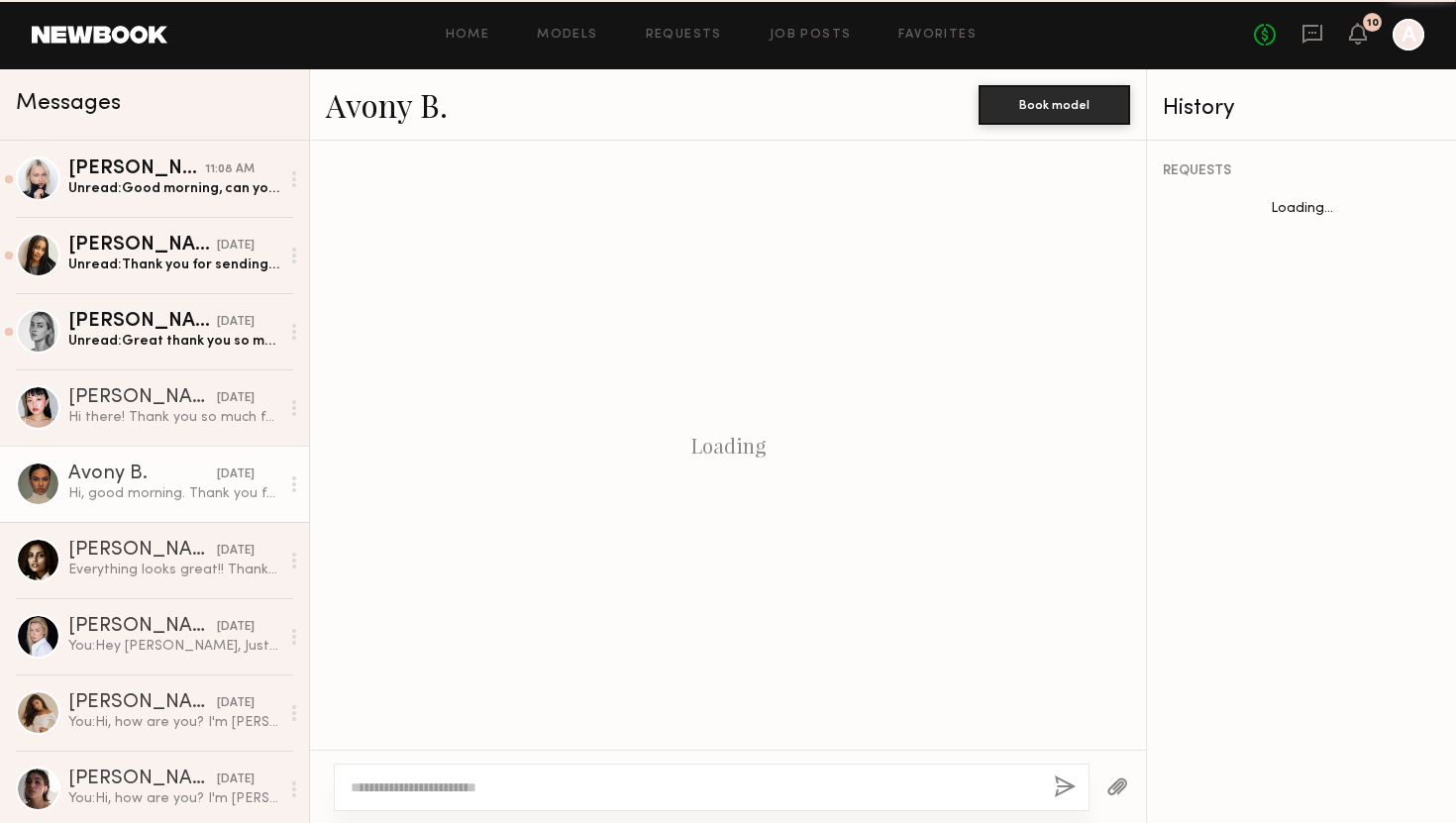 scroll, scrollTop: 553, scrollLeft: 0, axis: vertical 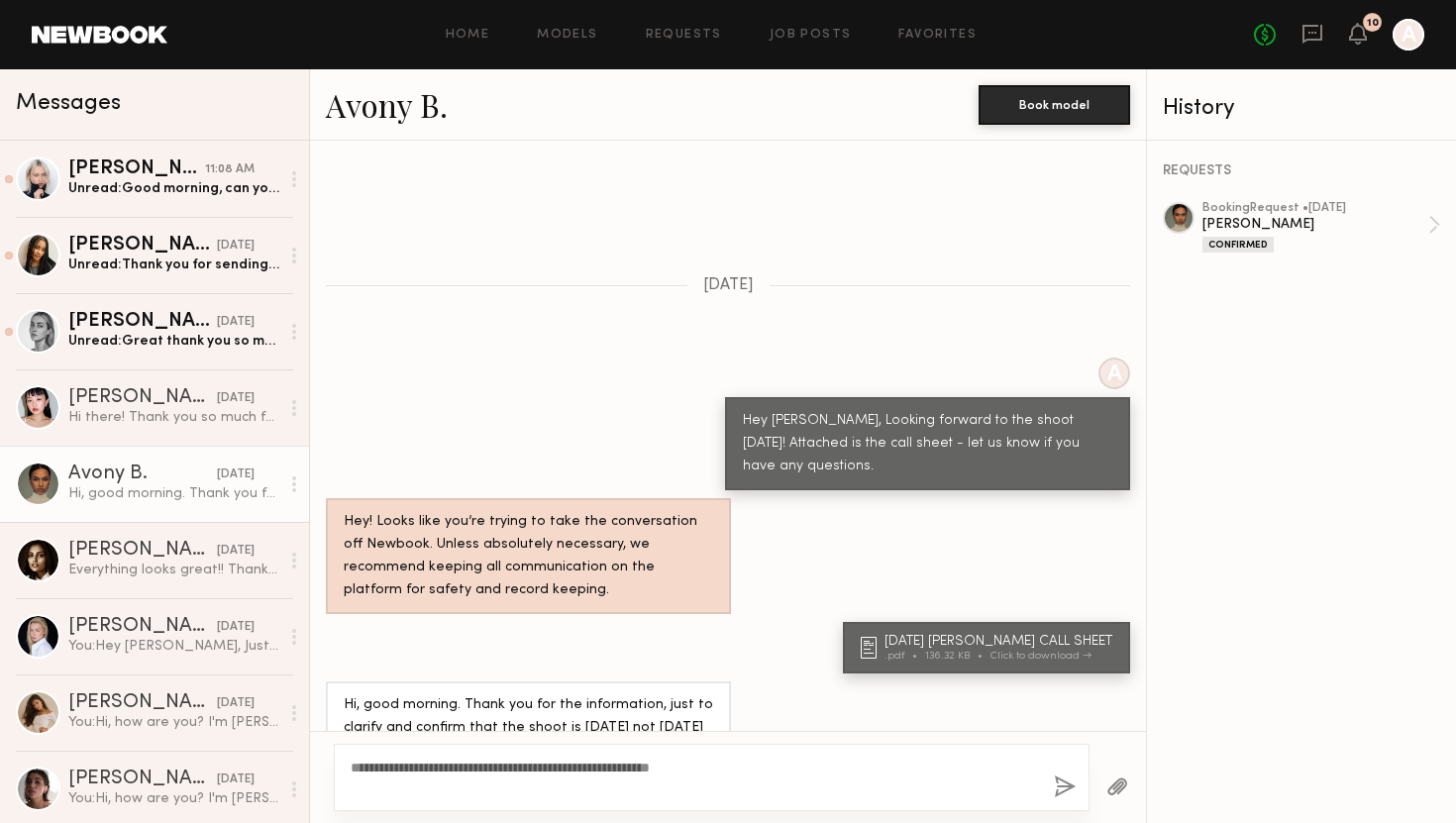type on "**********" 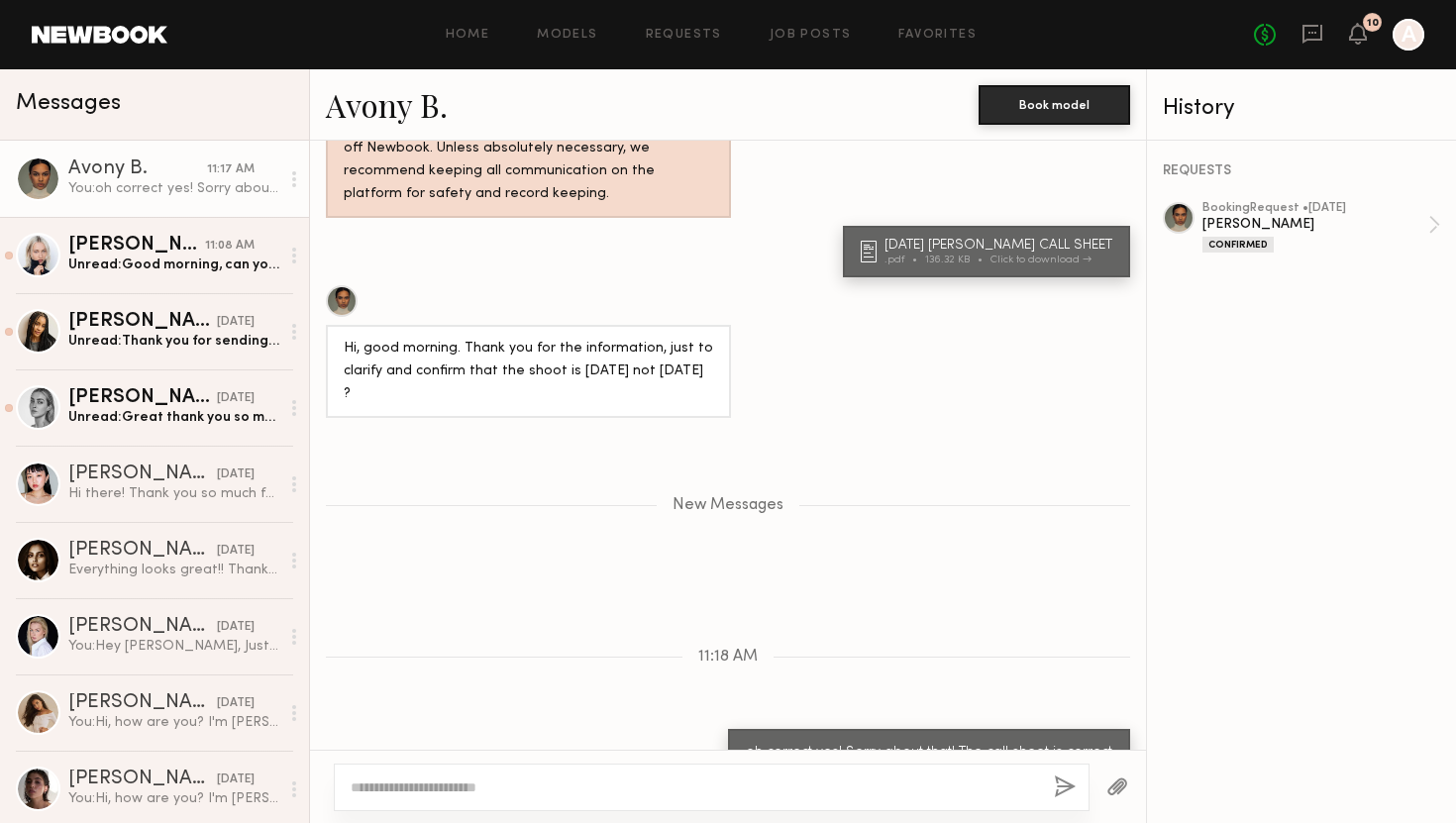 scroll, scrollTop: 1073, scrollLeft: 0, axis: vertical 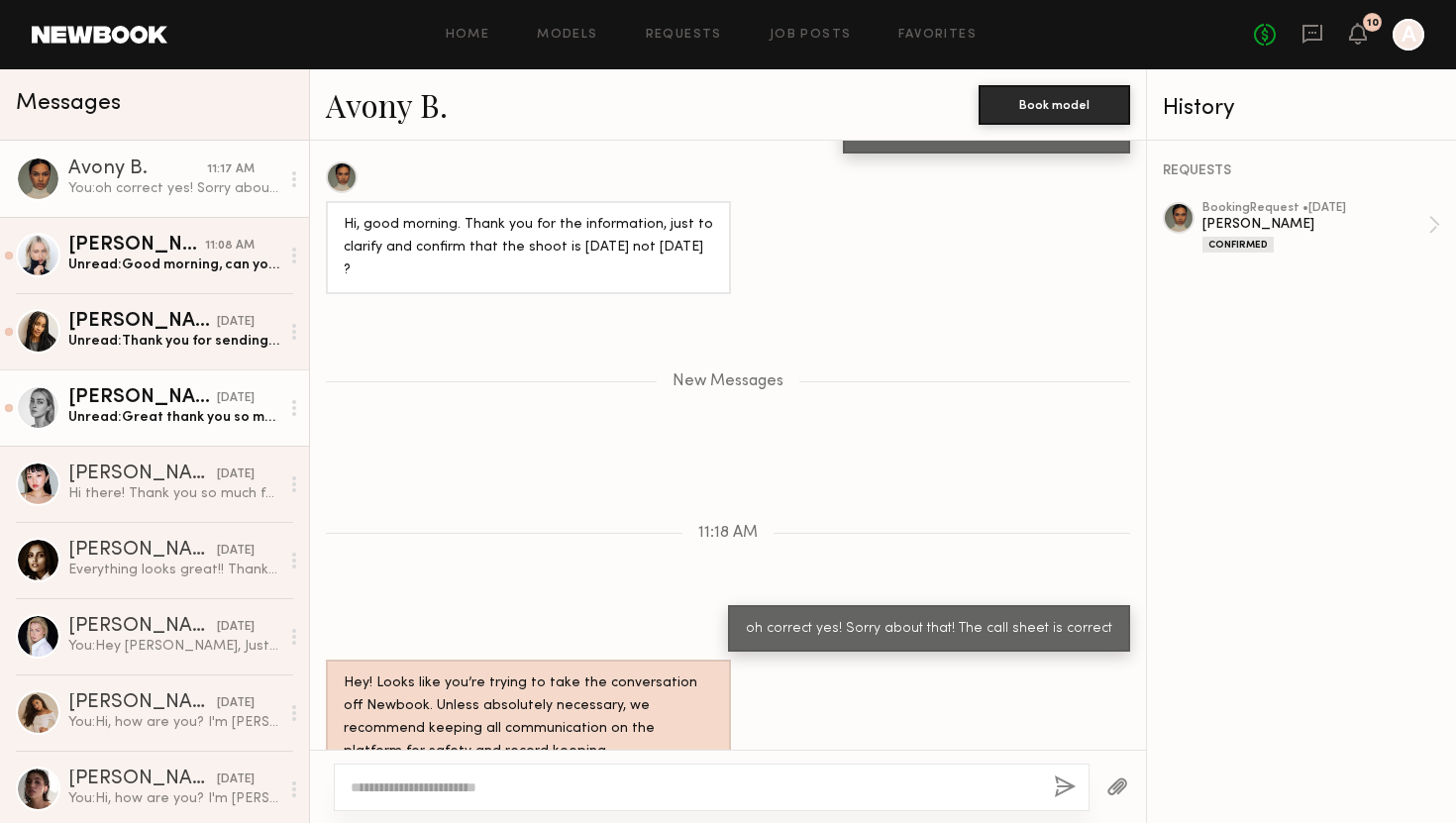 click on "[PERSON_NAME] O." 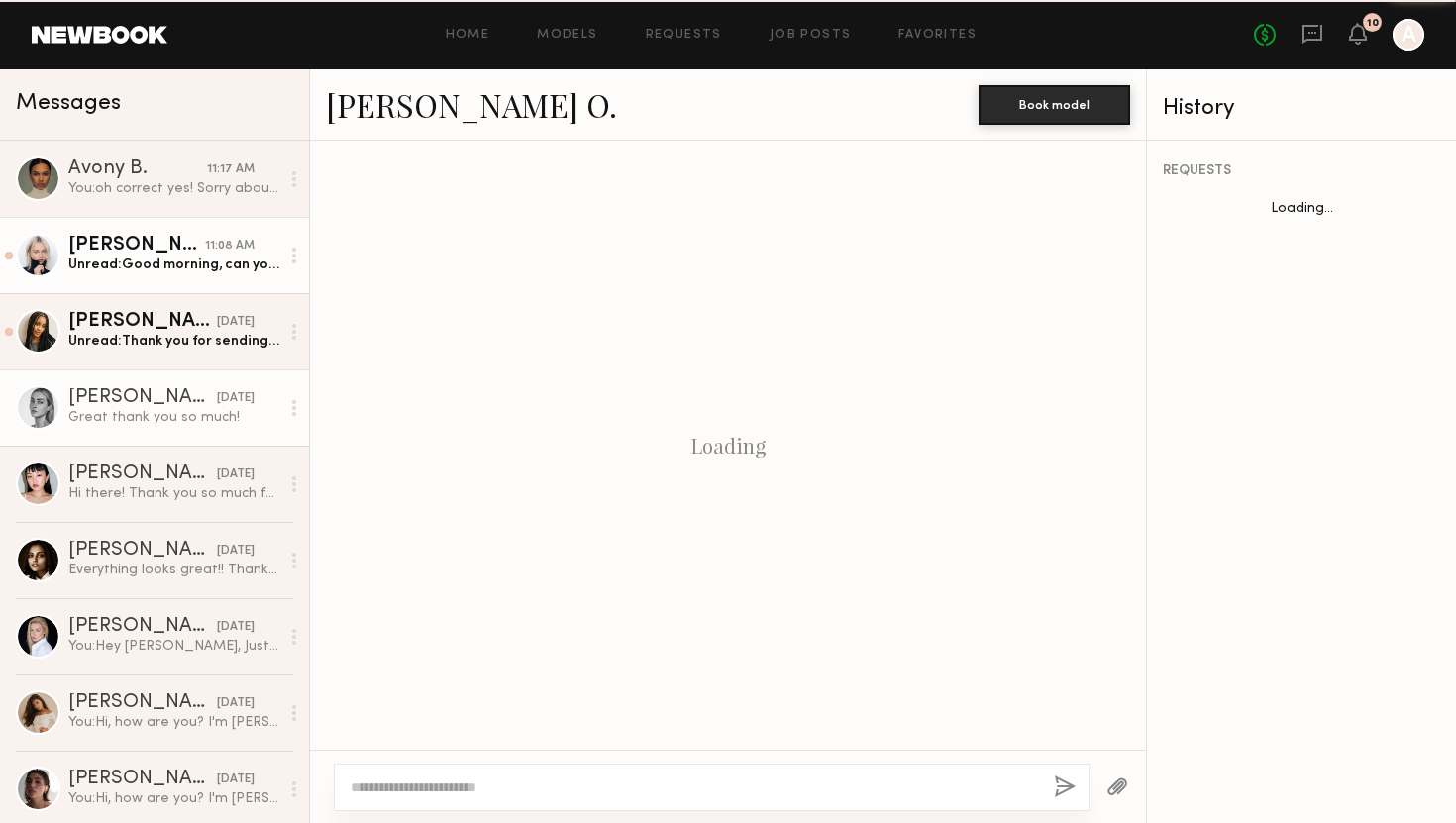 scroll, scrollTop: 484, scrollLeft: 0, axis: vertical 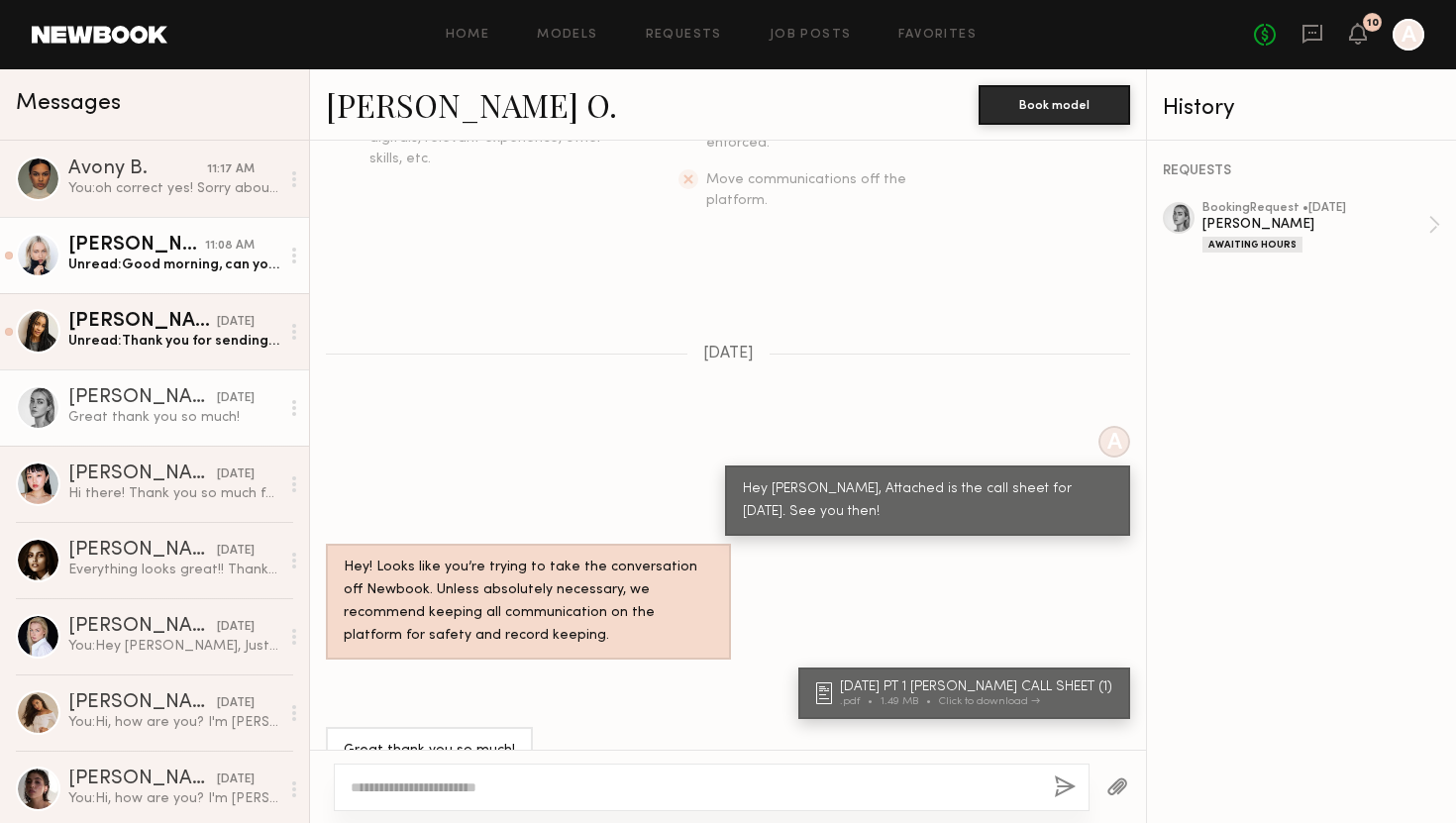 click on "[PERSON_NAME]" 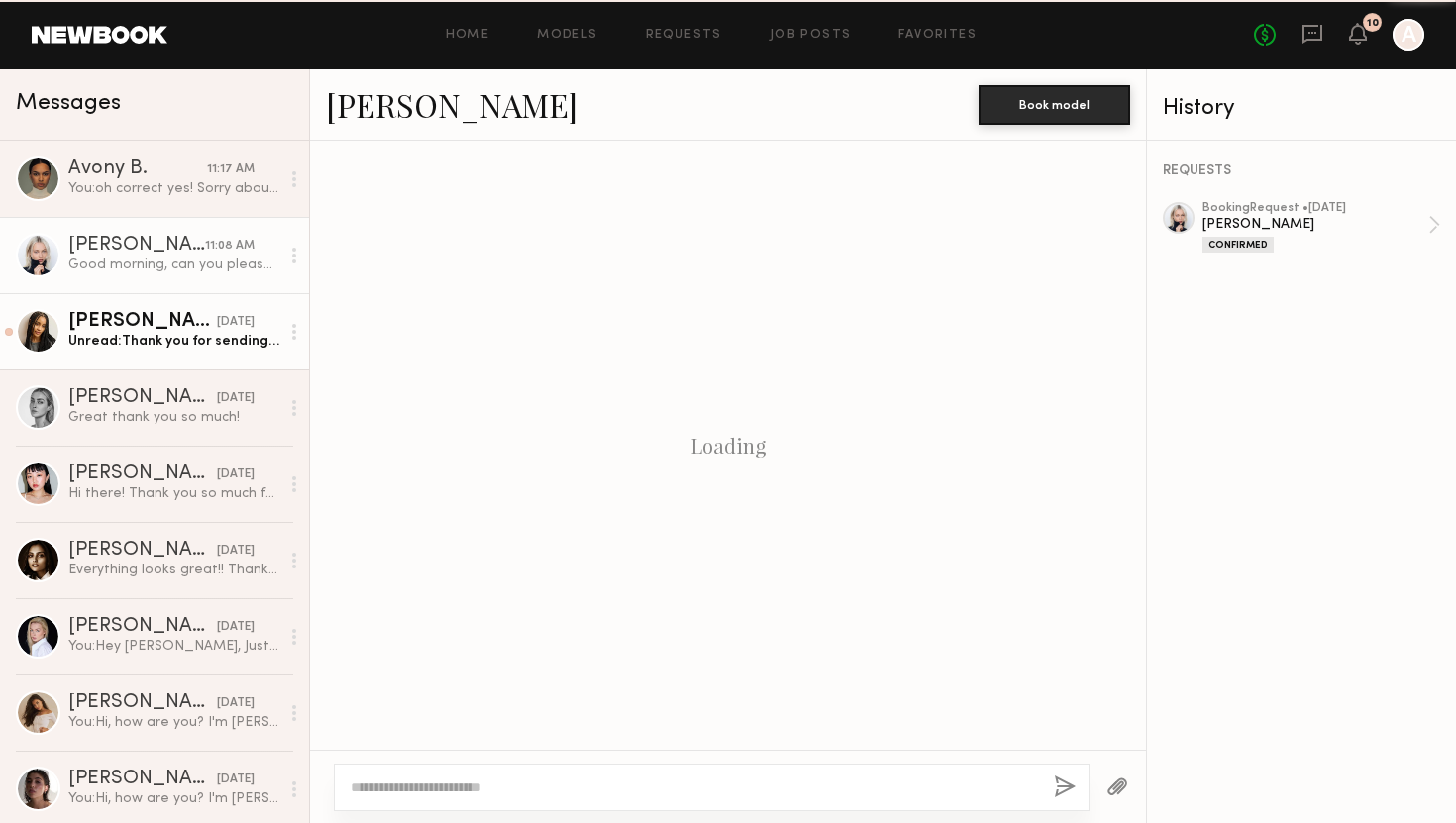 scroll, scrollTop: 886, scrollLeft: 0, axis: vertical 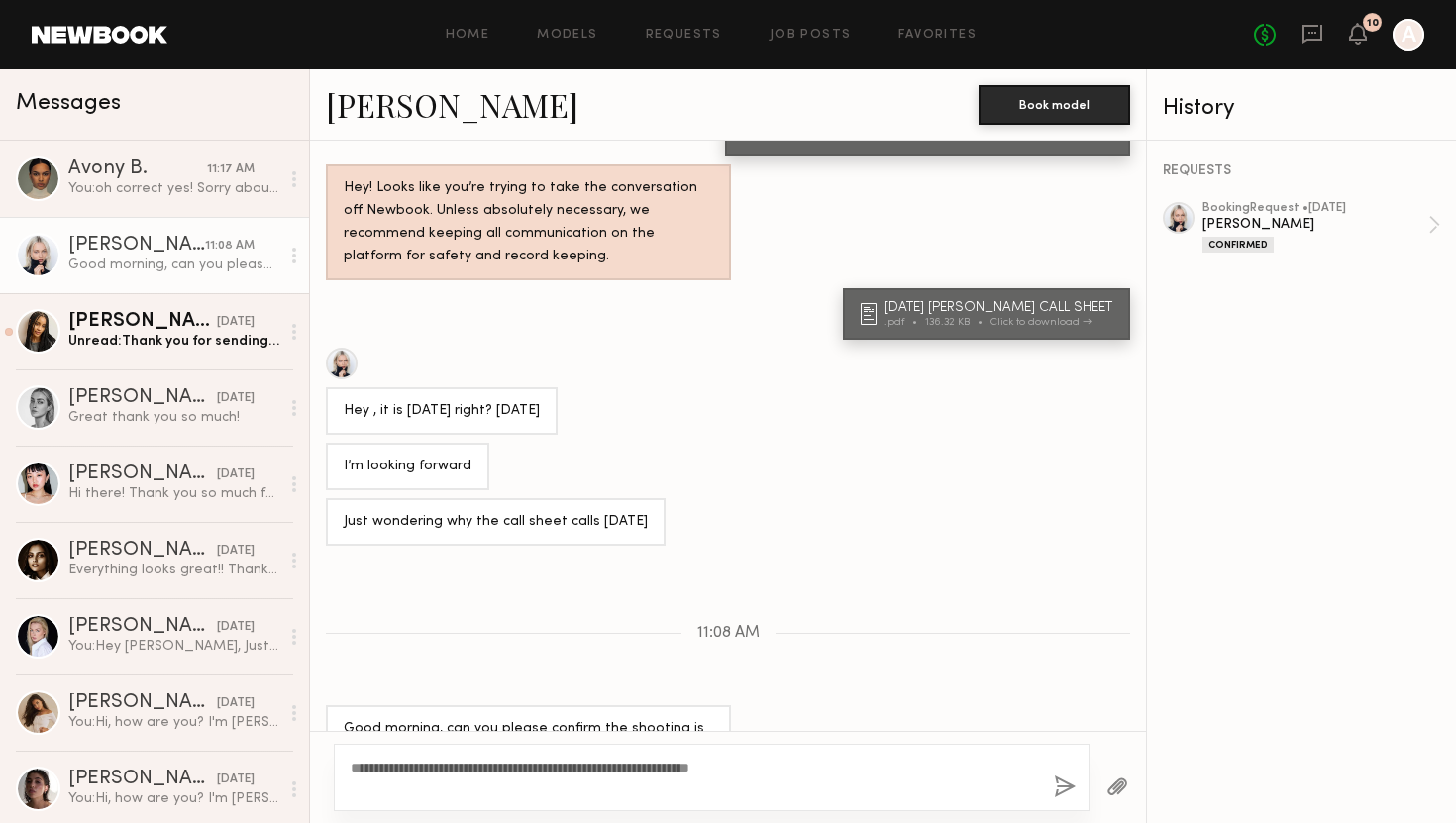 type on "**********" 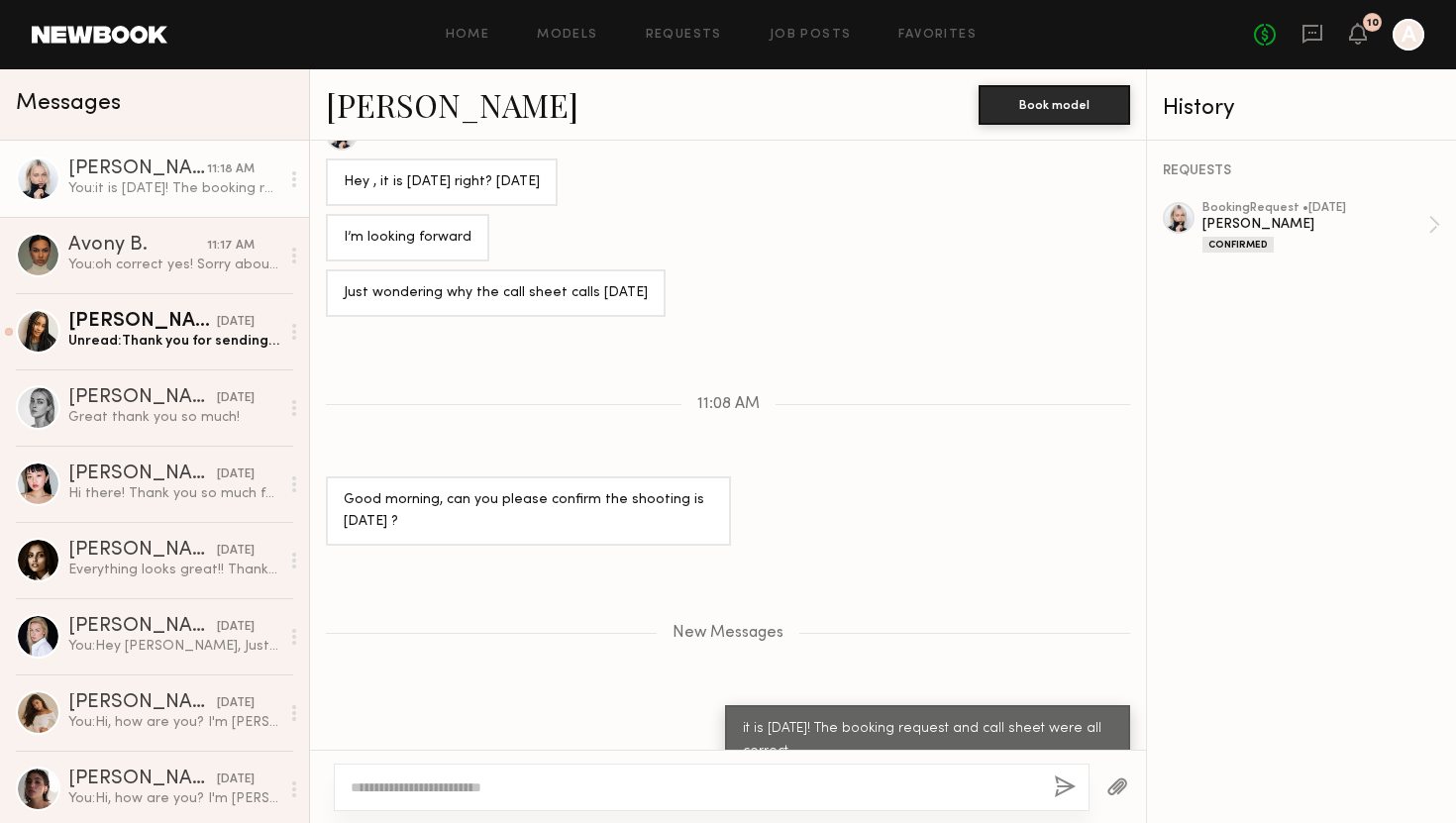 scroll, scrollTop: 1239, scrollLeft: 0, axis: vertical 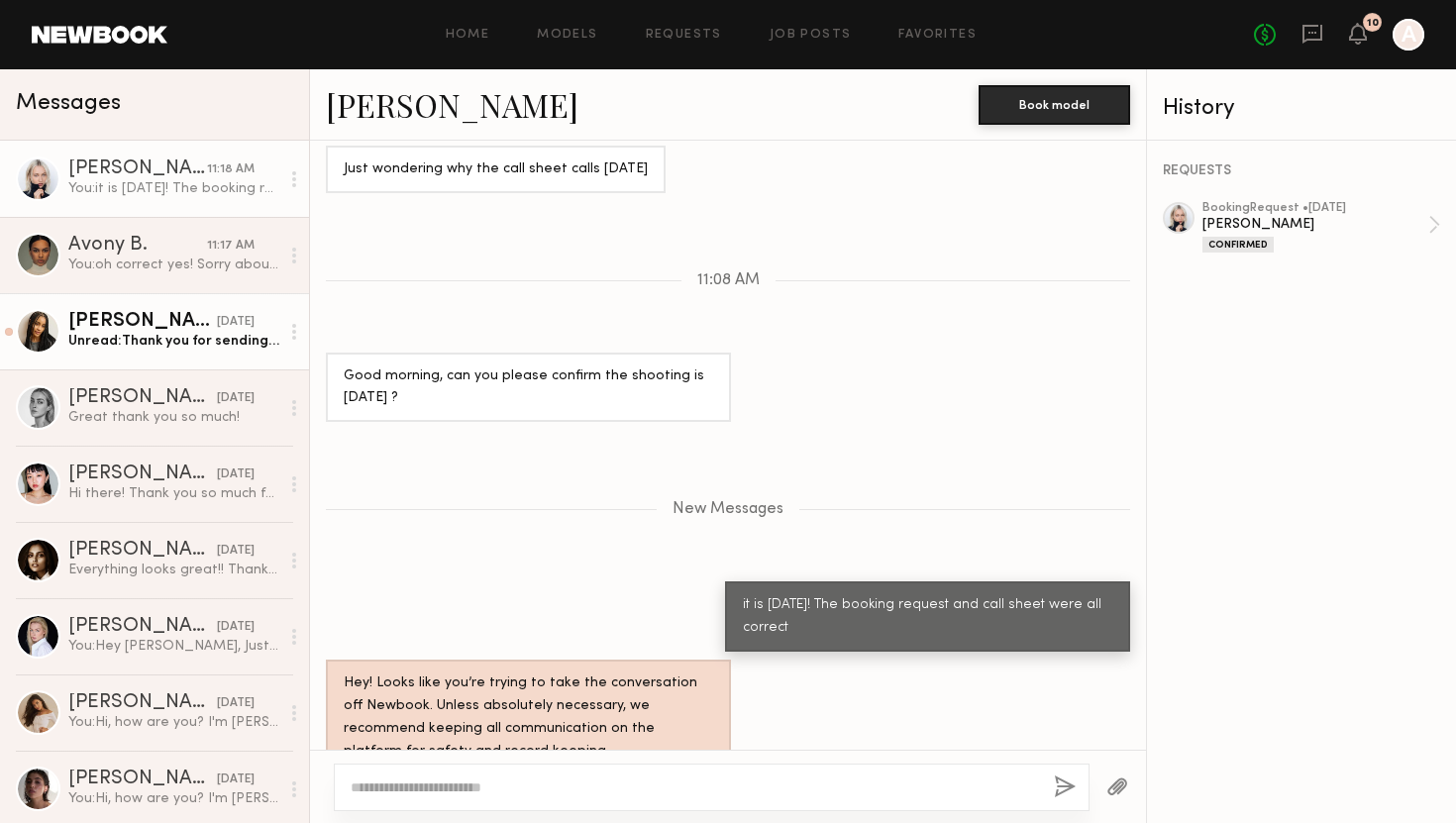 click on "Unread:  Thank you for sending! See you at 1:30om [DATE] :)" 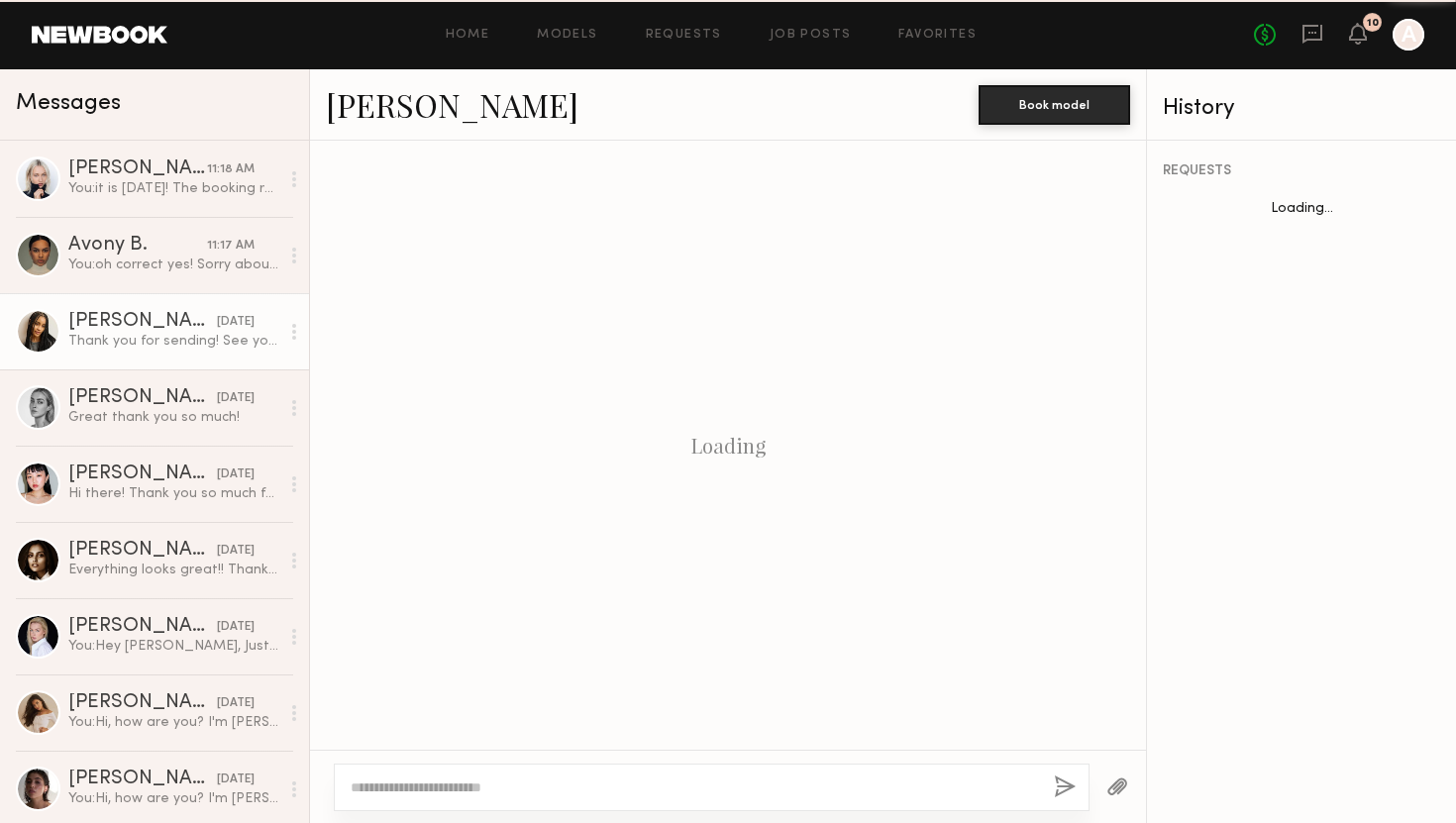 scroll, scrollTop: 507, scrollLeft: 0, axis: vertical 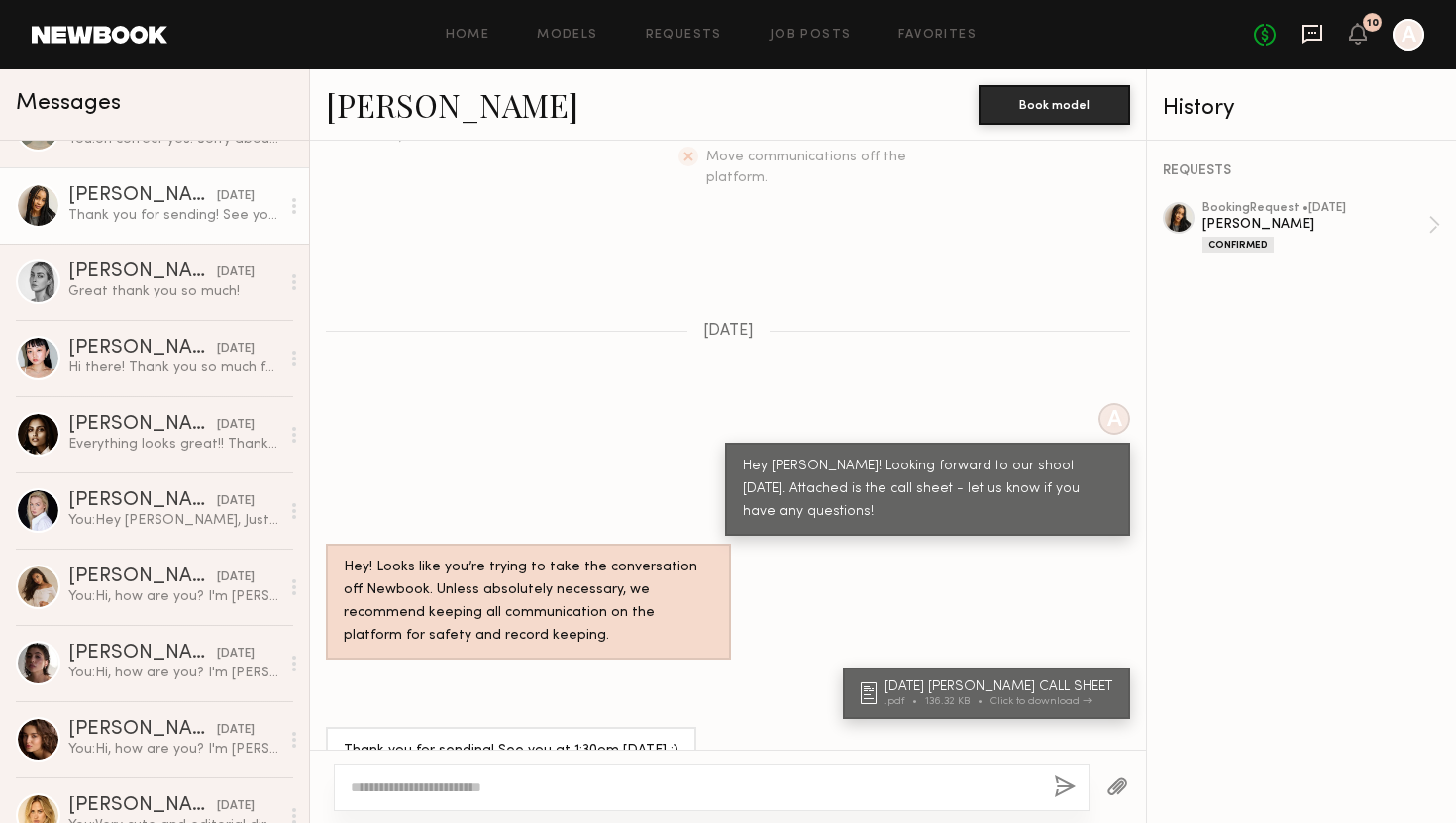 click 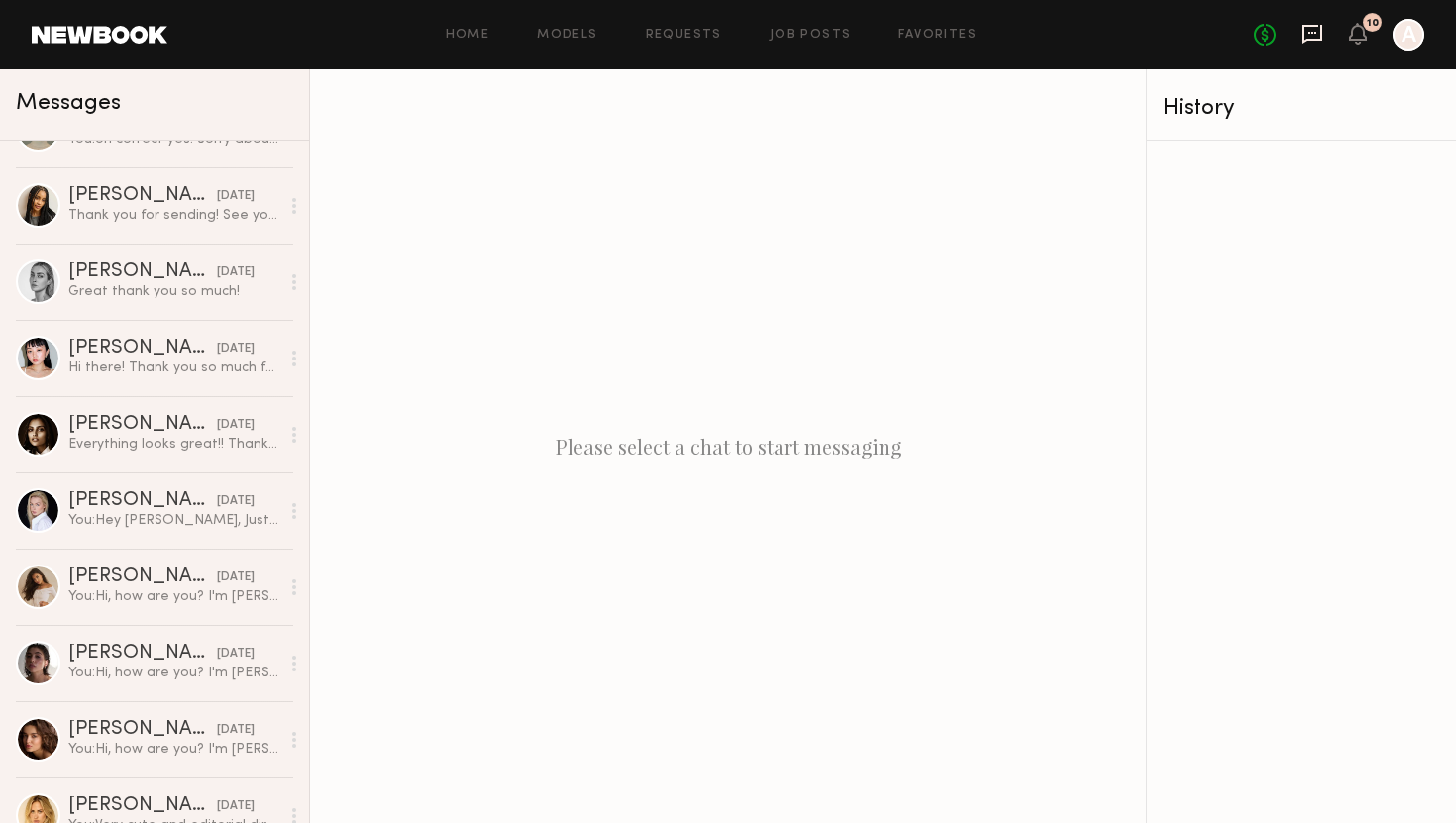 click 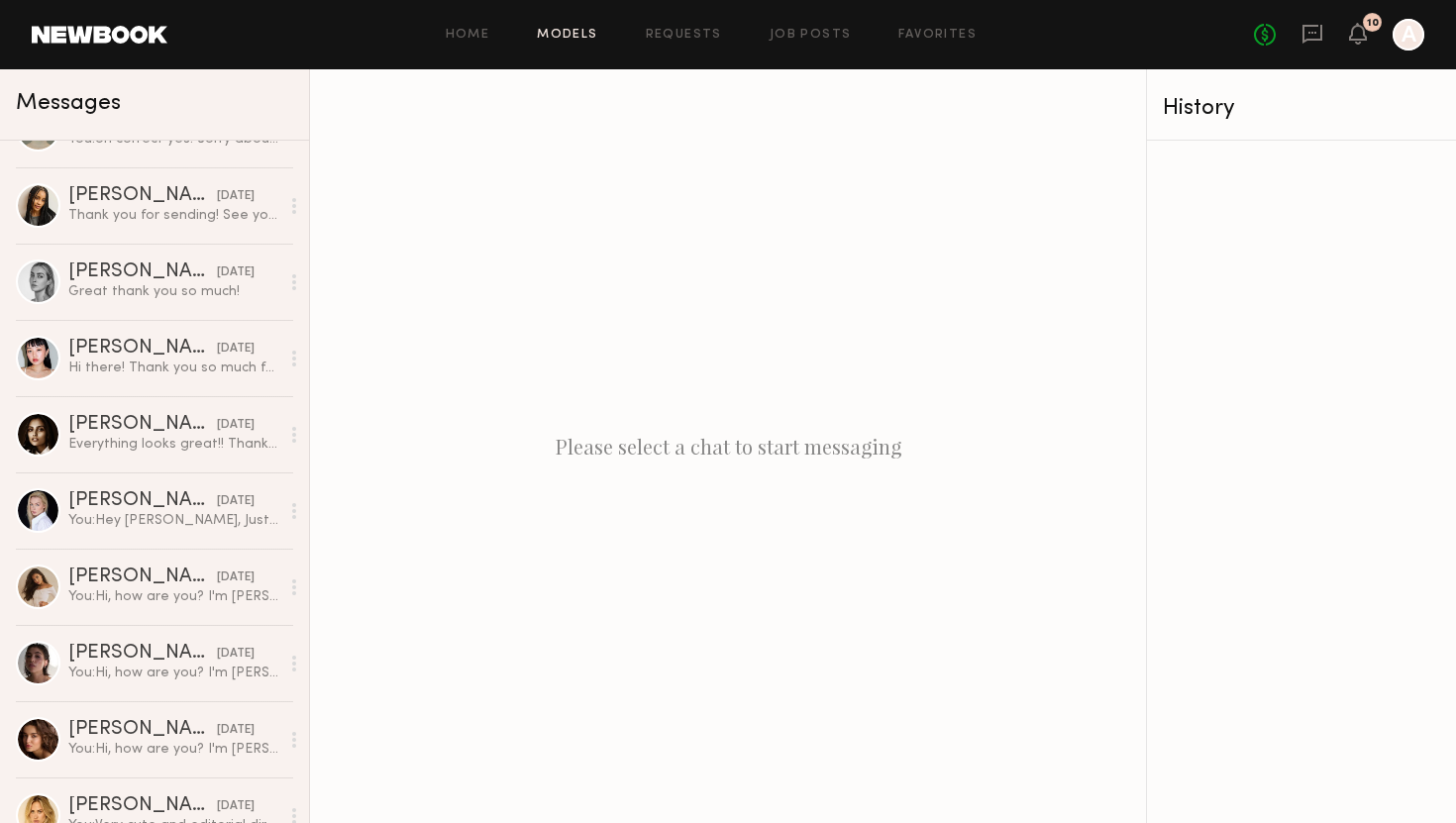 click on "Models" 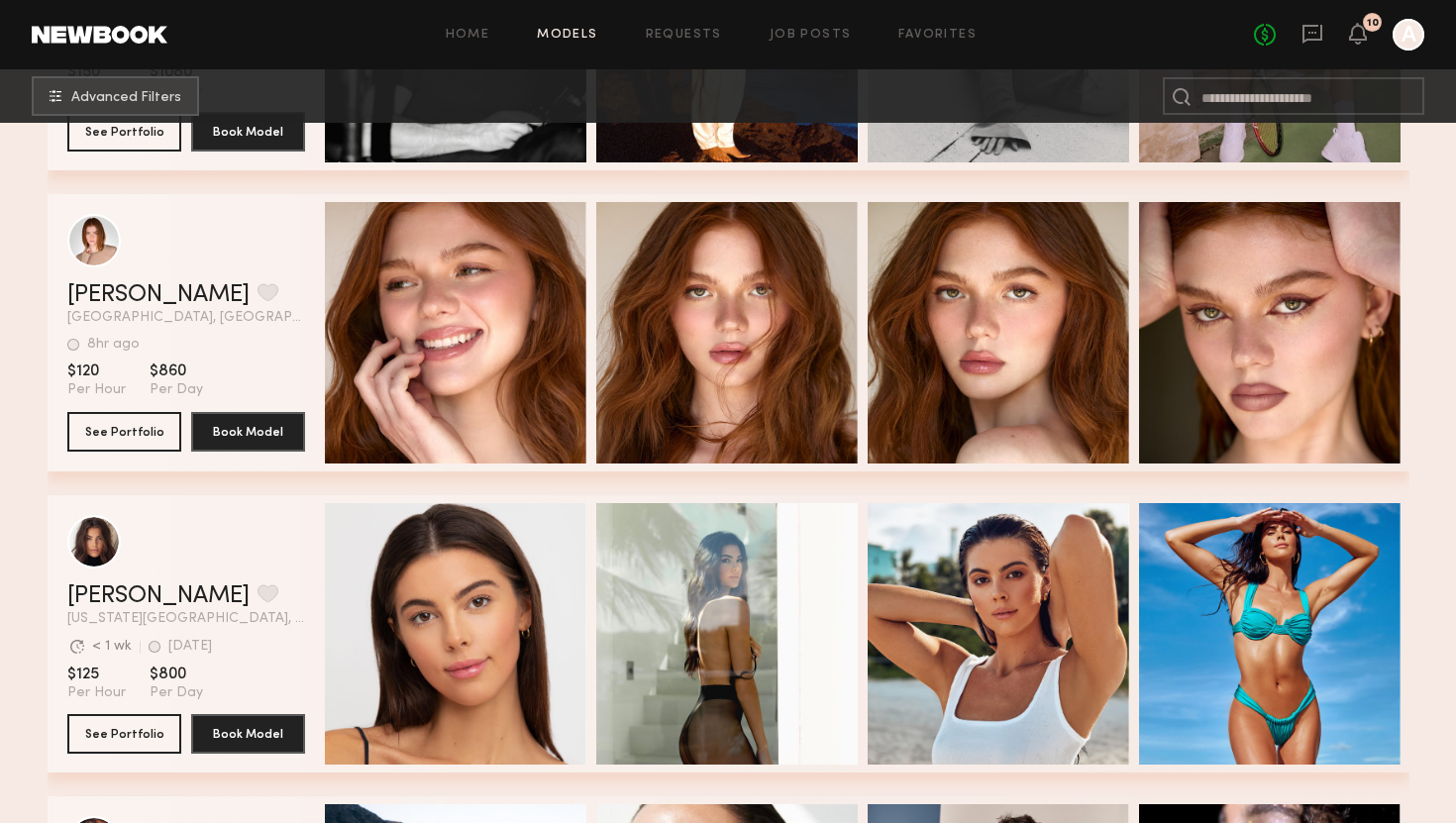 scroll, scrollTop: 0, scrollLeft: 0, axis: both 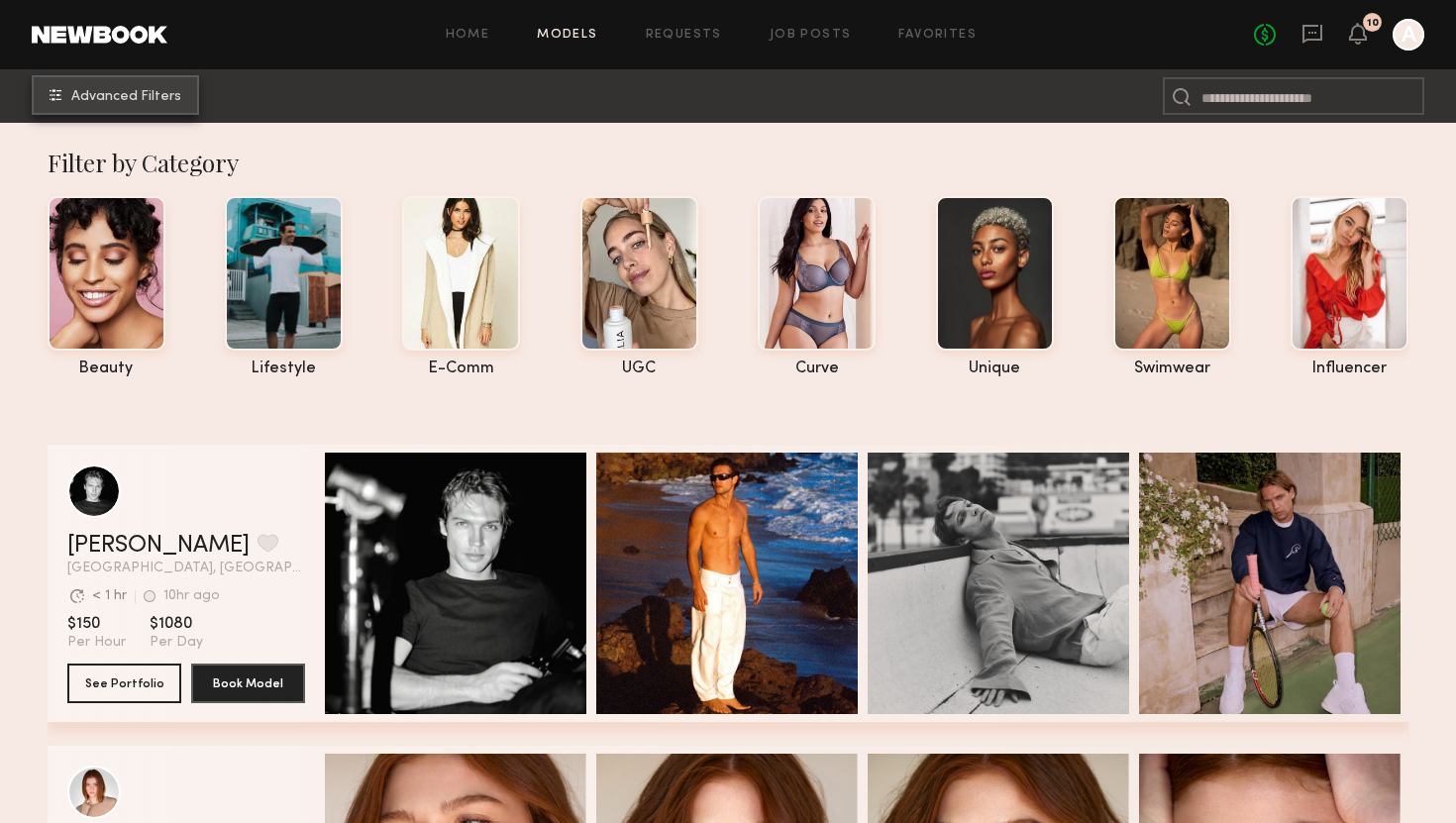 click on "Advanced Filters" 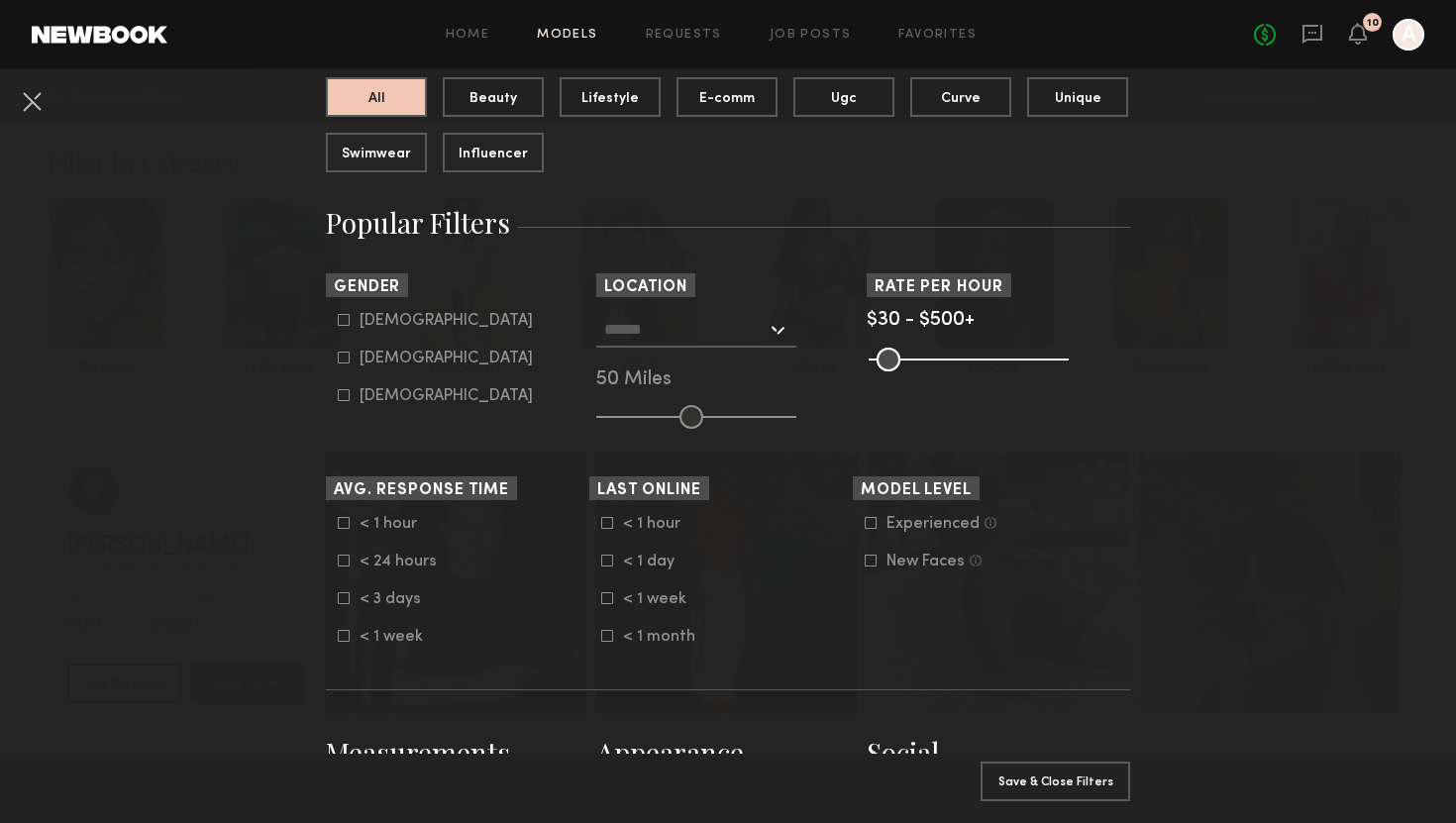 scroll, scrollTop: 221, scrollLeft: 0, axis: vertical 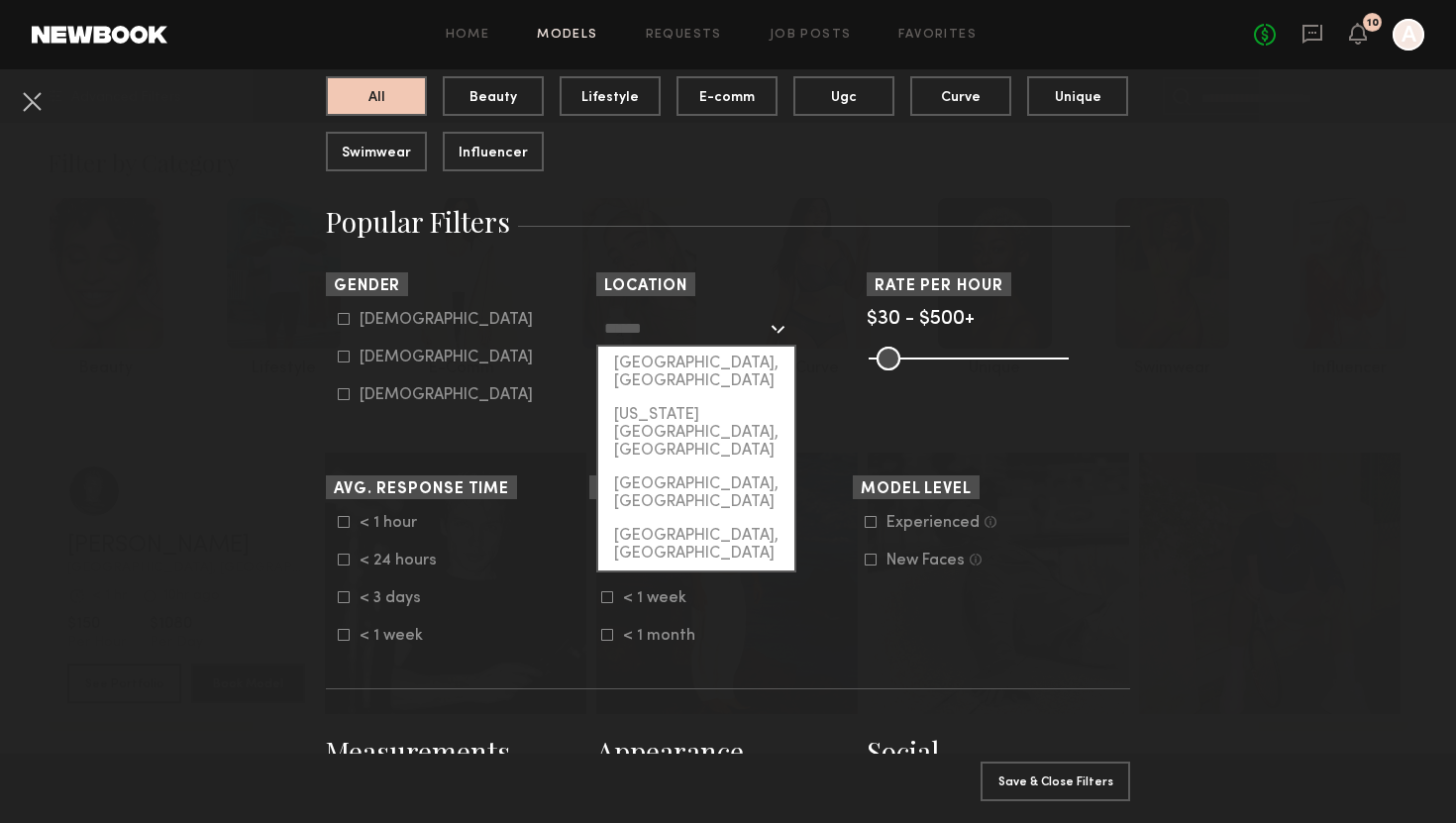 click 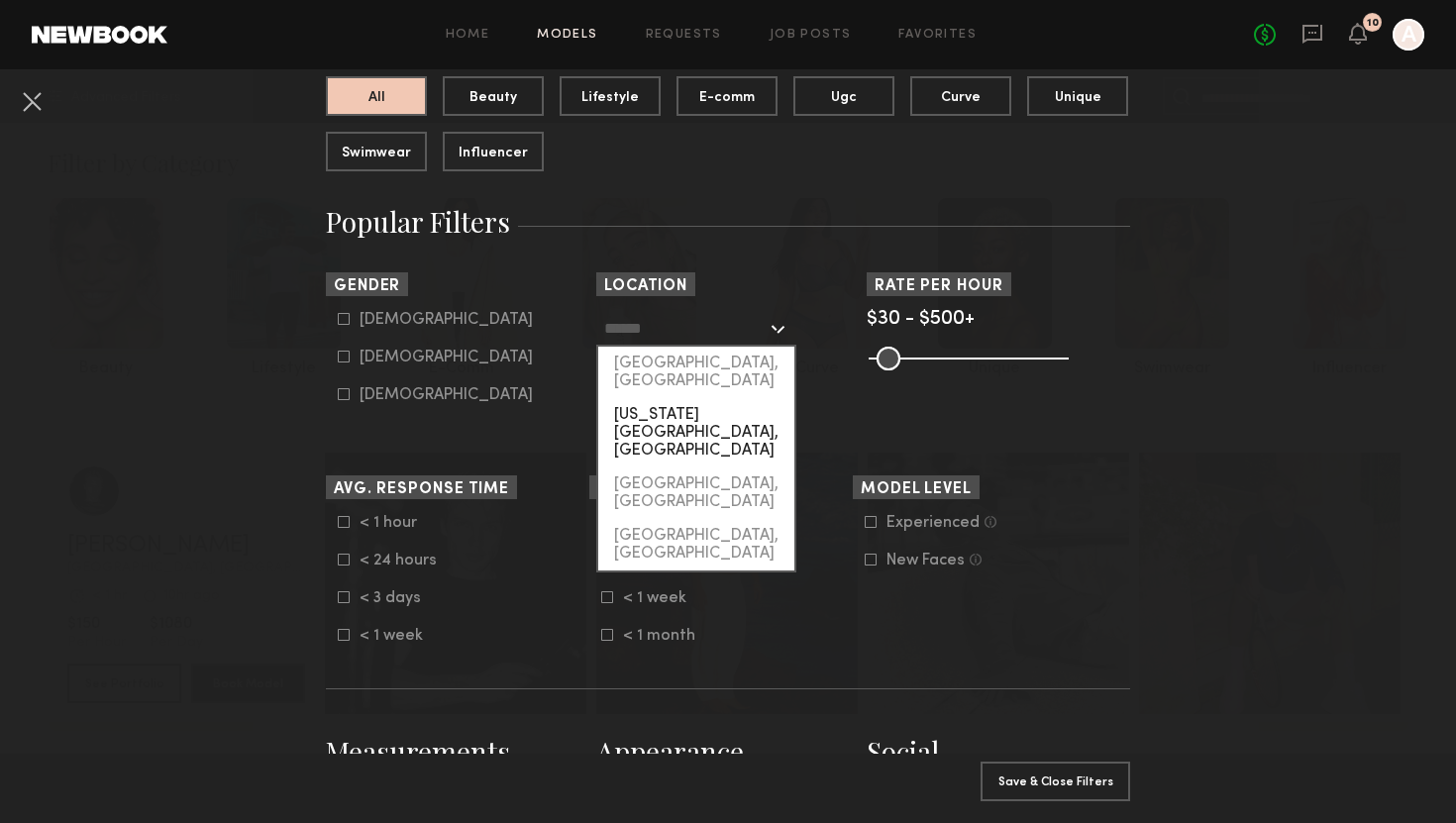 click on "[US_STATE][GEOGRAPHIC_DATA], [GEOGRAPHIC_DATA]" 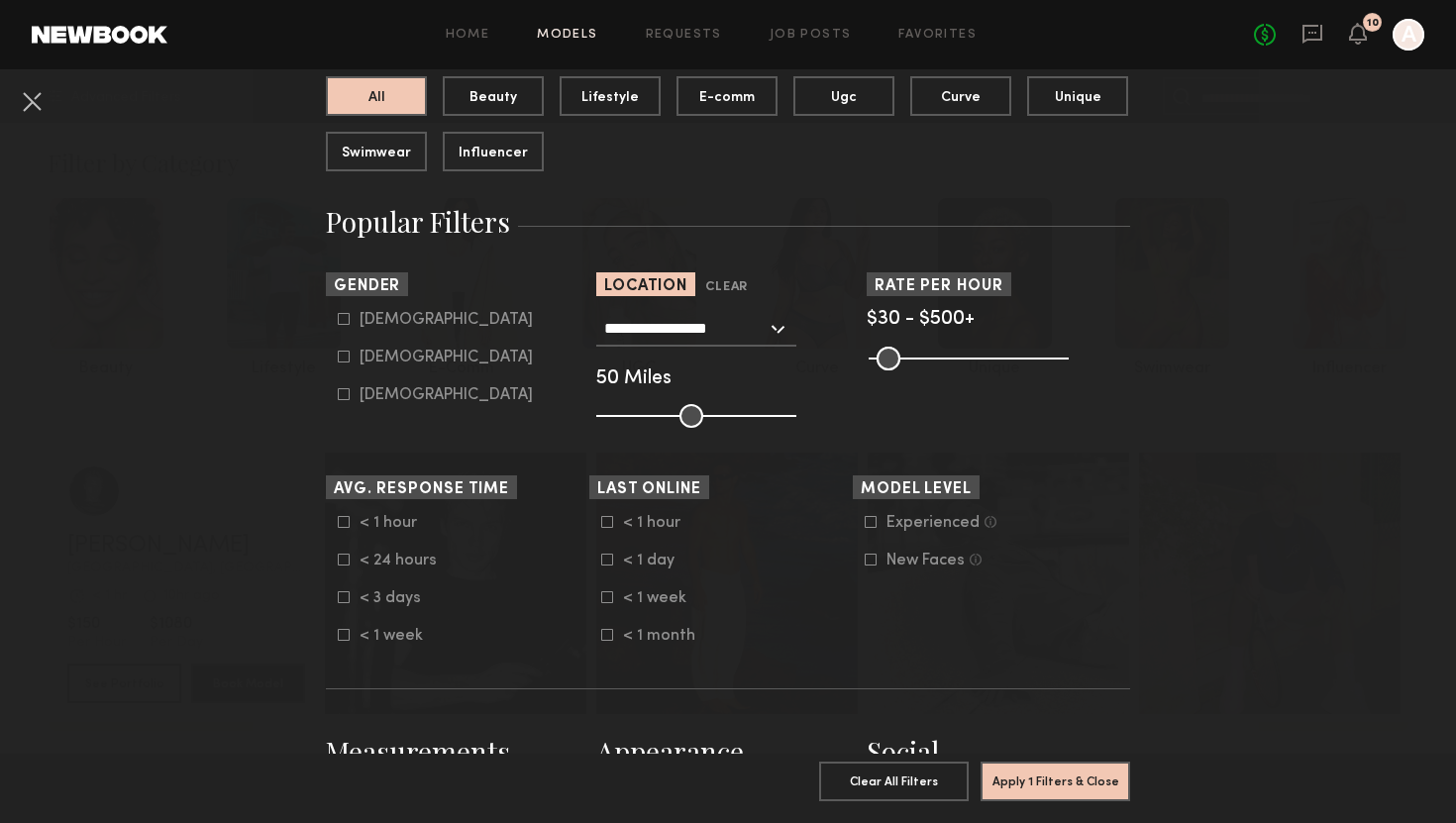 type on "**" 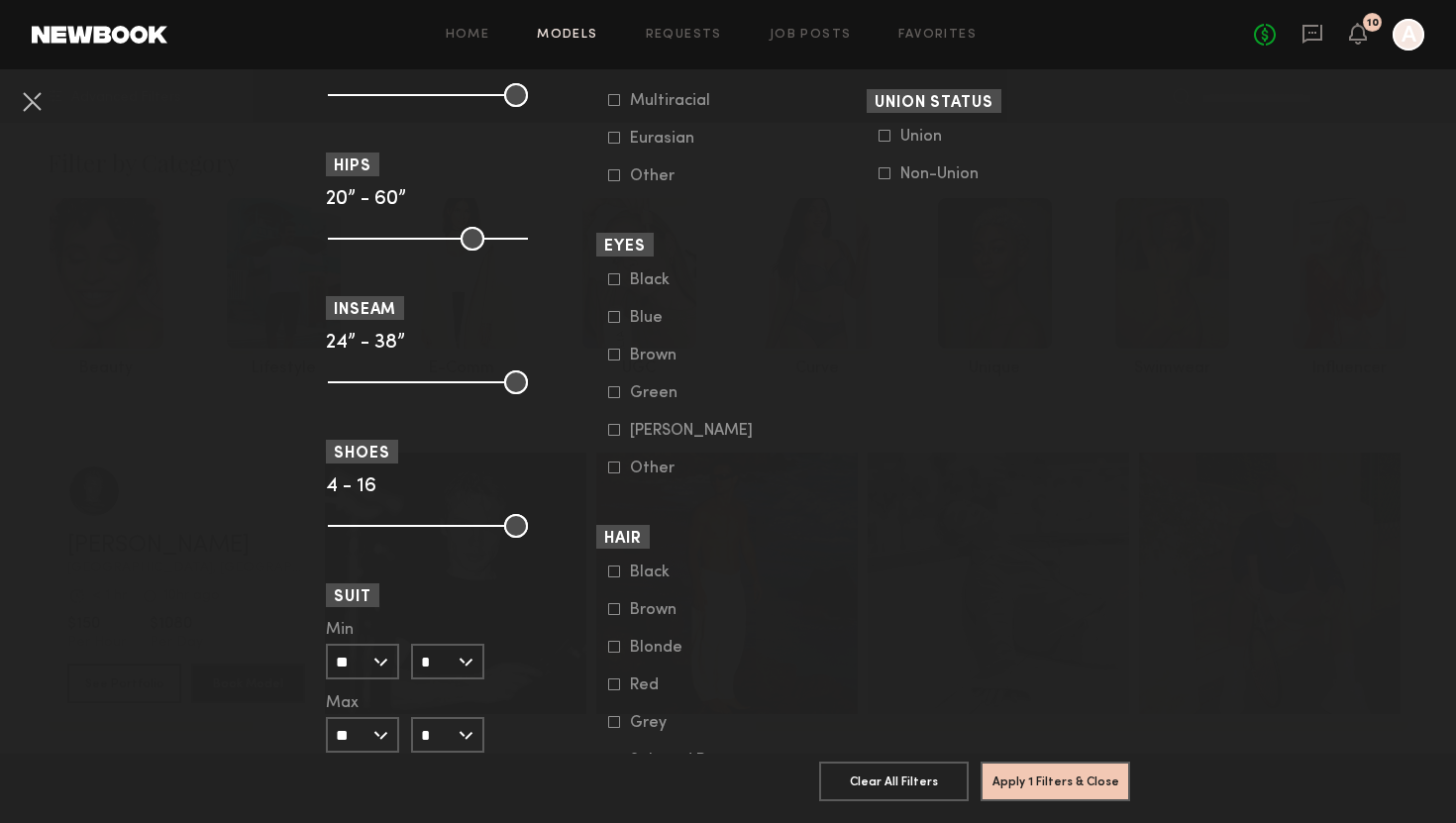 scroll, scrollTop: 1421, scrollLeft: 0, axis: vertical 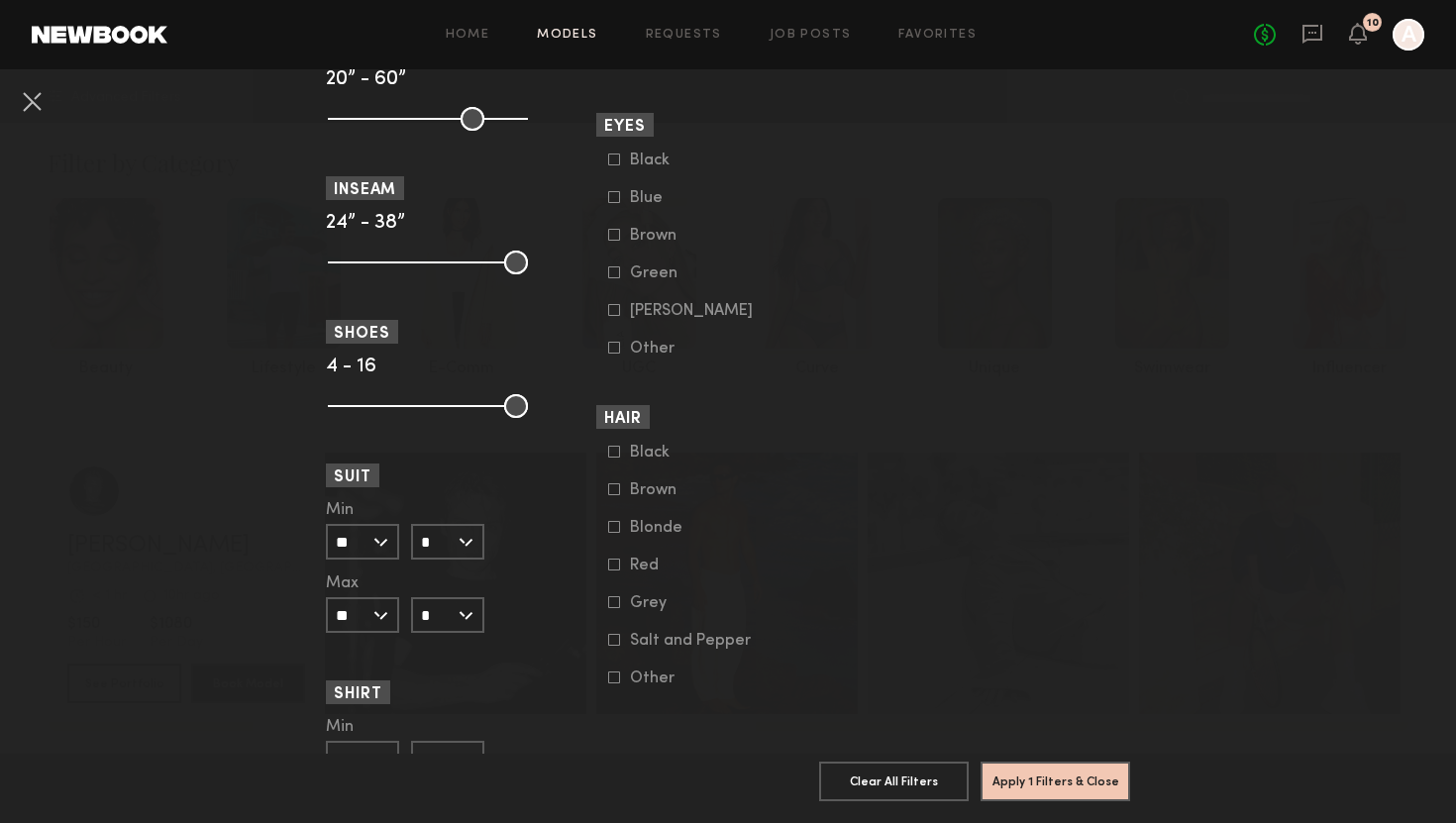 click 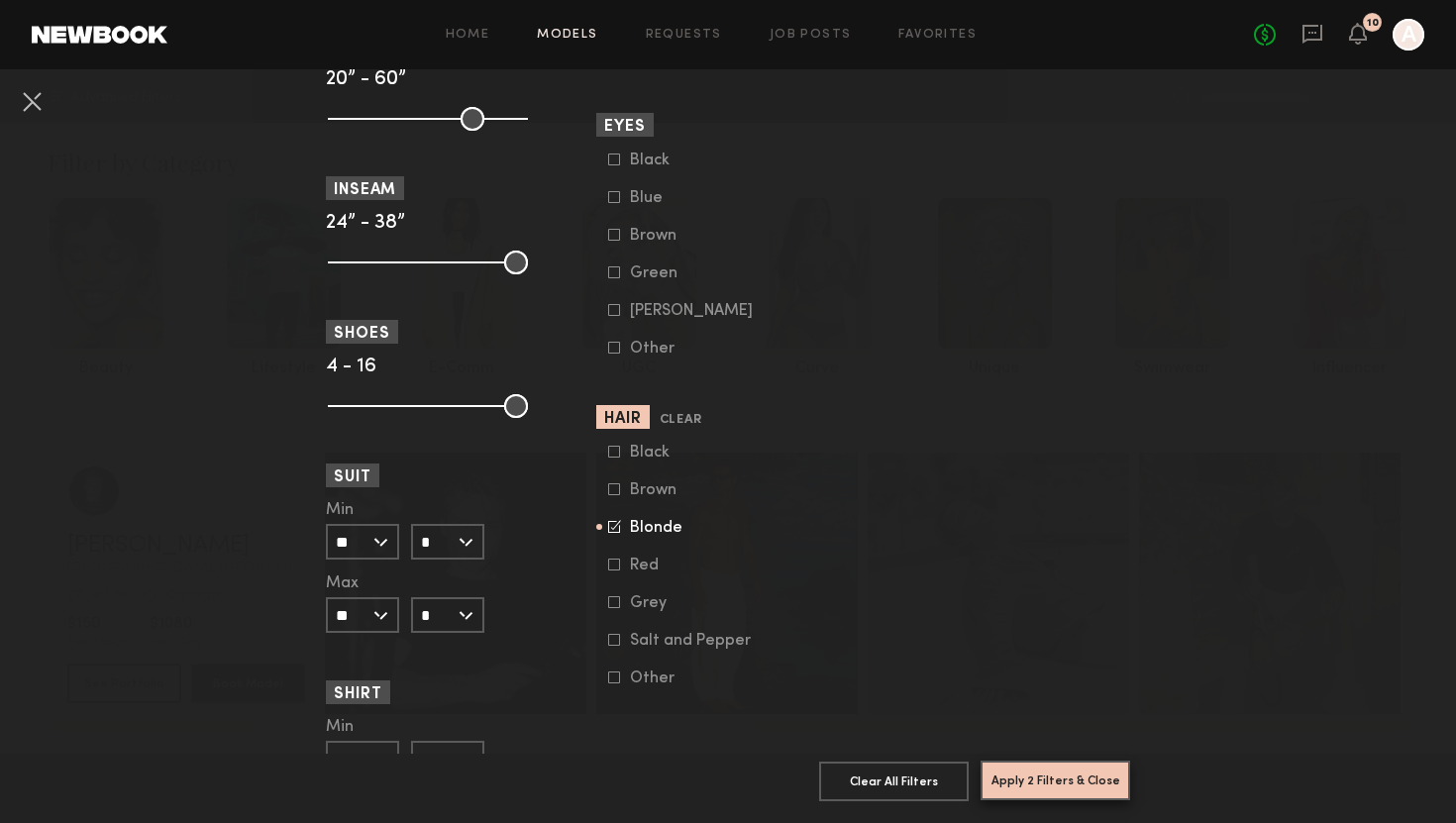 click on "Apply 2 Filters & Close" 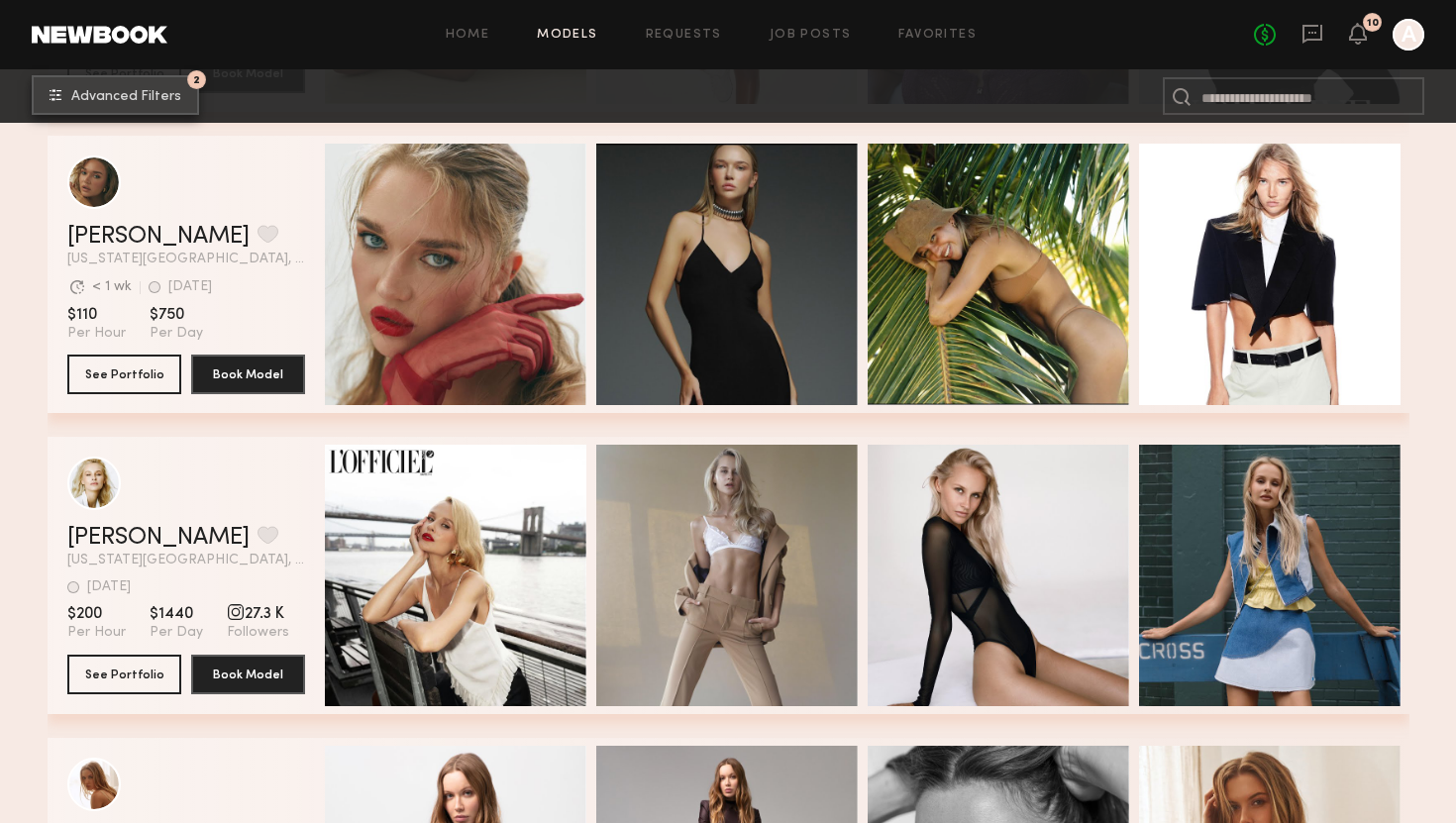 scroll, scrollTop: 1558, scrollLeft: 0, axis: vertical 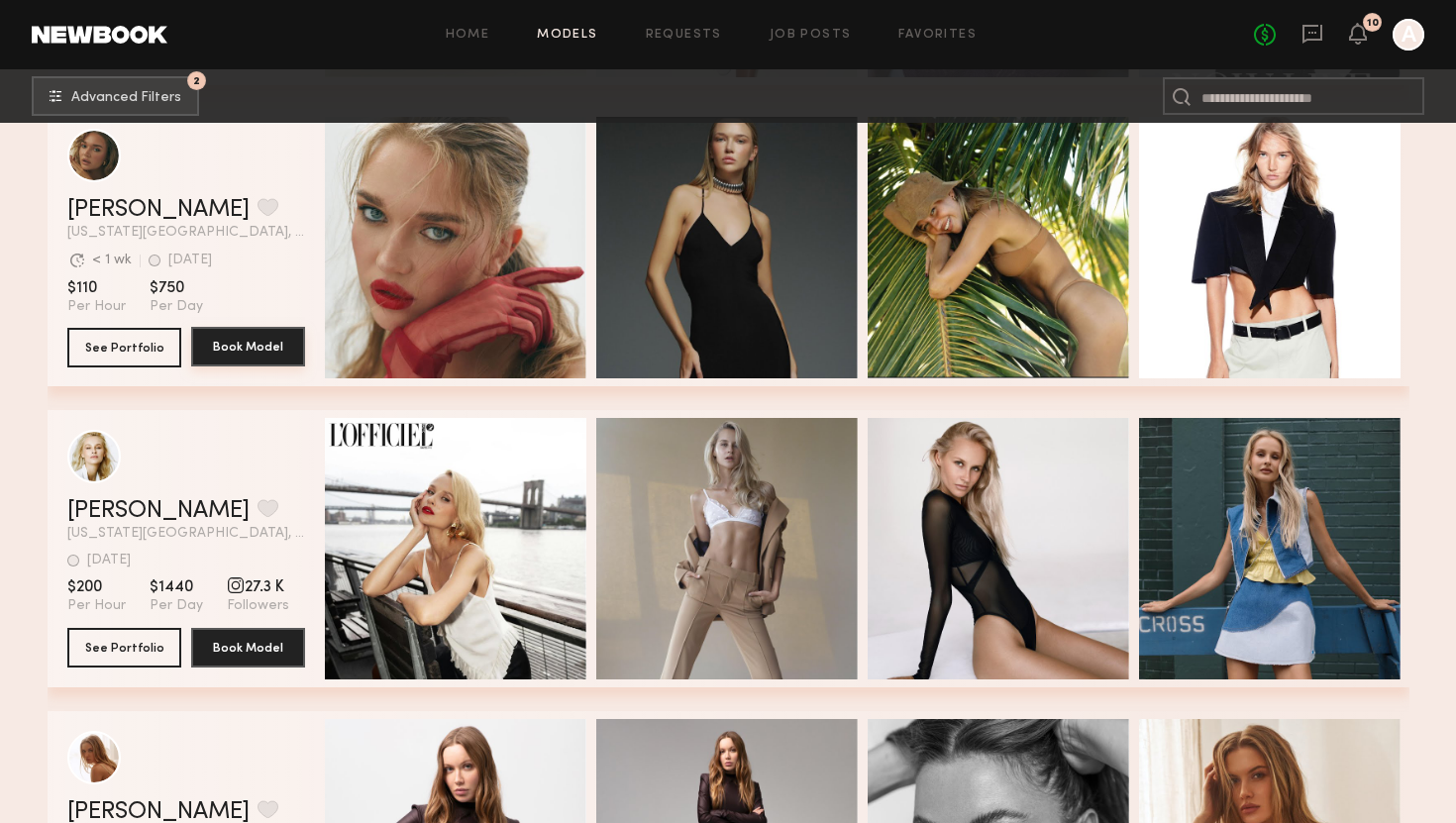 click on "Book Model" 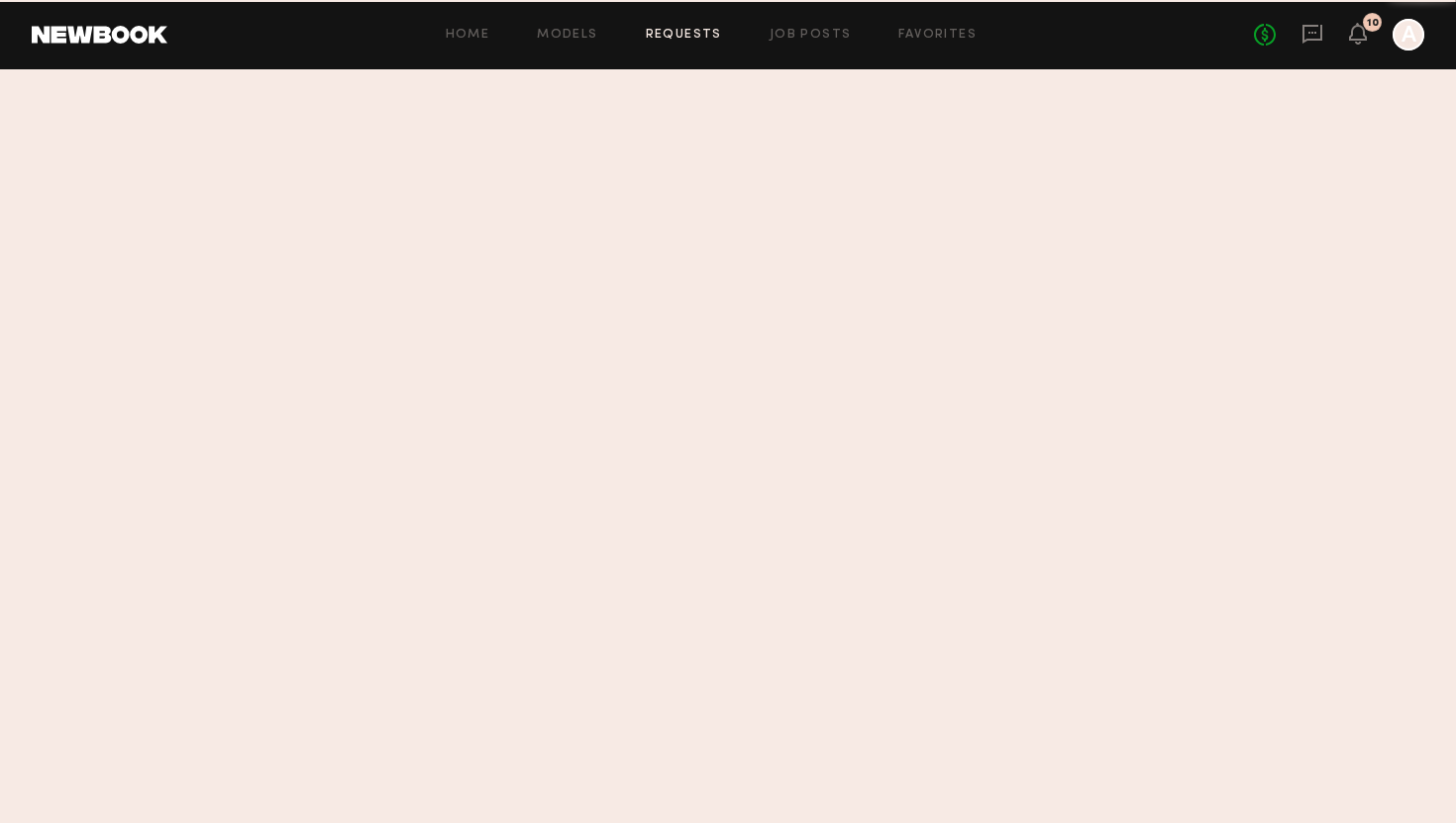 scroll, scrollTop: 0, scrollLeft: 0, axis: both 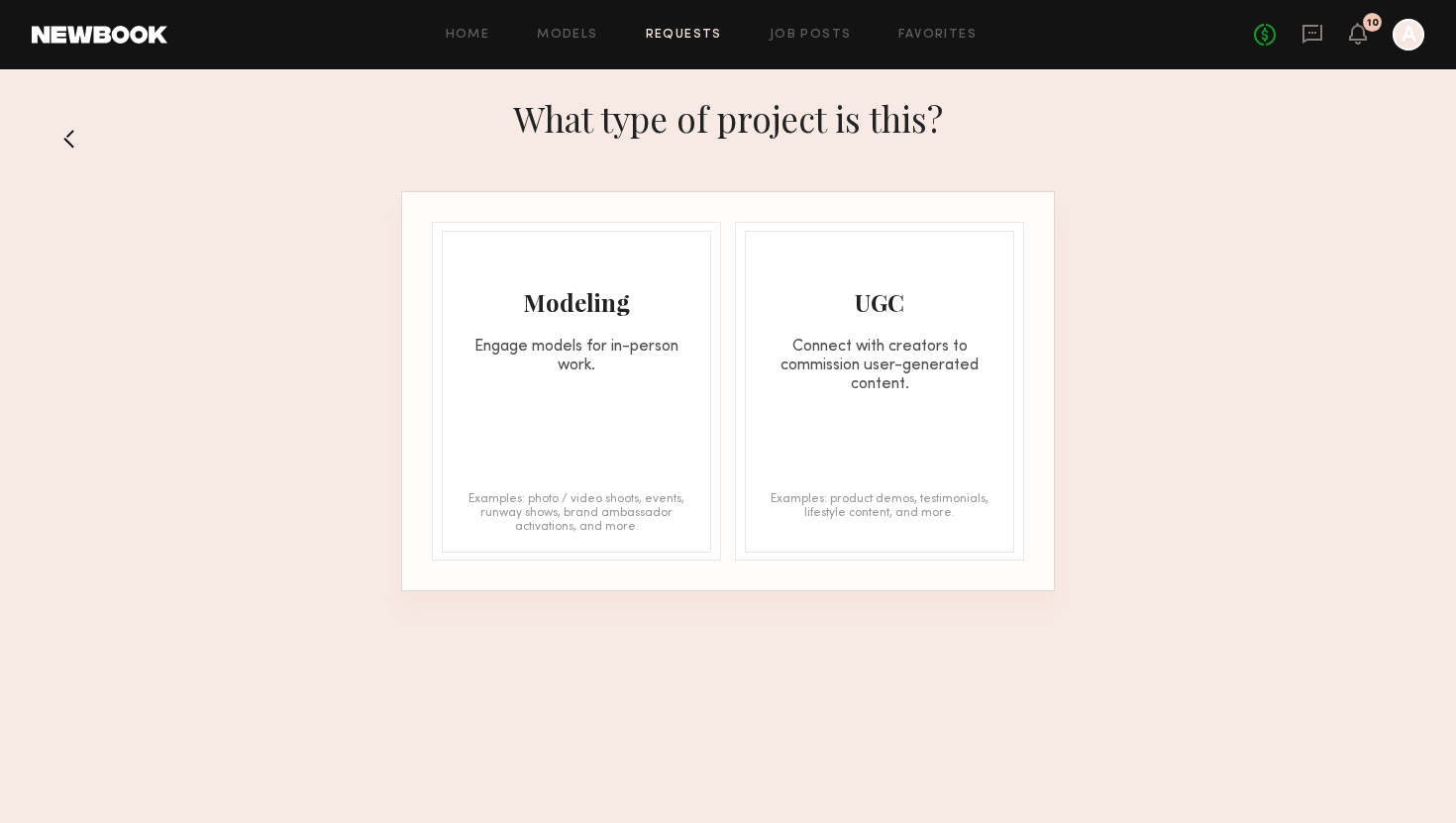 click on "Modeling Engage models for in-person work. Examples: photo / video shoots, events, runway shows, brand ambassador activations, and more." 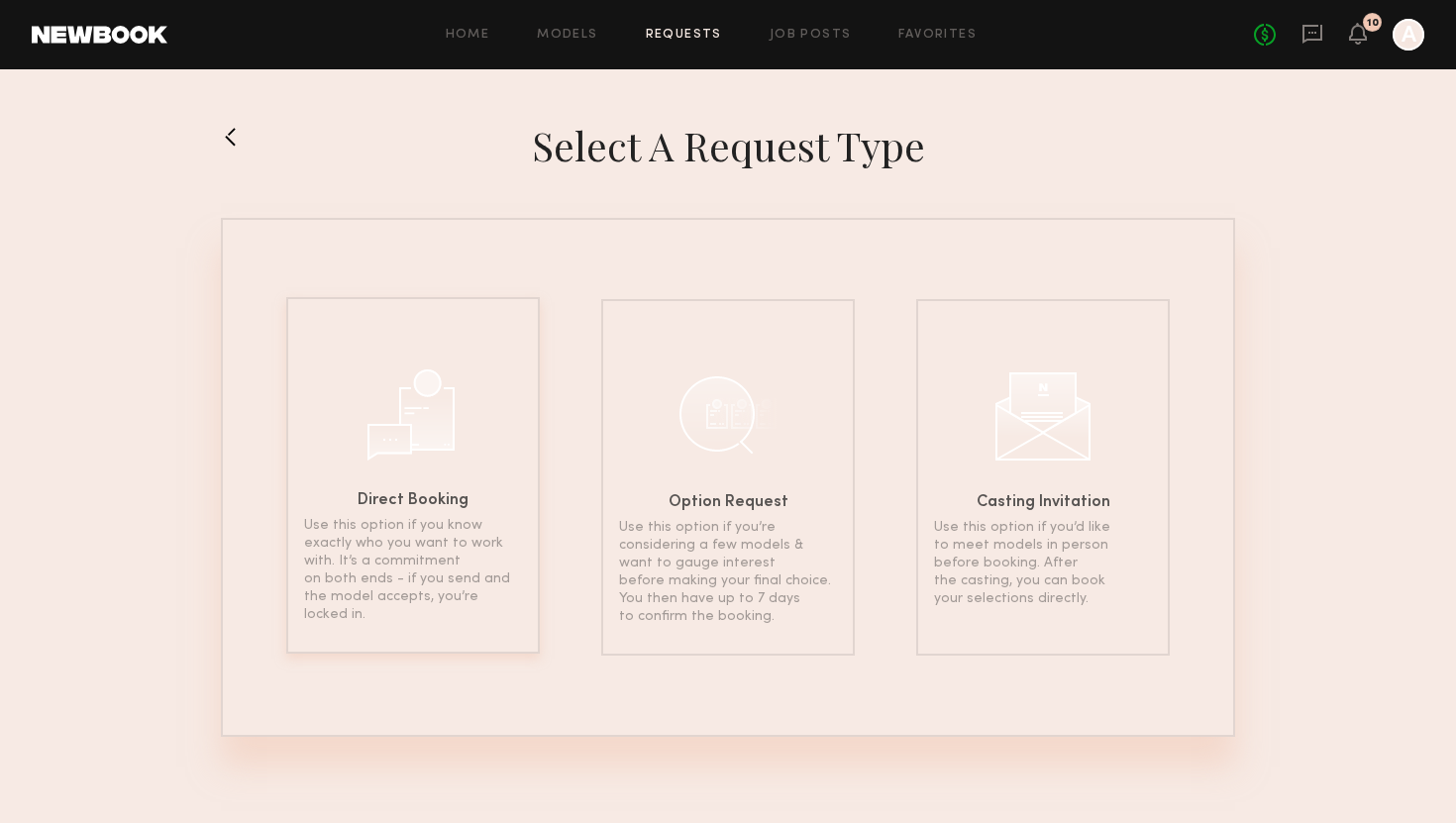 click on "Direct Booking Use this option if you know exactly who you want to work with. It’s a commitment on both ends - if you send and the model accepts, you’re locked in." 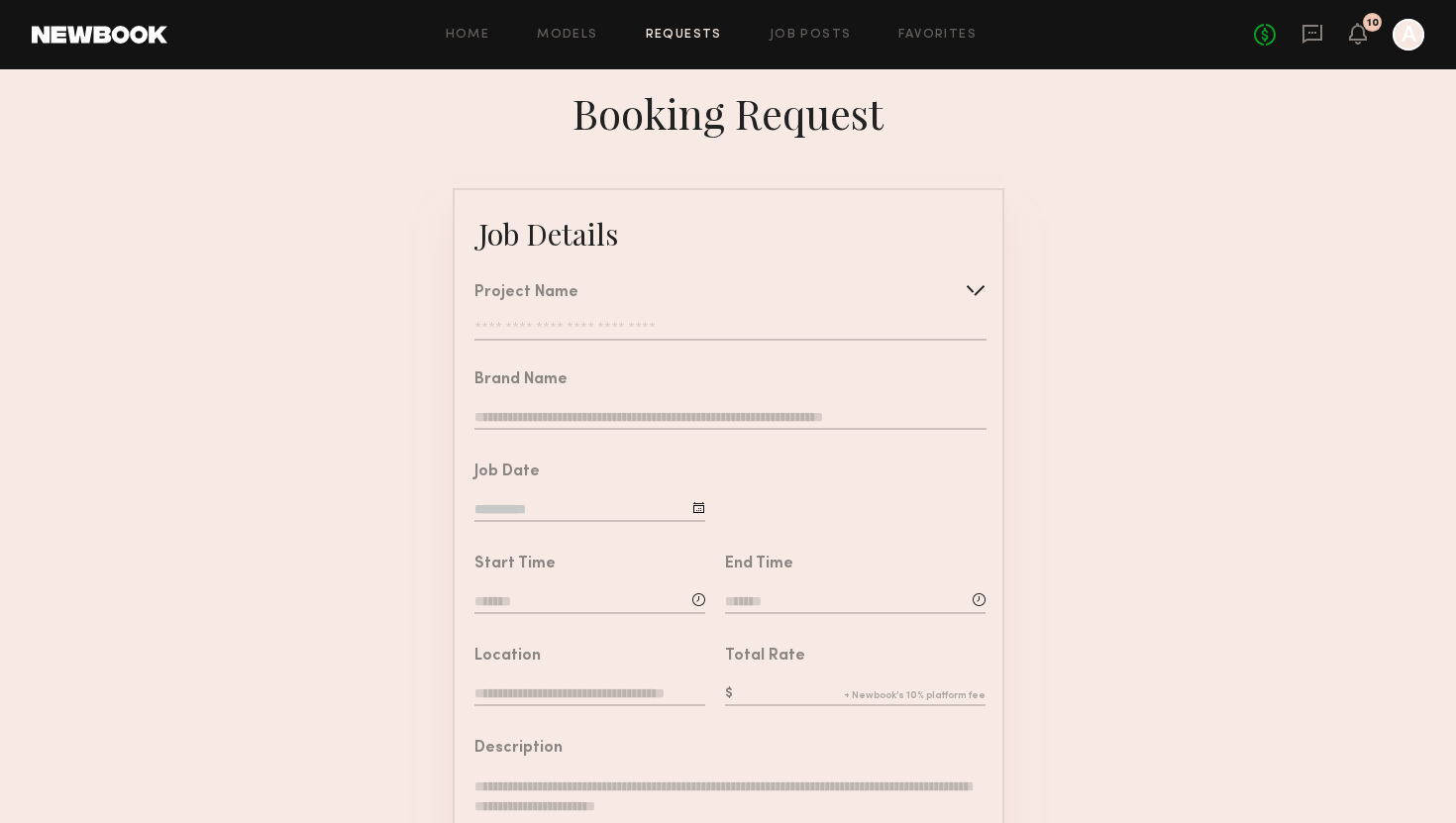 click 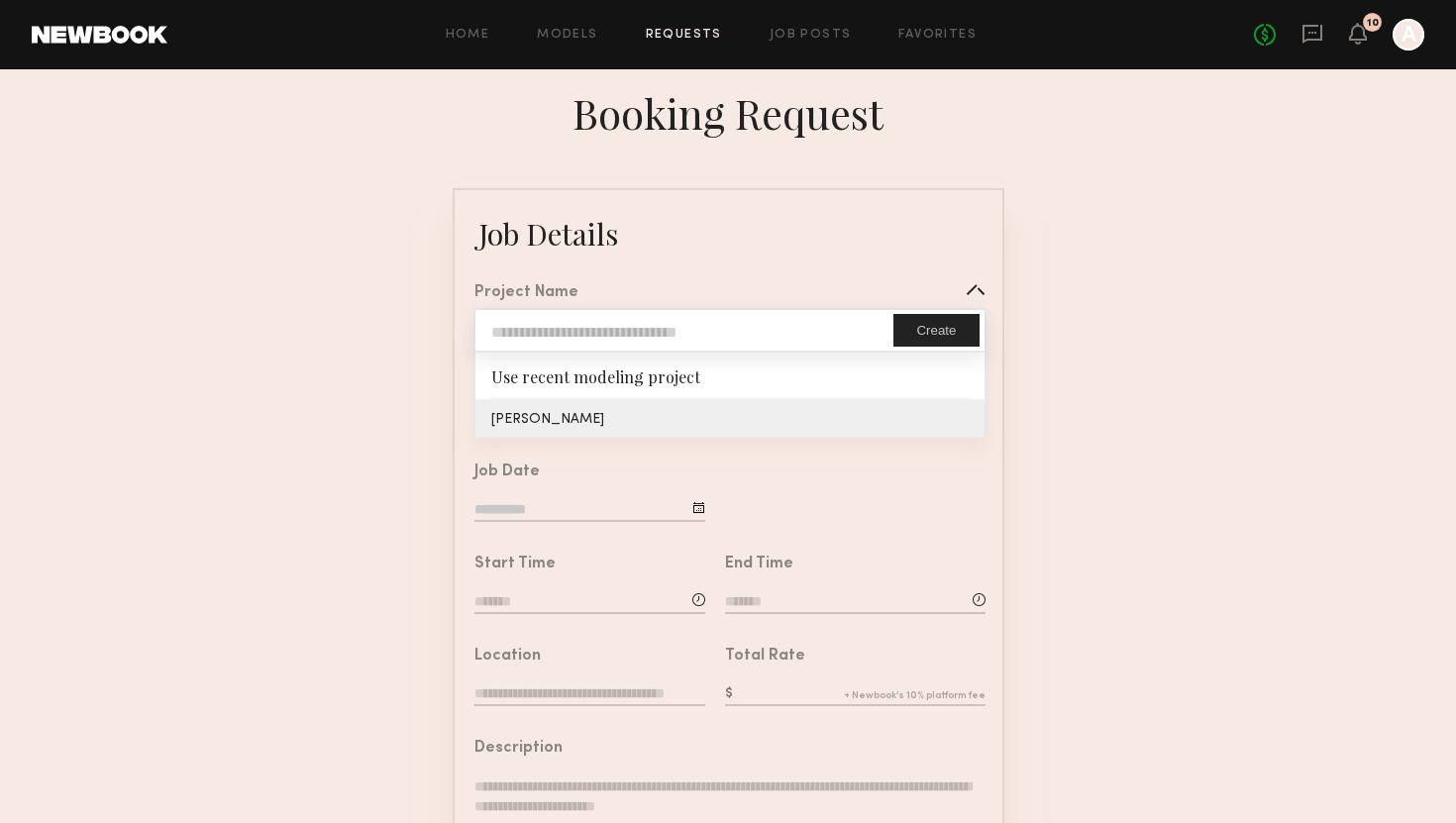 type on "**********" 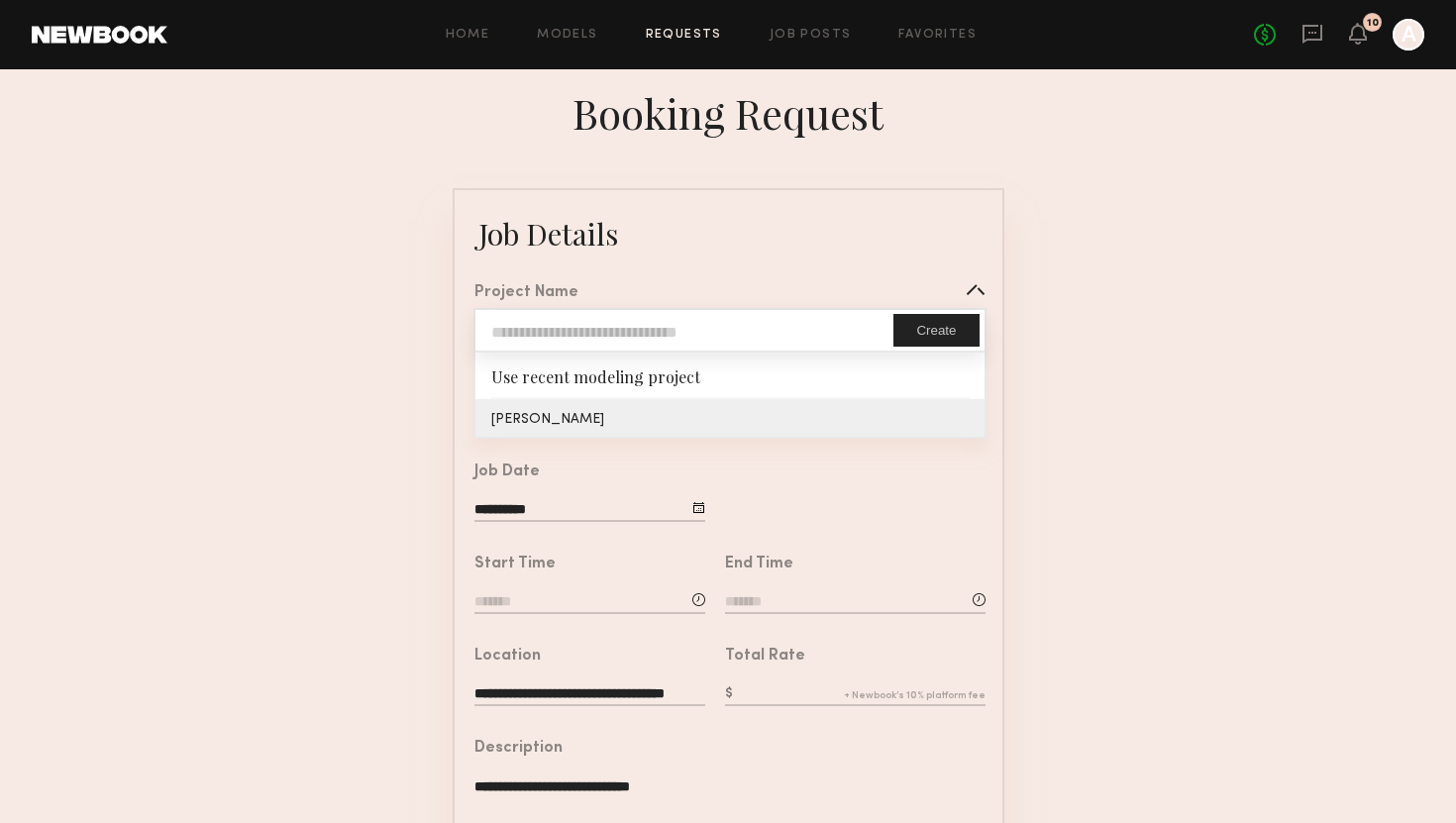click on "**********" 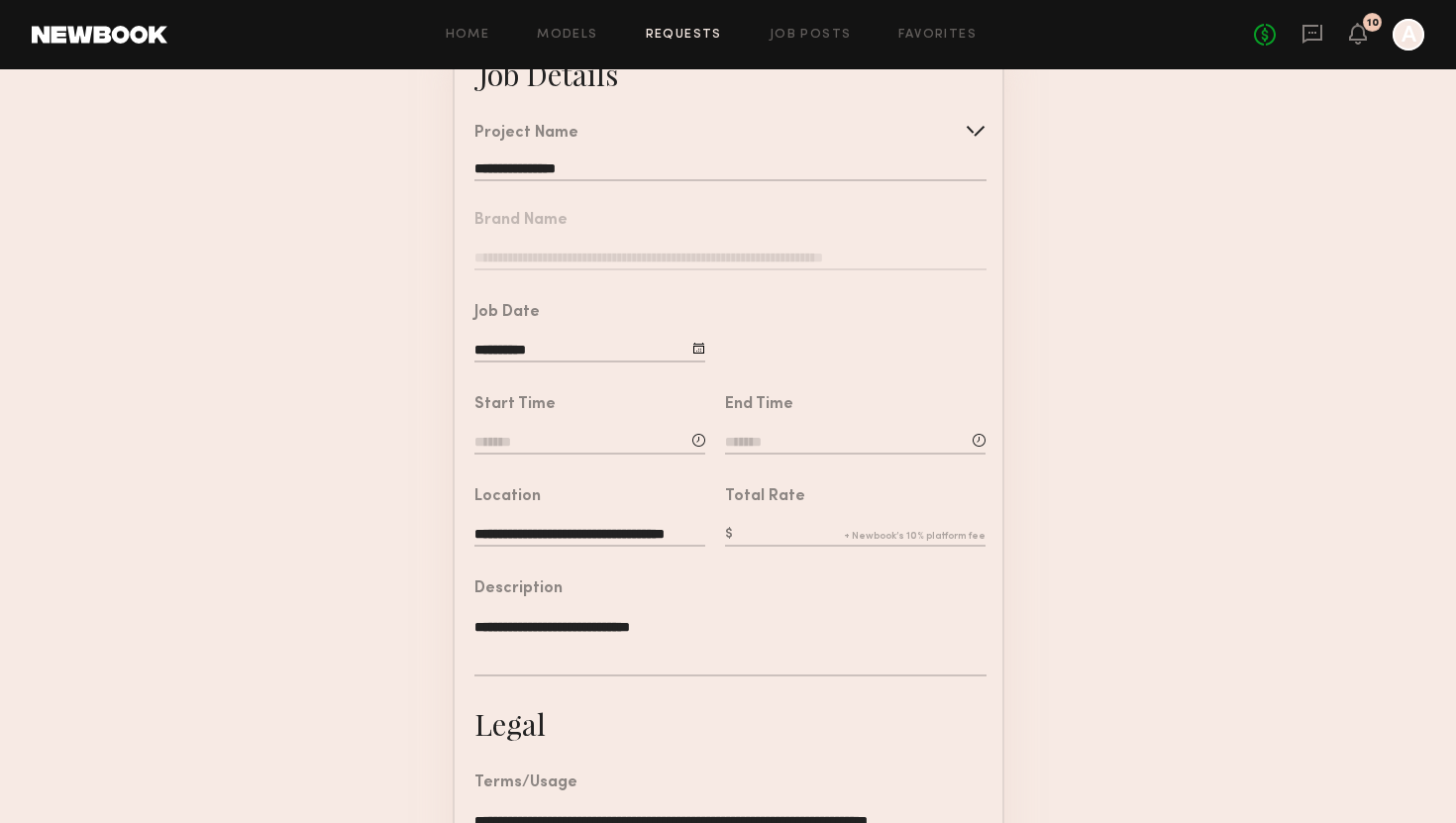 scroll, scrollTop: 160, scrollLeft: 0, axis: vertical 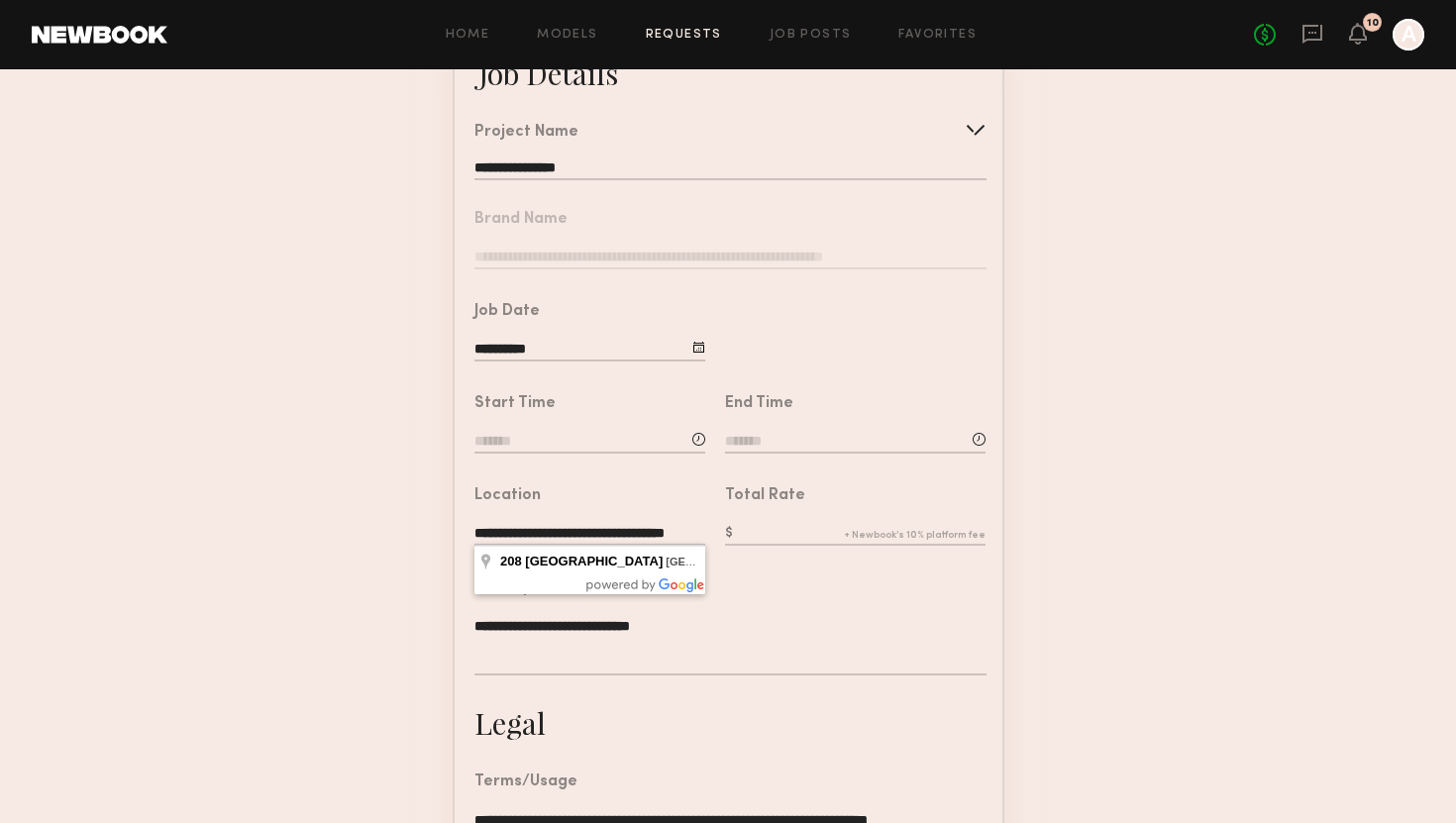 drag, startPoint x: 475, startPoint y: 530, endPoint x: 743, endPoint y: 541, distance: 268.22565 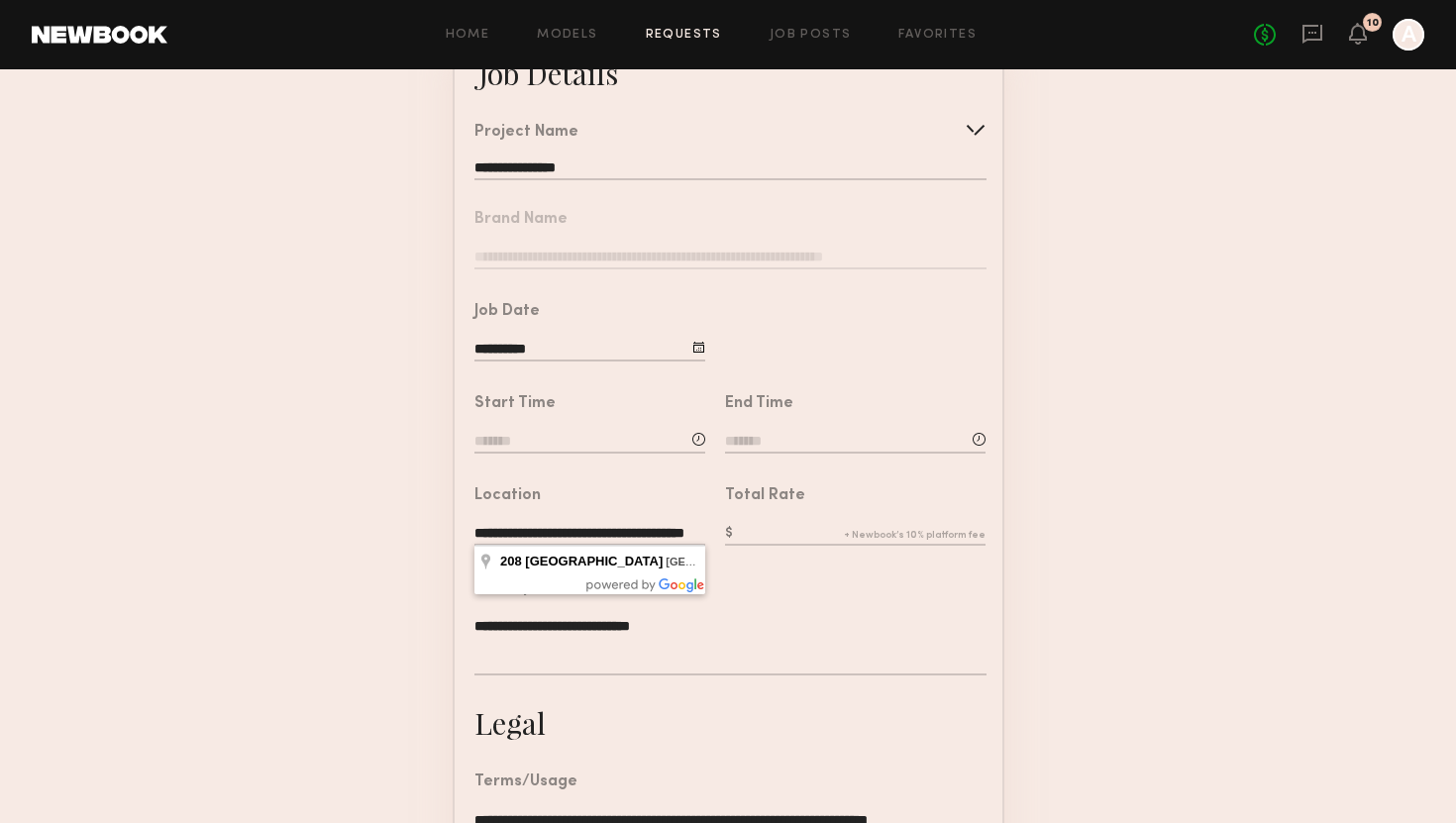 scroll, scrollTop: 0, scrollLeft: 48, axis: horizontal 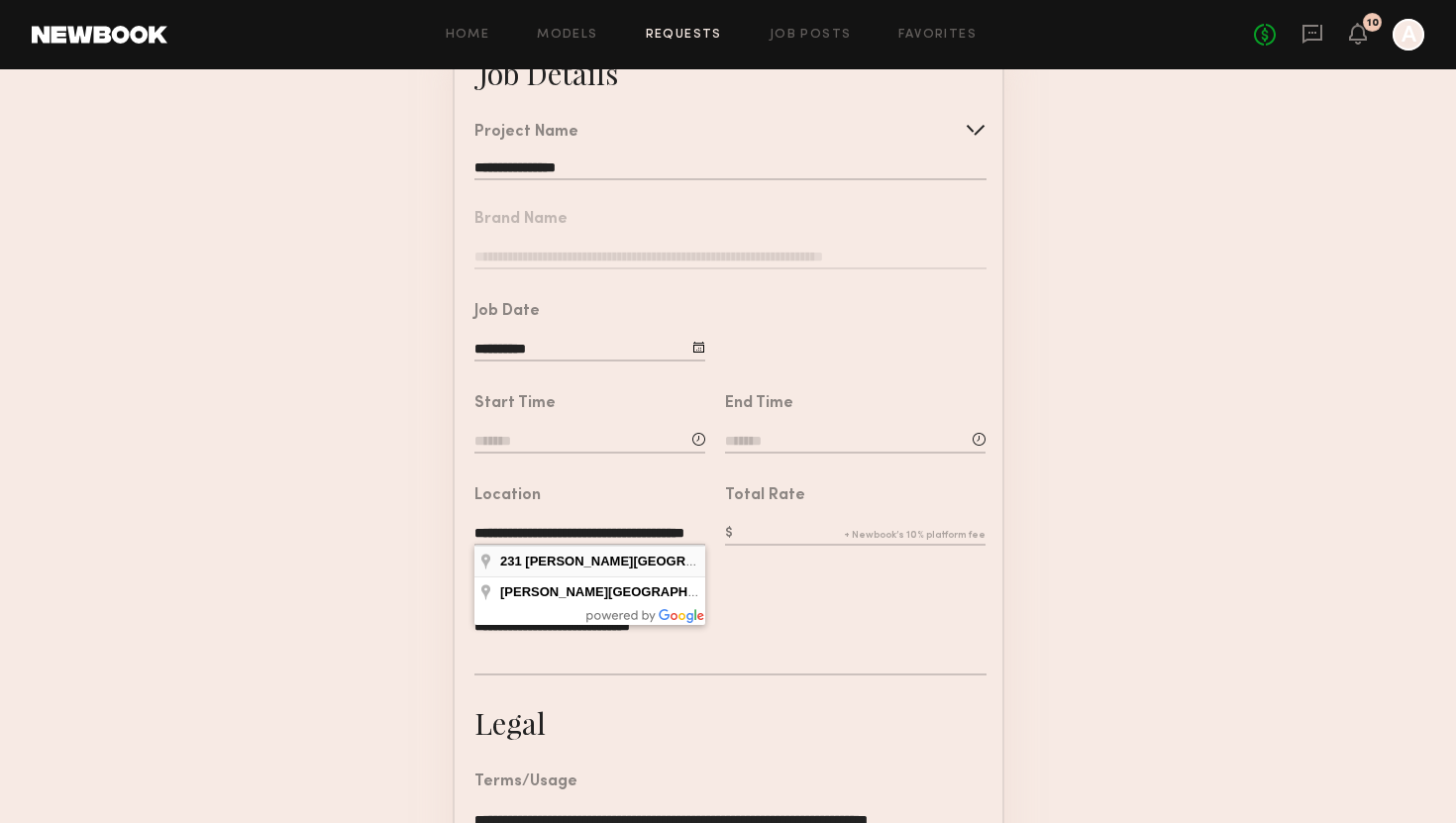 type on "**********" 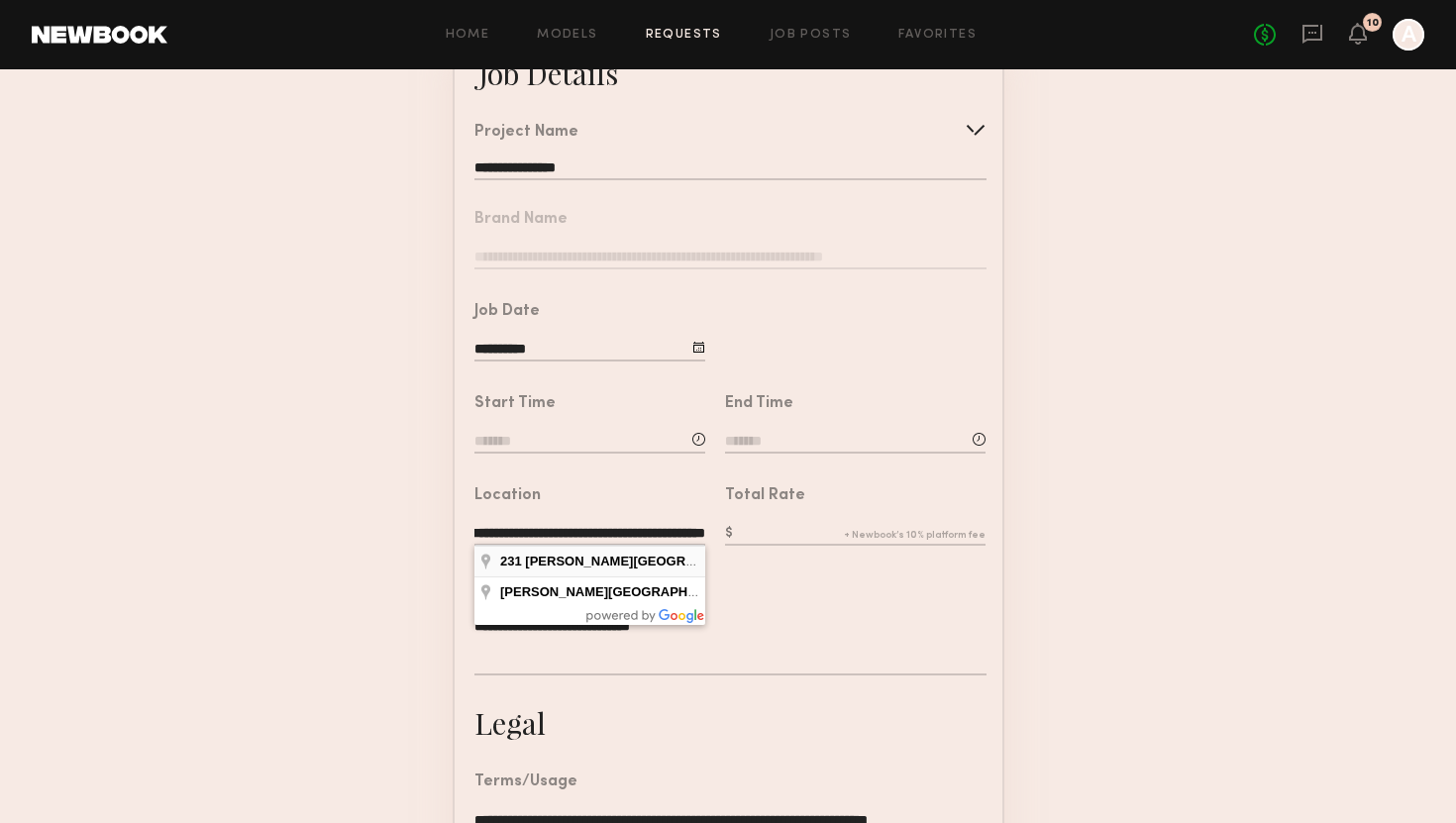 scroll, scrollTop: 0, scrollLeft: 0, axis: both 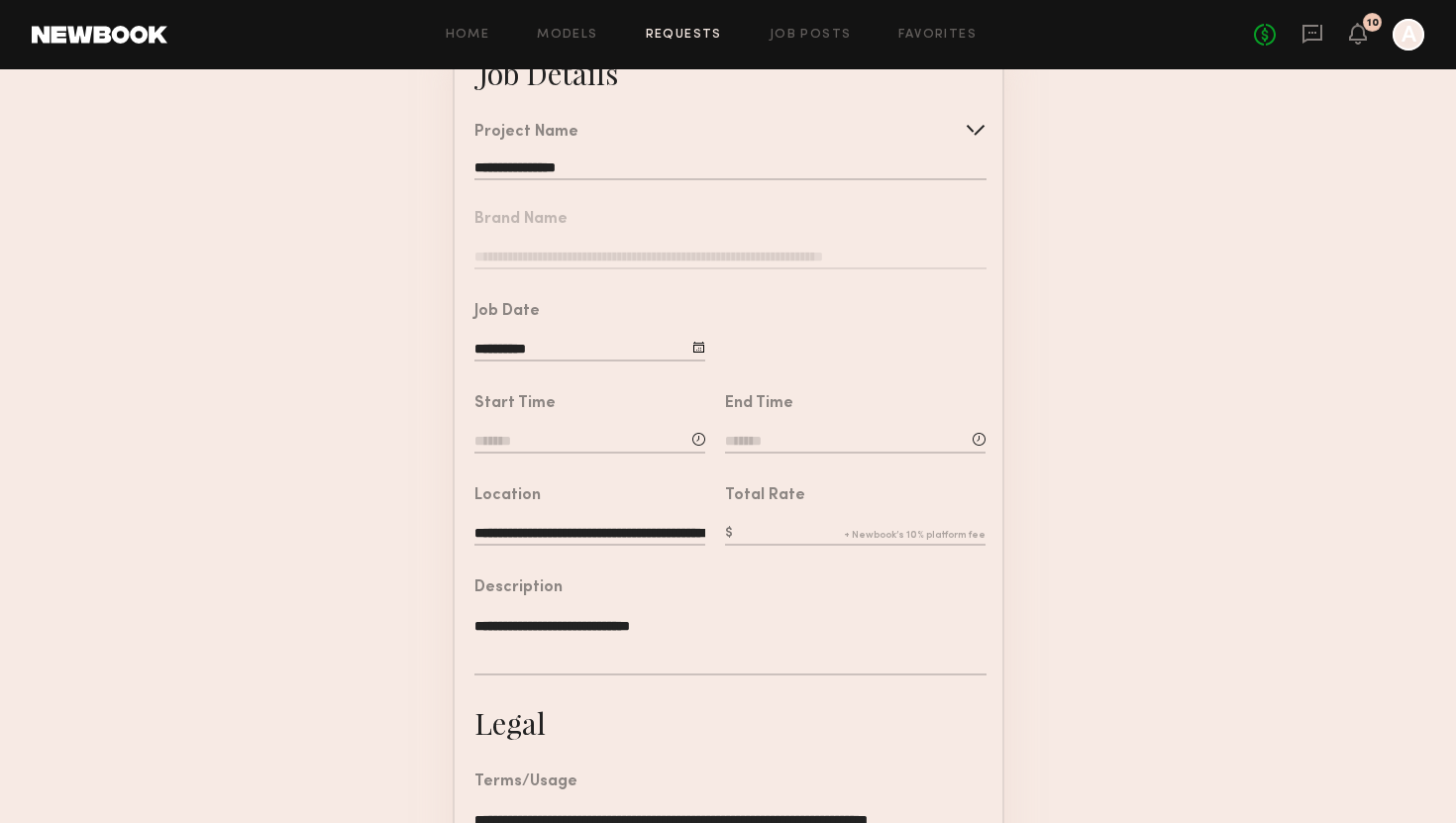click 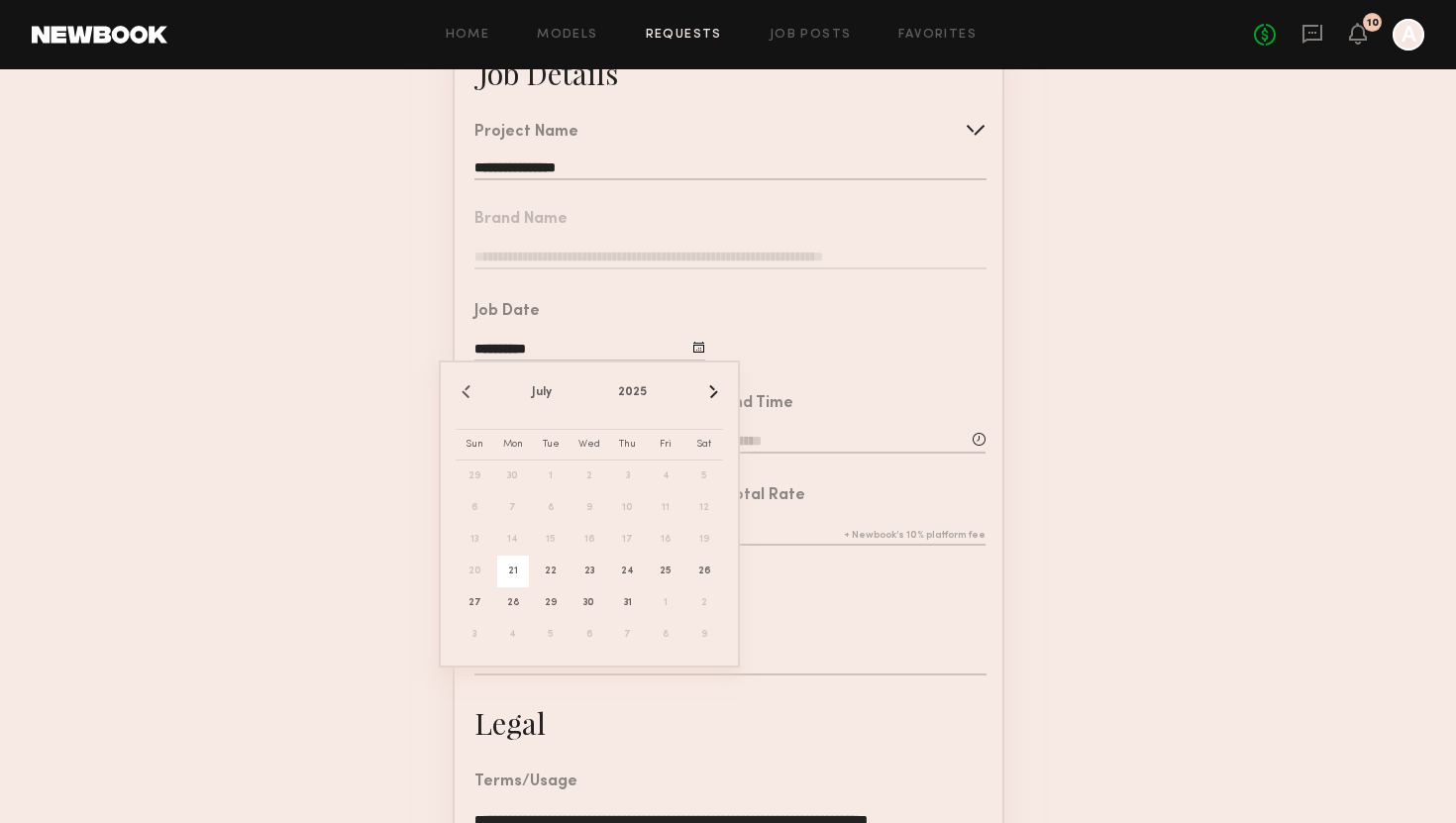 click on "**********" 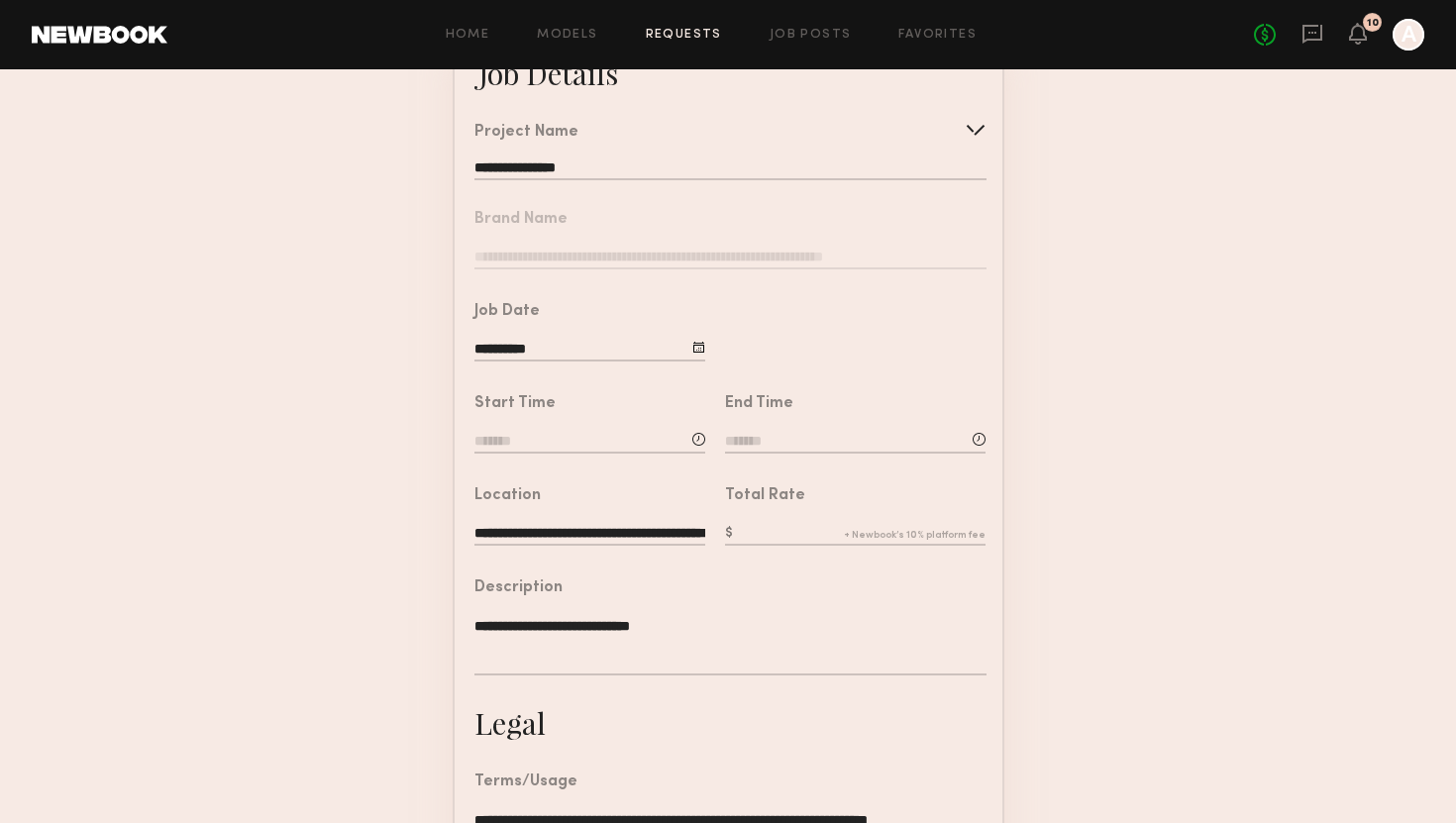 click 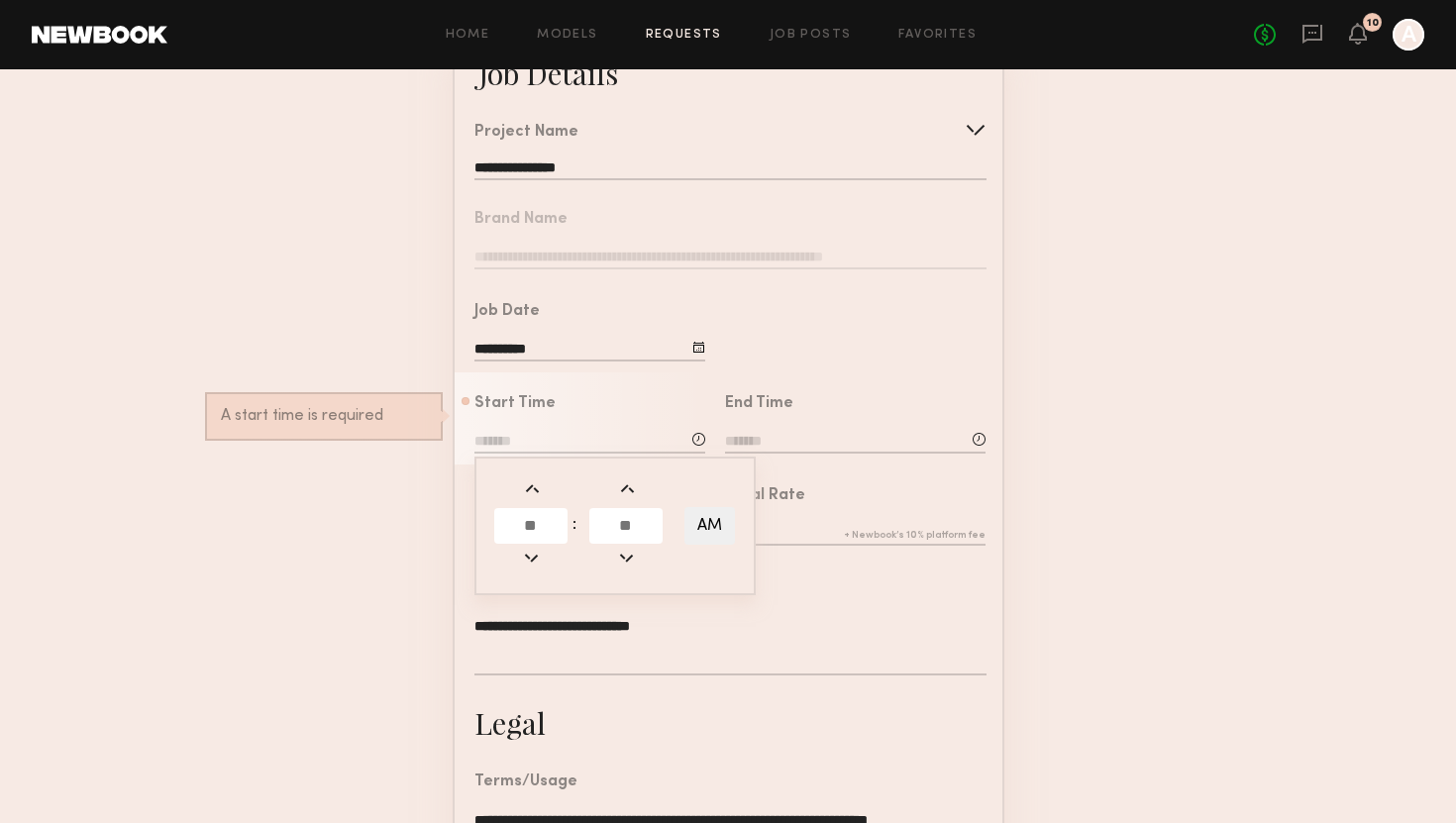 click 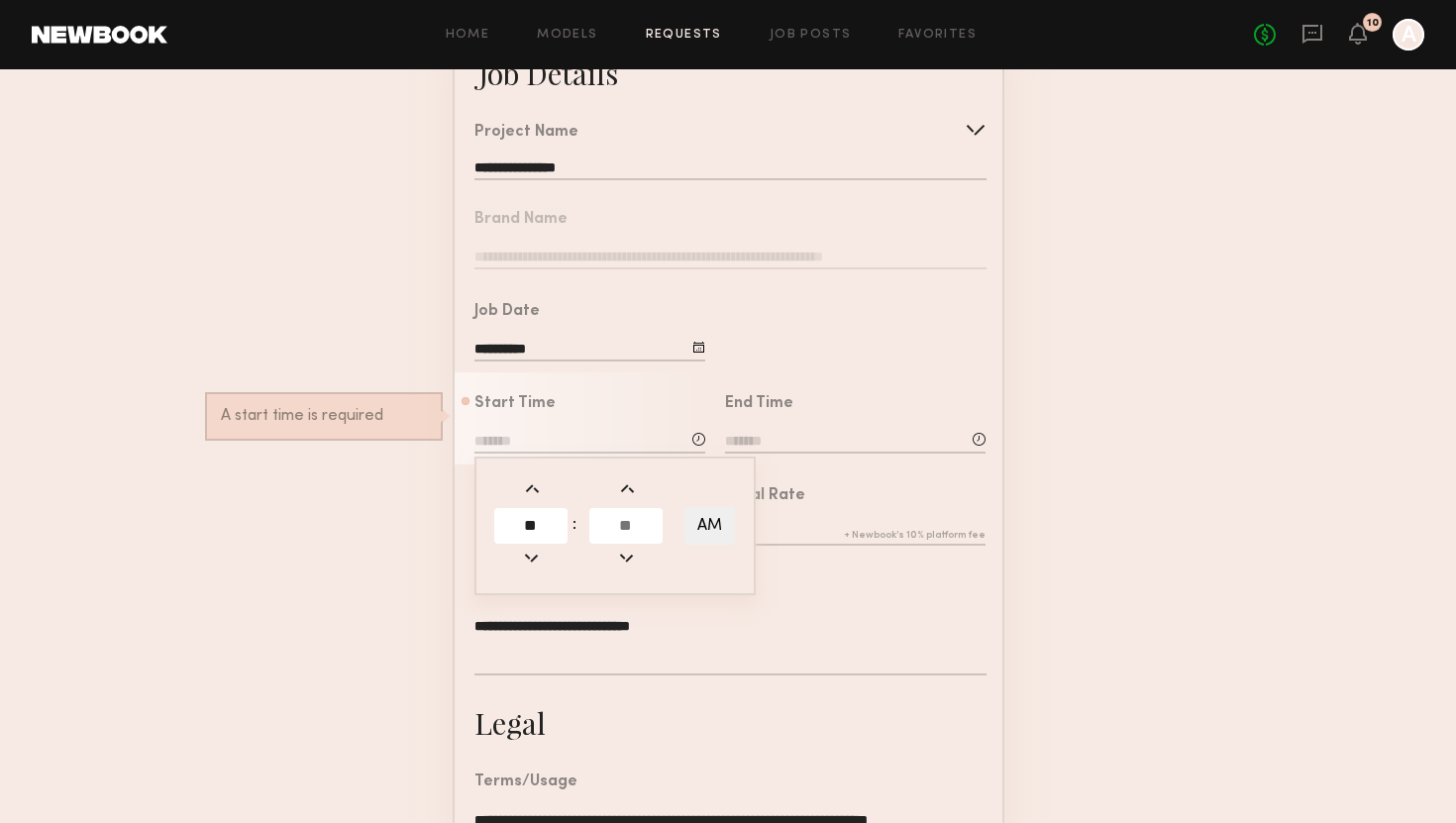 type on "**" 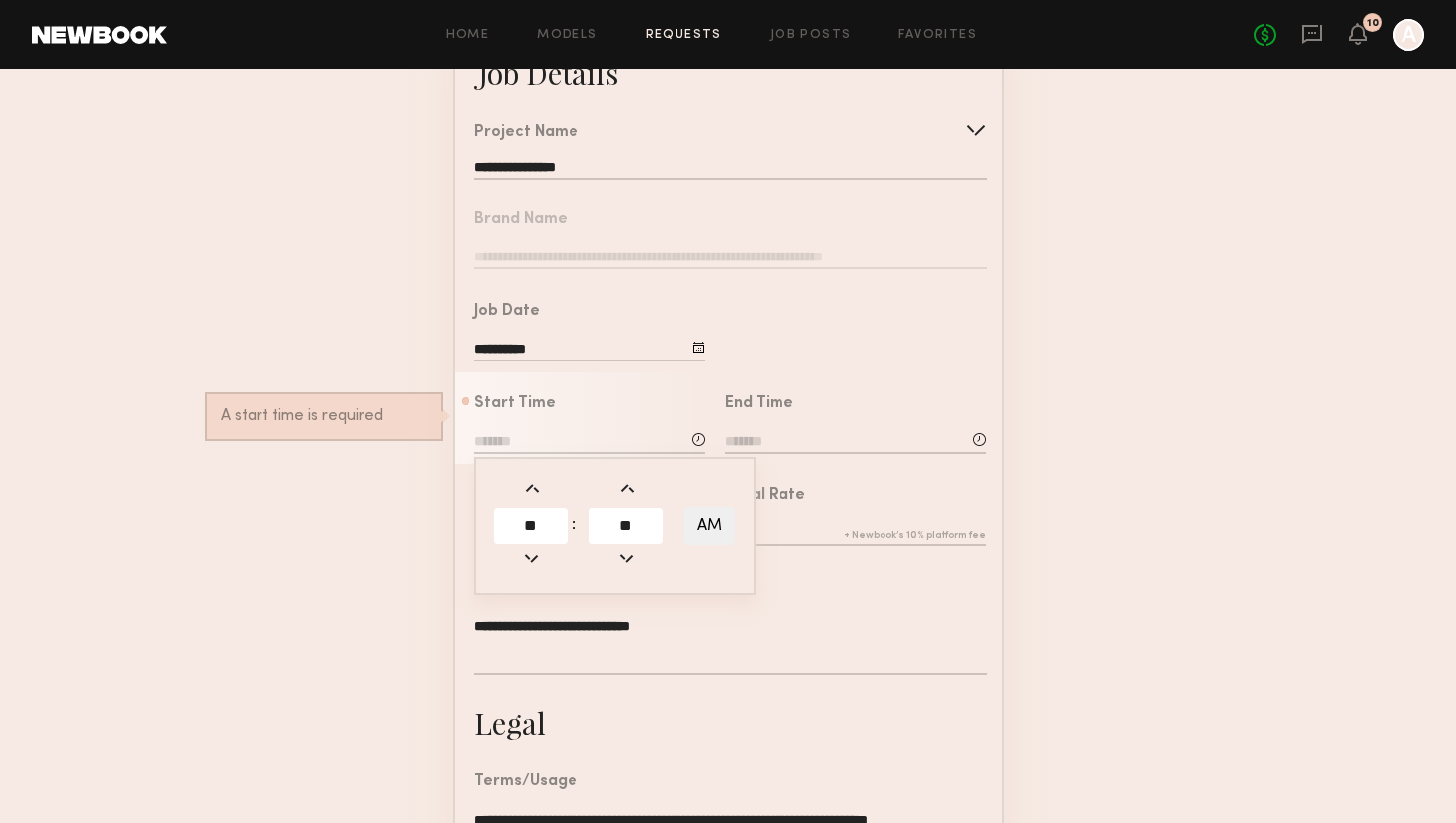 type on "**" 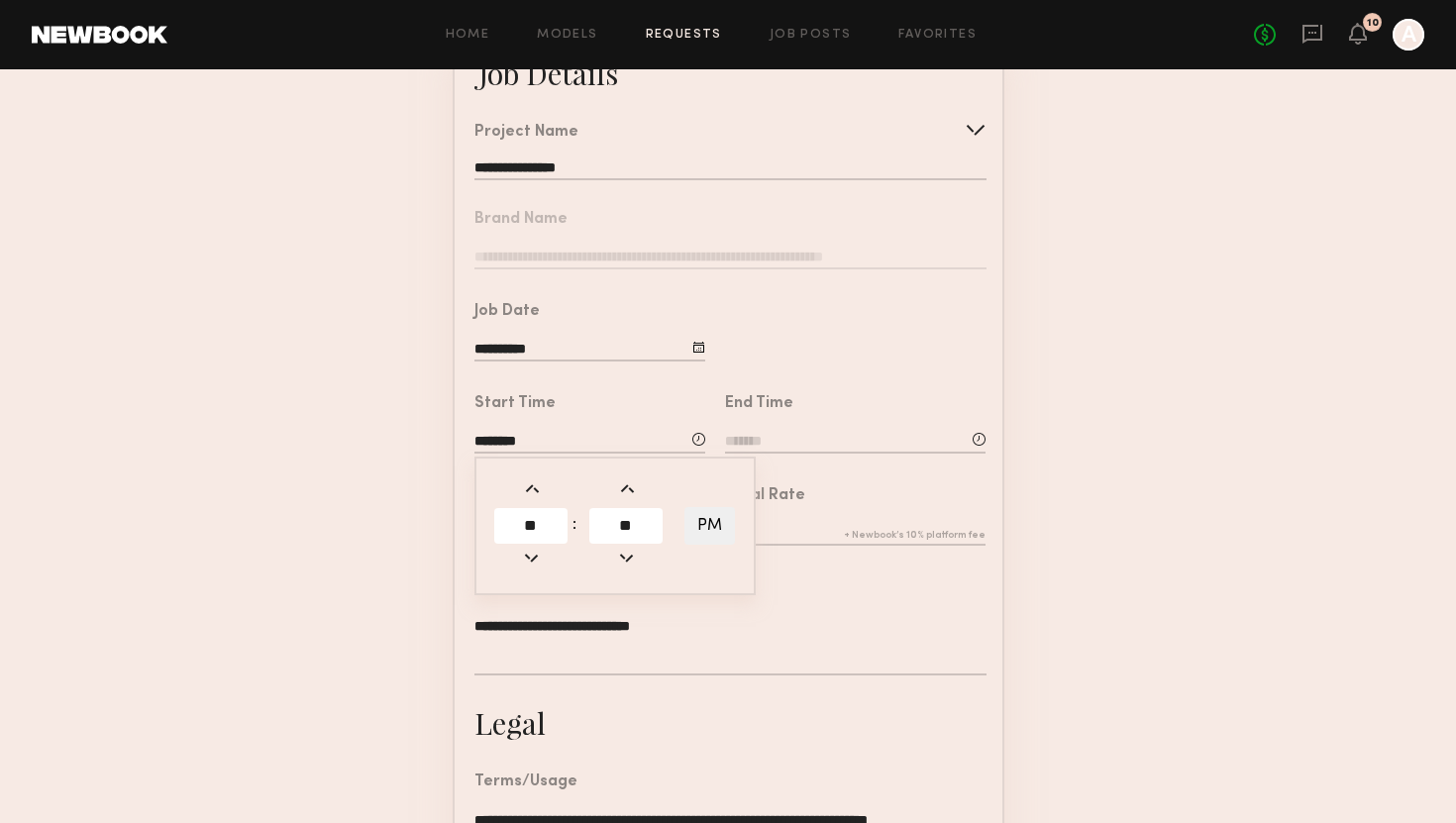 click on "PM" 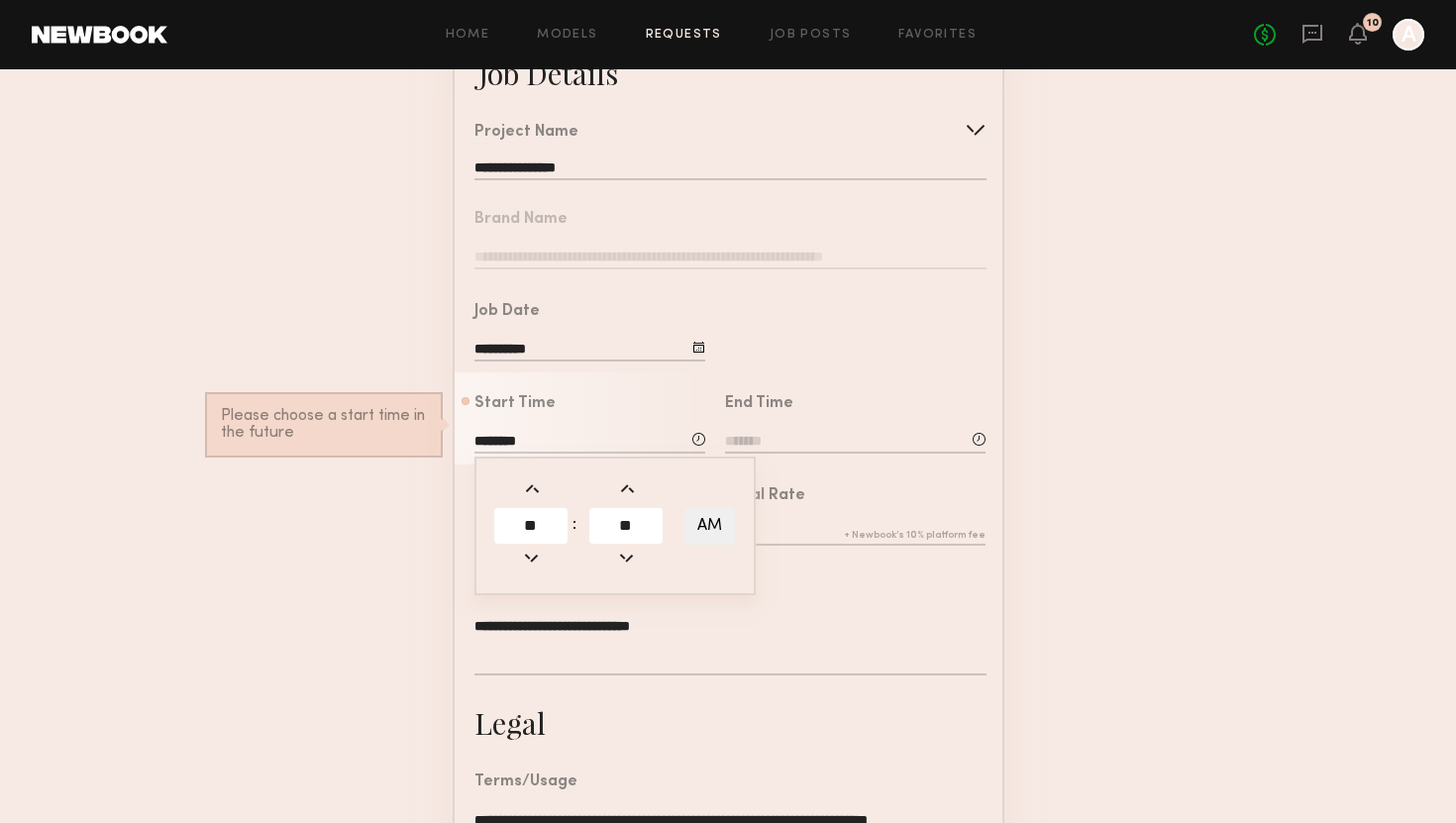 click on "AM" 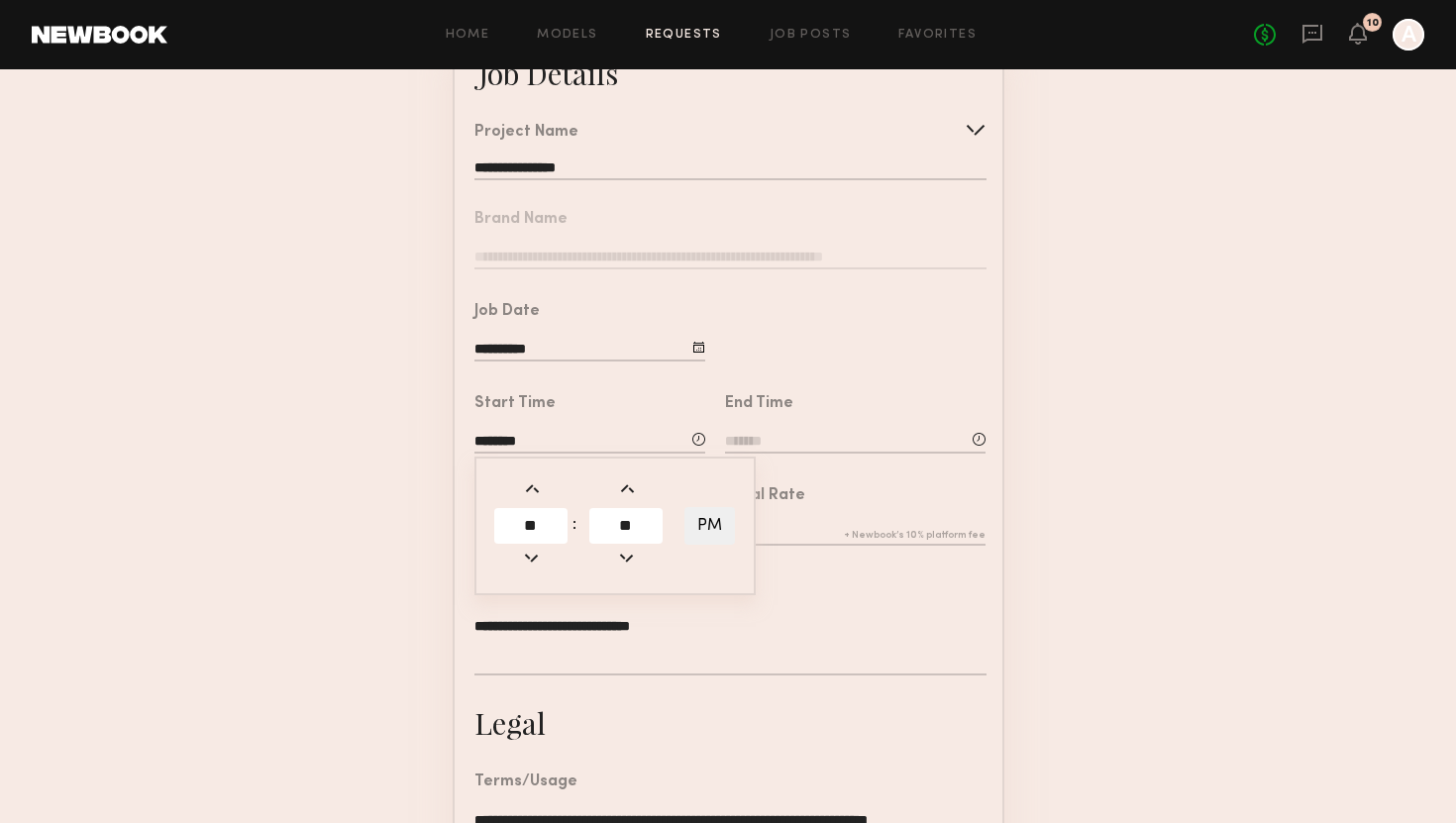 click on "End Time" 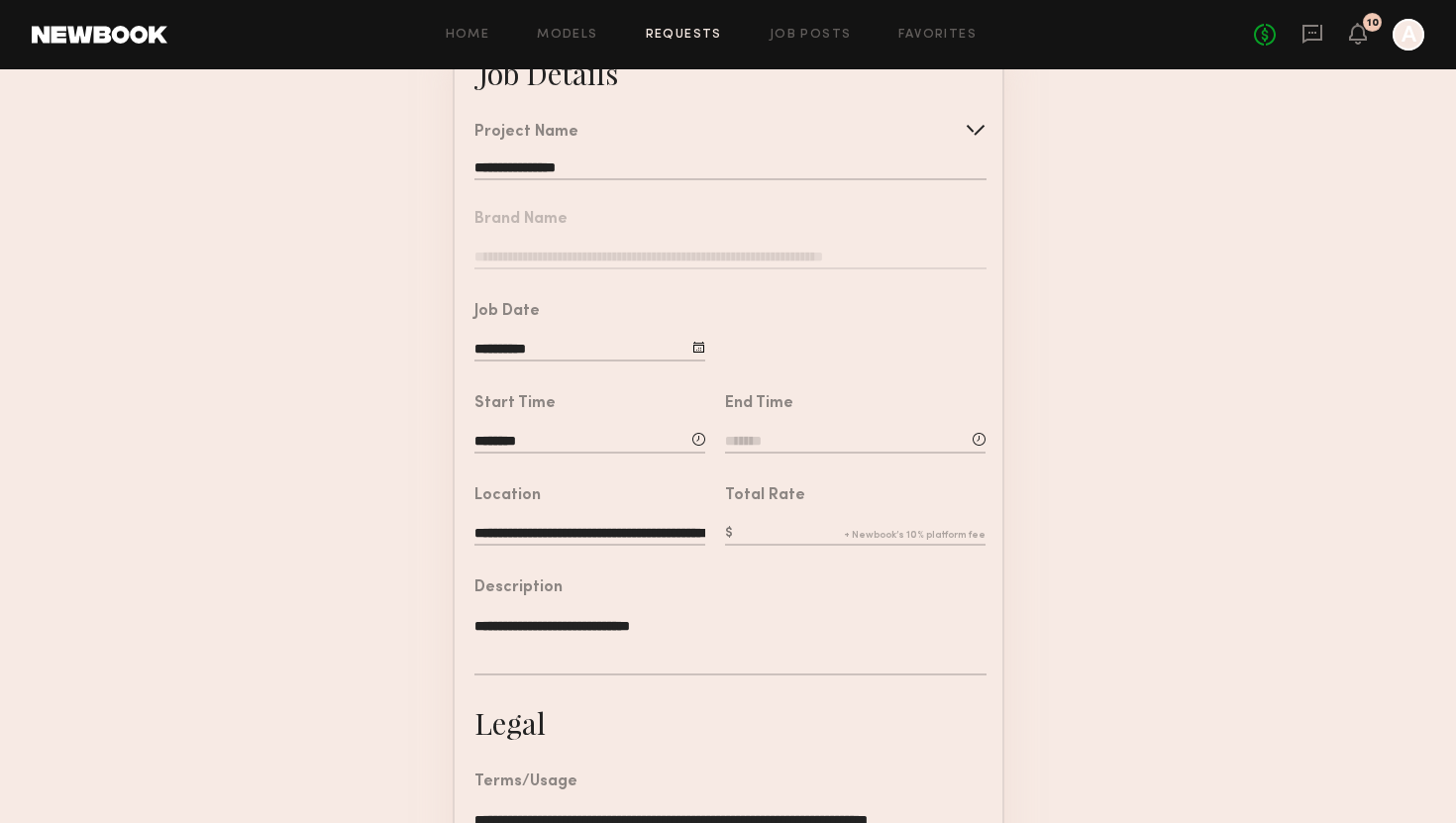 click 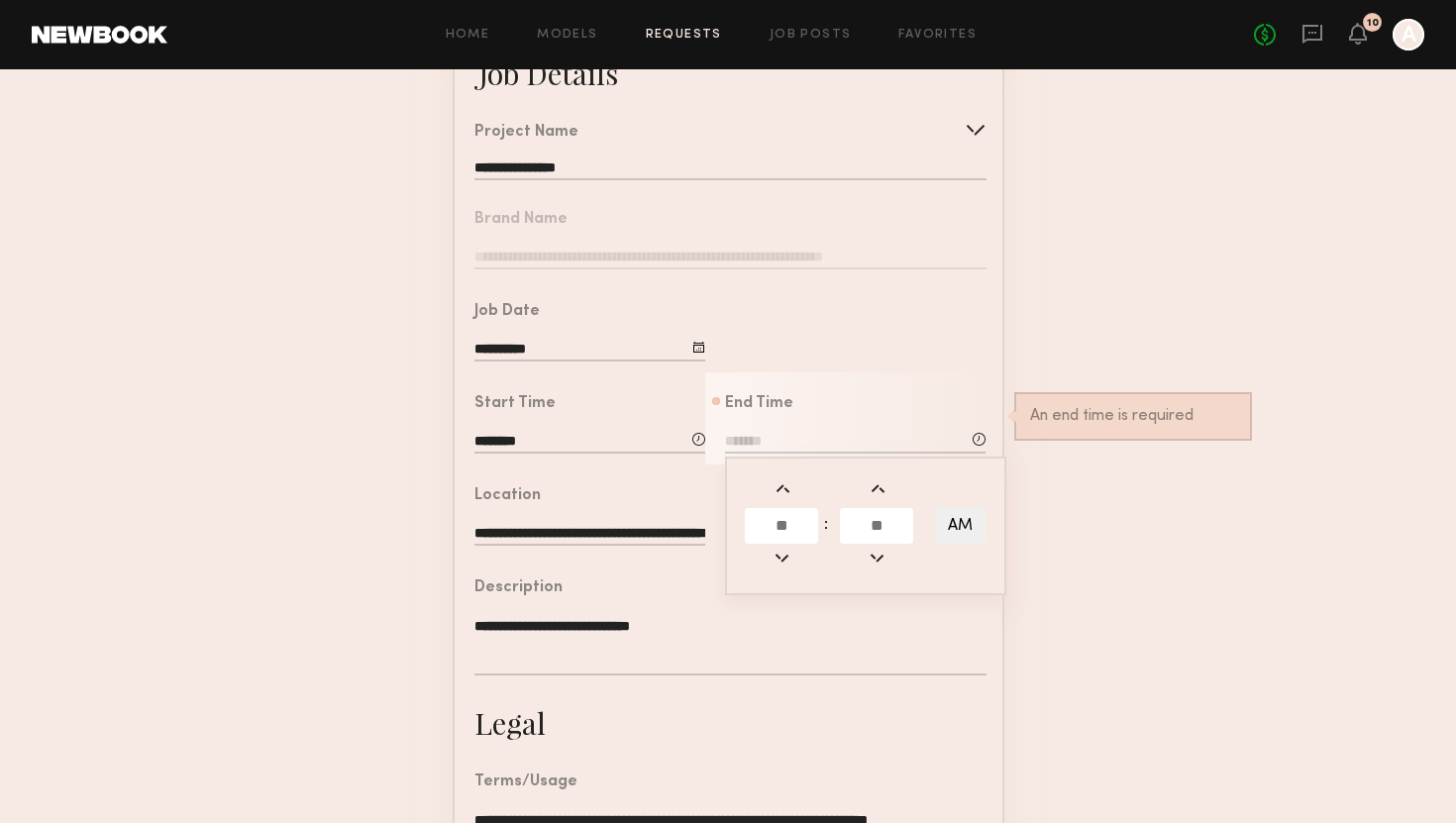 click 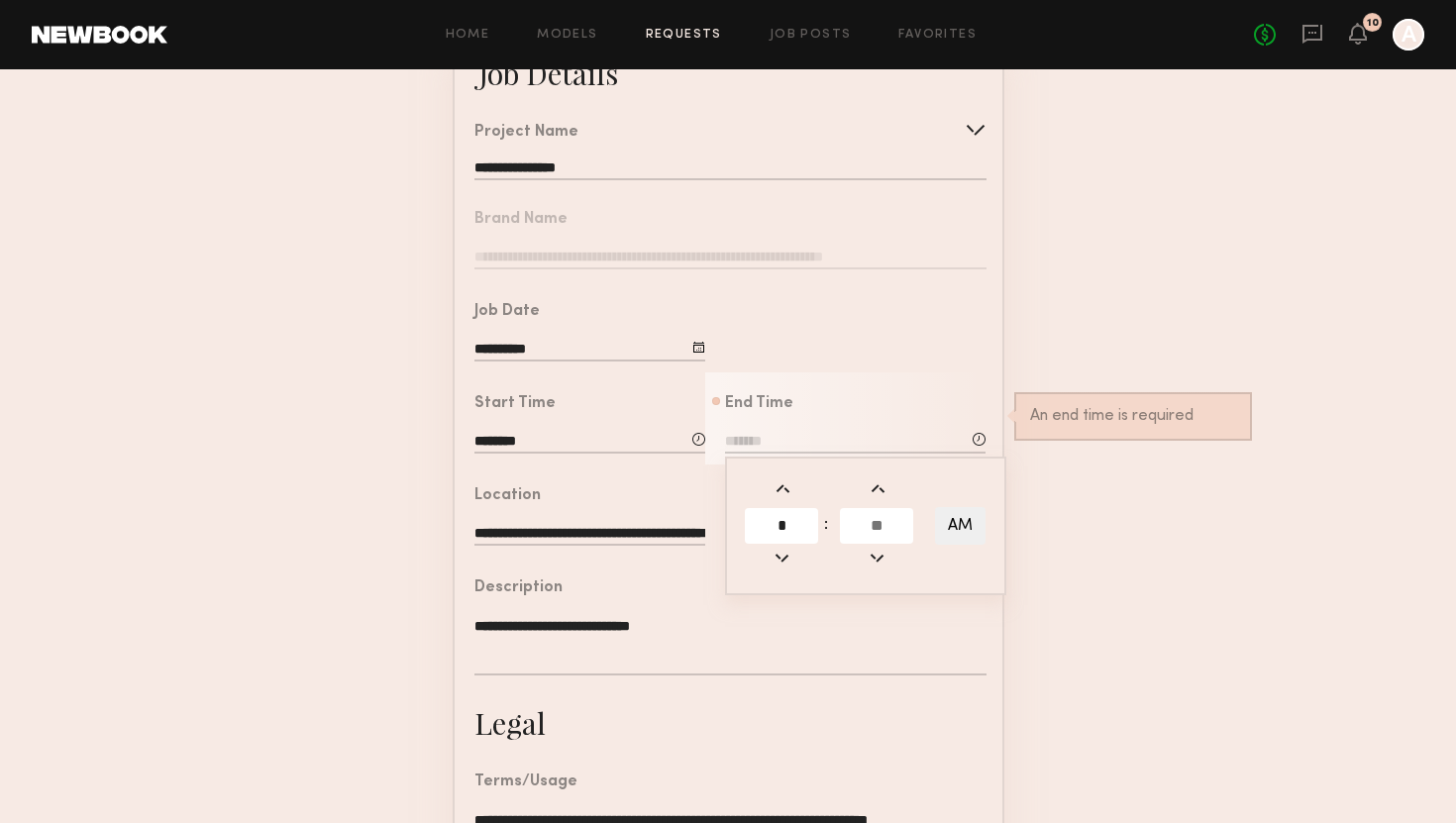 type on "*" 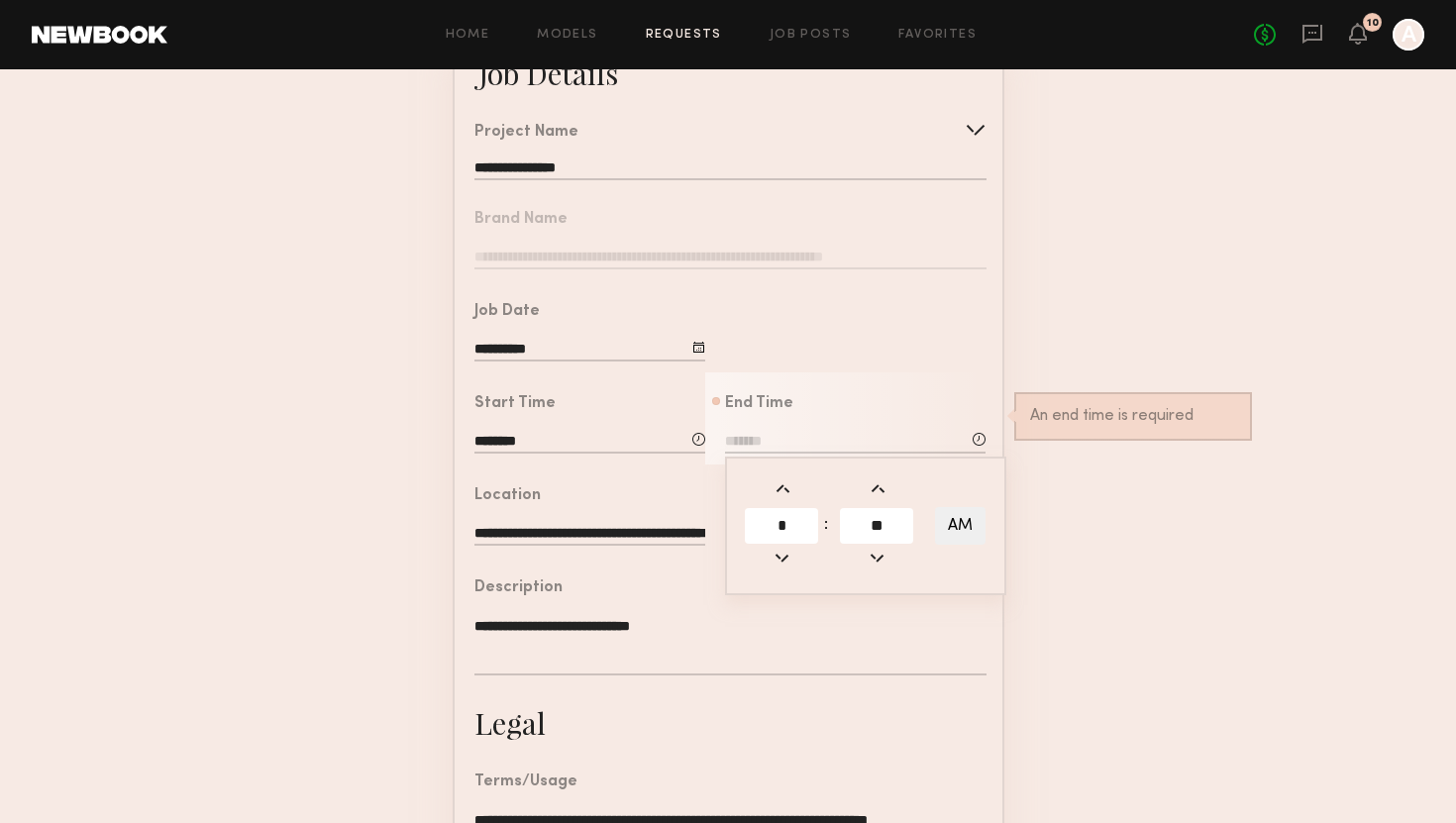 type on "**" 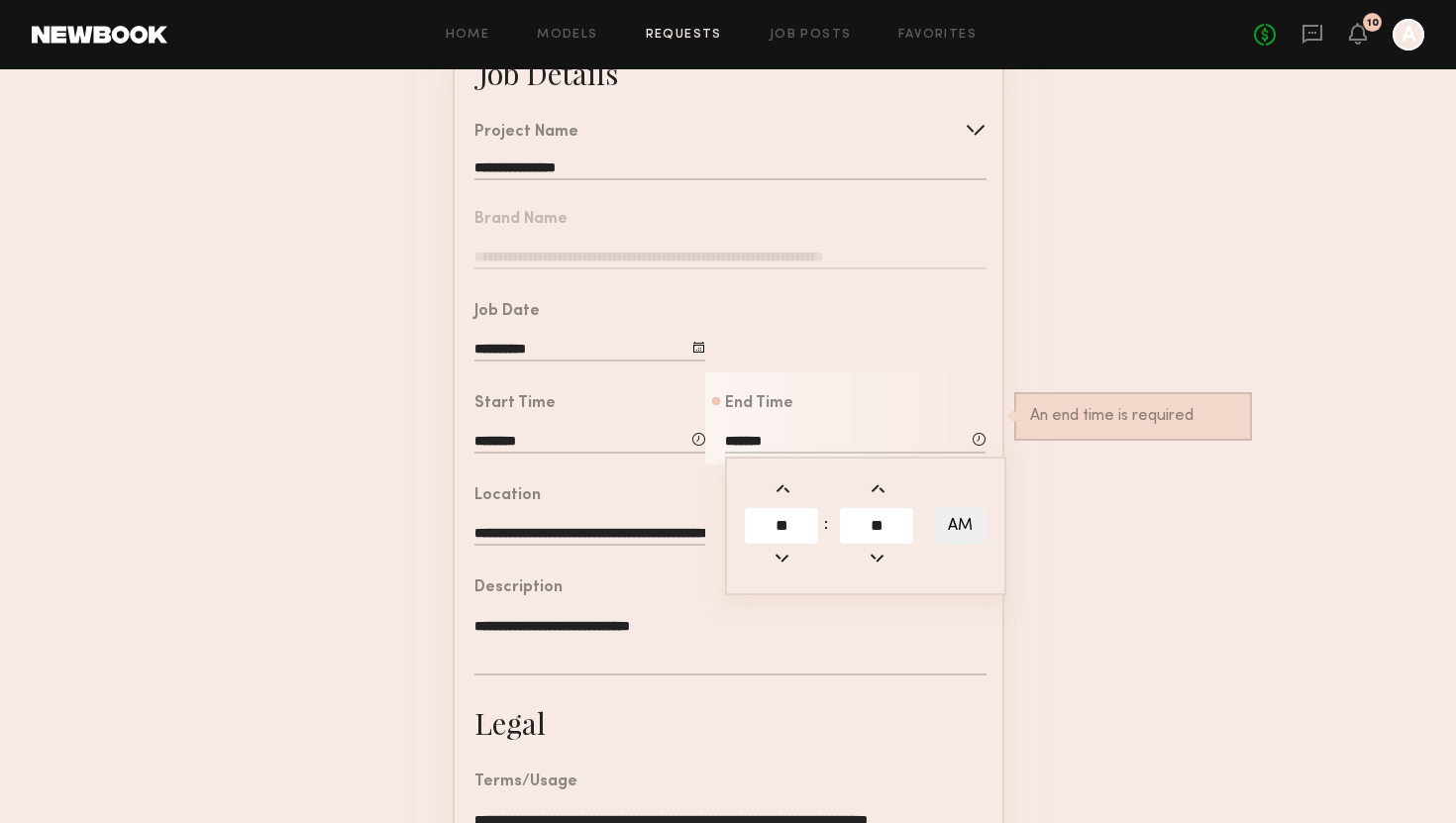 click on "AM" 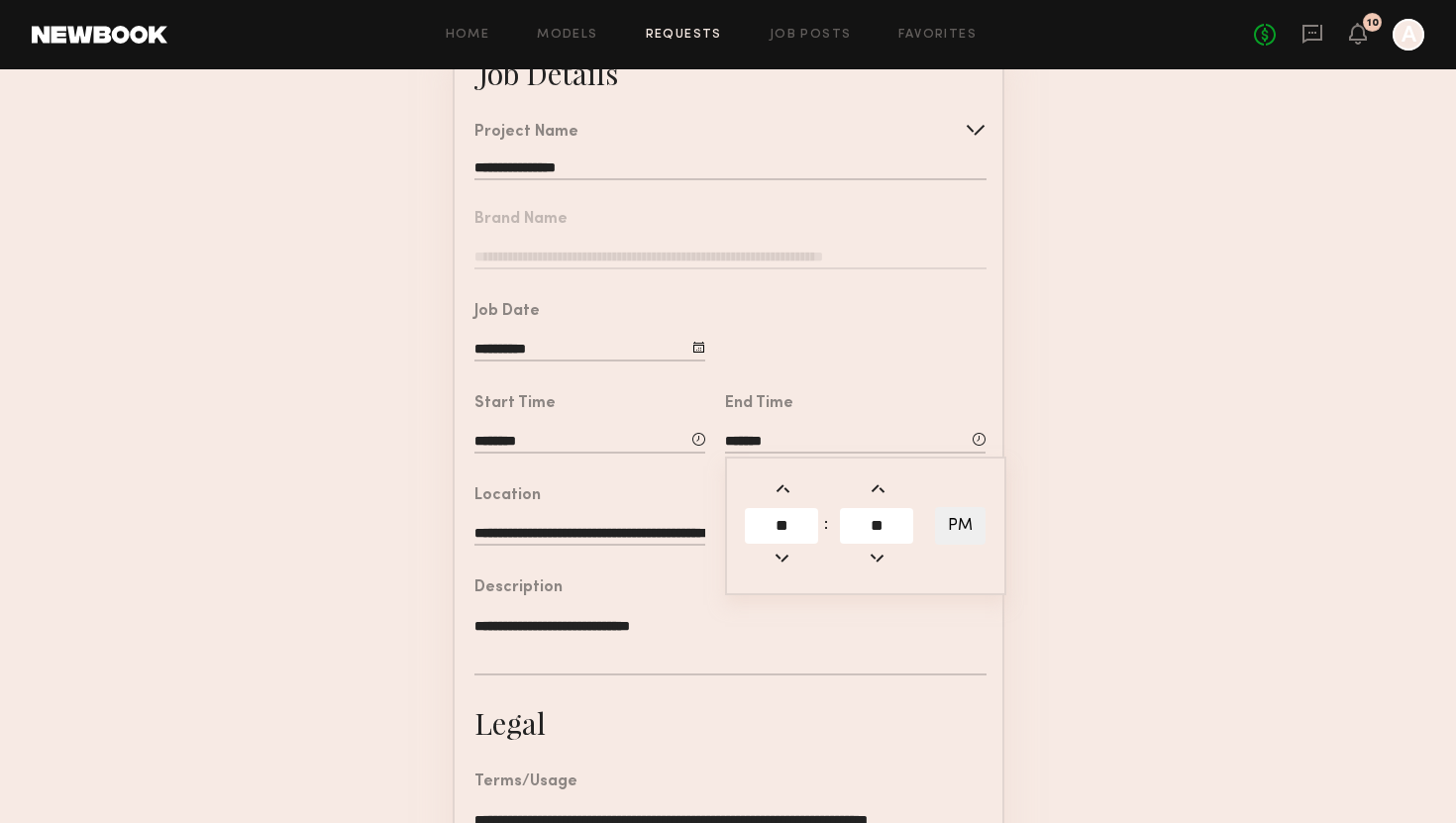 click on "**********" 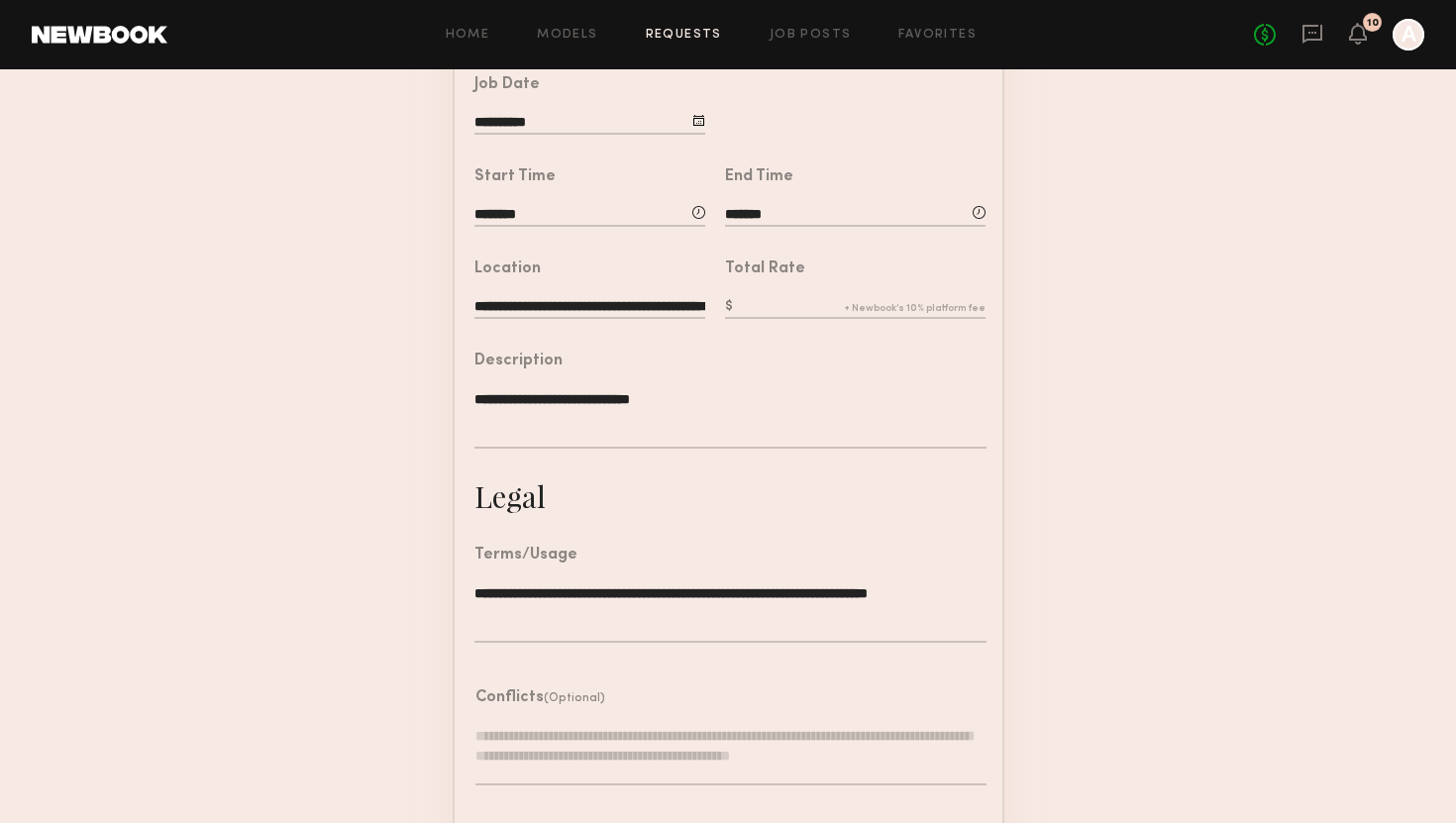 scroll, scrollTop: 480, scrollLeft: 0, axis: vertical 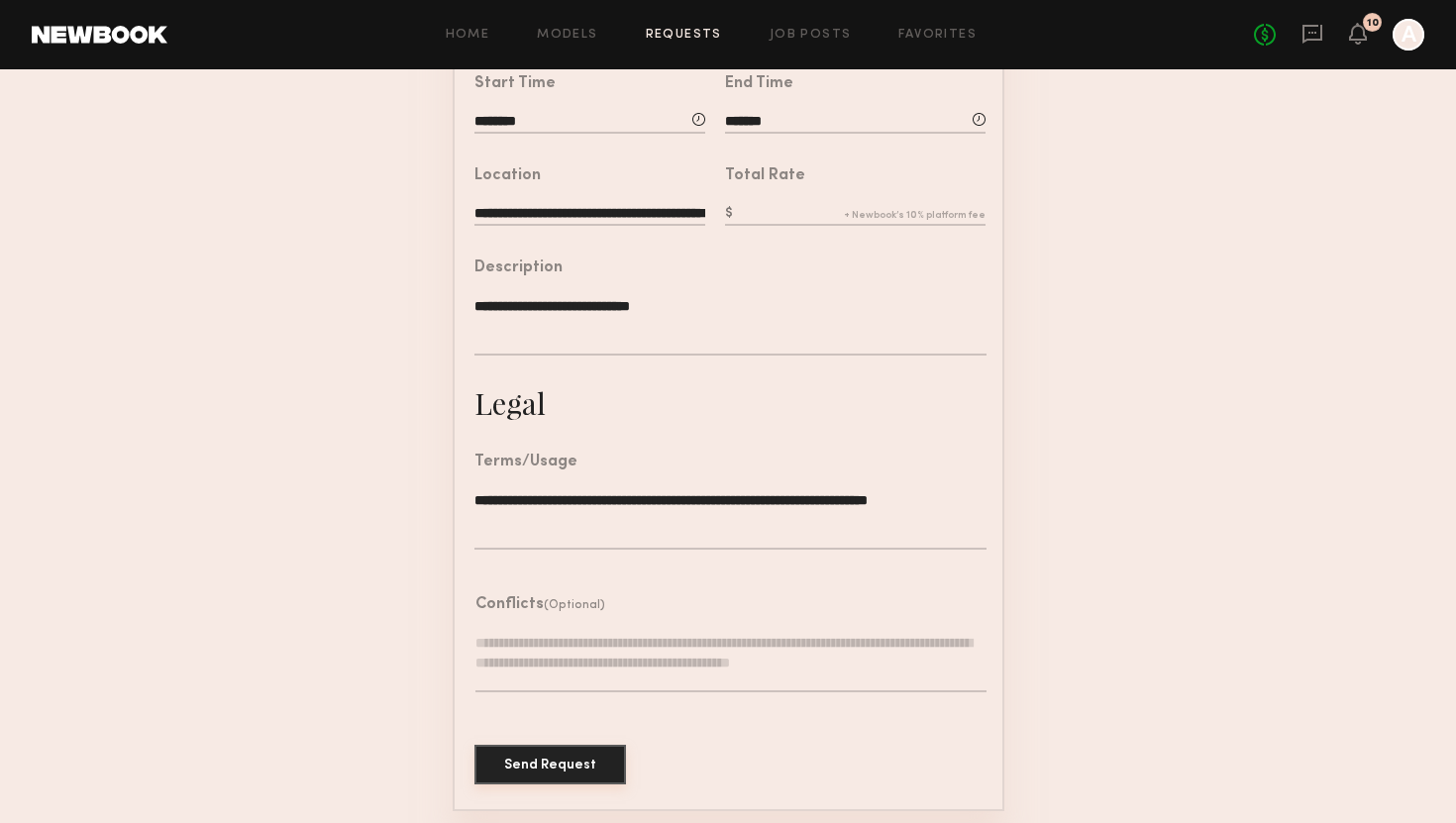 click on "Send Request" 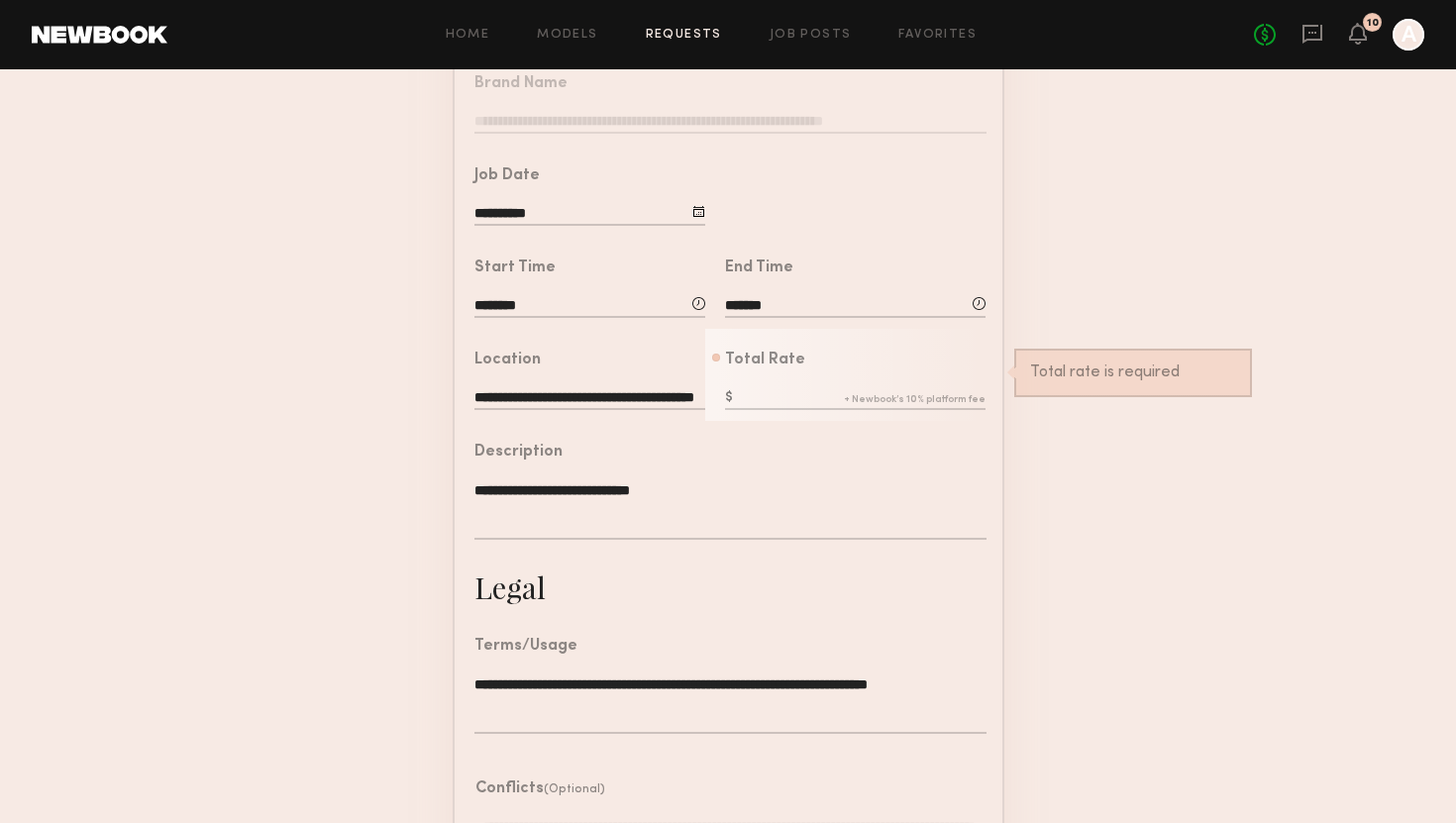 scroll, scrollTop: 290, scrollLeft: 0, axis: vertical 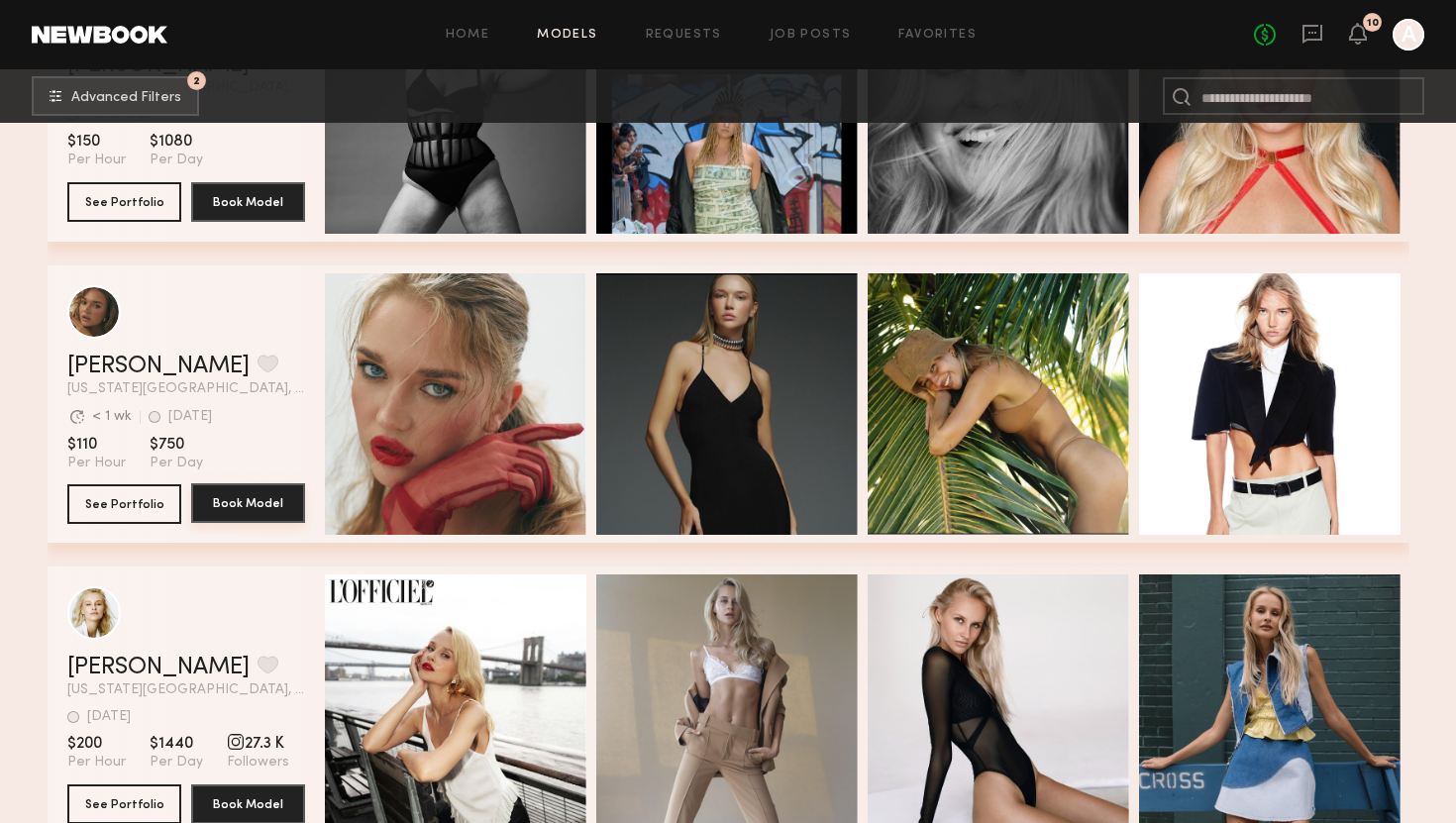 click on "Book Model" 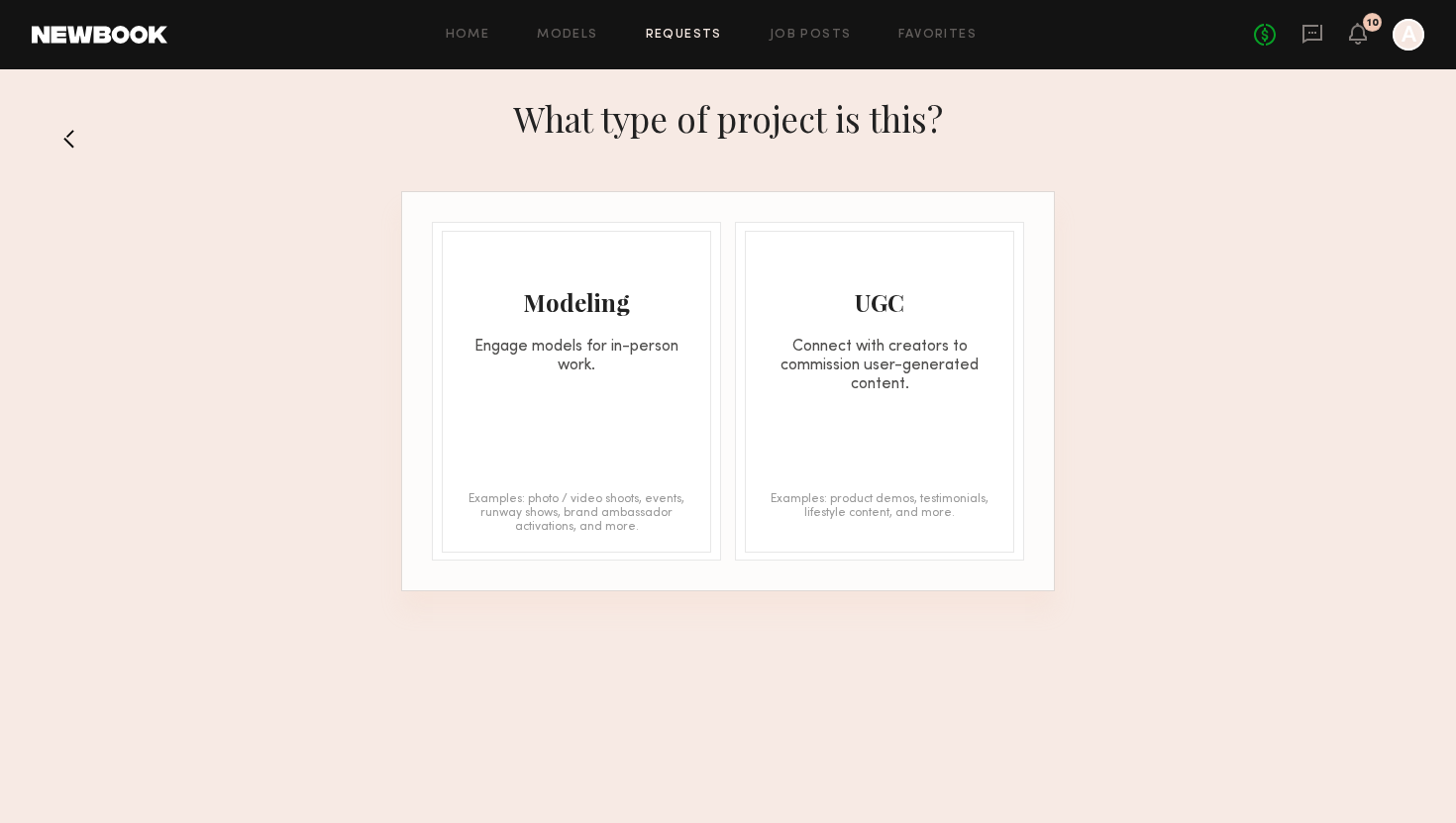 click on "Modeling Engage models for in-person work. Examples: photo / video shoots, events, runway shows, brand ambassador activations, and more." 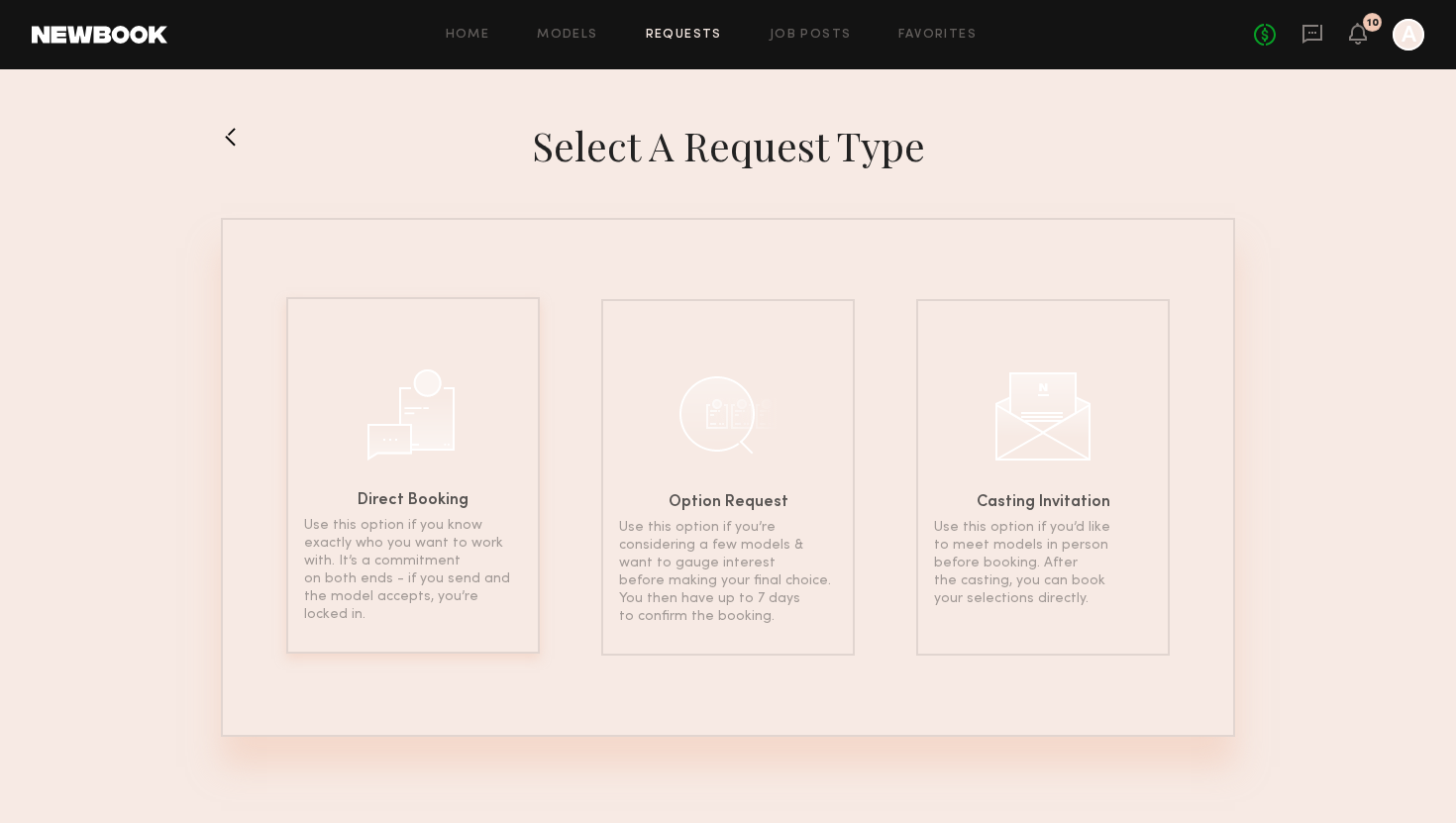 click on "Direct Booking Use this option if you know exactly who you want to work with. It’s a commitment on both ends - if you send and the model accepts, you’re locked in." 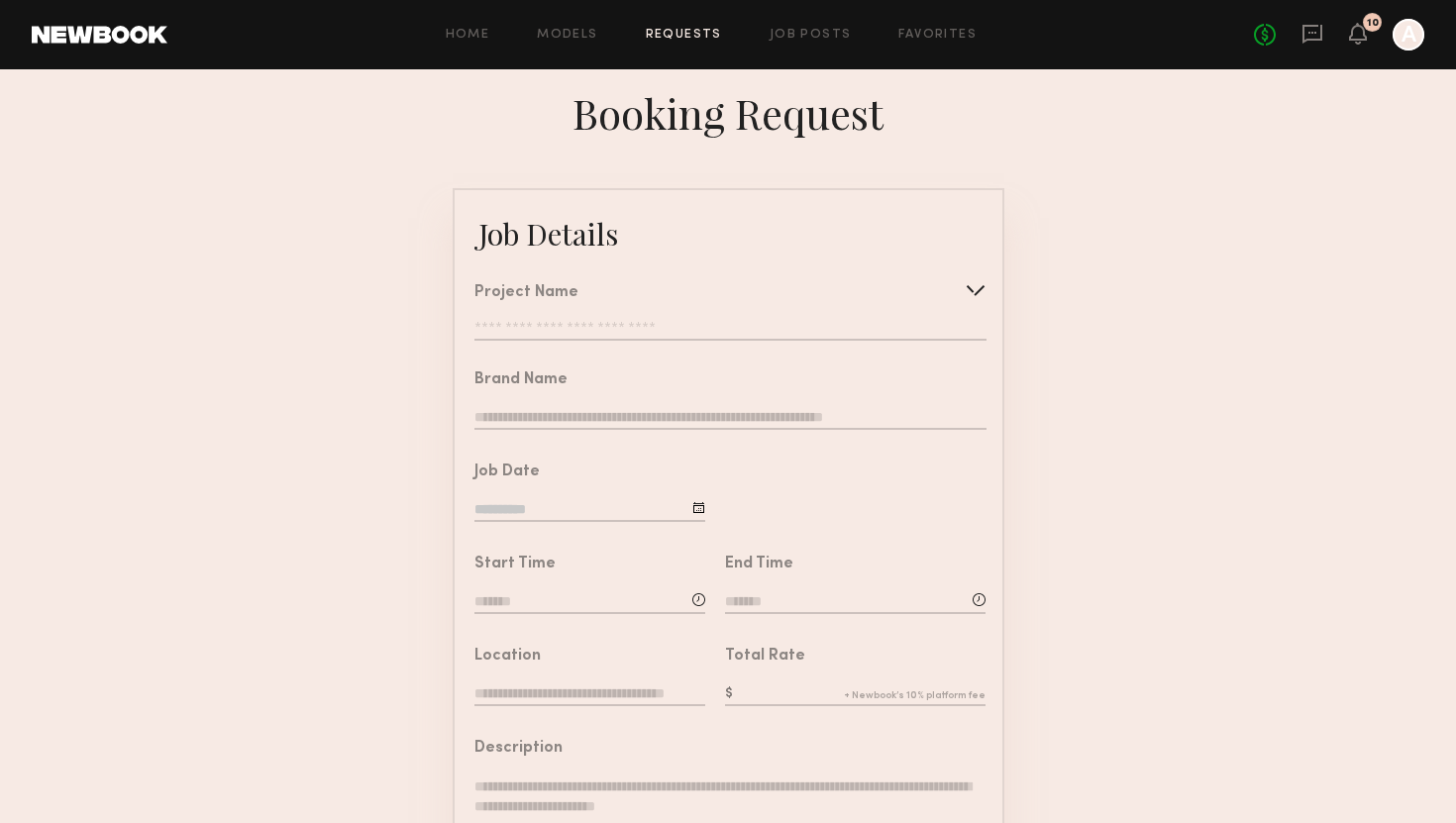 click 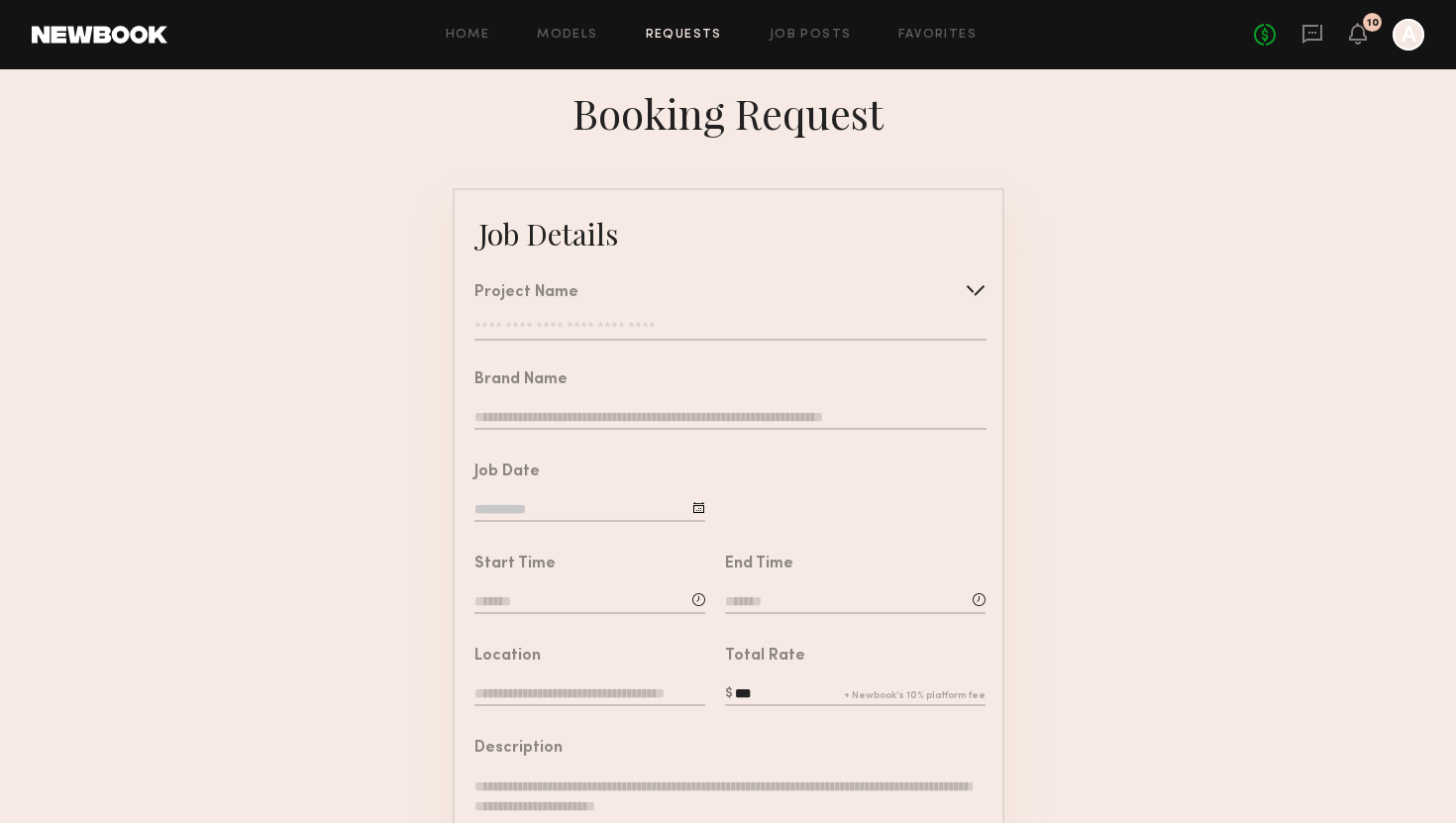 type on "***" 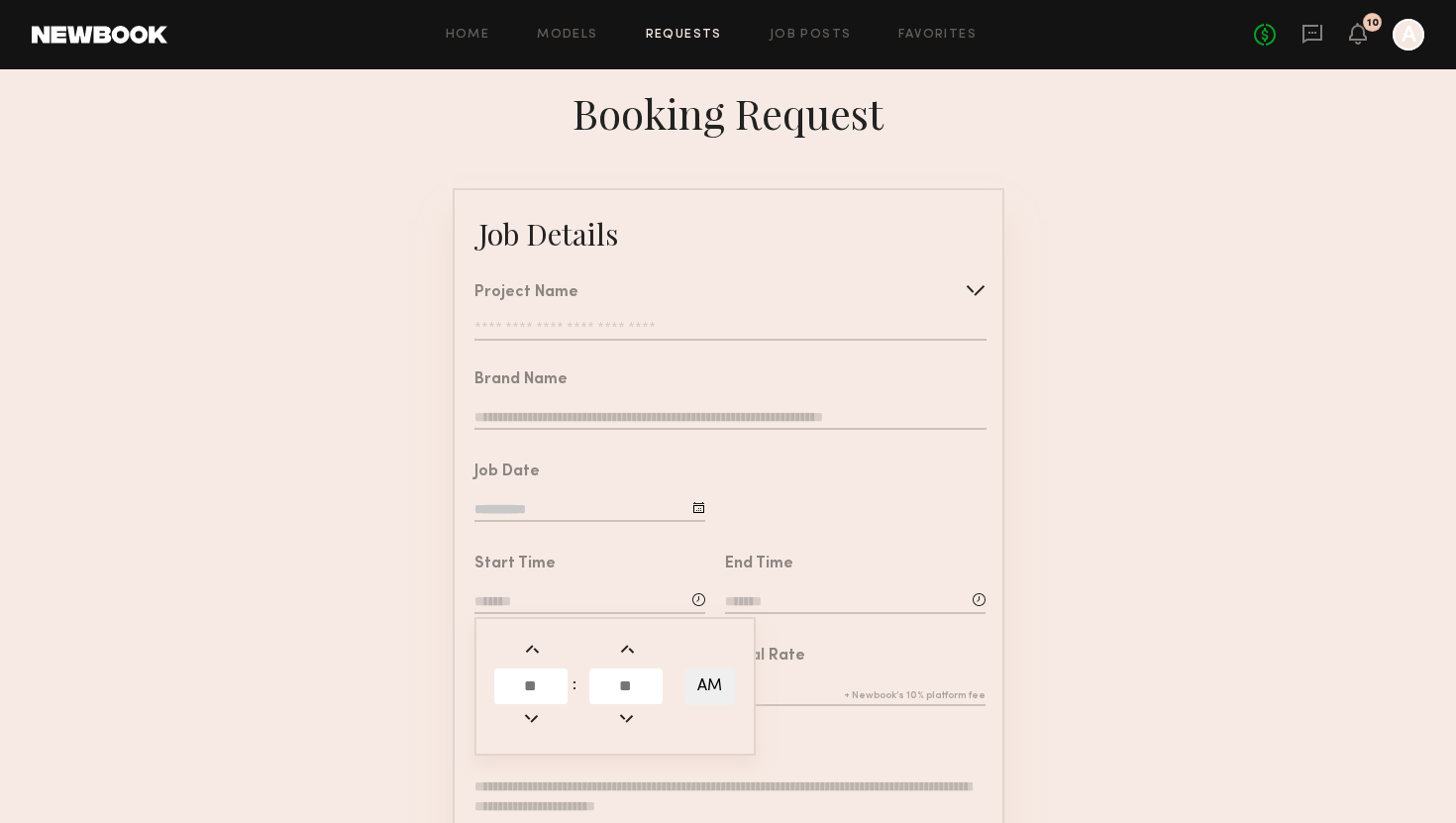 click 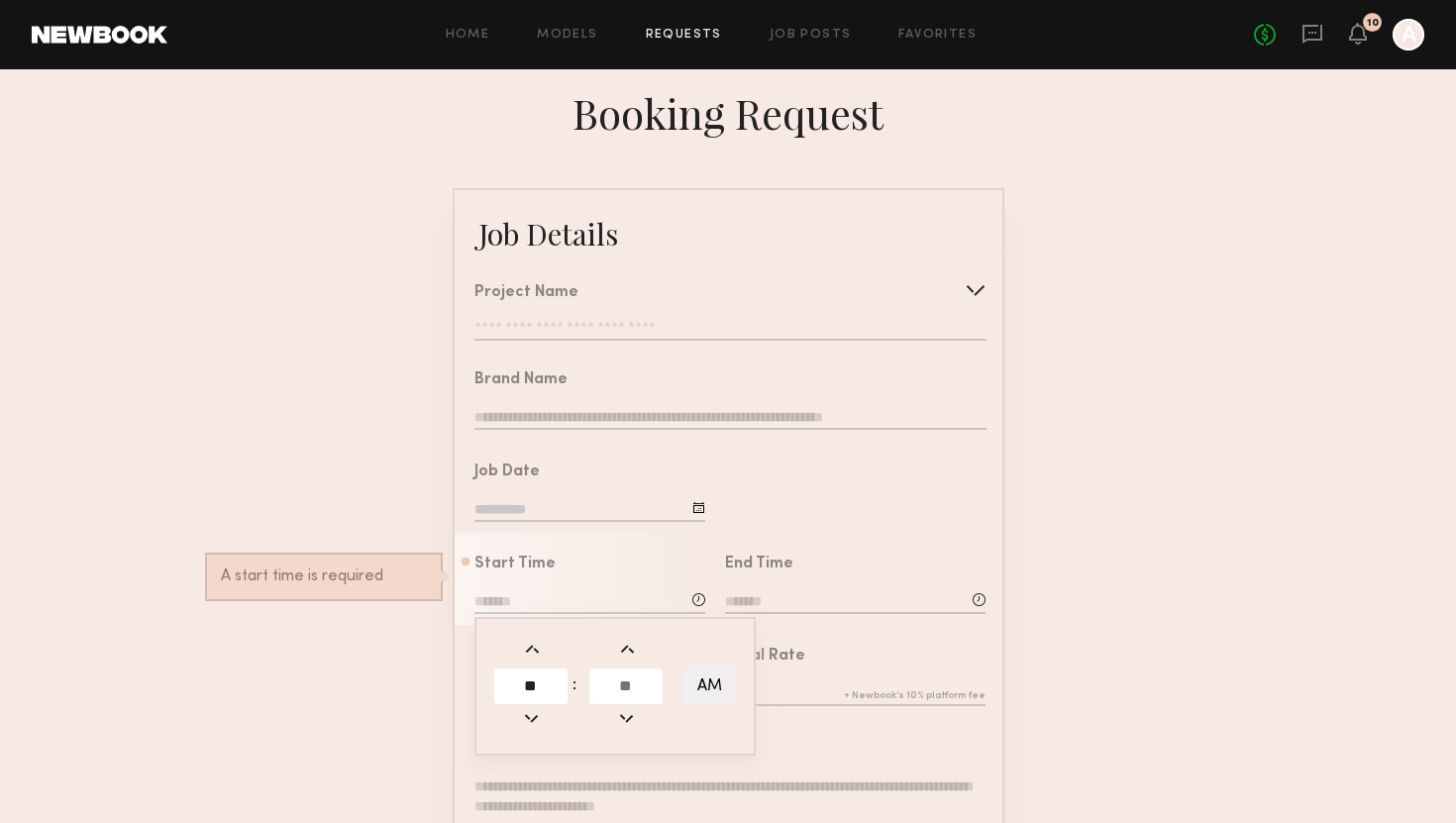 type on "**" 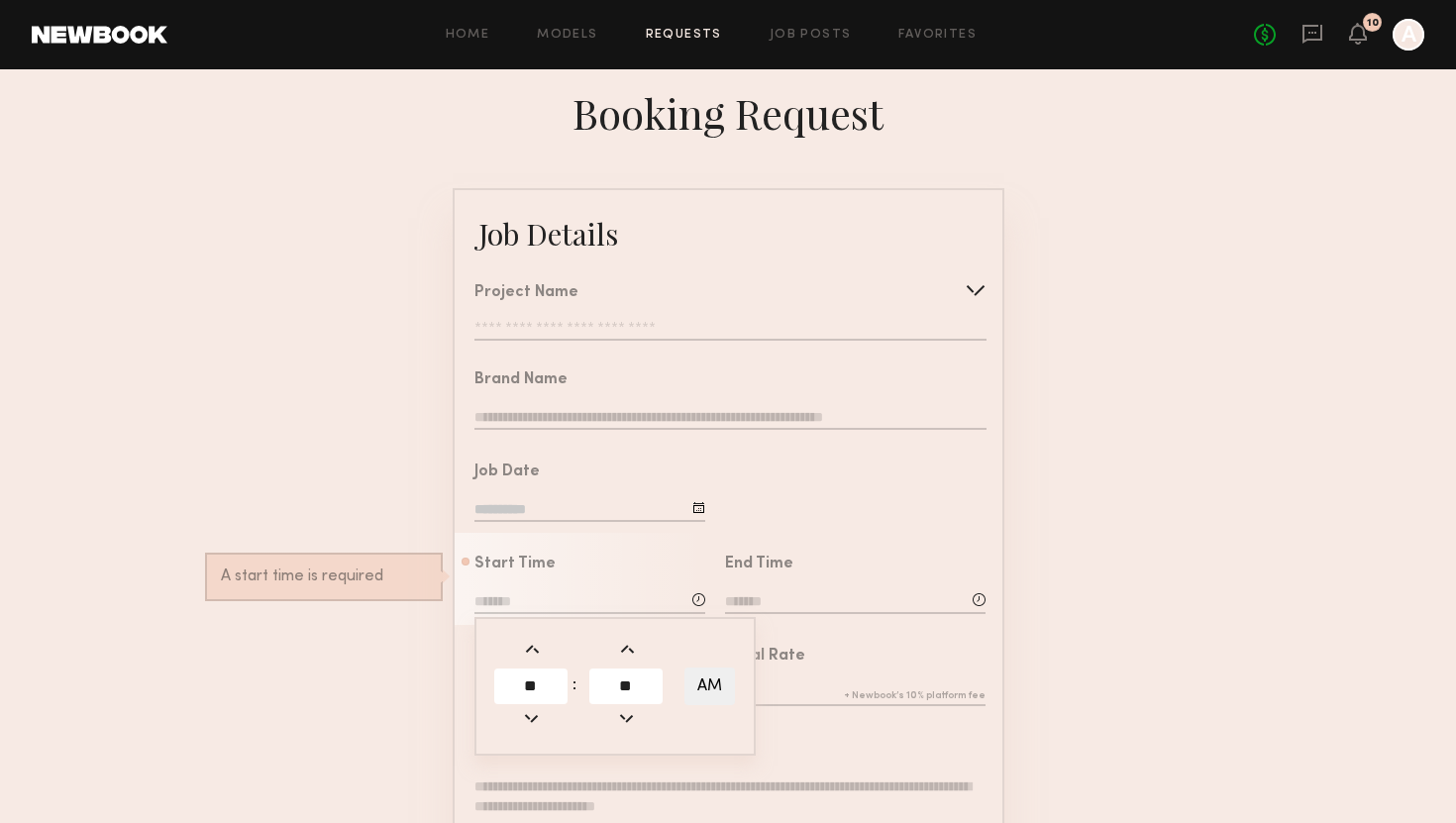 type on "**" 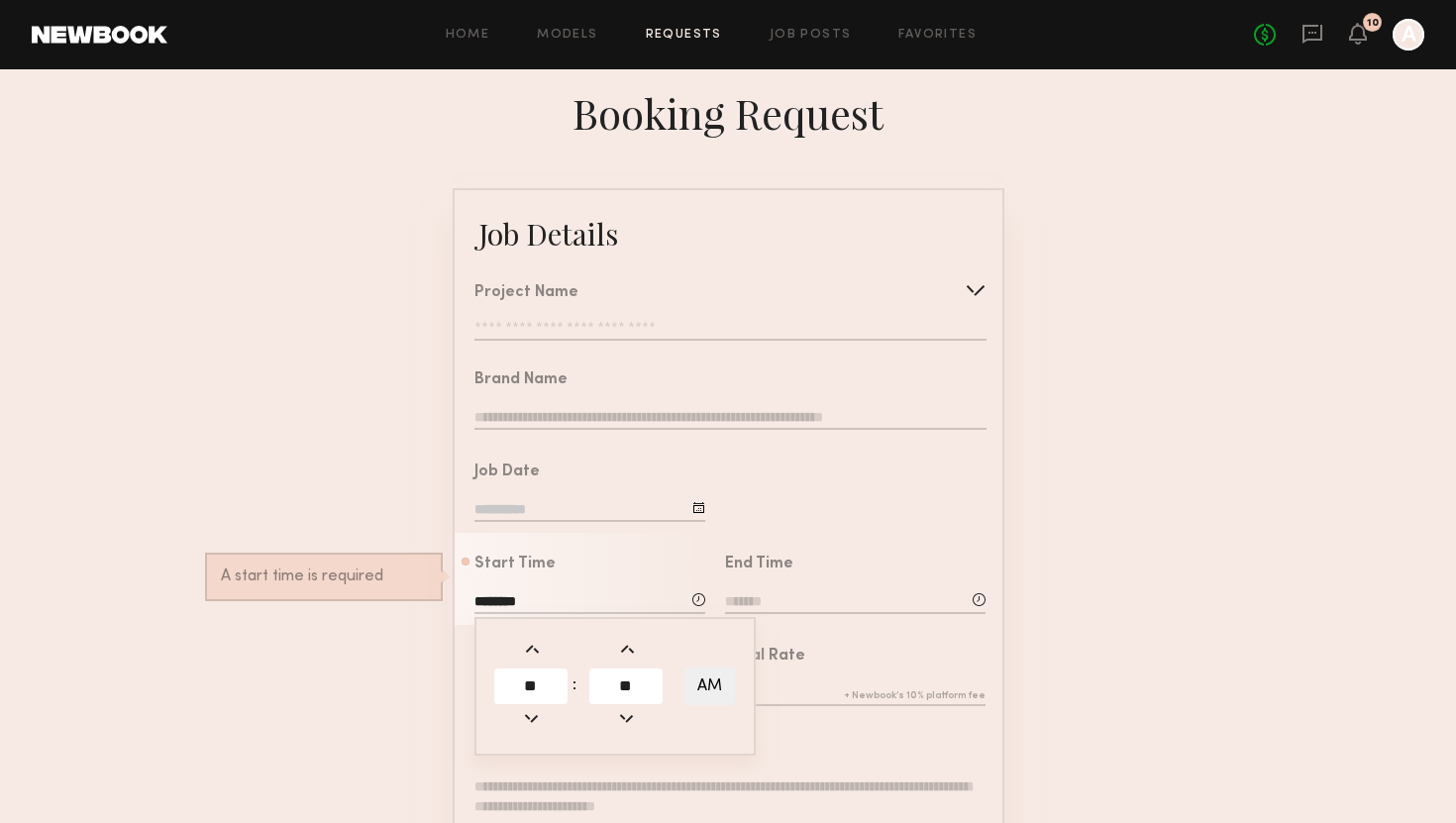 click on "AM" 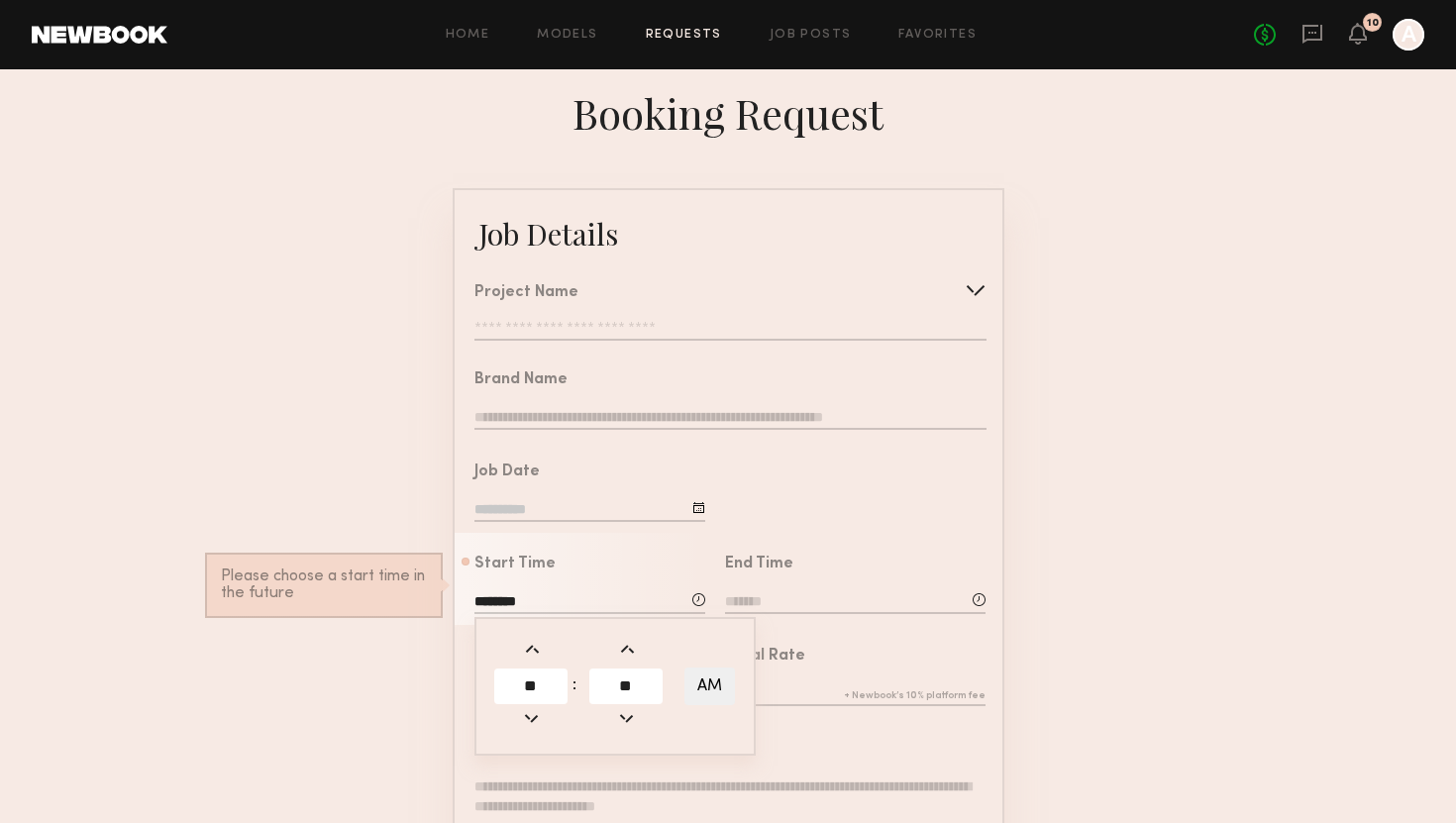 click on "AM" 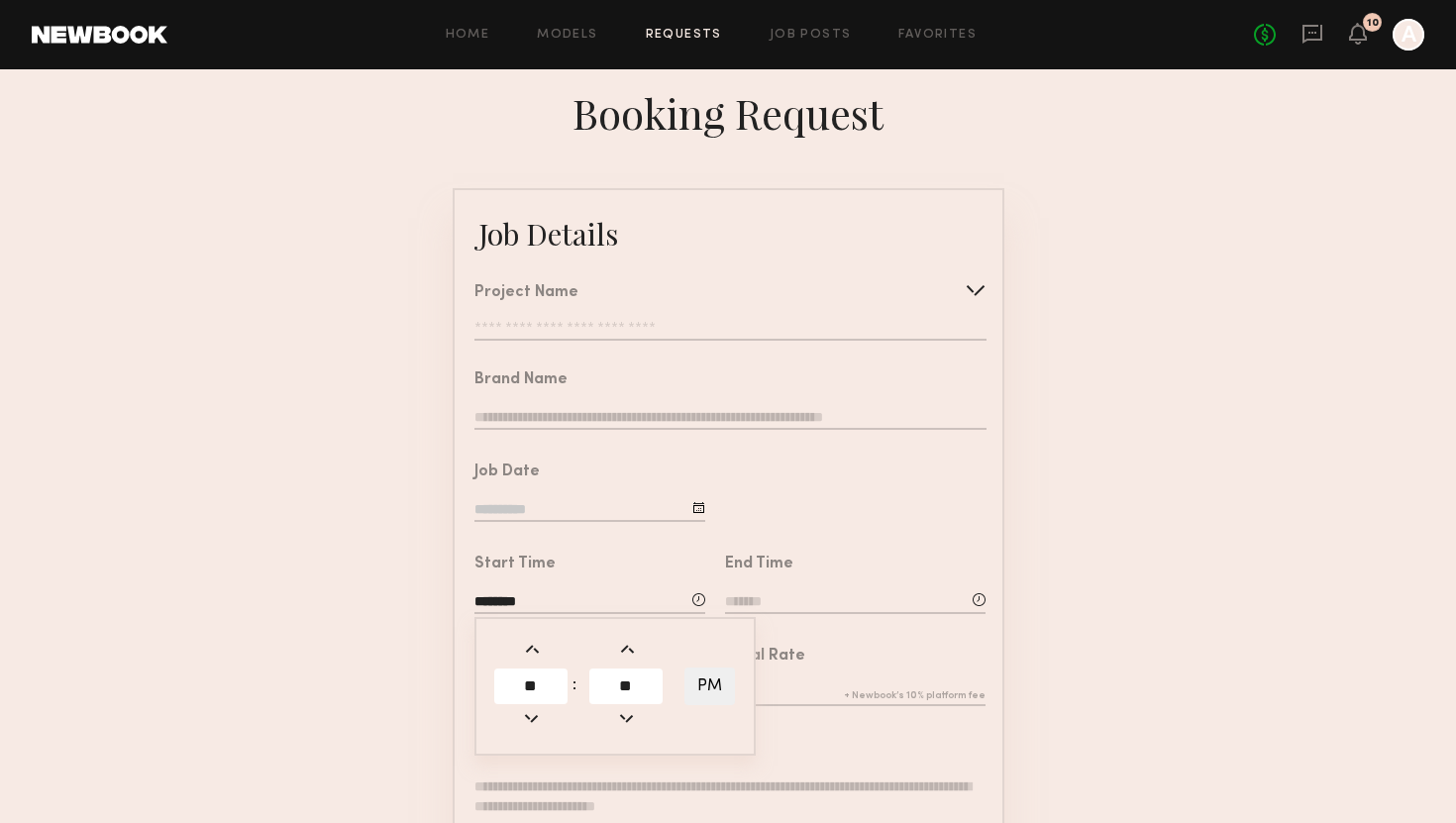 click 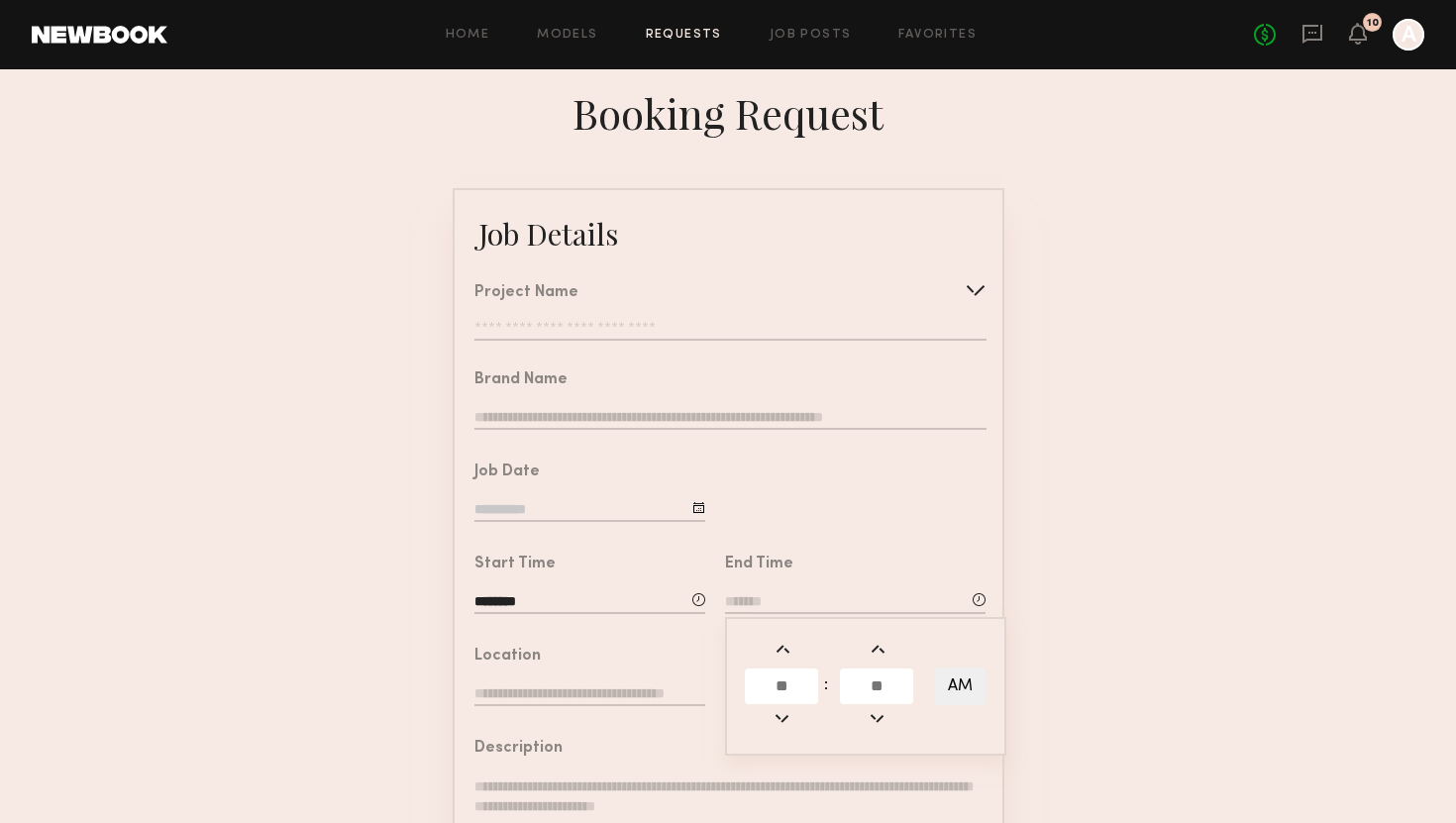 click 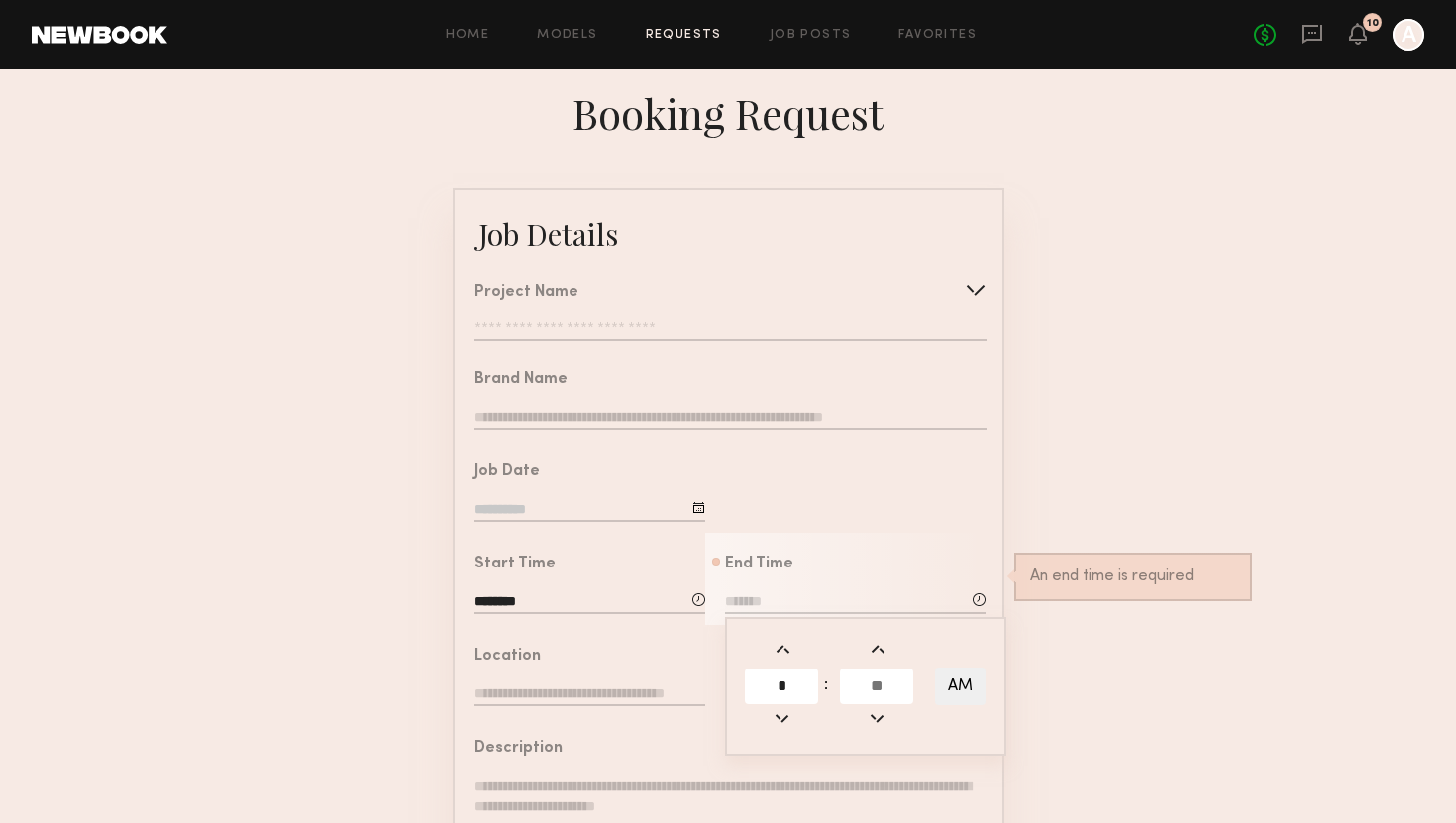 type on "*" 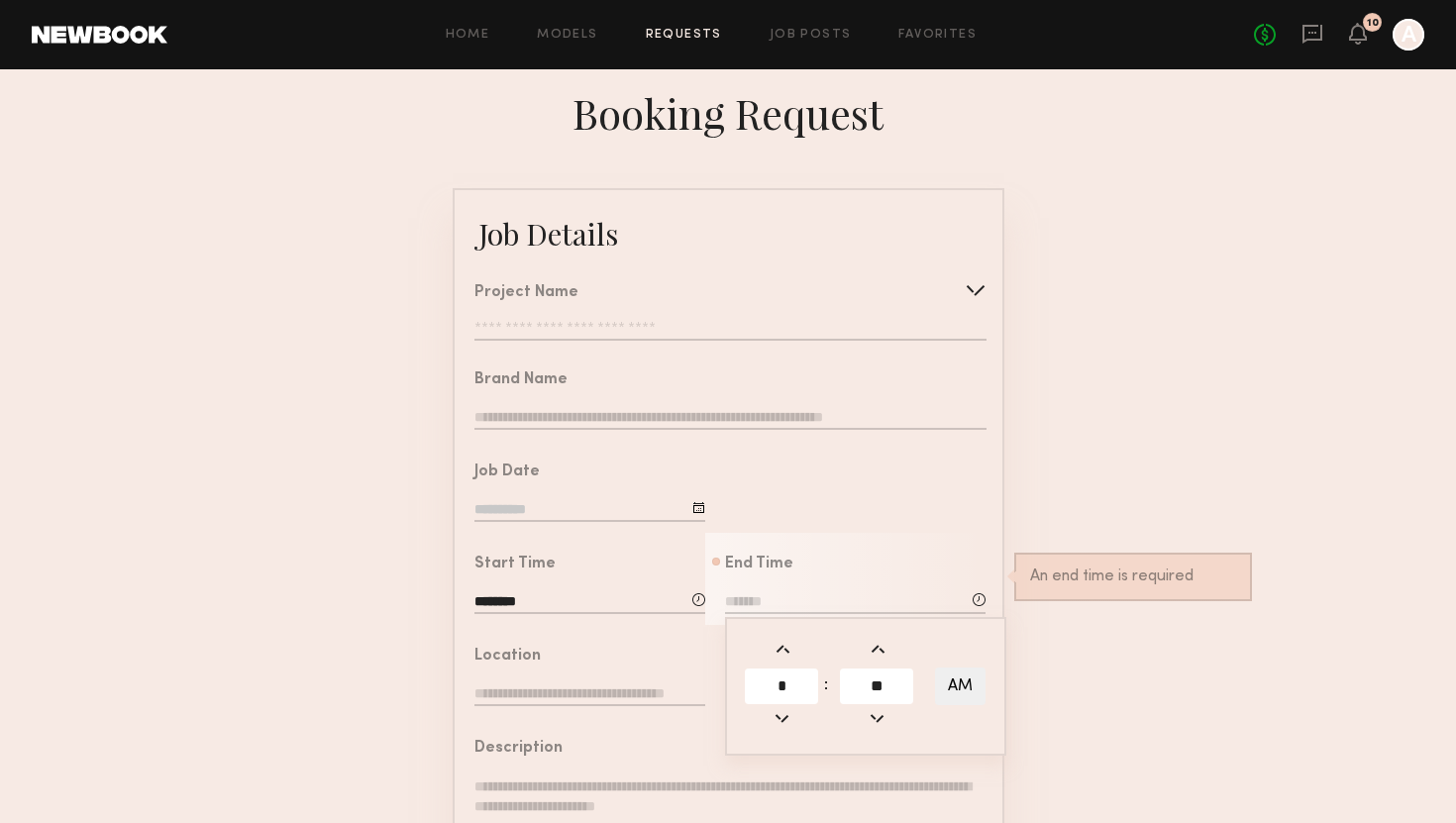 type on "**" 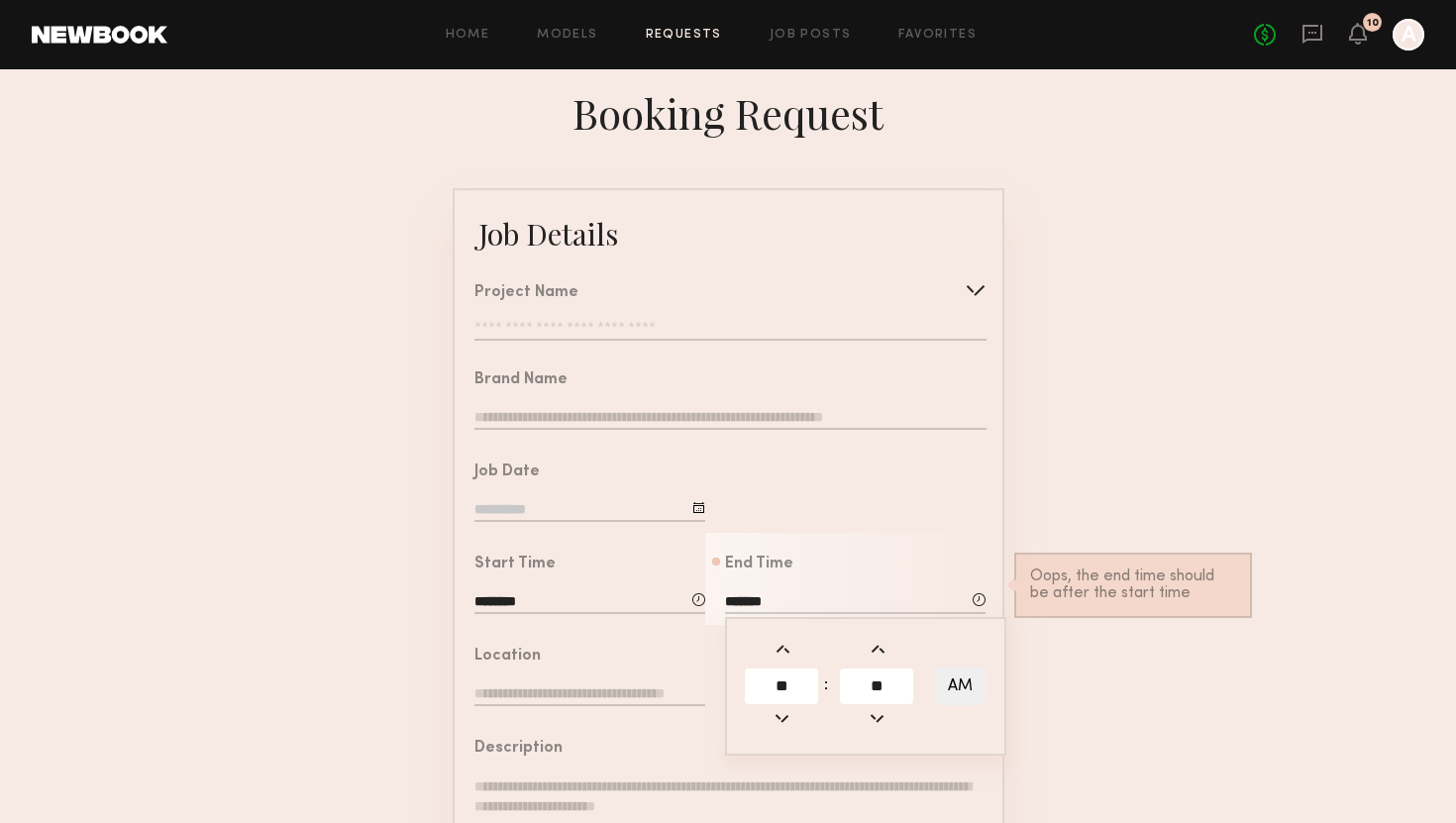 click on "AM" 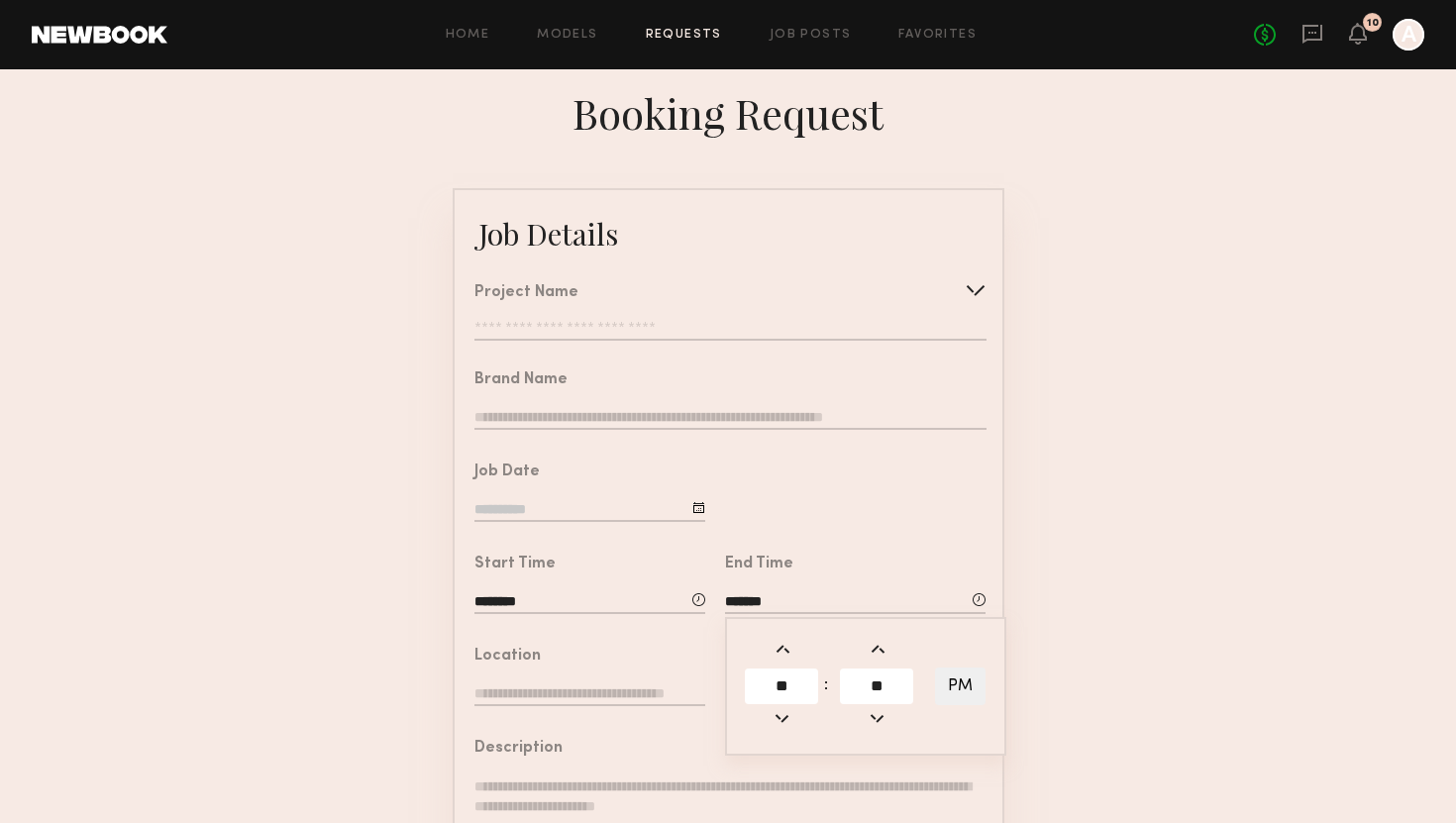 click on "Job Details   Project Name   Create   Use recent modeling project  [PERSON_NAME] Shoot   Brand Name   Job Date   Start Time  ********         **  :  **     PM           End Time  *******         **  :  **     PM           Location   Total Rate  ***  Description   Legal   Terms/Usage  Conflicts  (Optional)  Send Request" 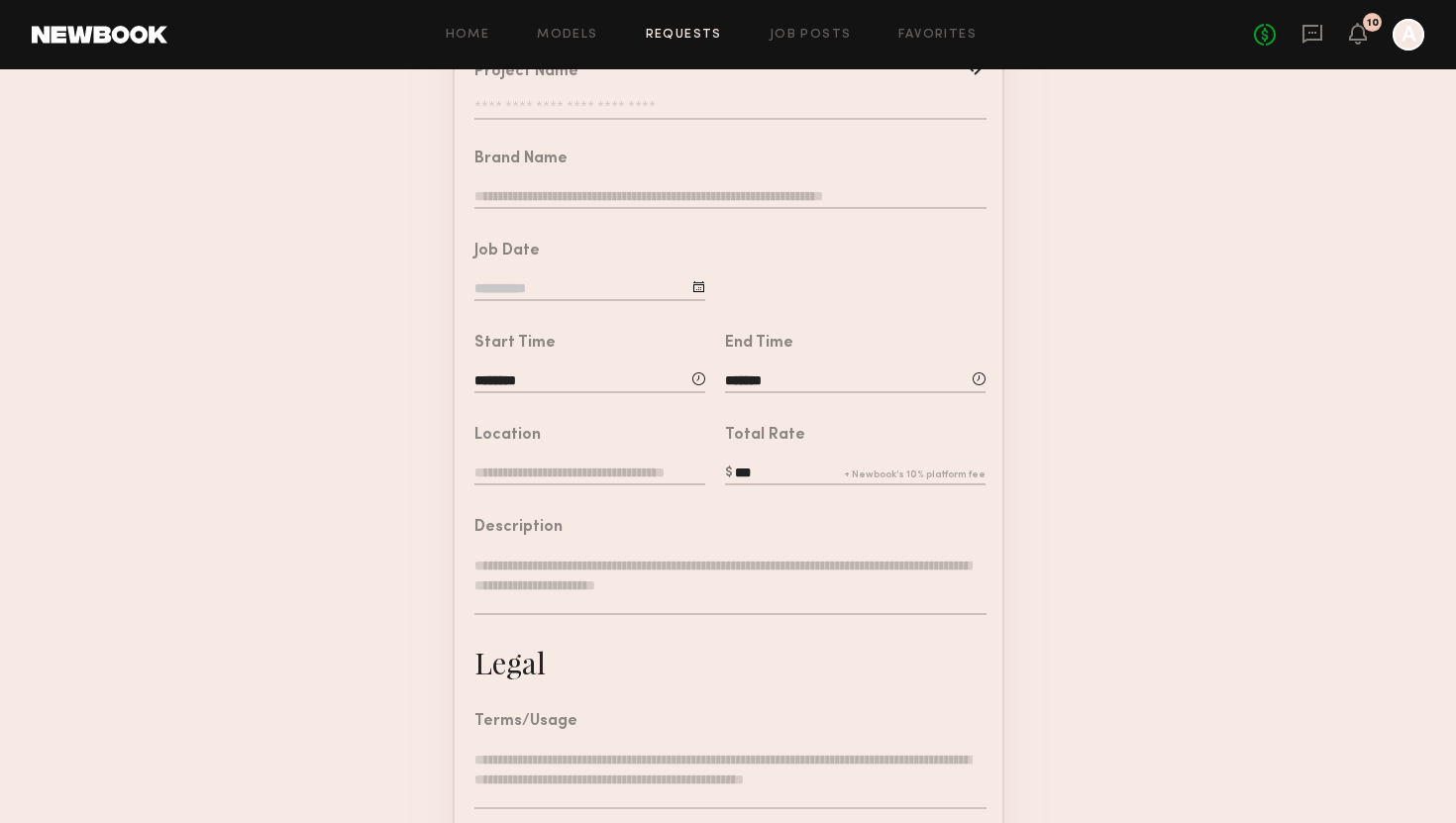 scroll, scrollTop: 223, scrollLeft: 0, axis: vertical 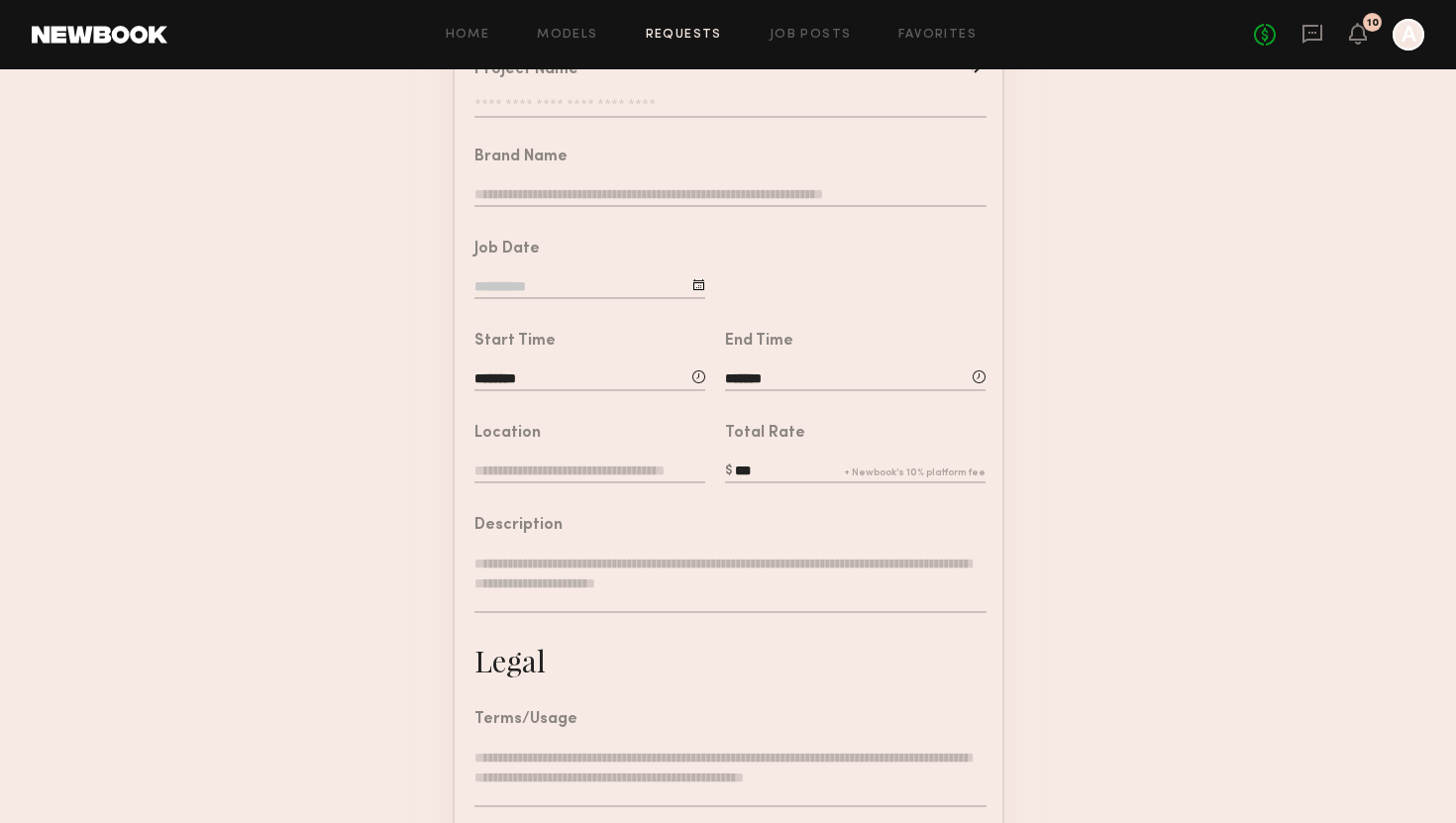 click 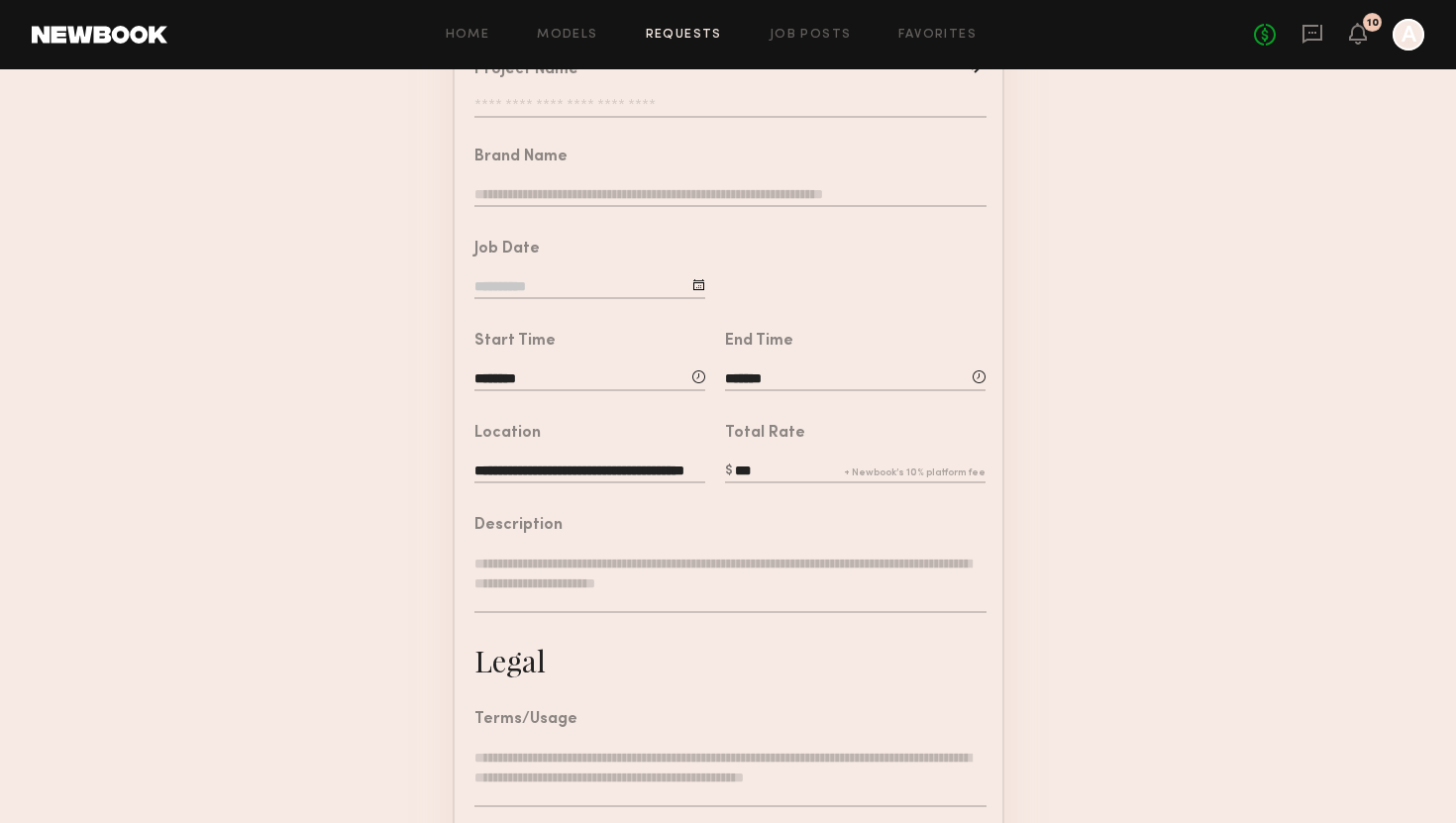 scroll, scrollTop: 0, scrollLeft: 48, axis: horizontal 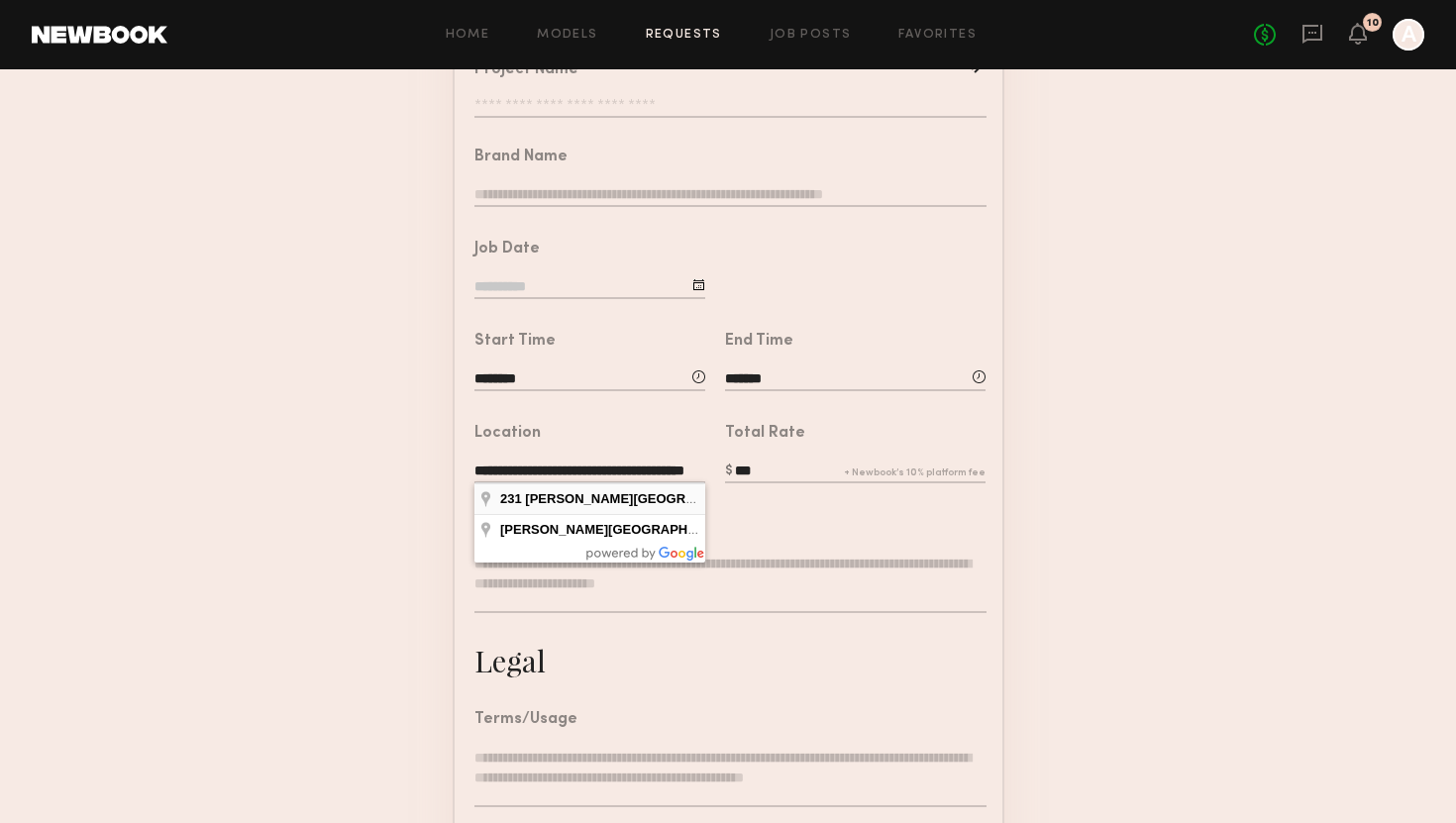 type on "**********" 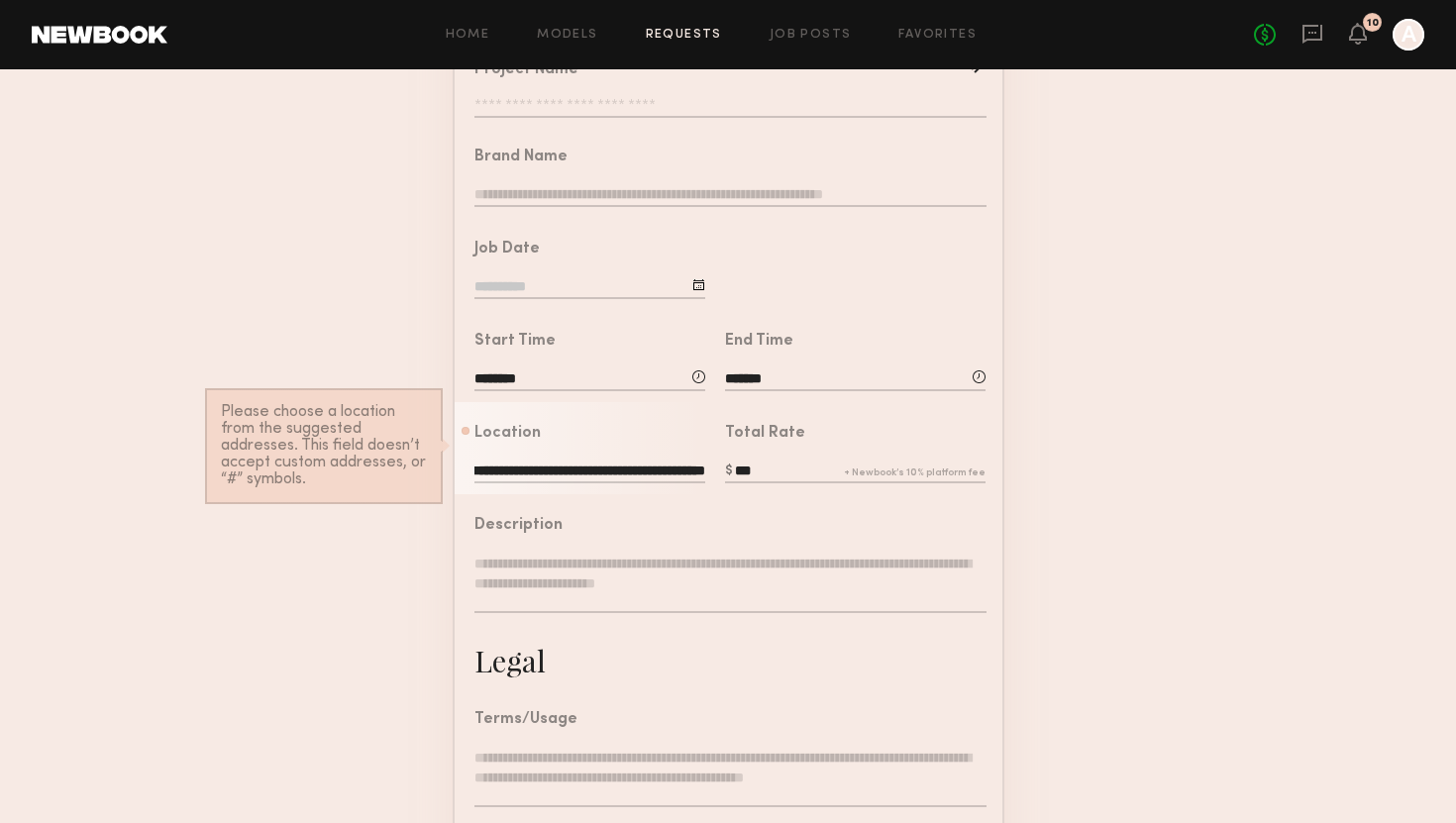 scroll, scrollTop: 0, scrollLeft: 0, axis: both 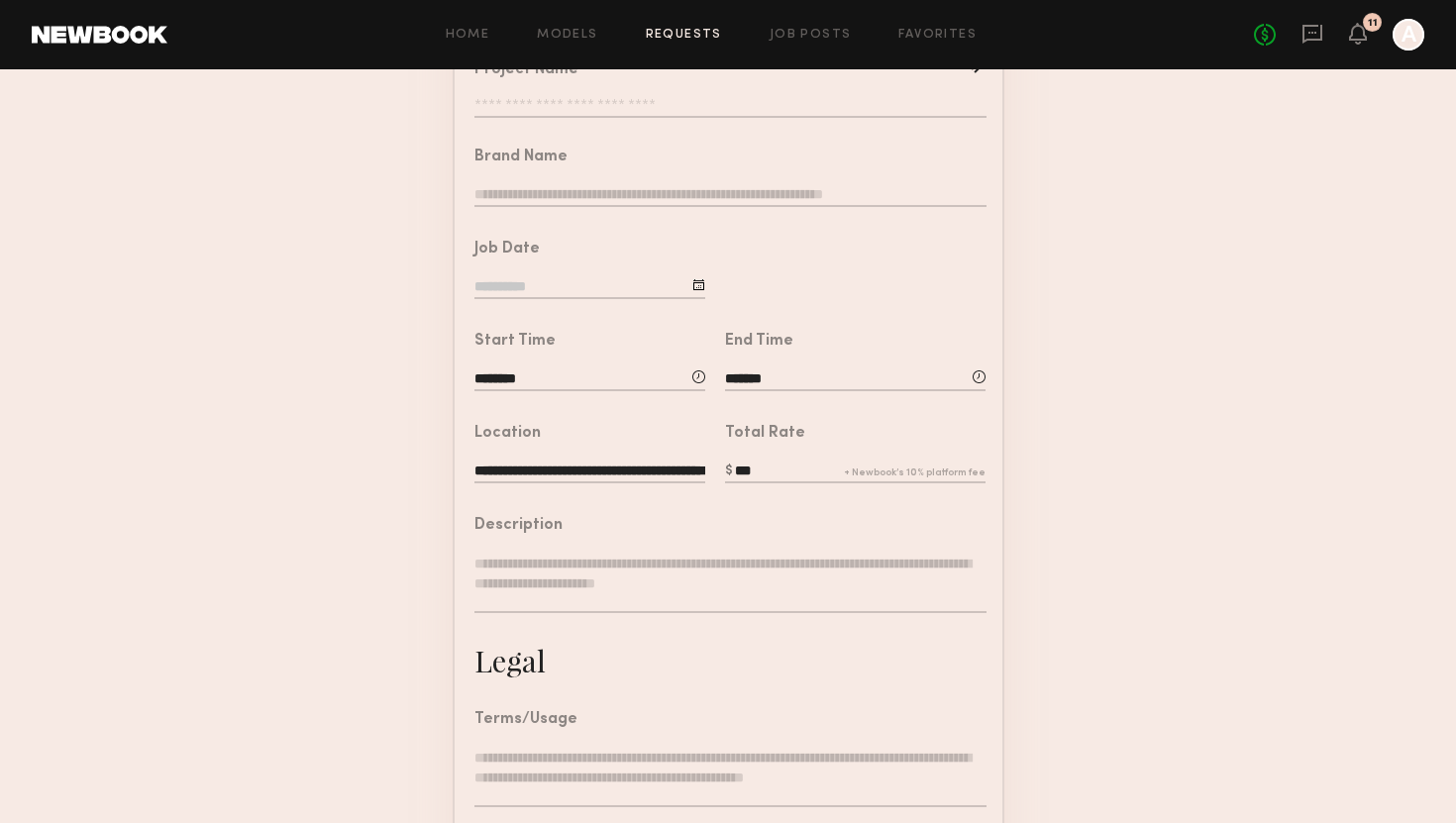 click 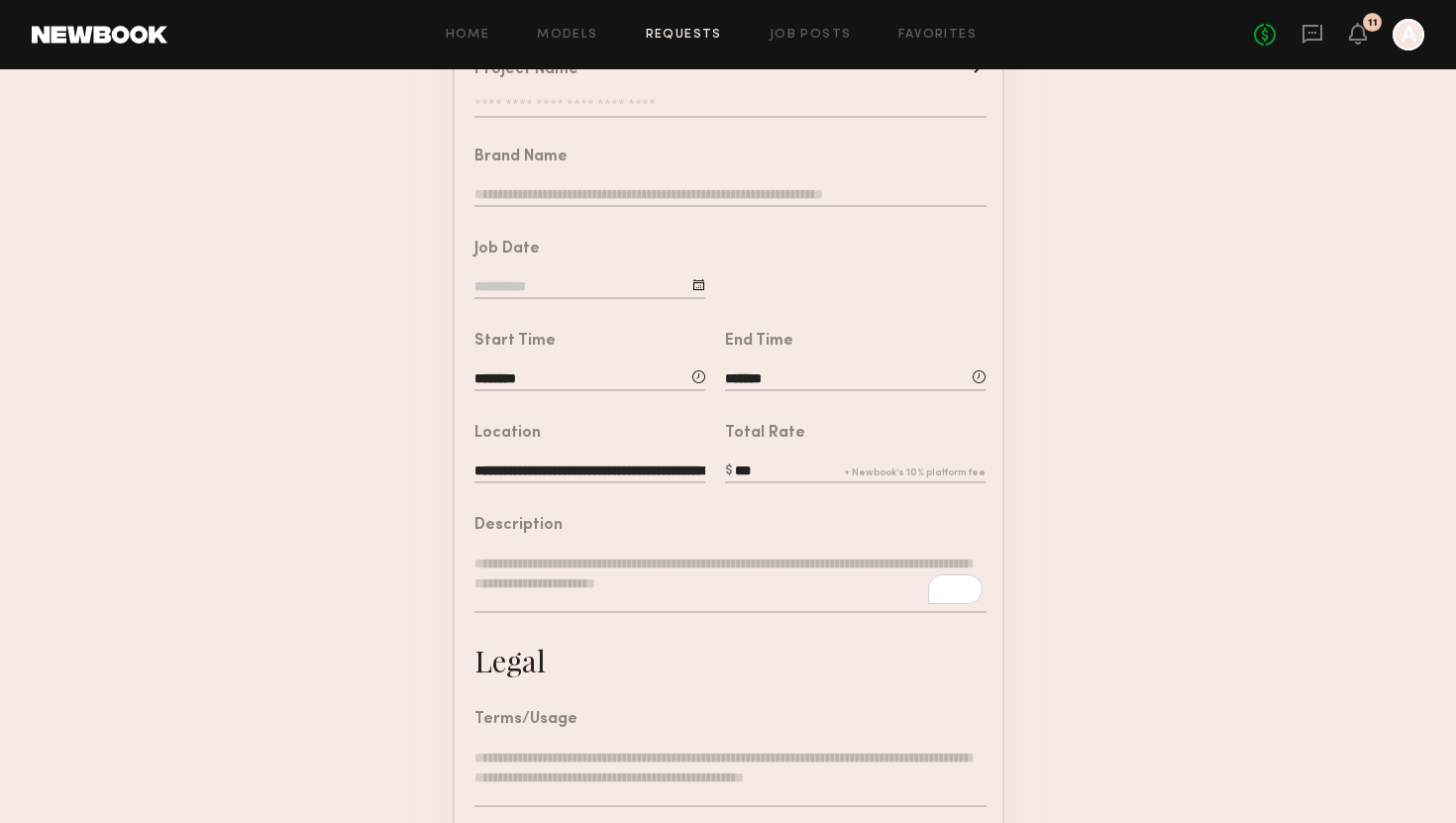 type on "*" 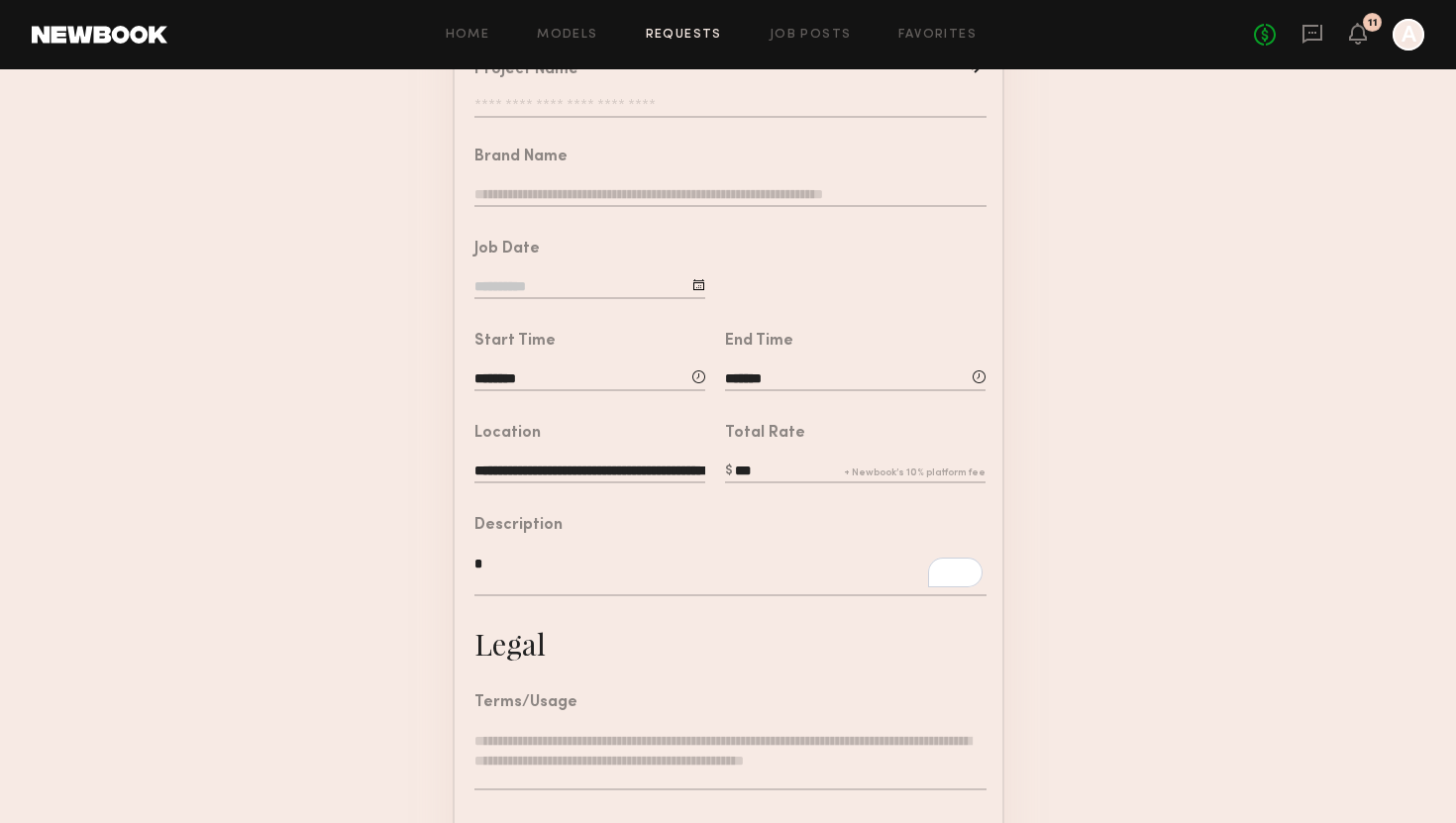 type 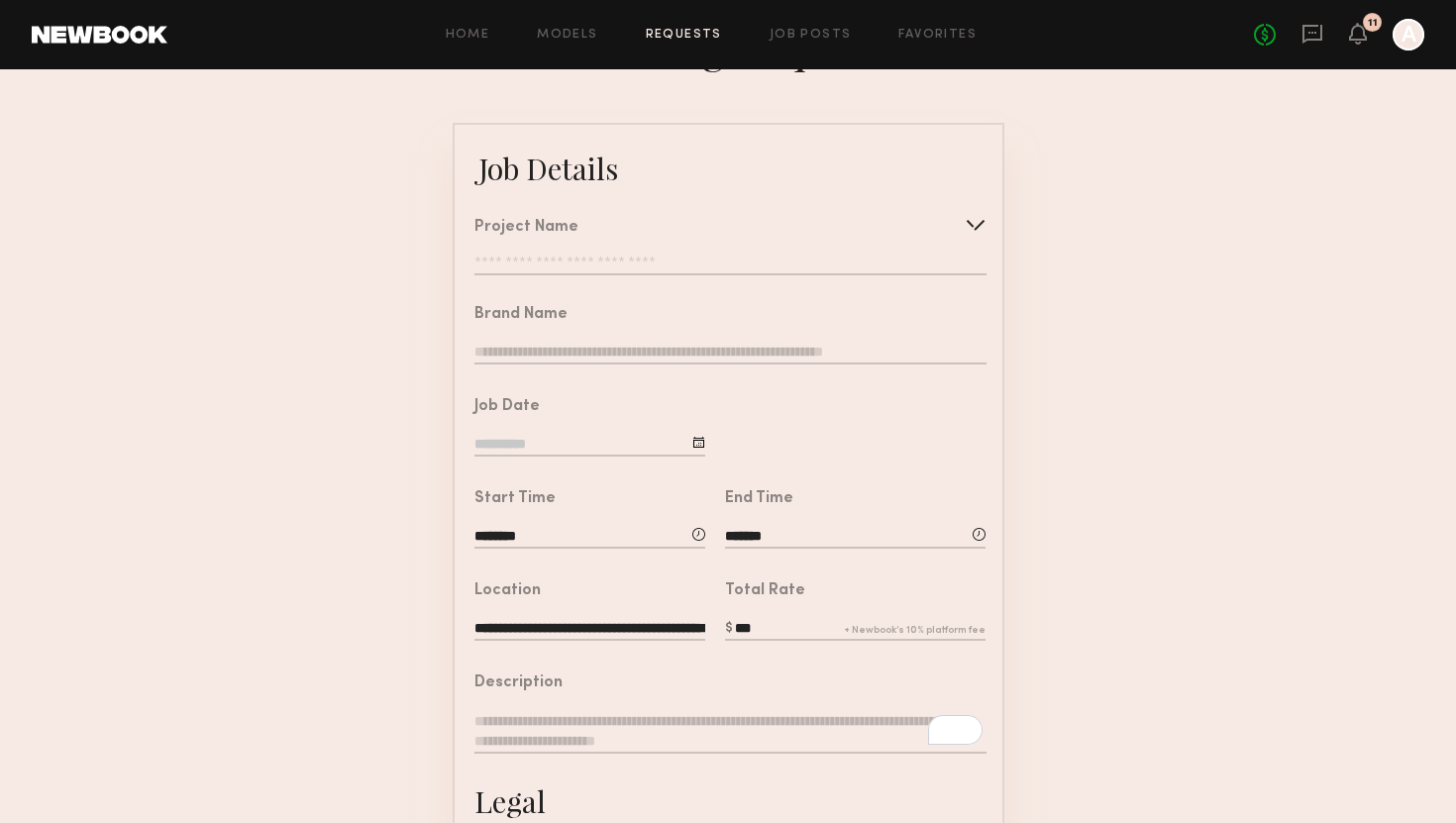 scroll, scrollTop: 0, scrollLeft: 0, axis: both 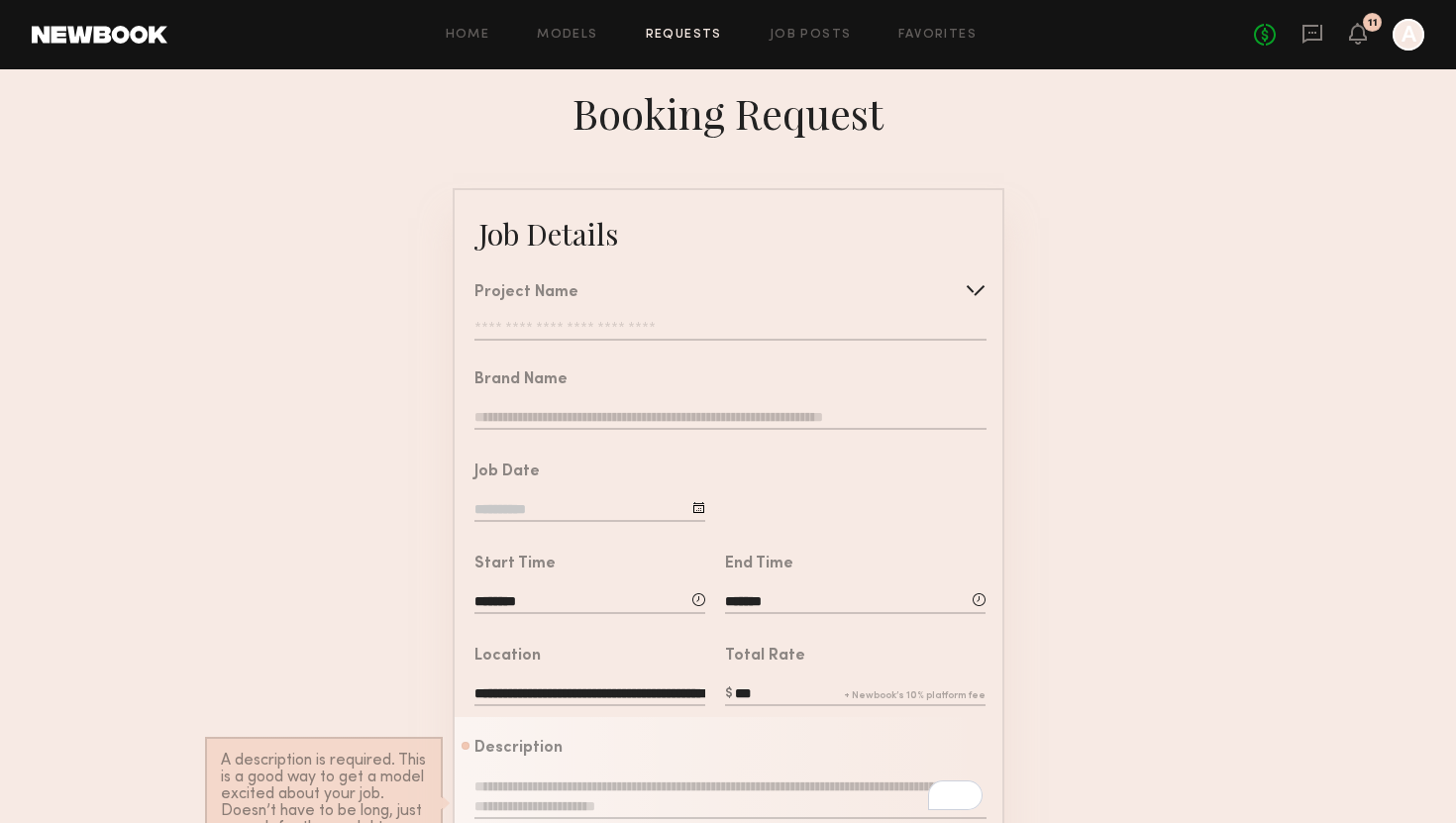 click on "Project Name   Create   Use recent modeling project  [PERSON_NAME]" 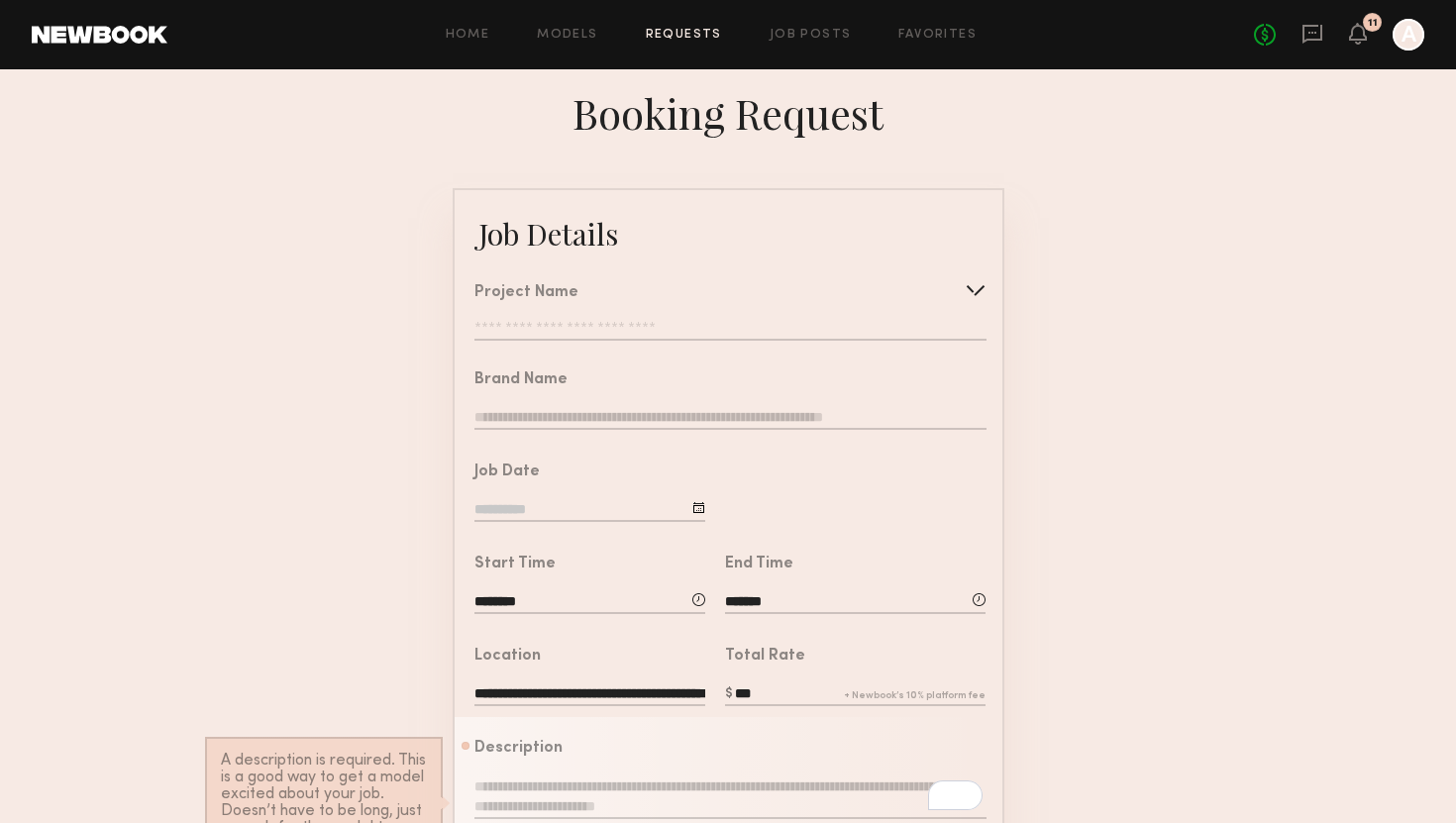click 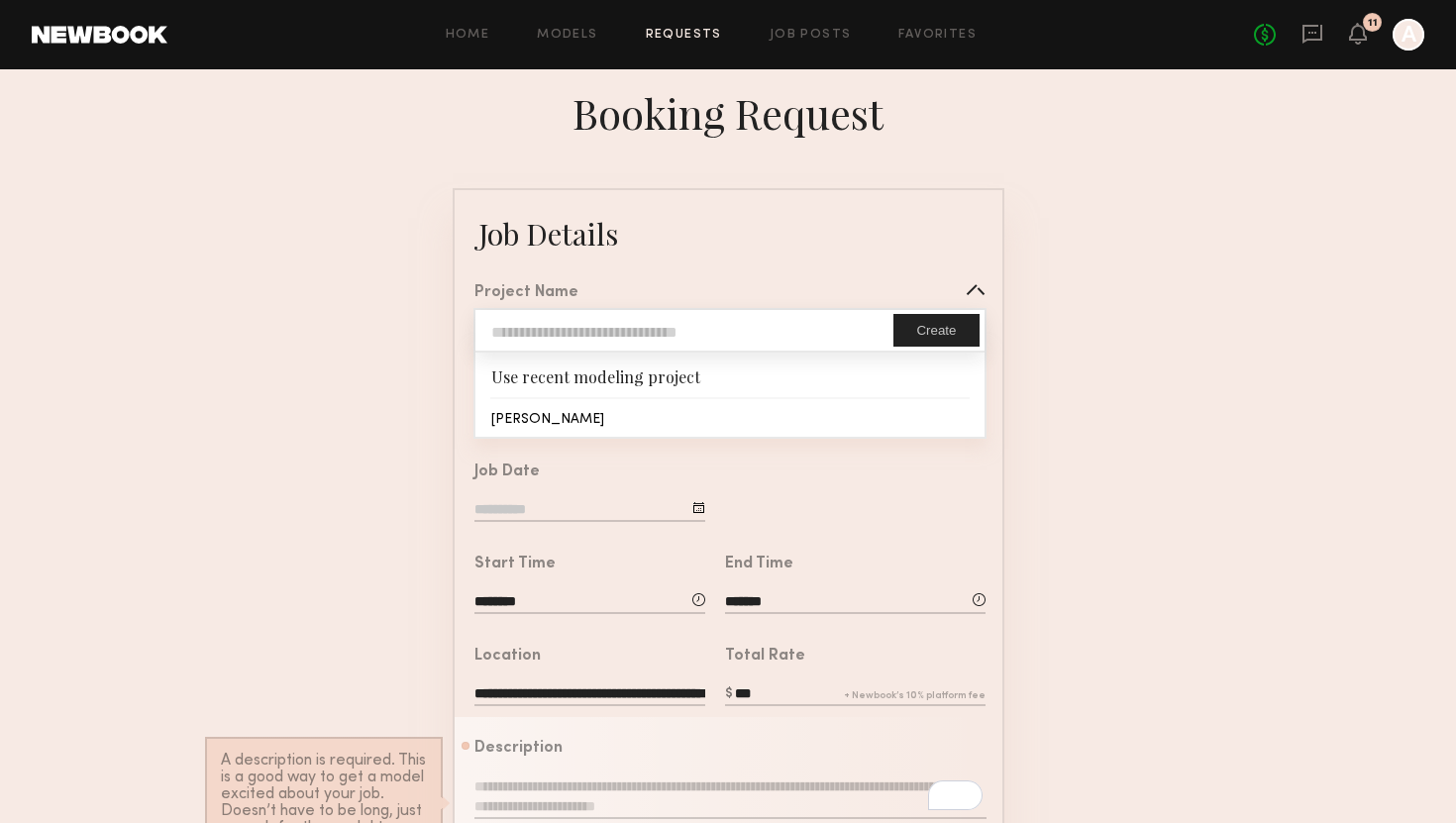 click on "Use recent modeling project" 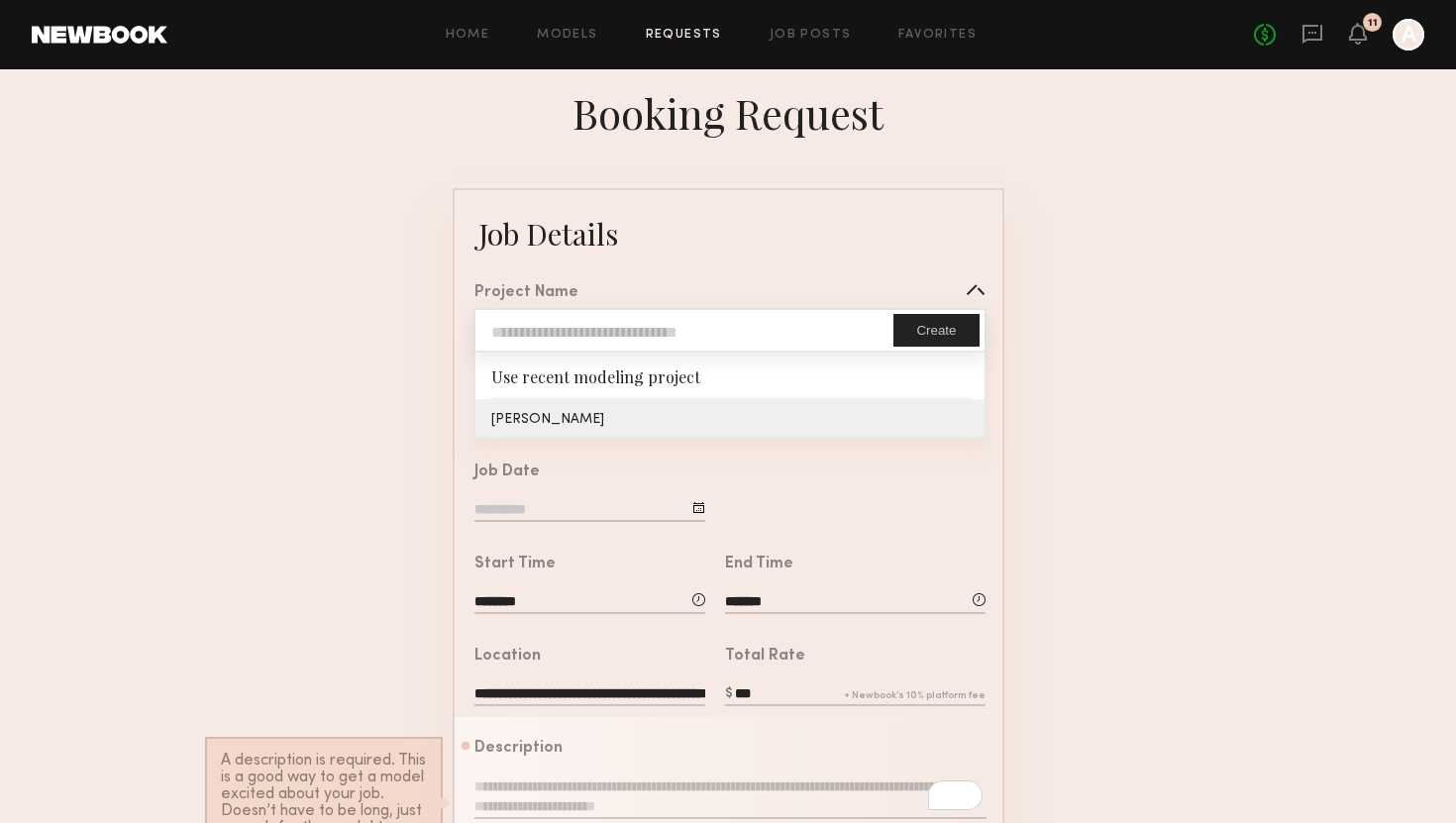 type on "**********" 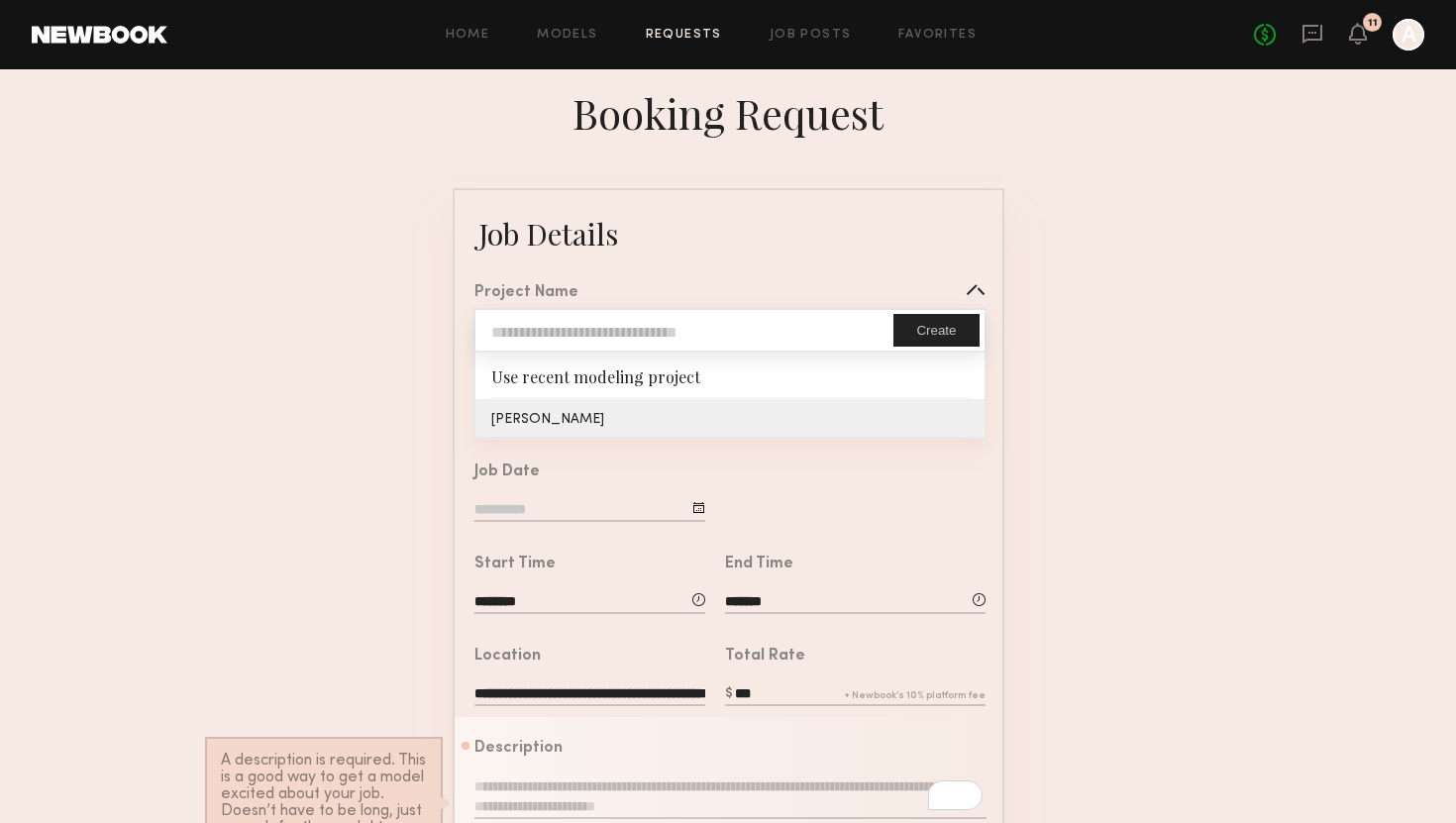 type on "**********" 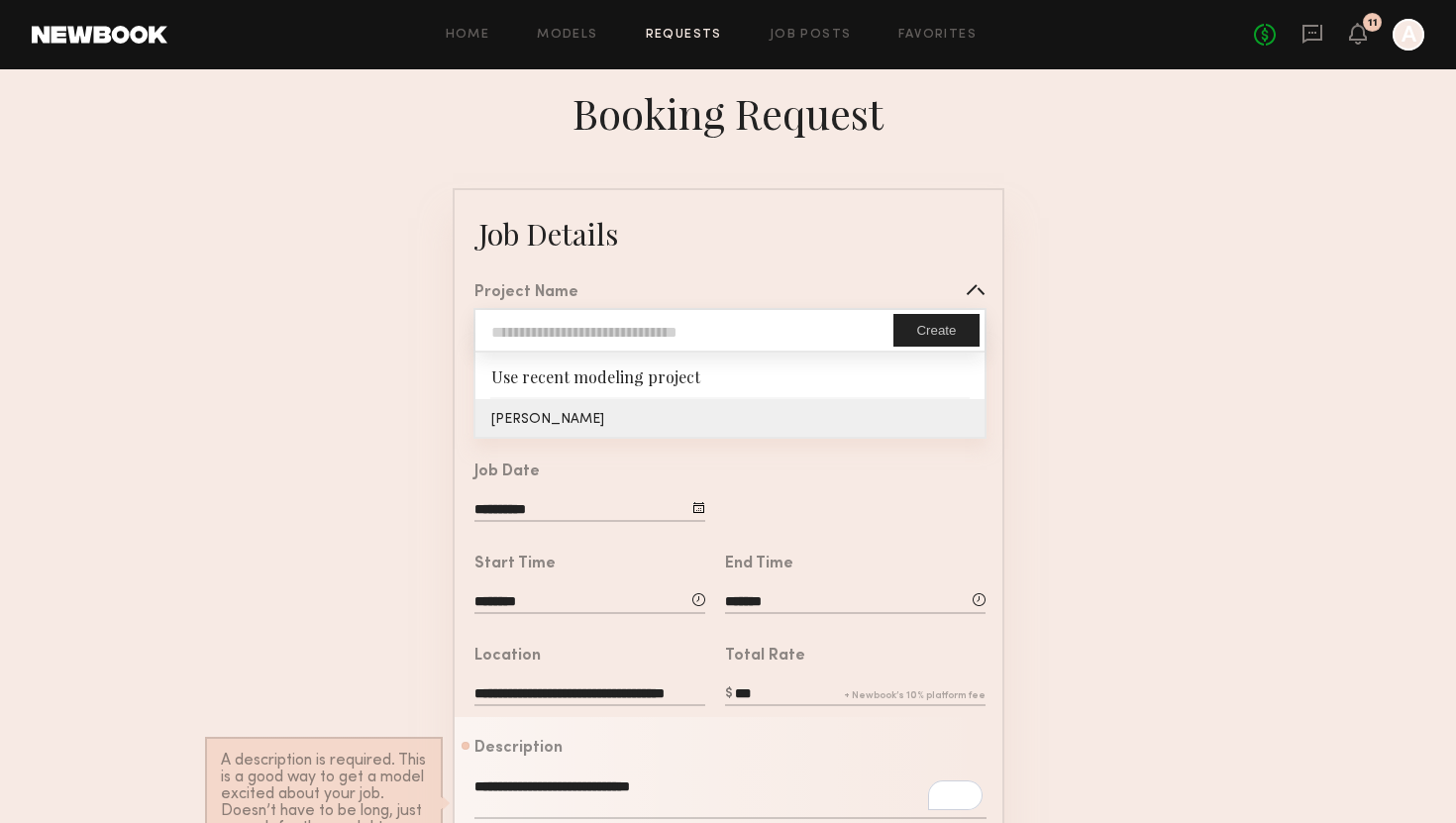 click on "**********" 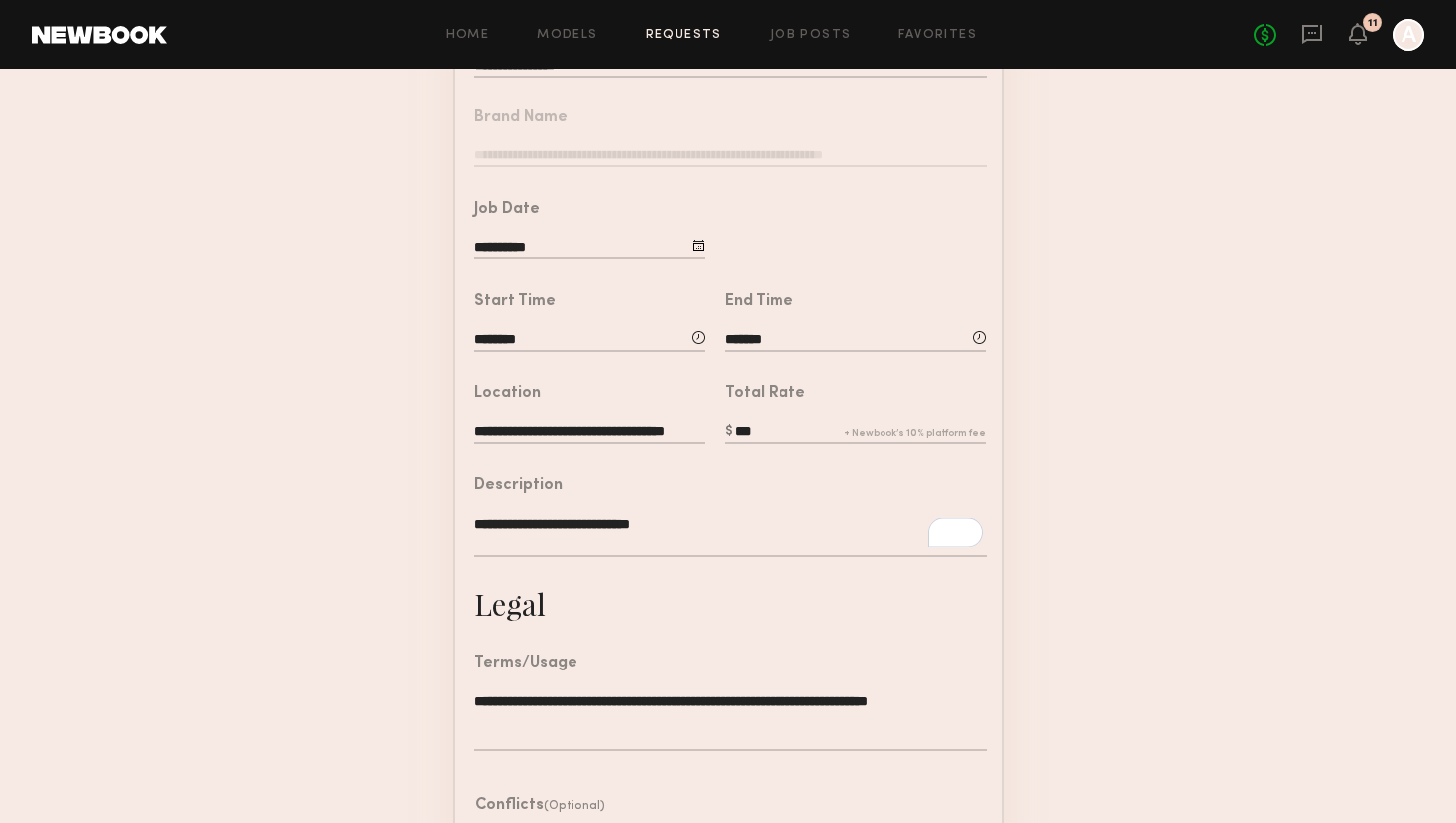 scroll, scrollTop: 261, scrollLeft: 0, axis: vertical 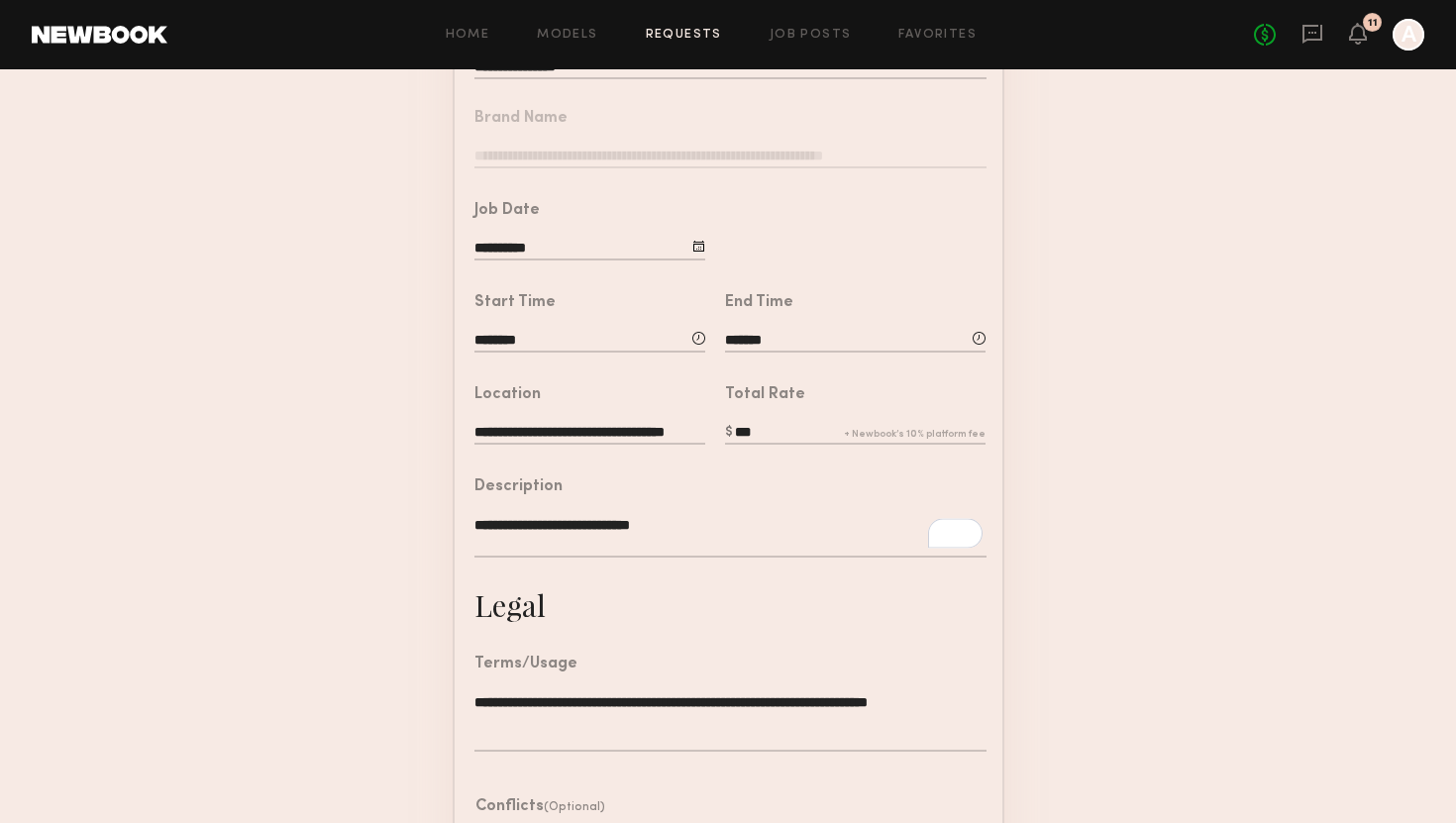 click on "**********" 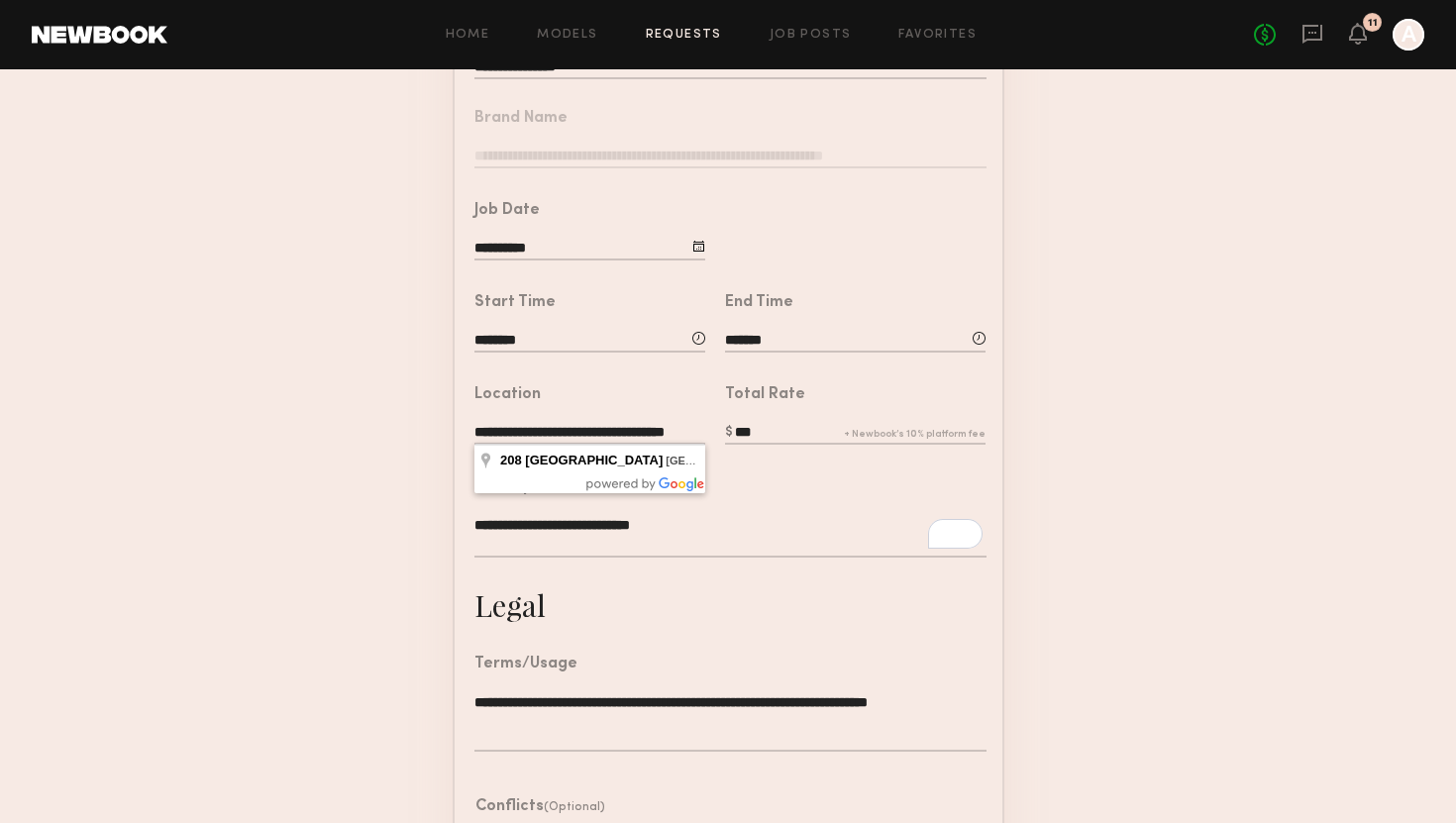 drag, startPoint x: 474, startPoint y: 433, endPoint x: 729, endPoint y: 425, distance: 255.12546 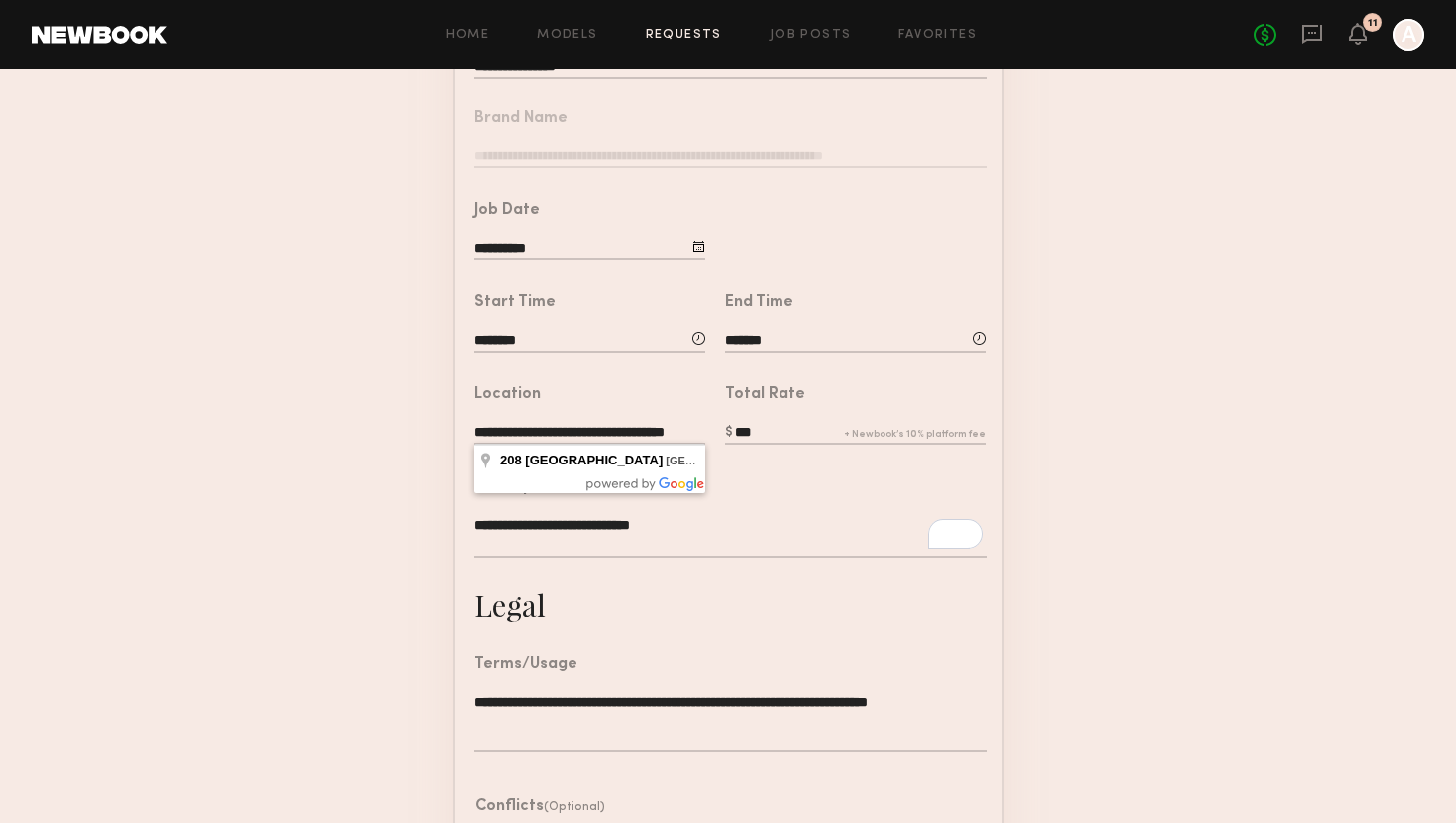 click on "**********" 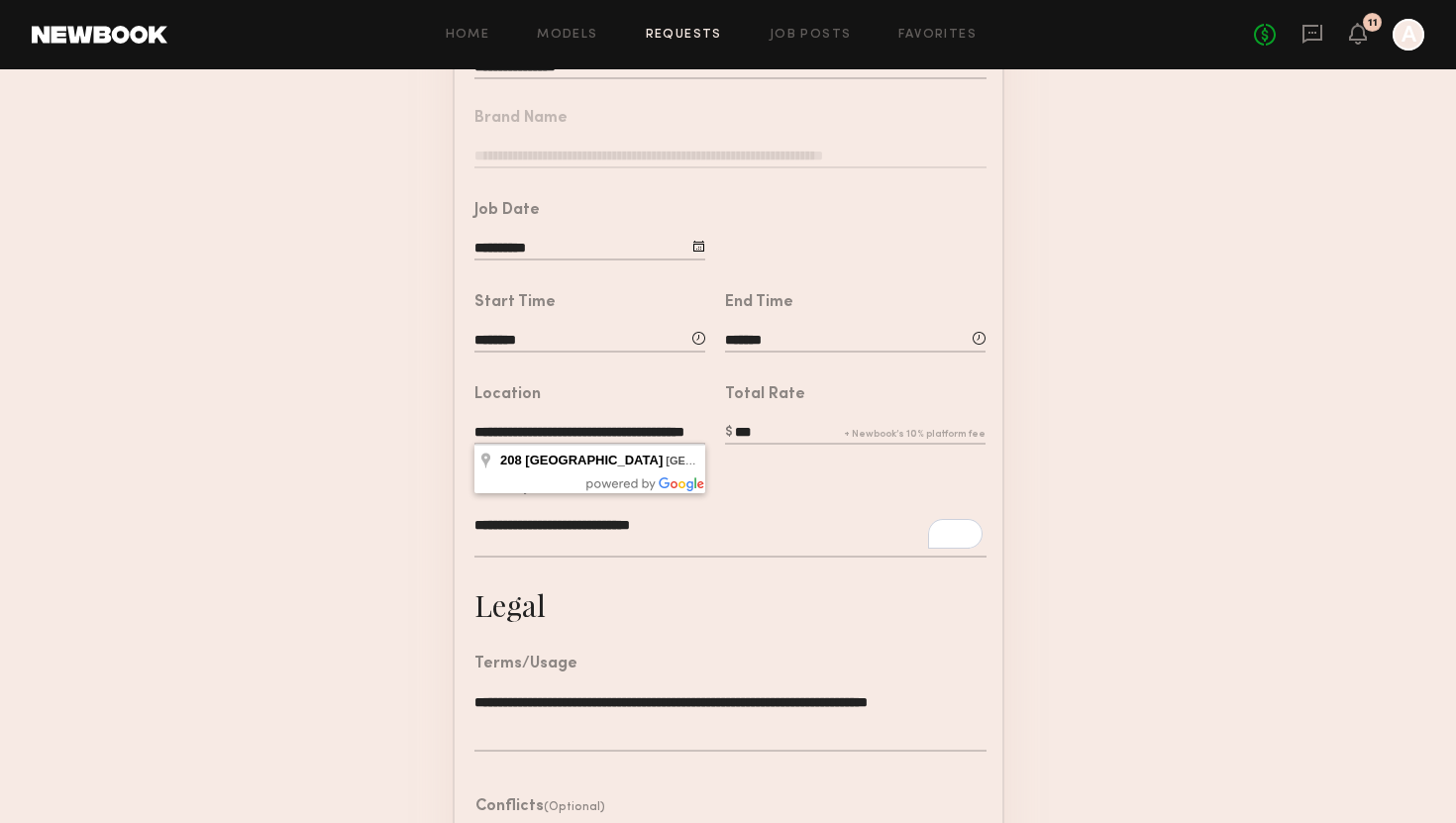 scroll, scrollTop: 0, scrollLeft: 48, axis: horizontal 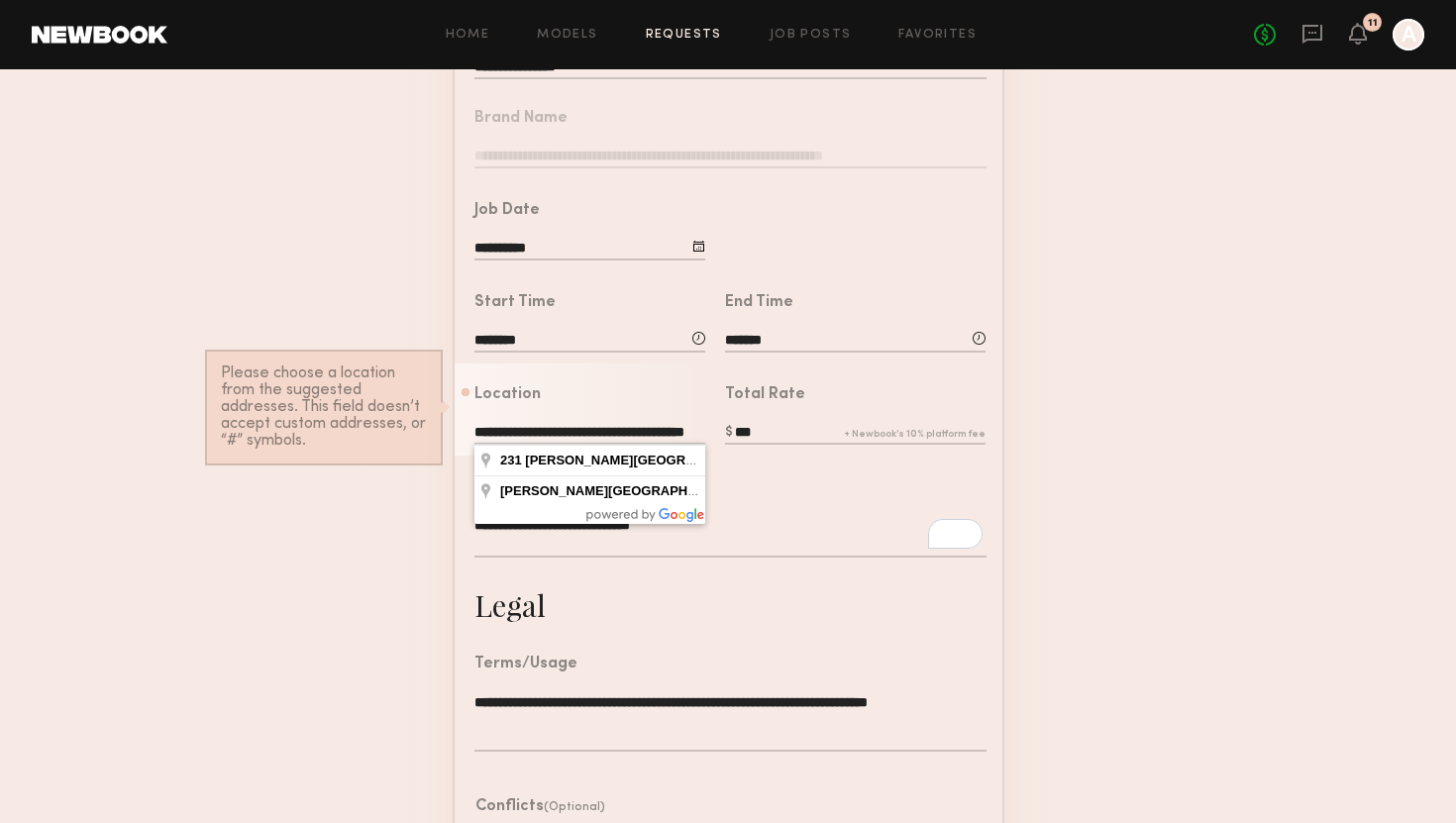 click on "**********" 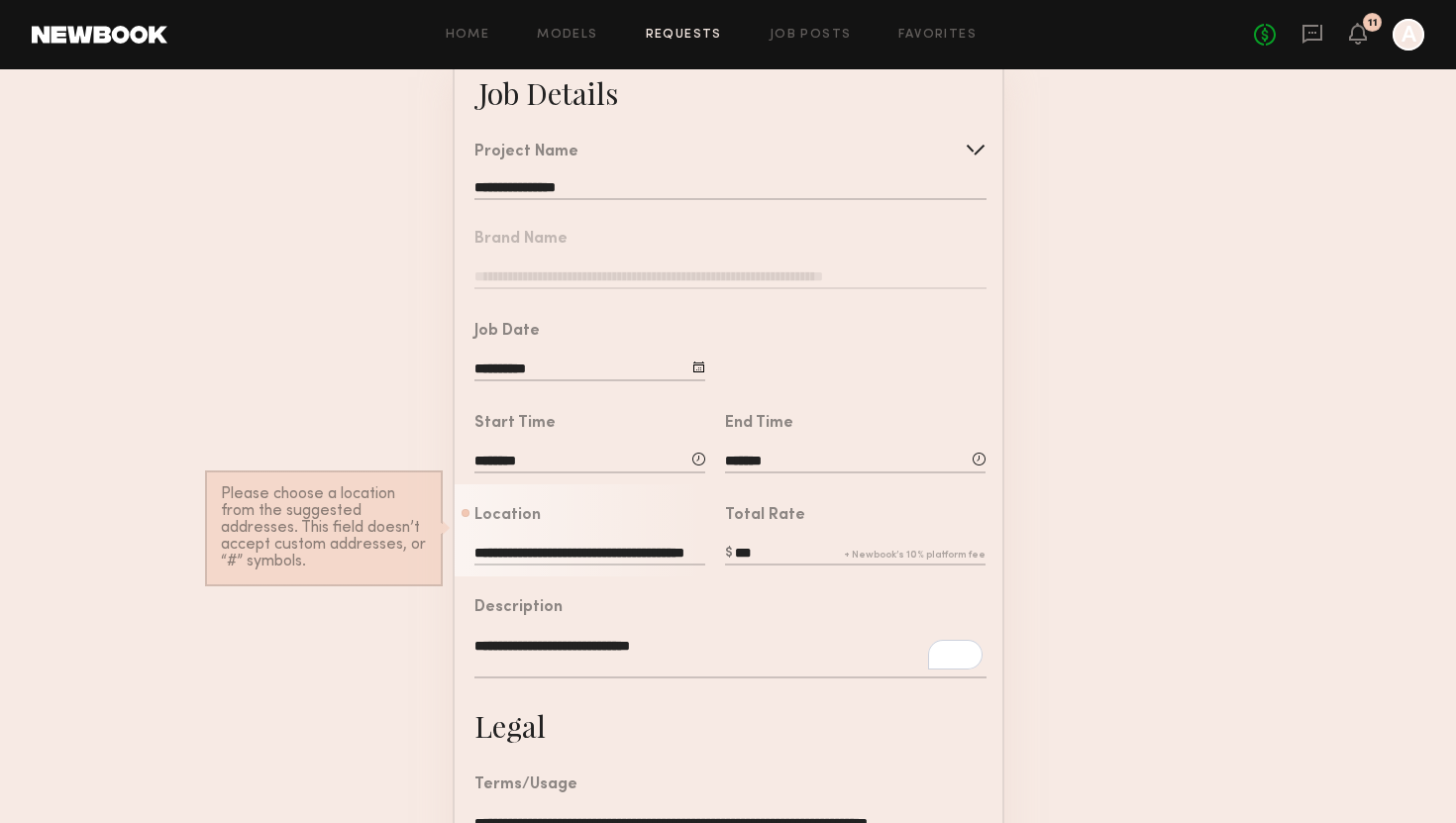 scroll, scrollTop: 463, scrollLeft: 0, axis: vertical 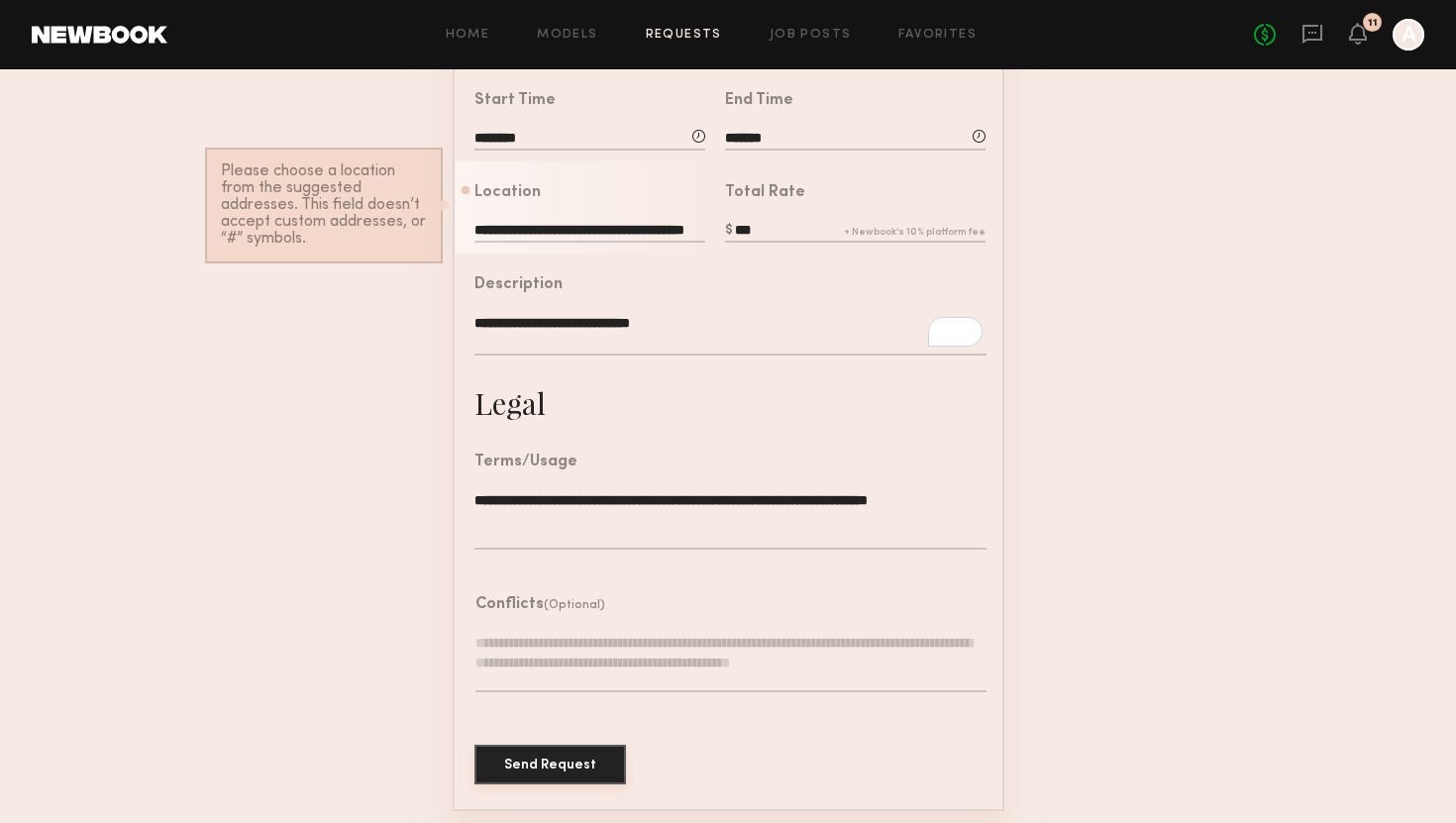 click on "Send Request" 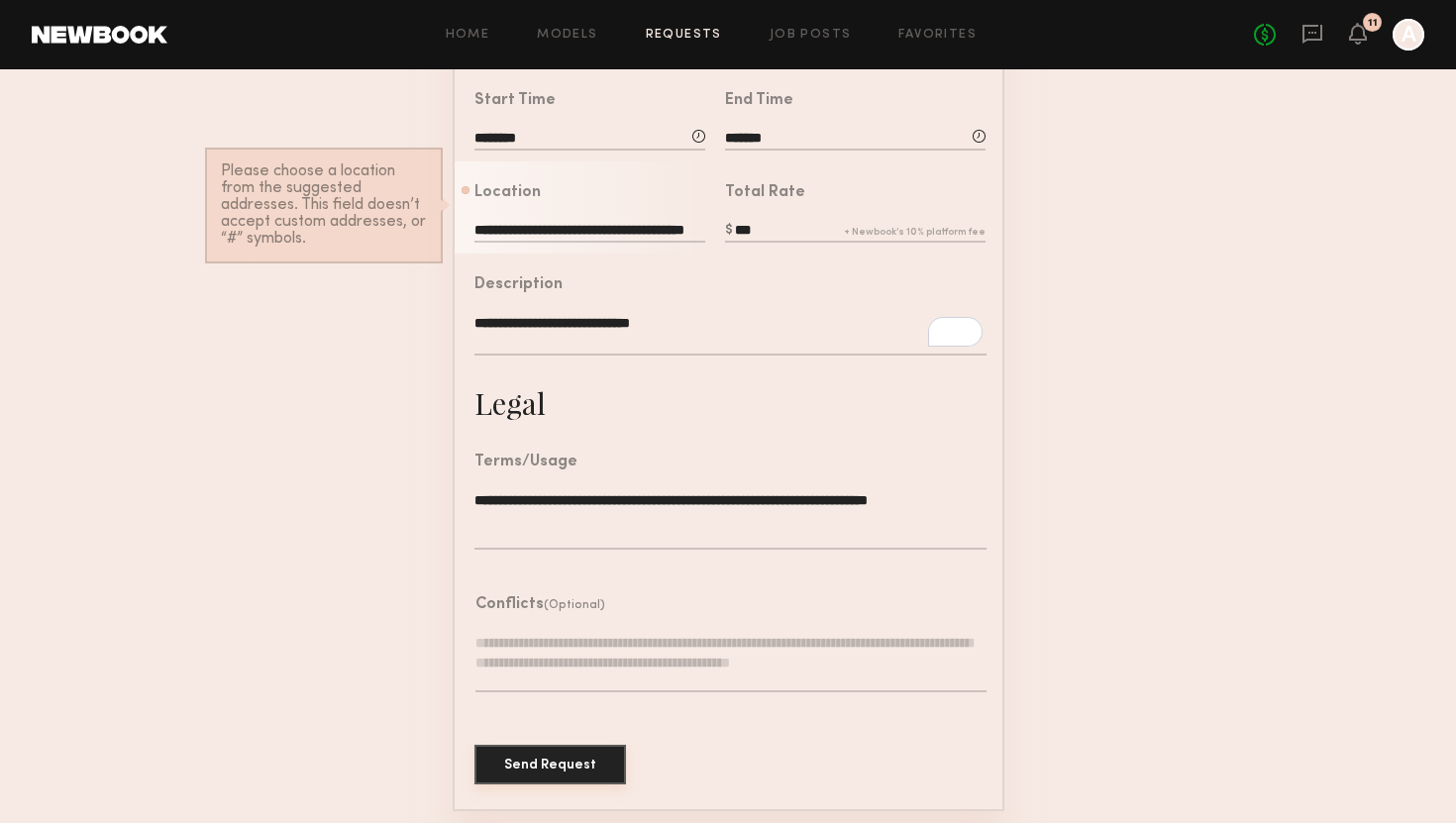 click on "Send Request" 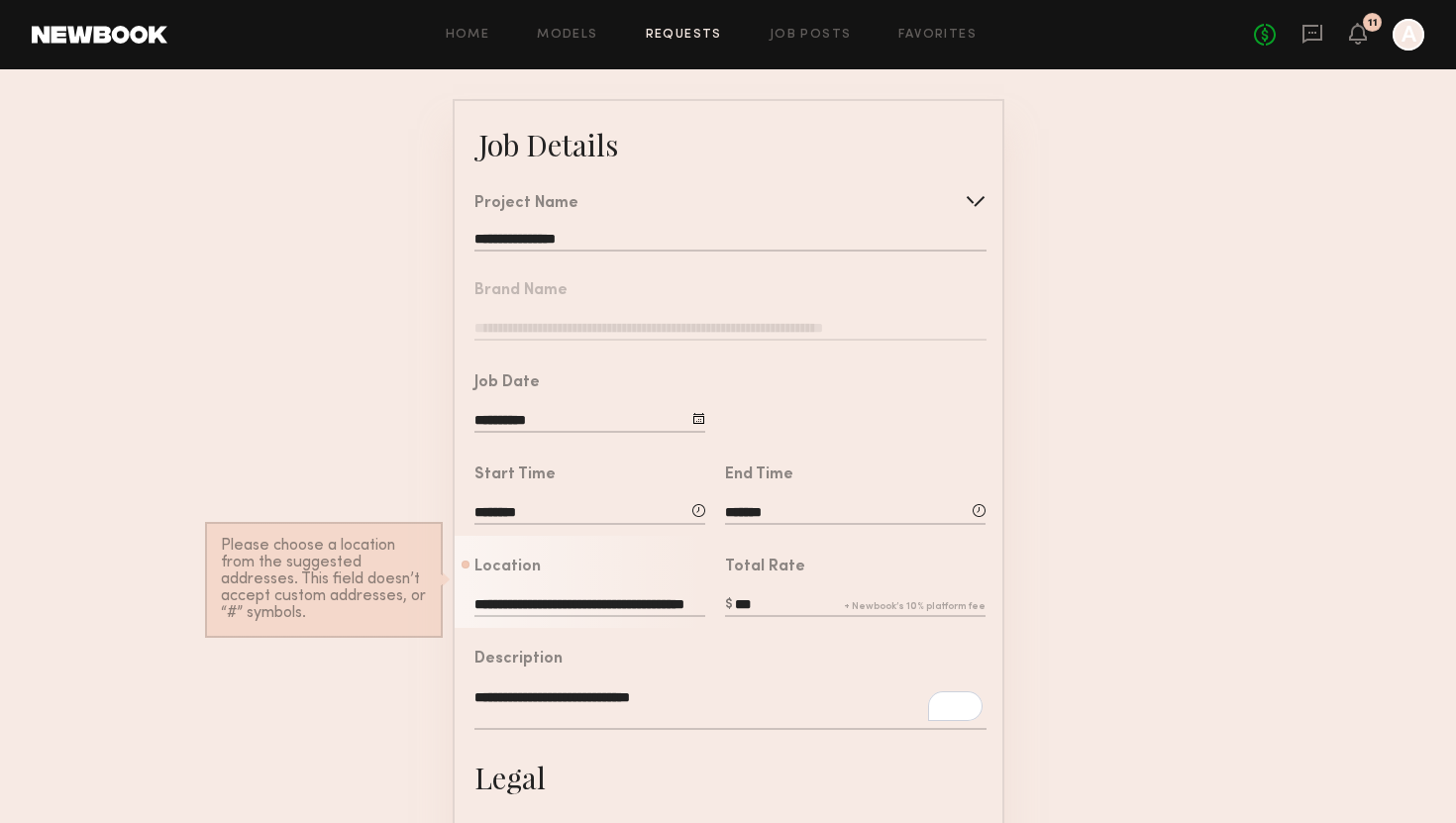 scroll, scrollTop: 92, scrollLeft: 0, axis: vertical 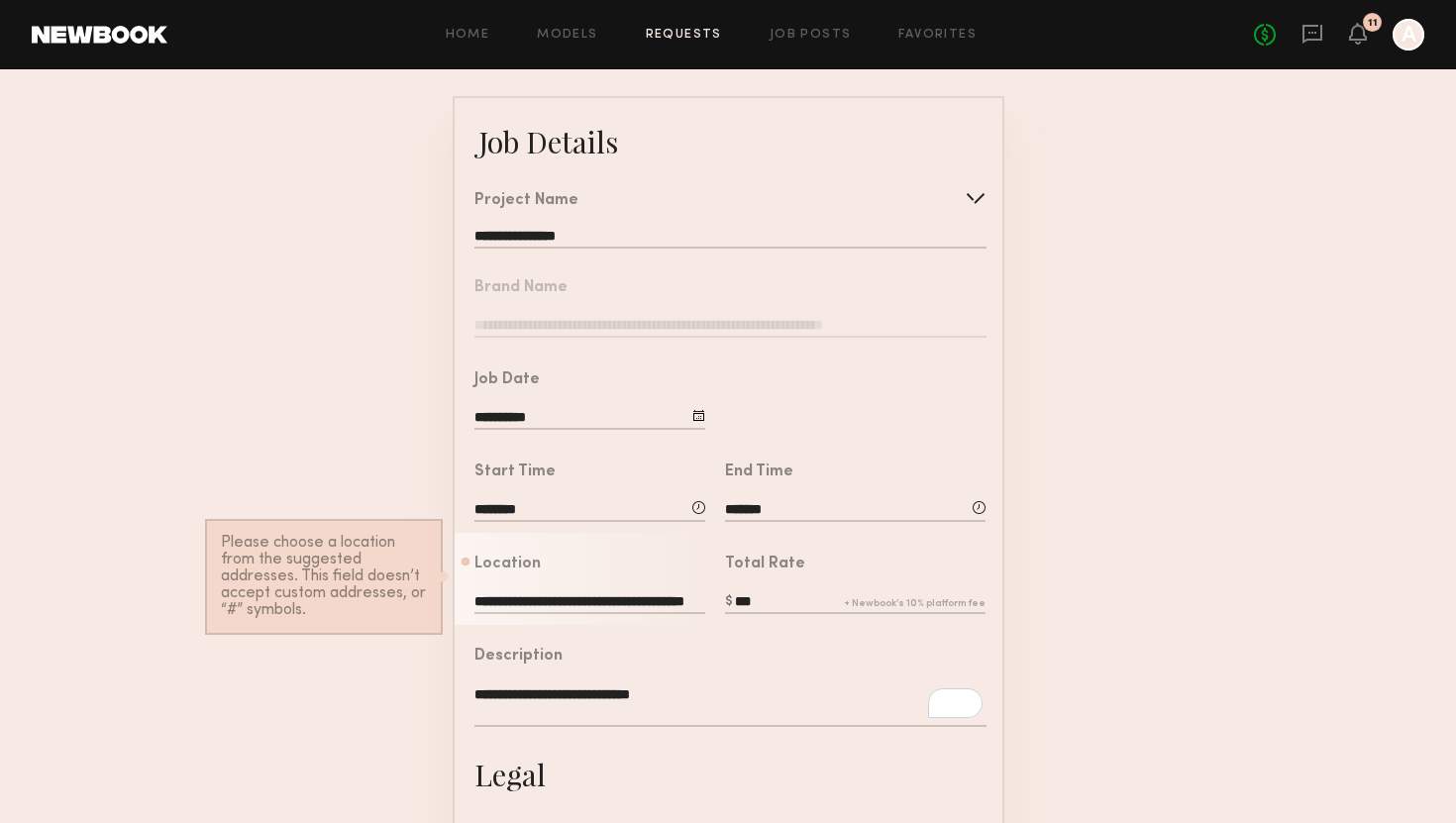click on "**********" 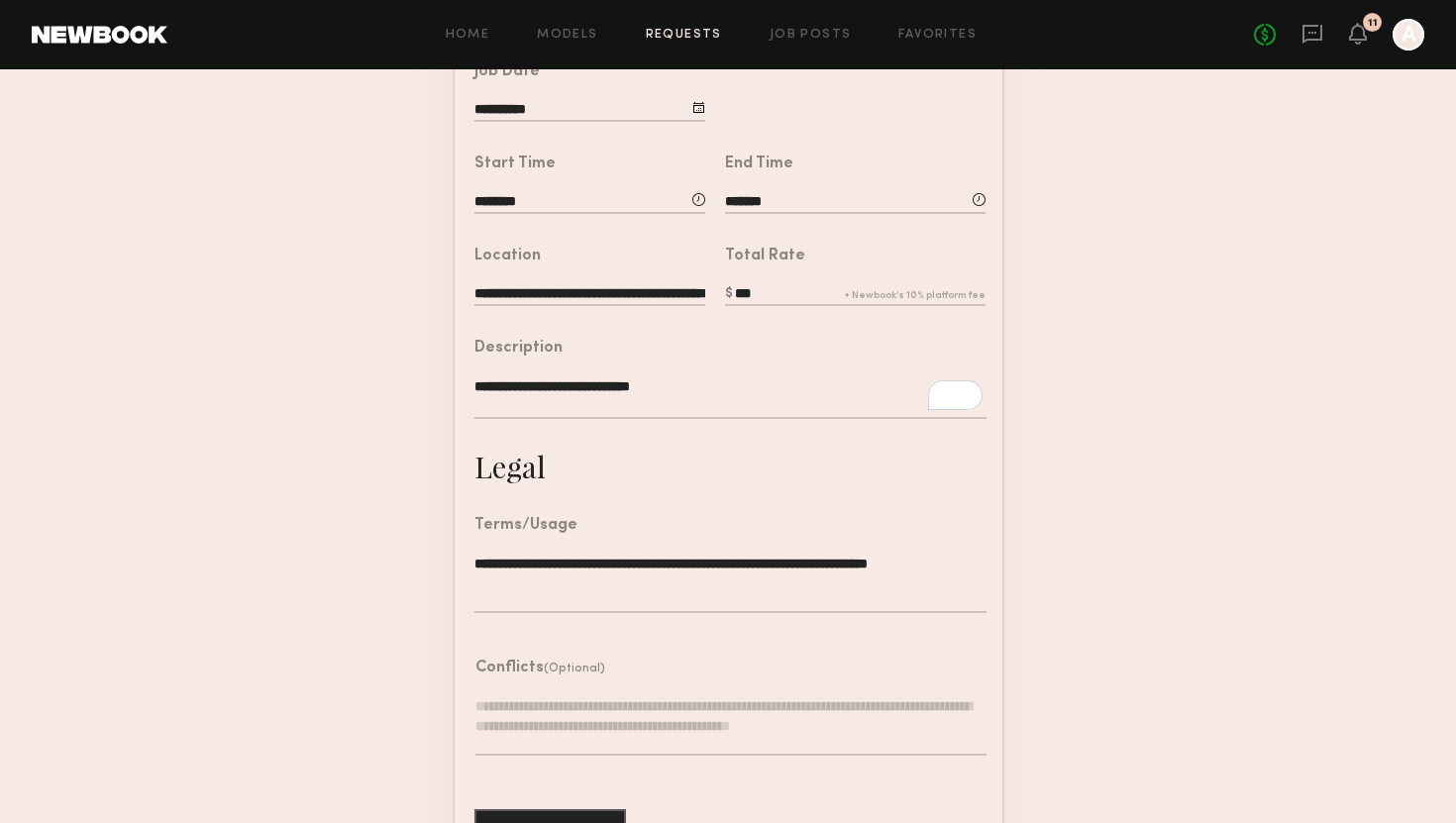 scroll, scrollTop: 463, scrollLeft: 0, axis: vertical 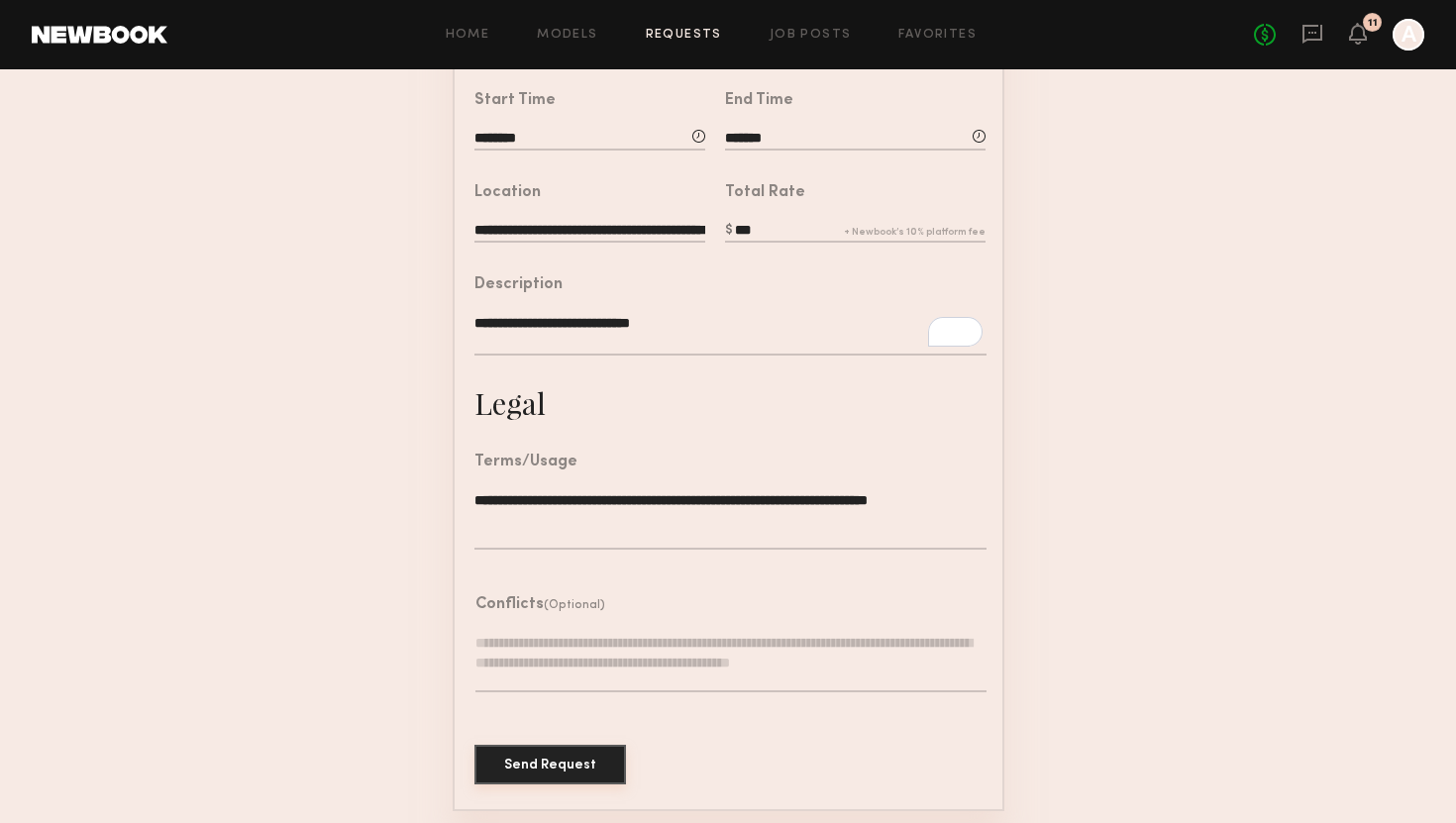 click on "Send Request" 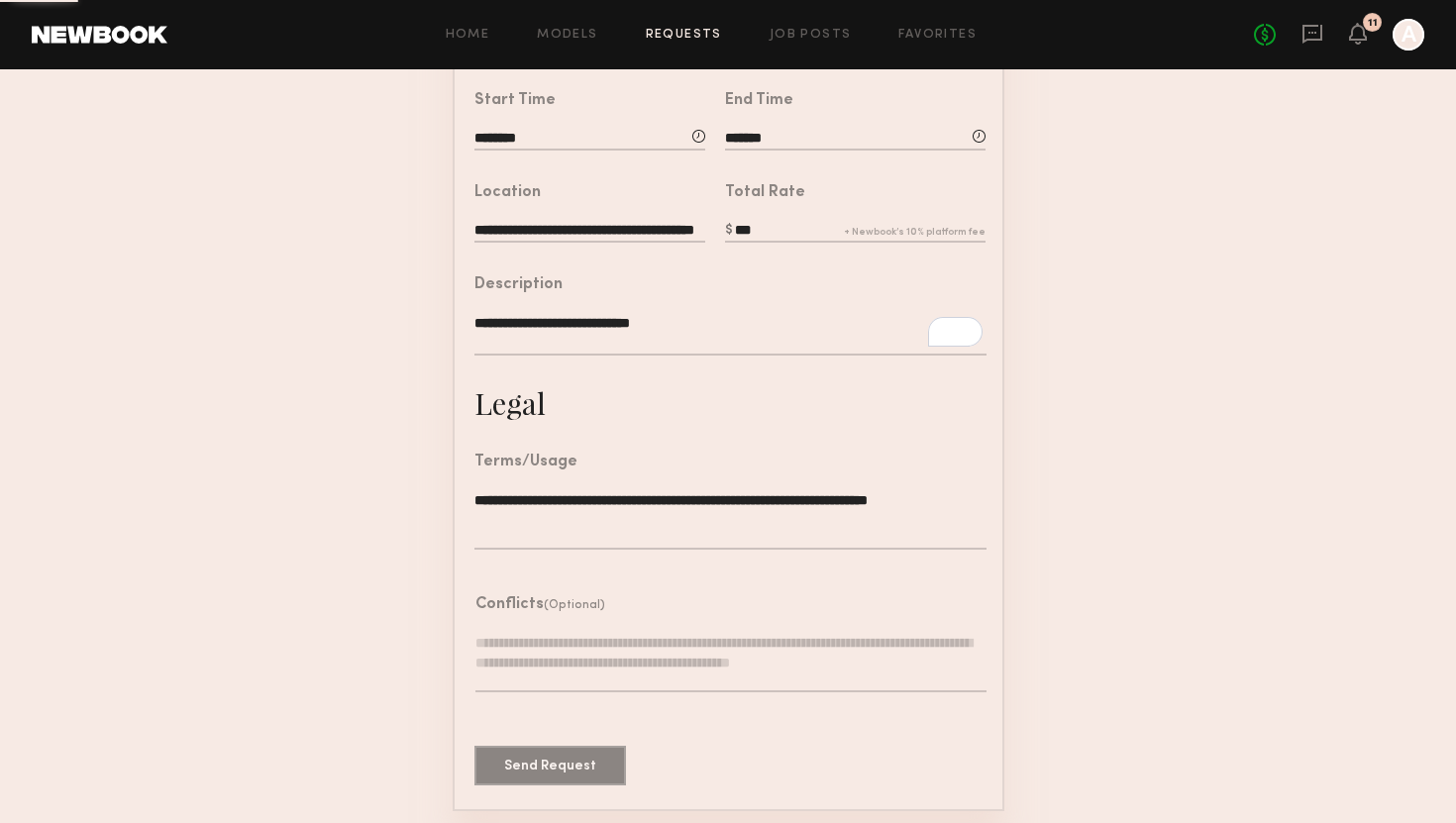scroll, scrollTop: 0, scrollLeft: 0, axis: both 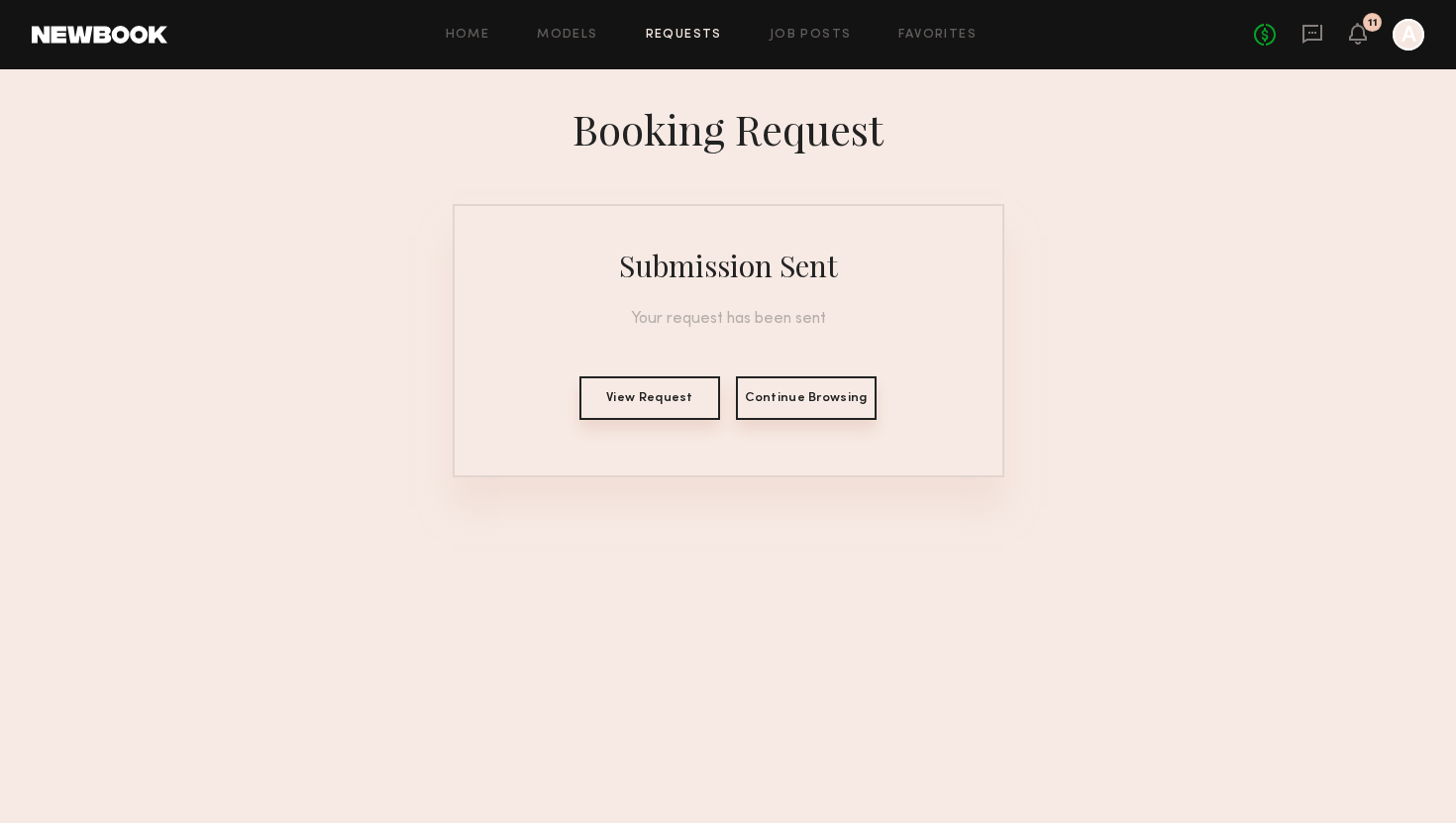 click on "Continue Browsing" 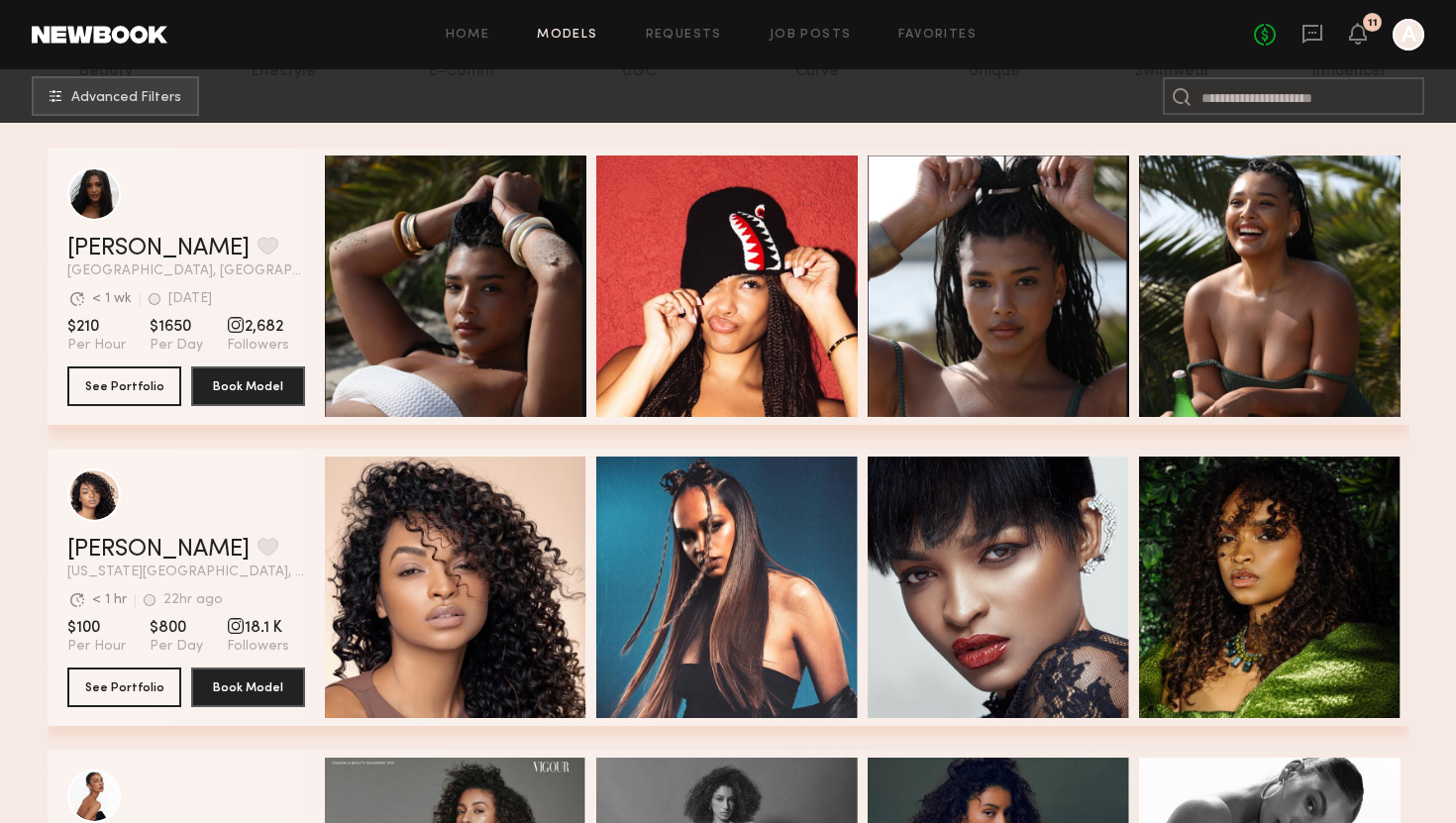 scroll, scrollTop: 0, scrollLeft: 0, axis: both 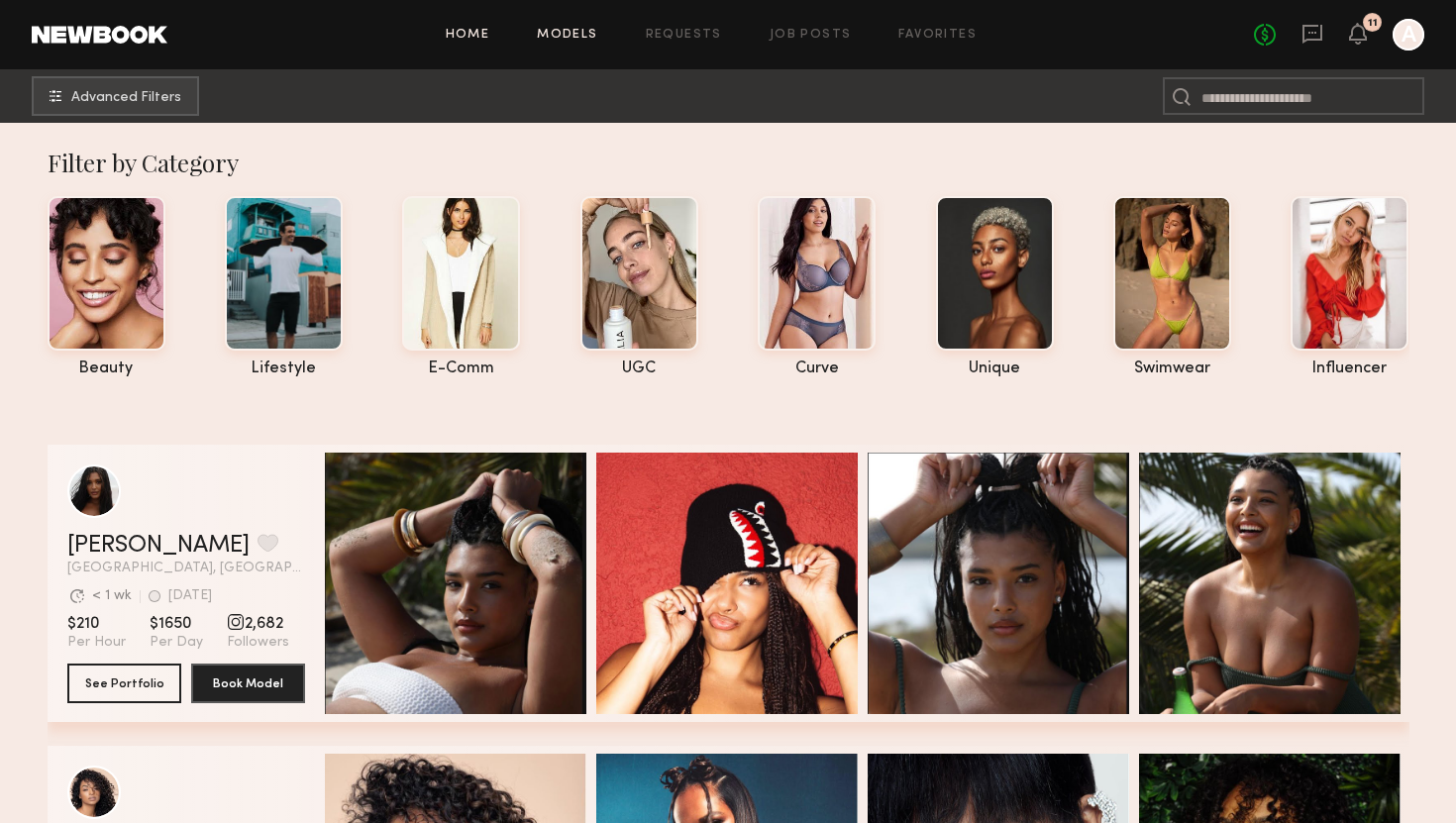 click on "Home" 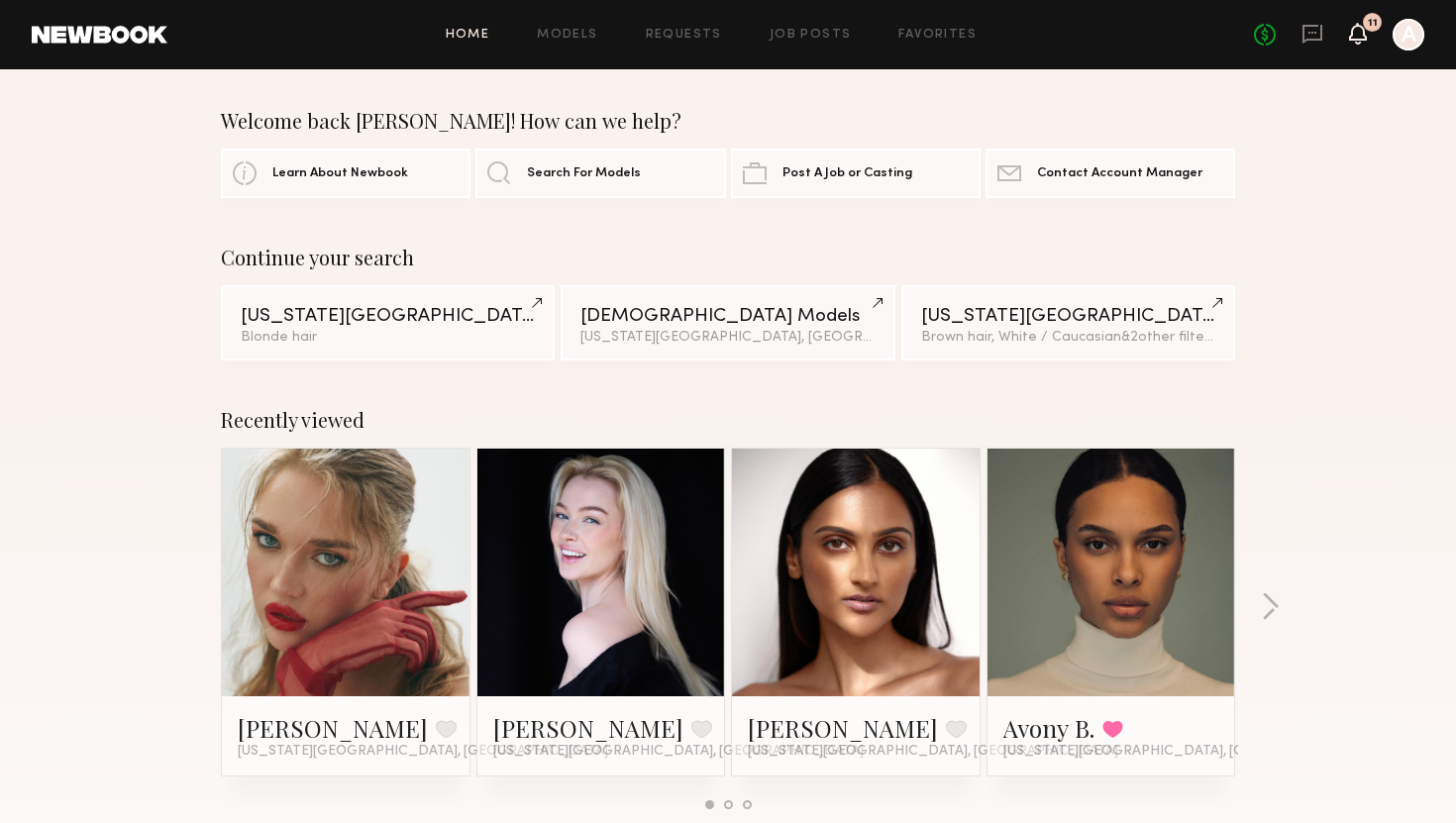 click 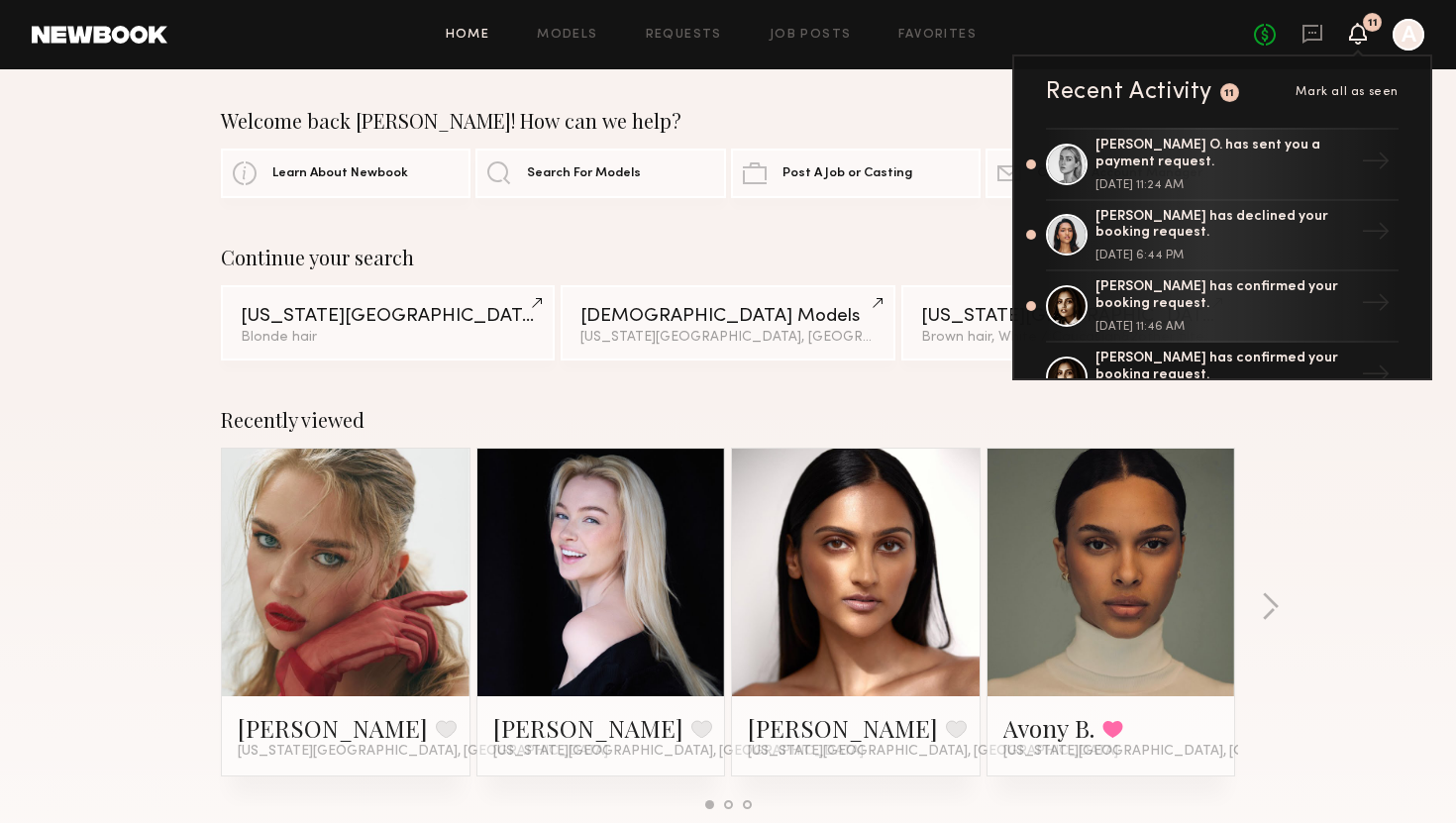 click on "Home Models Requests Job Posts Favorites Sign Out" 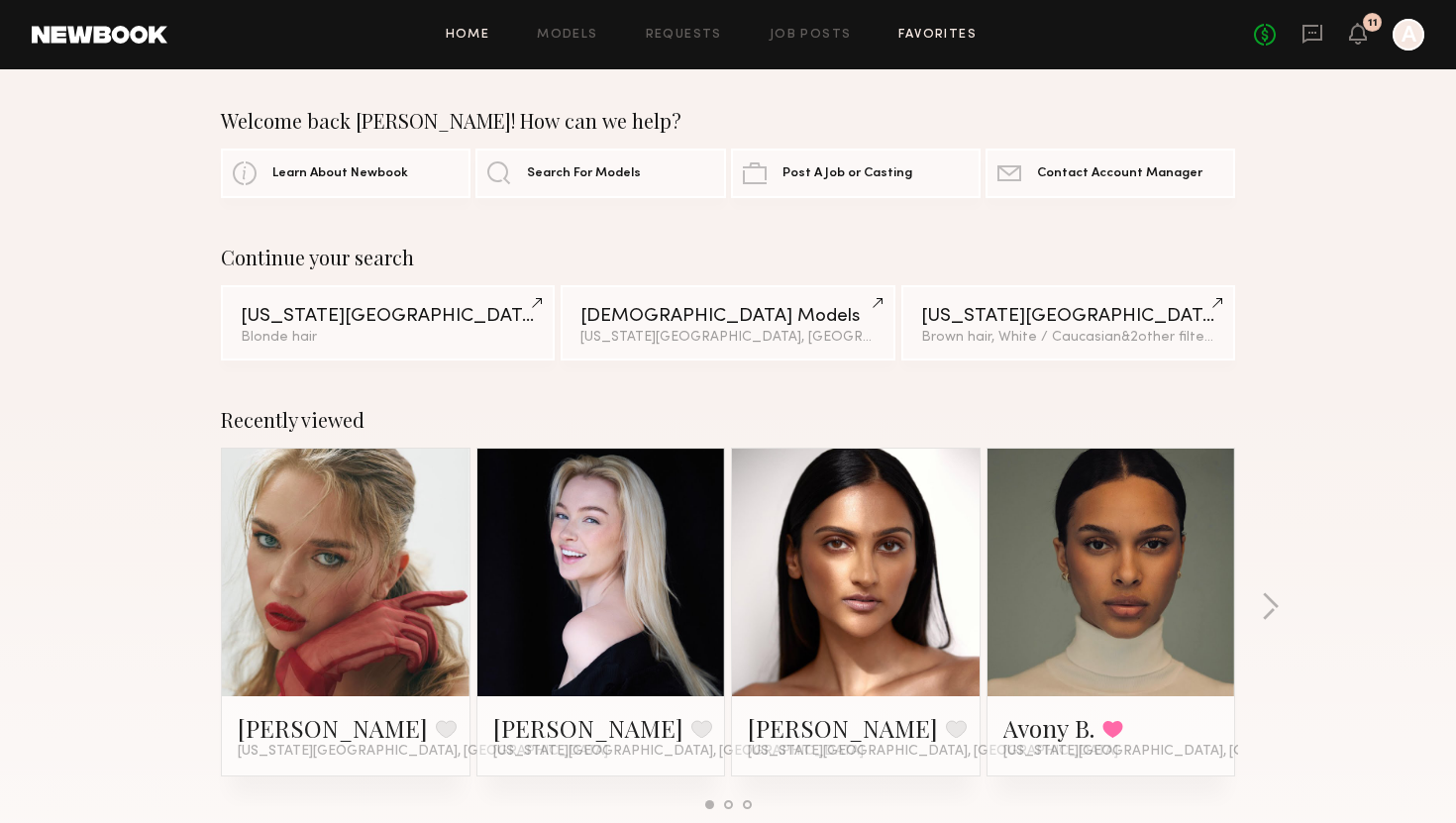click on "Favorites" 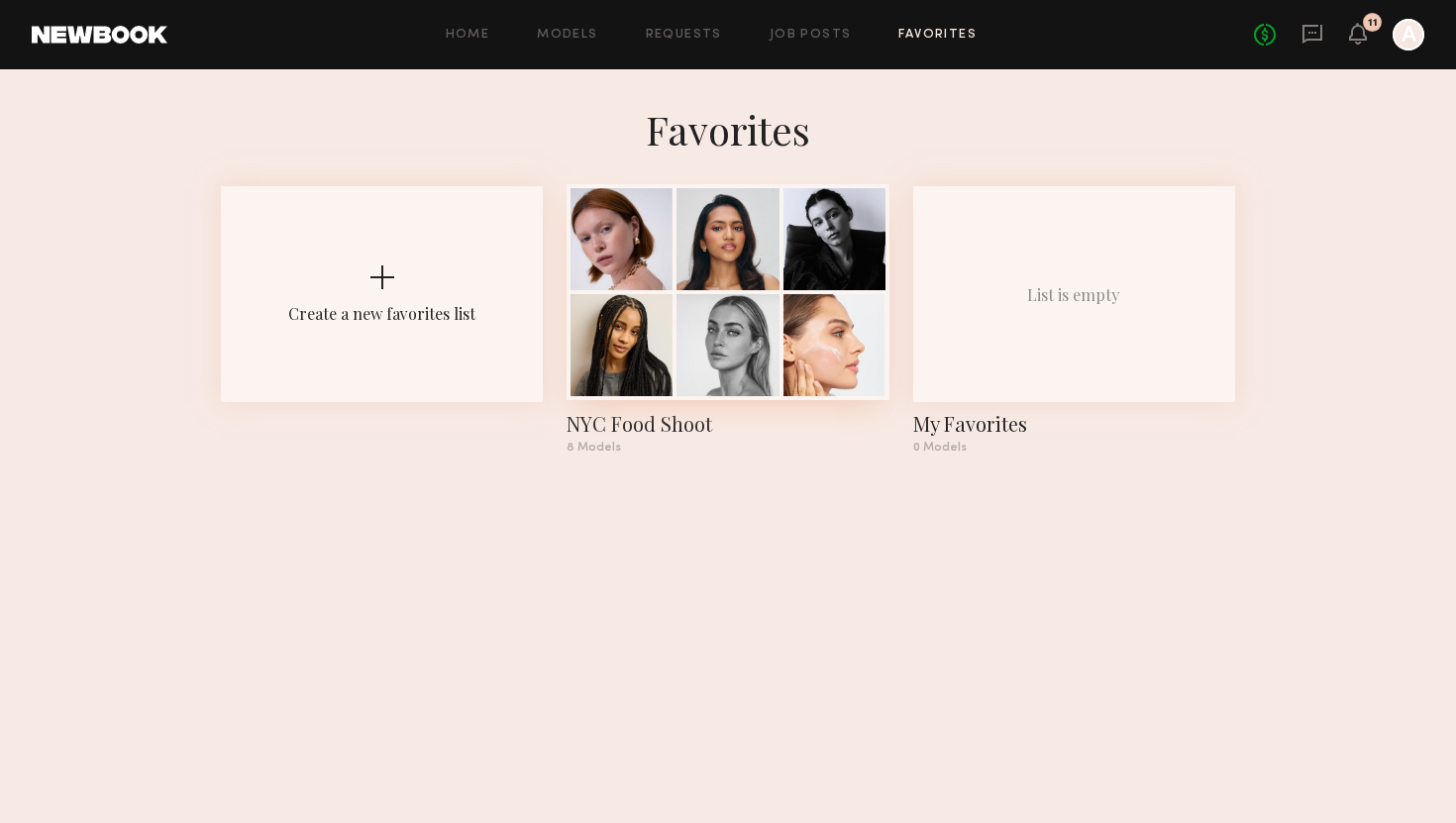 click 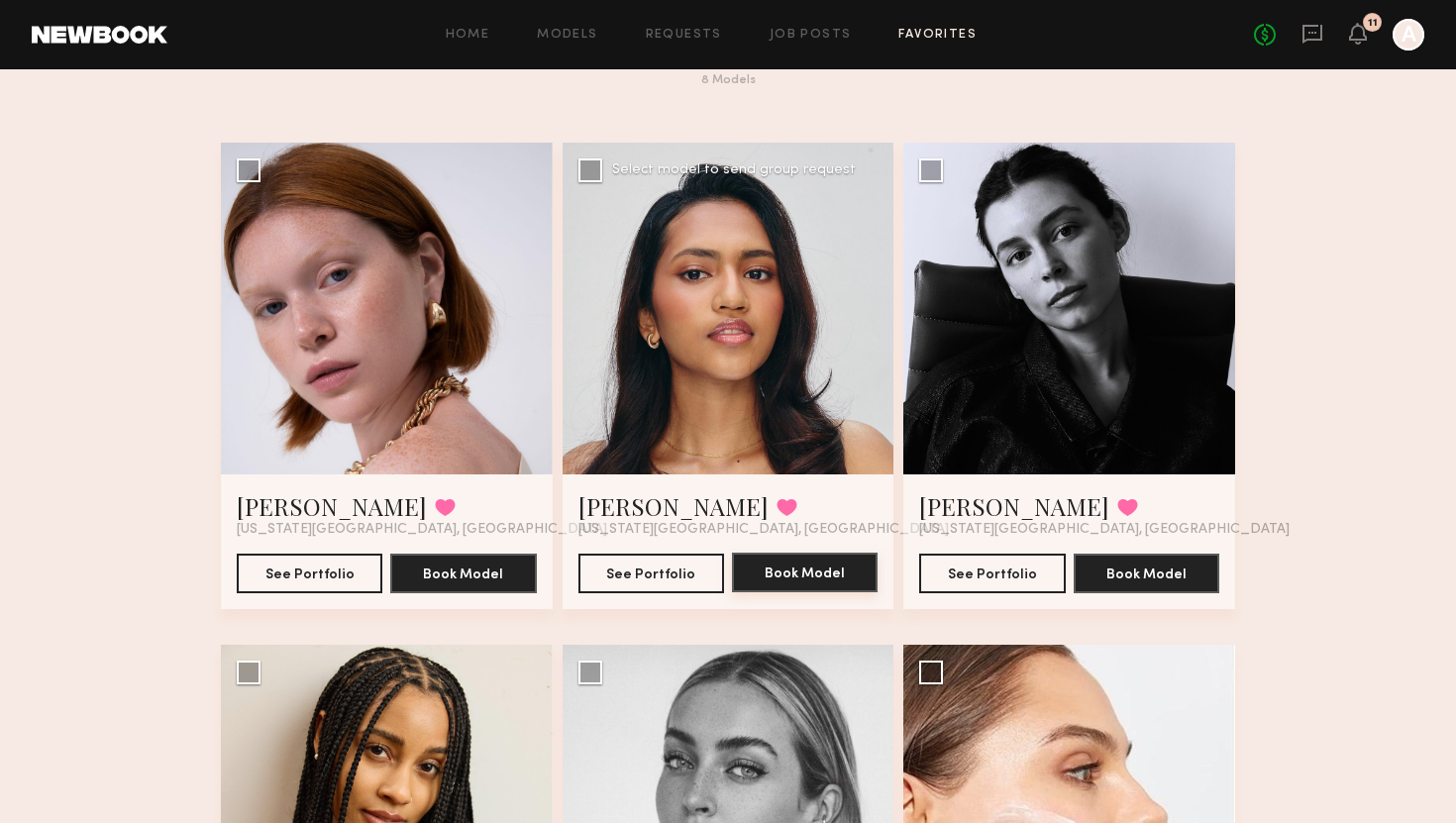 scroll, scrollTop: 0, scrollLeft: 0, axis: both 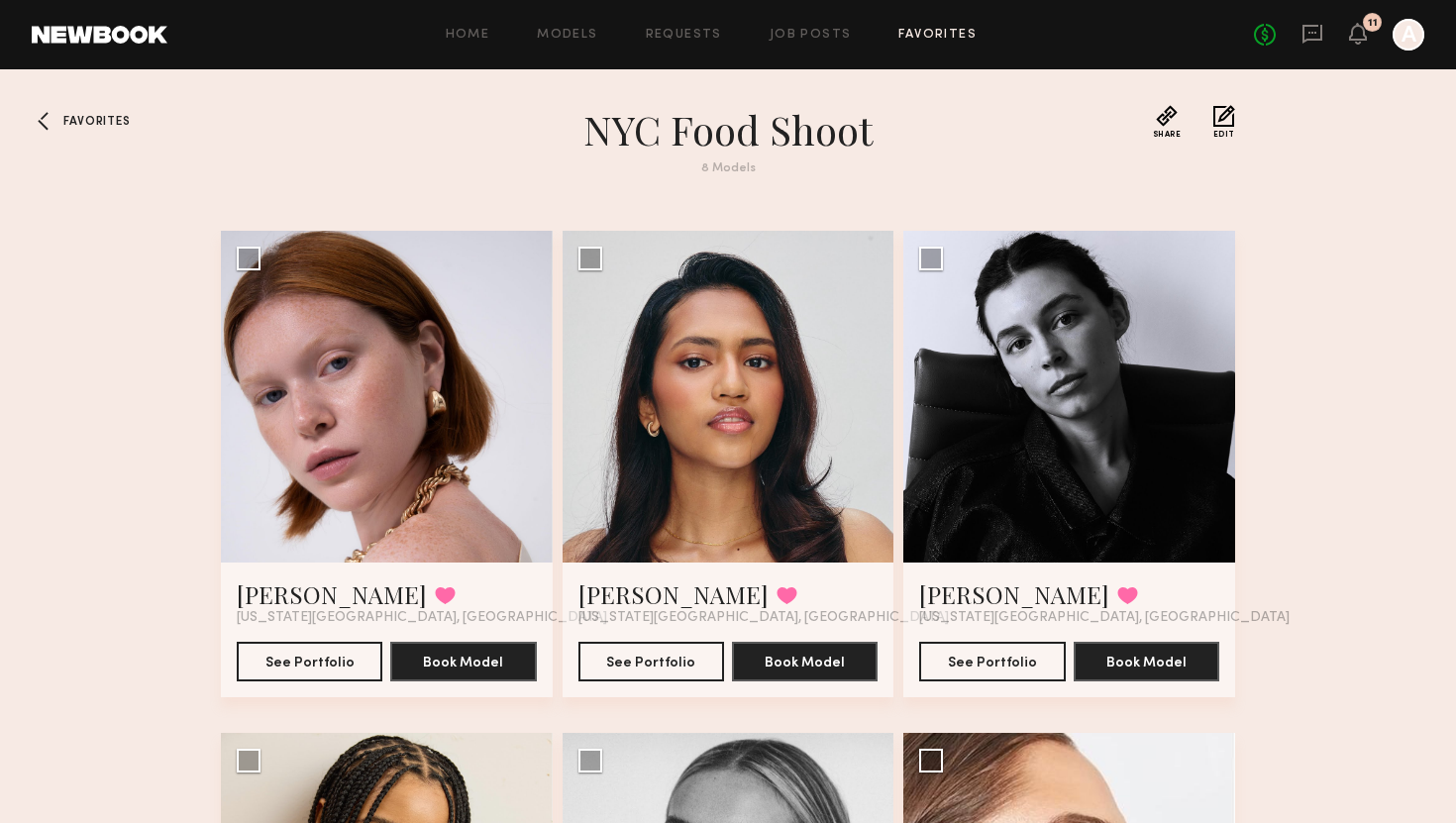 click on "Favorites" 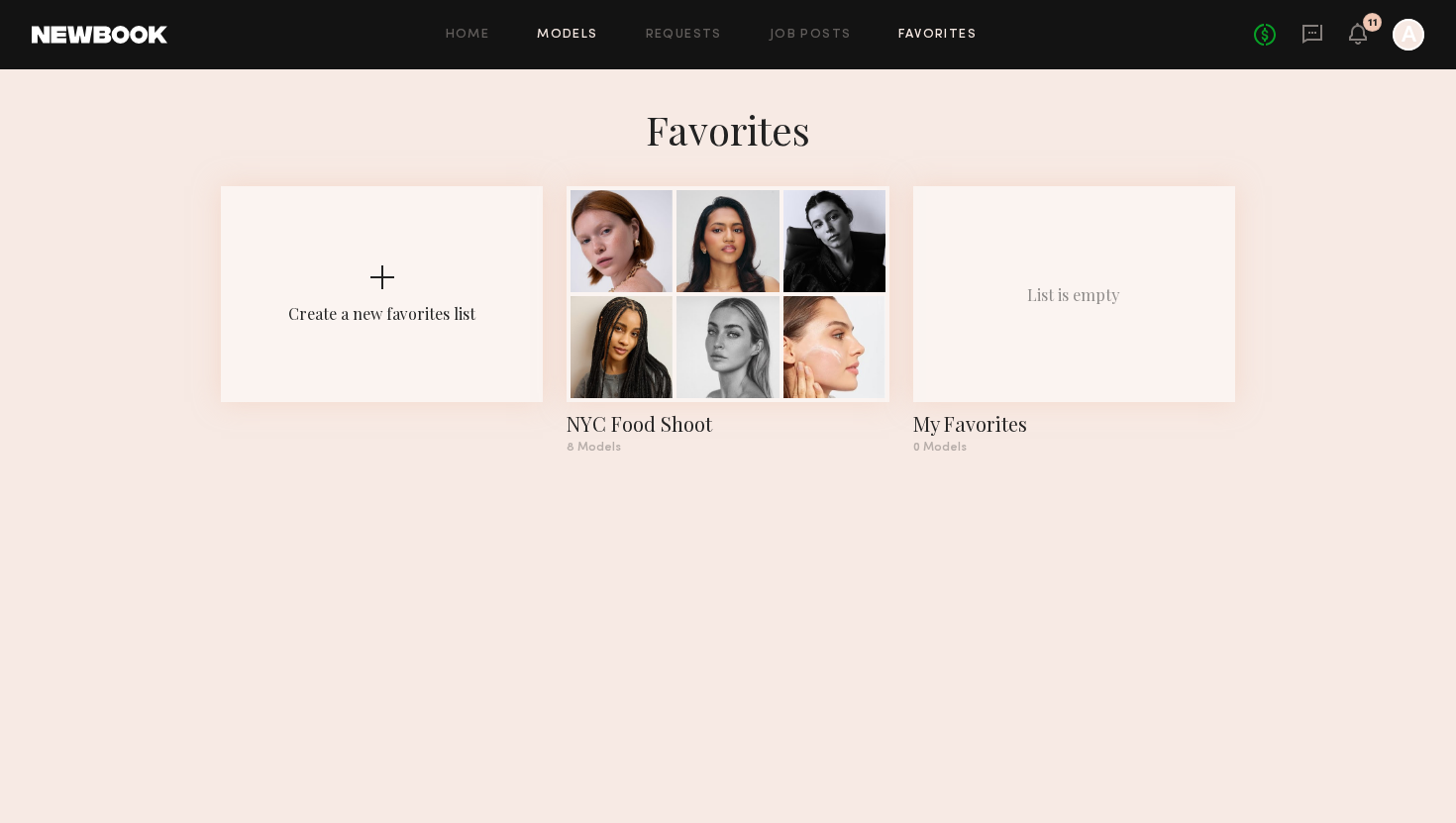 click on "Models" 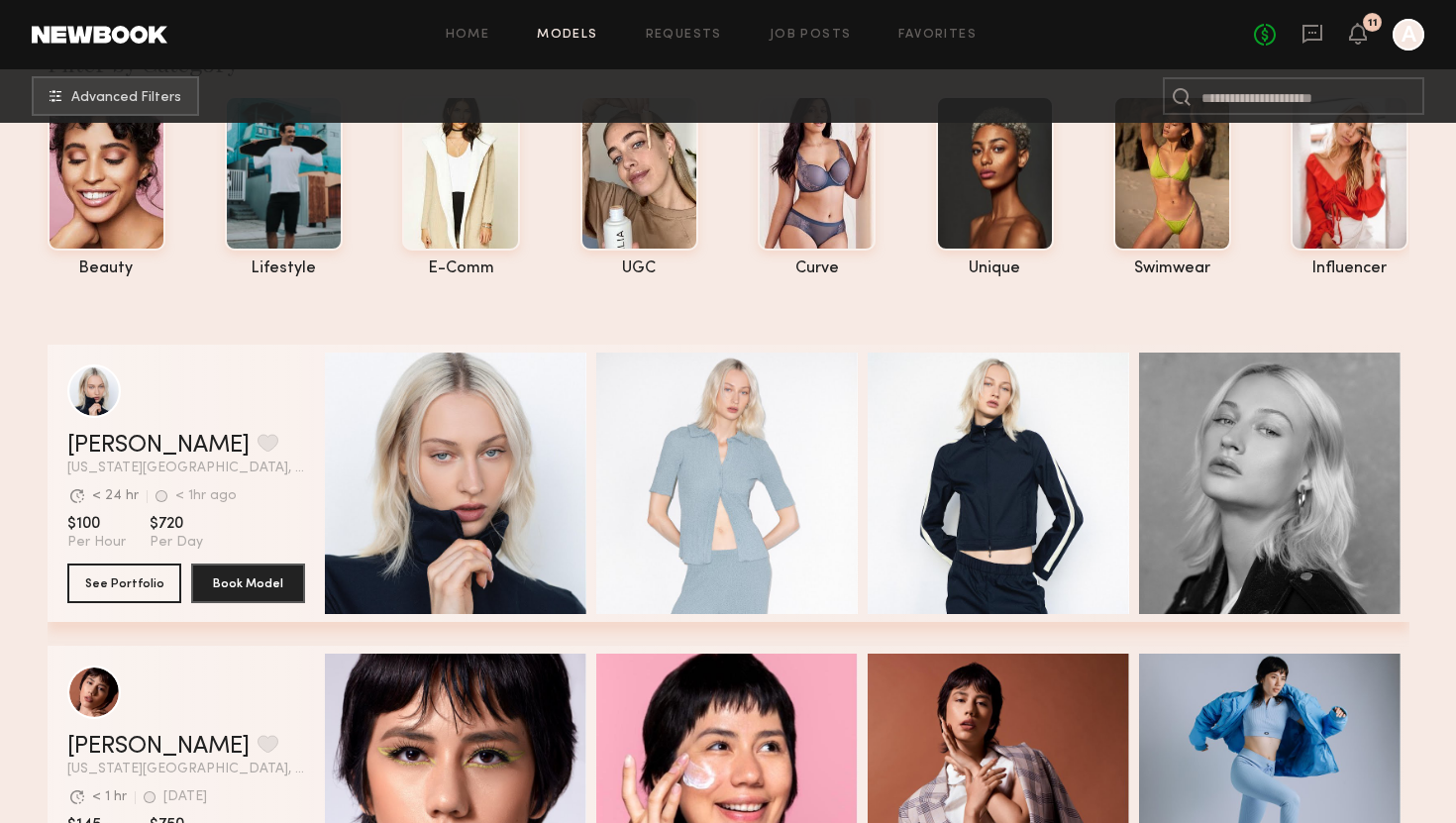 scroll, scrollTop: 0, scrollLeft: 0, axis: both 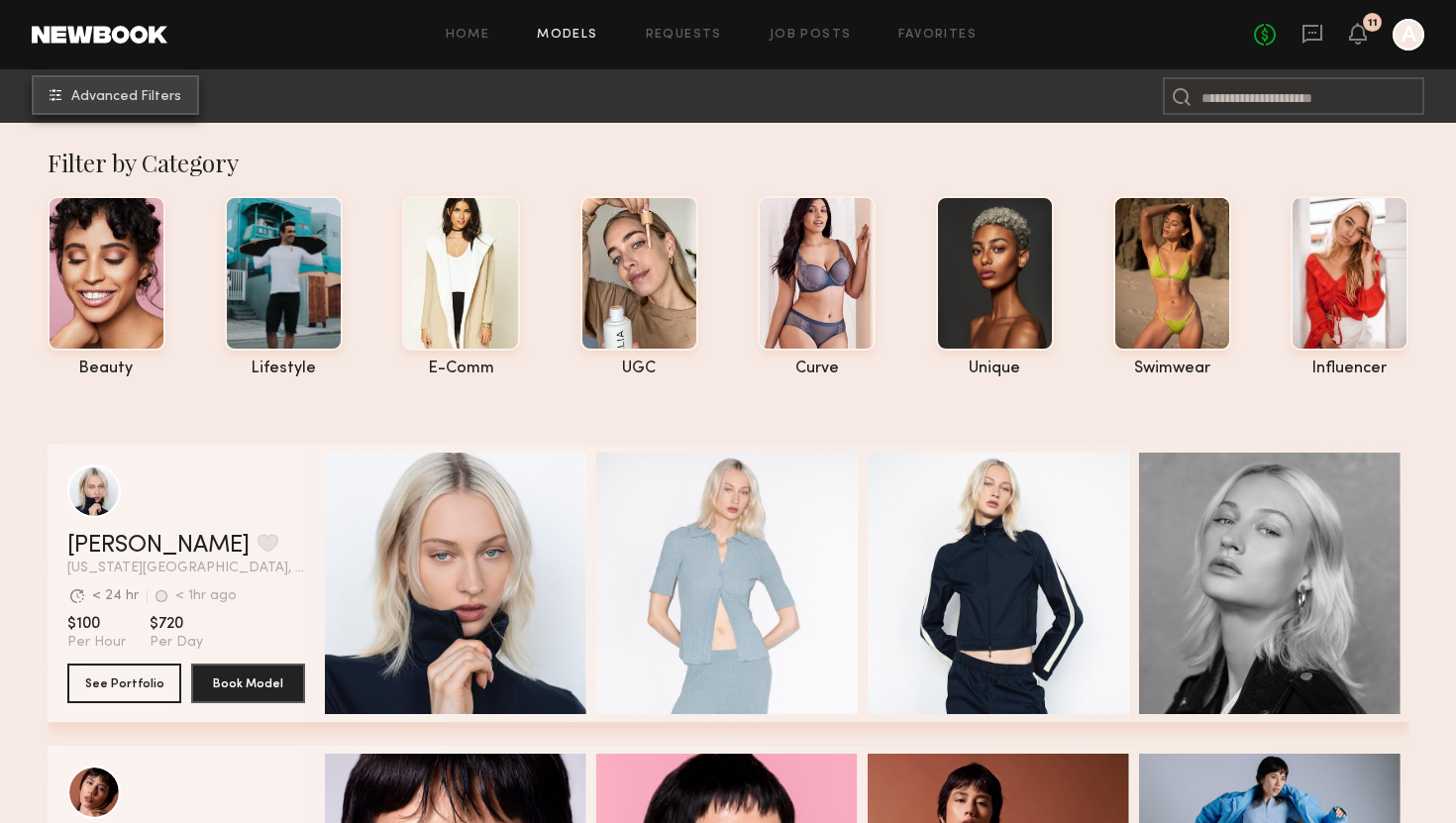 click on "Advanced Filters" 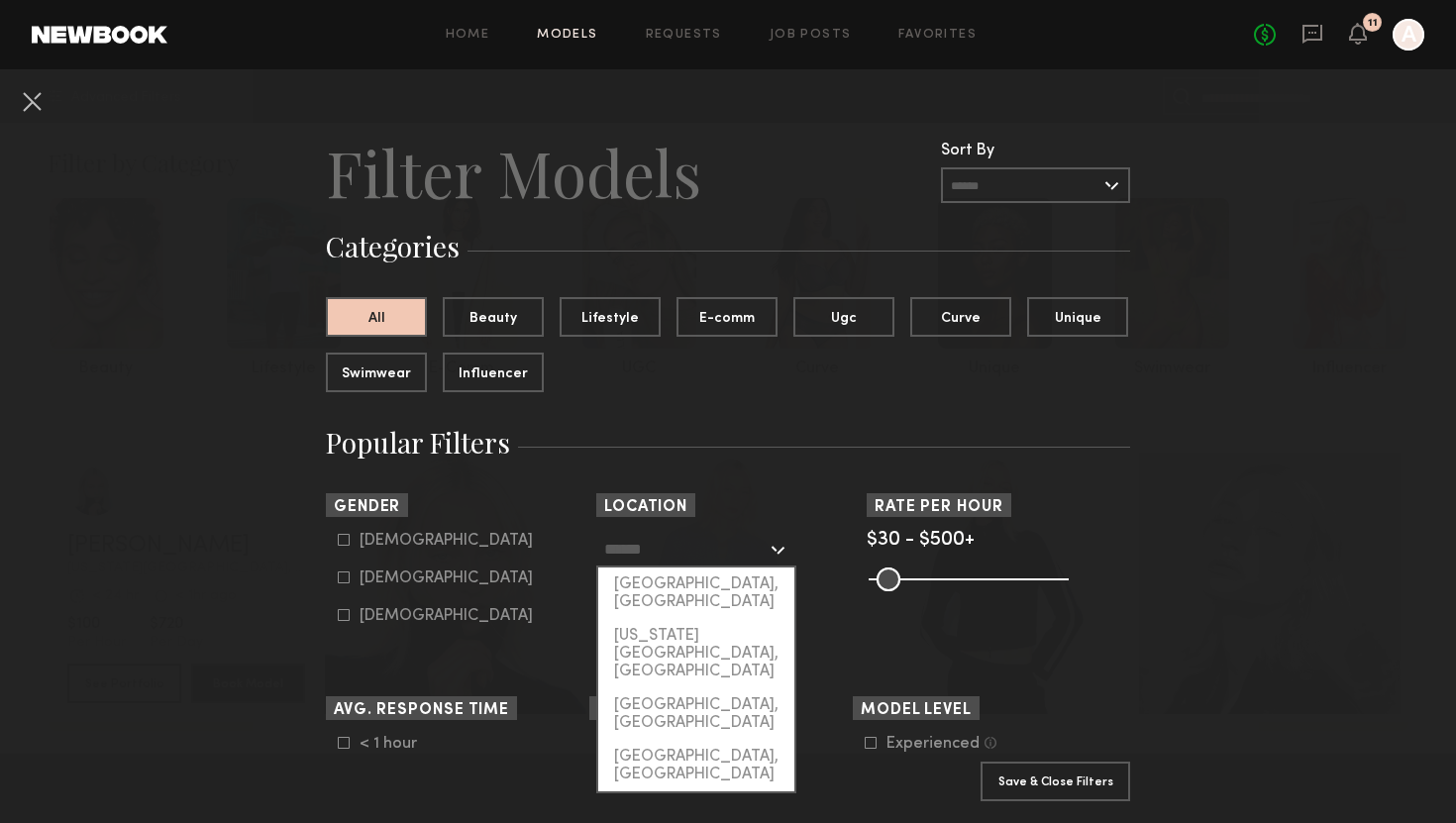 click 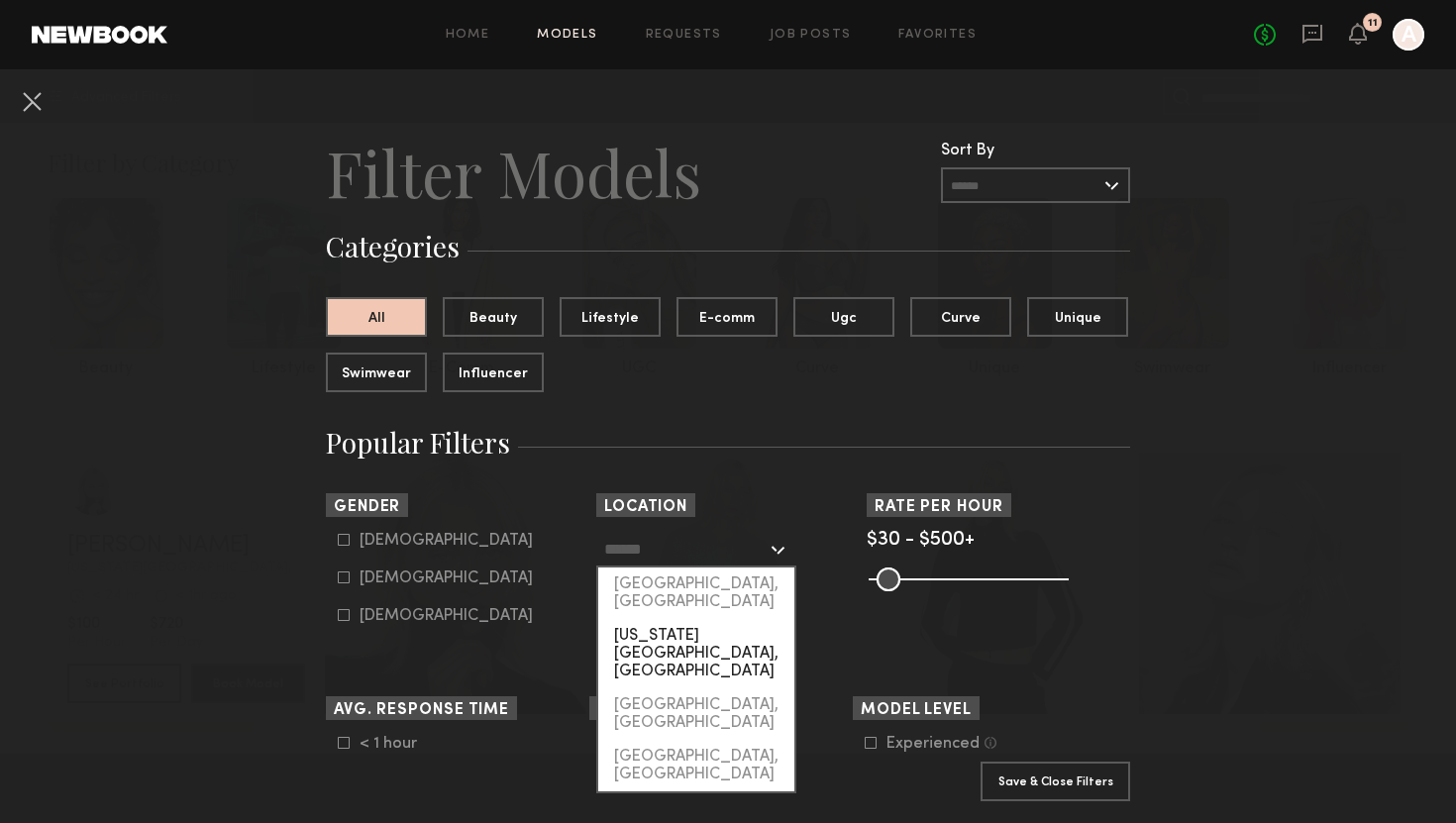 click on "[US_STATE][GEOGRAPHIC_DATA], [GEOGRAPHIC_DATA]" 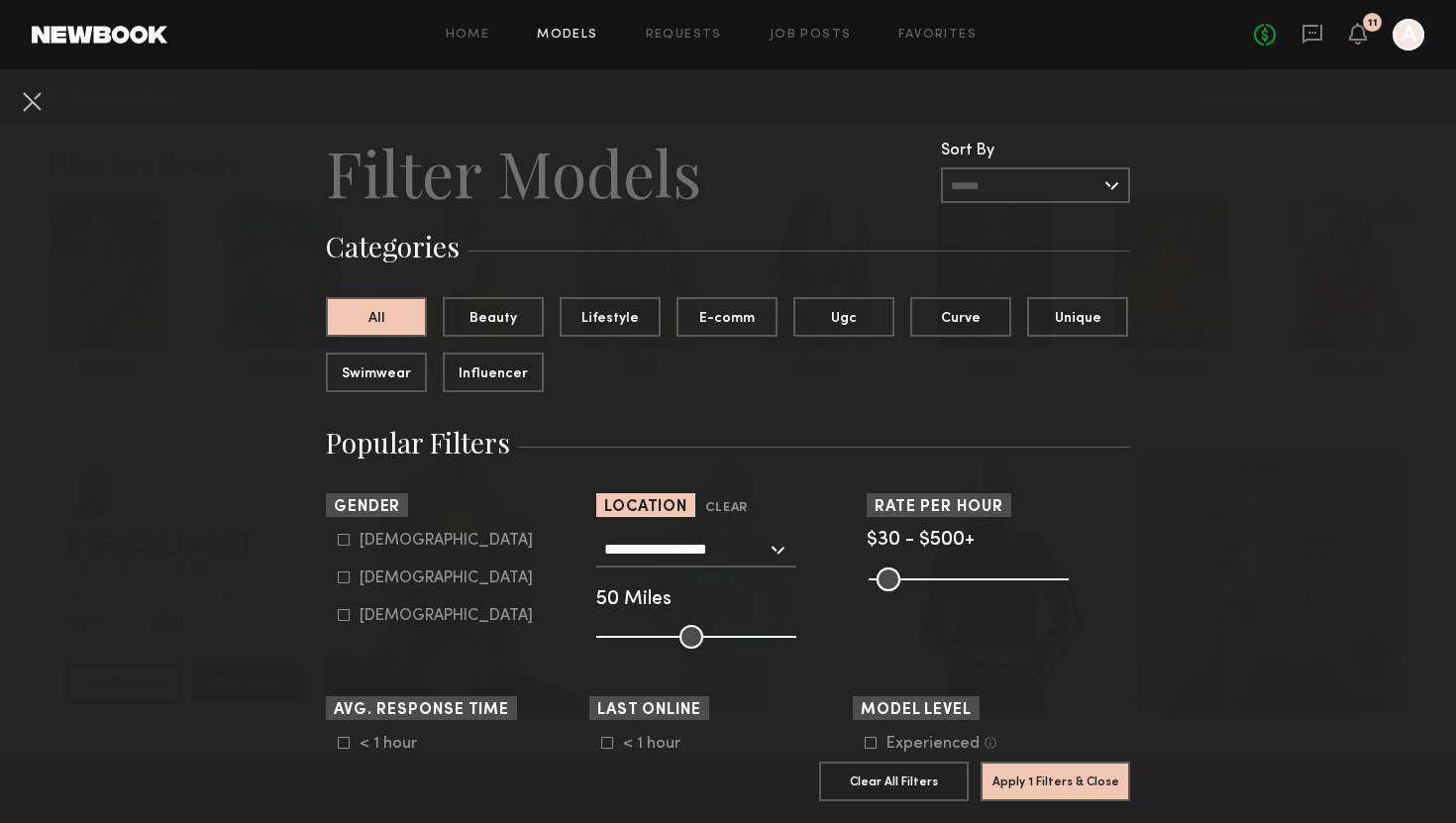 click 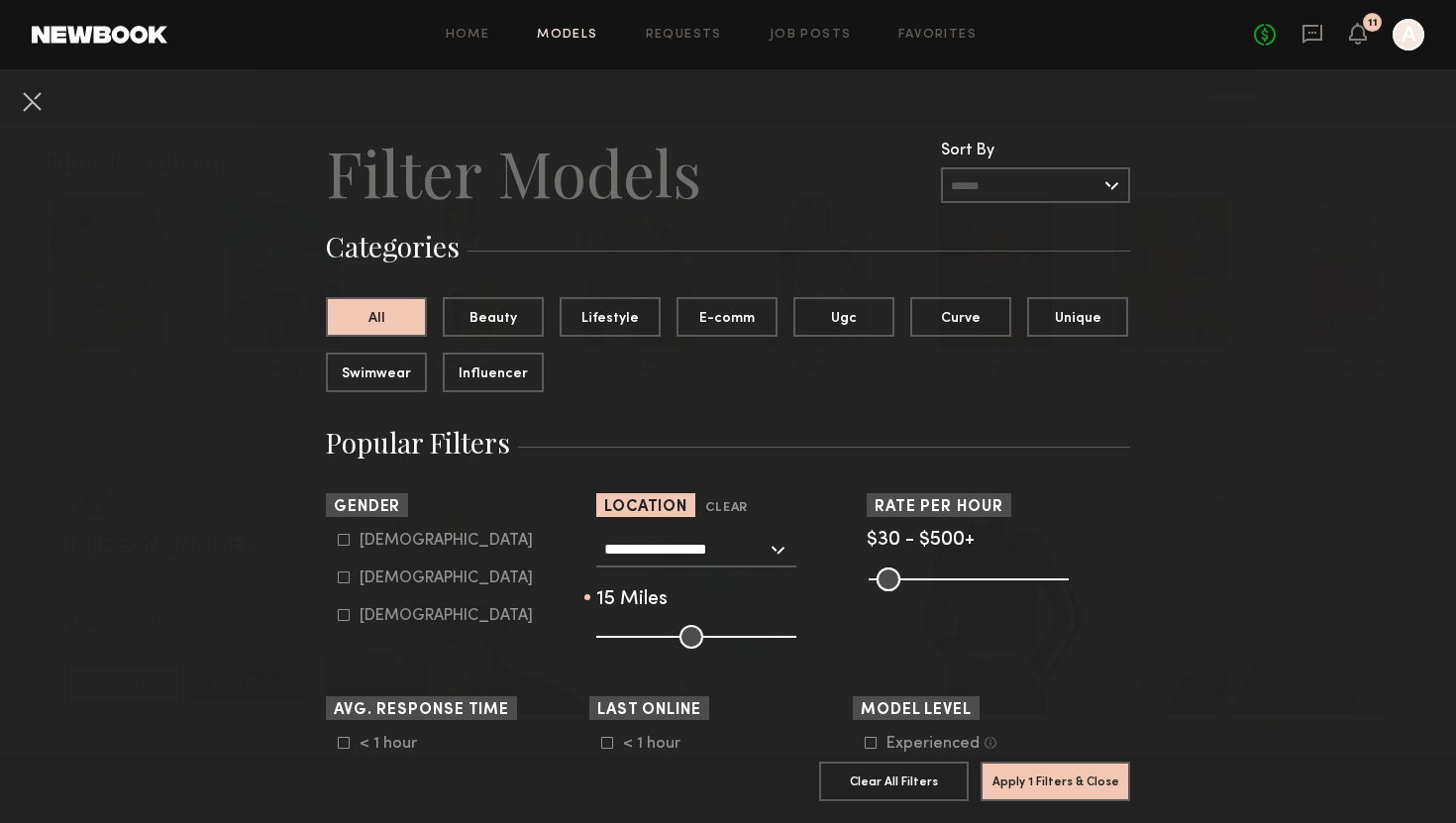 click 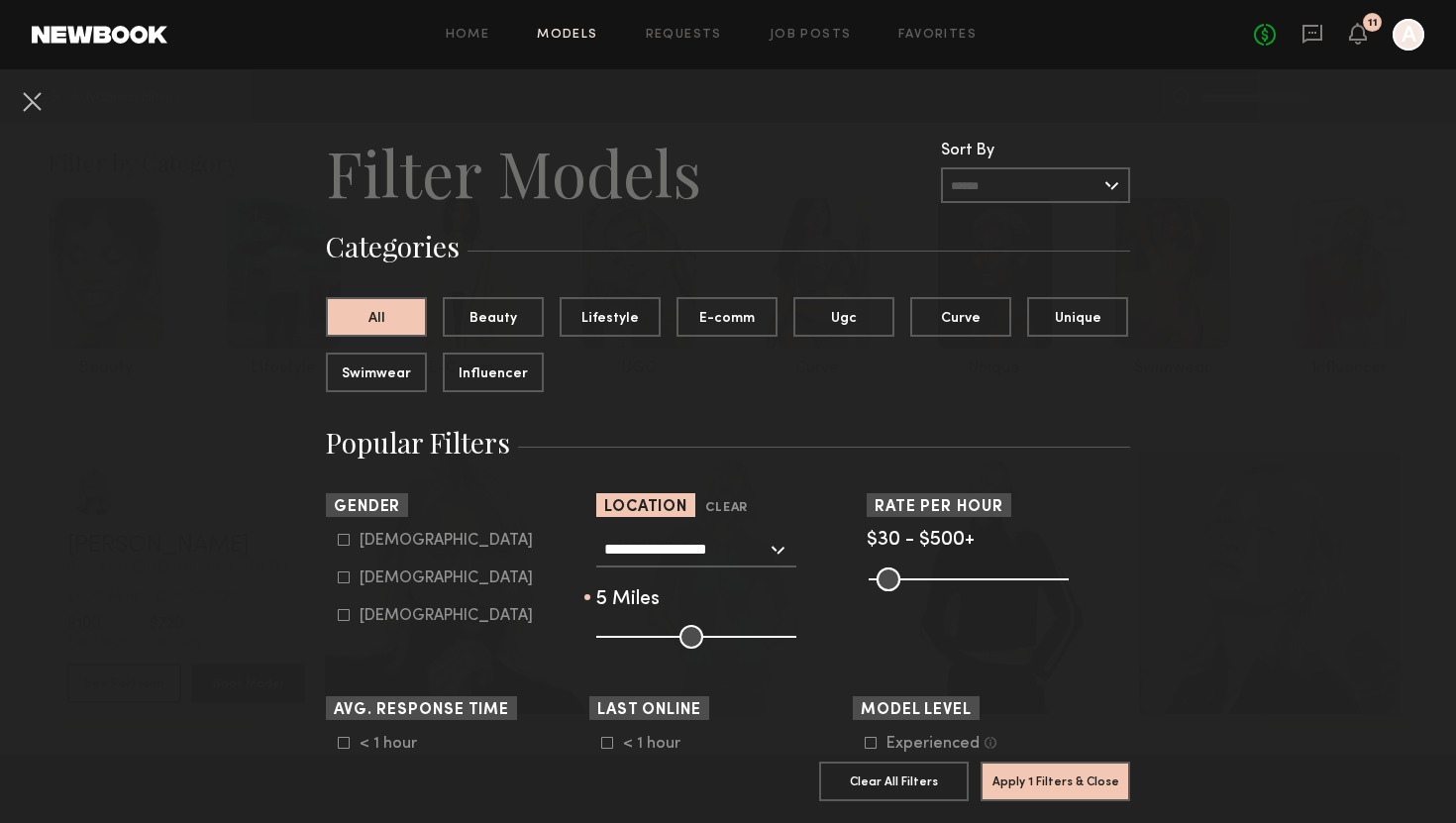 click 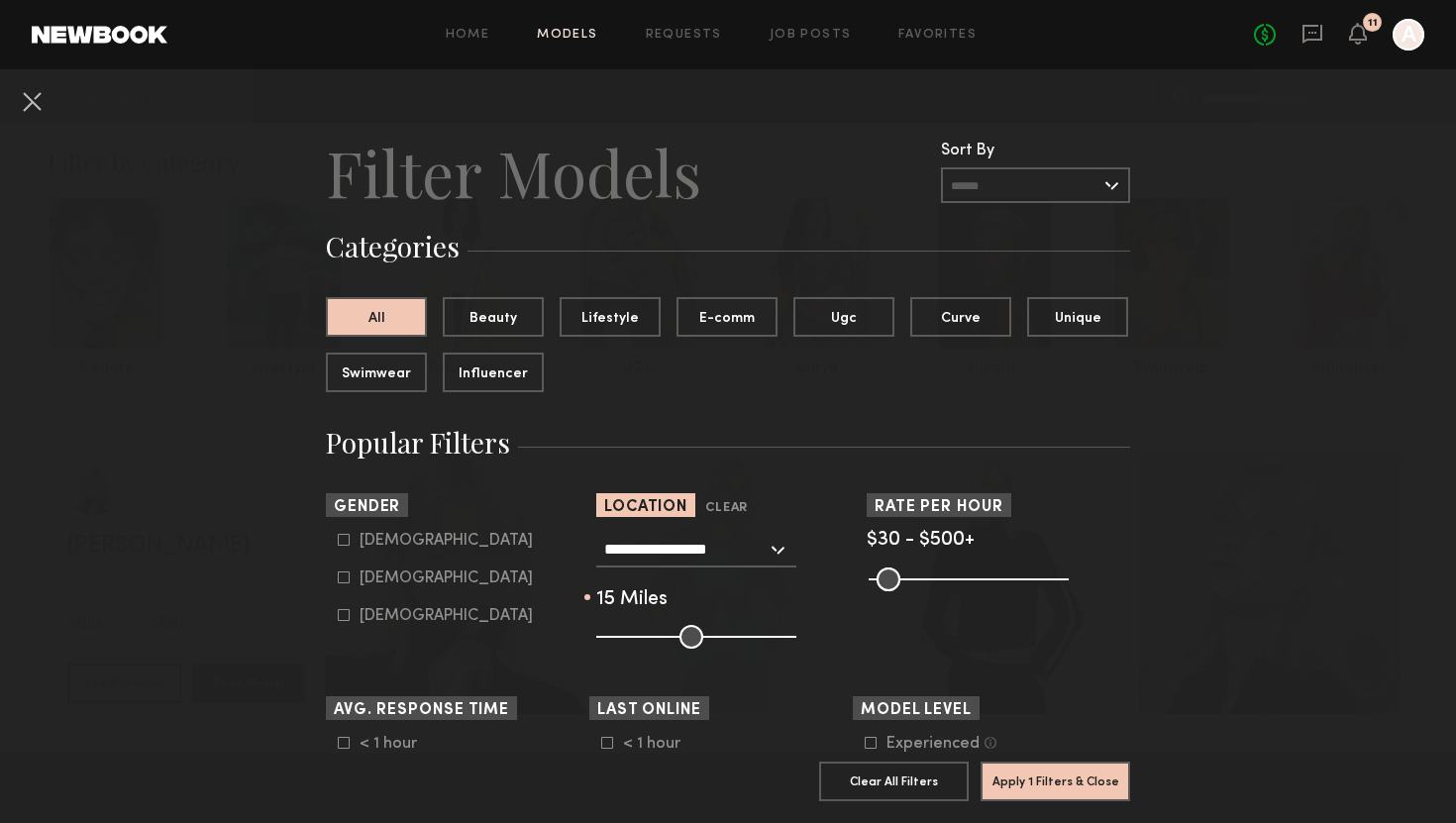 click 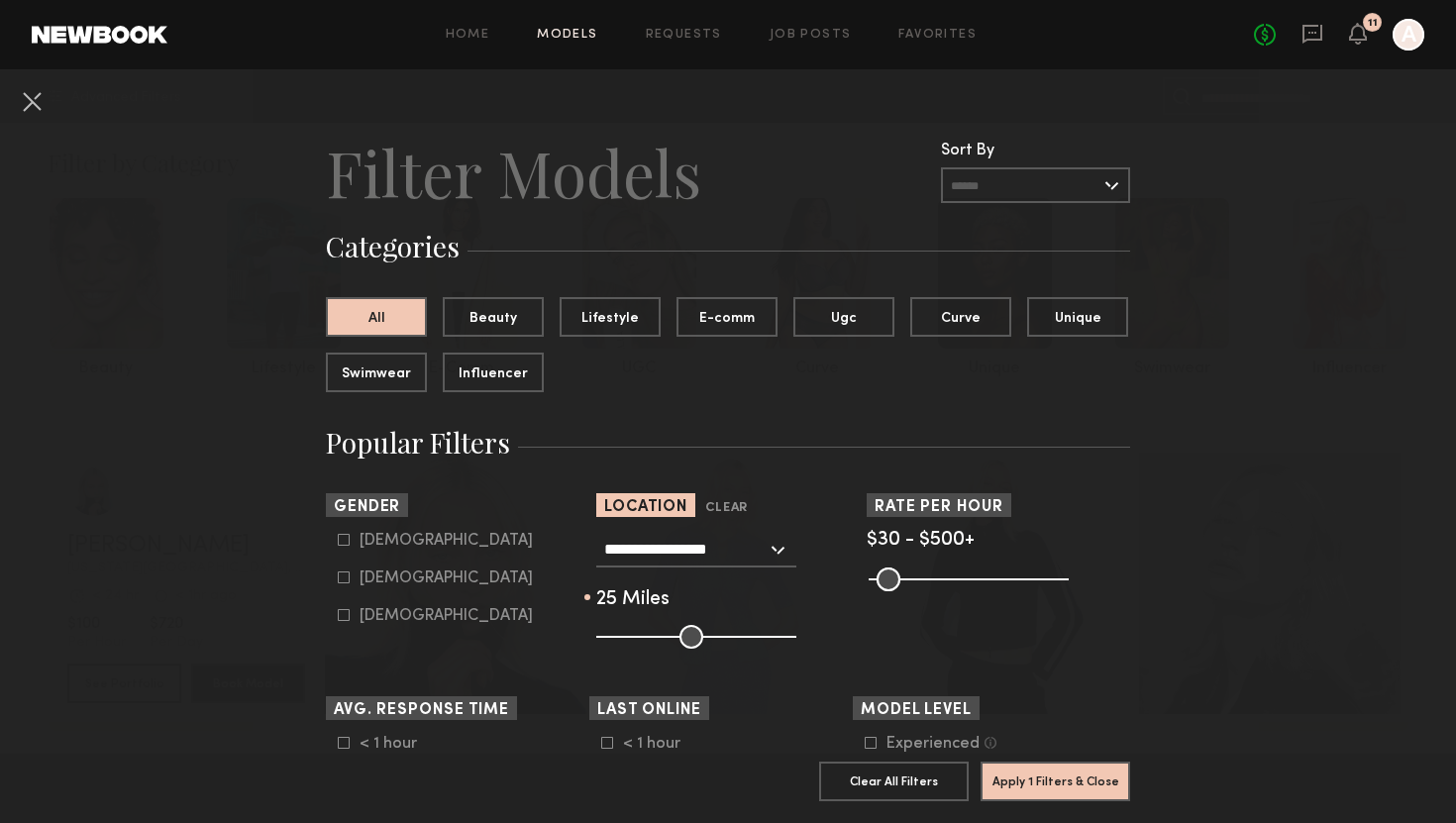 click 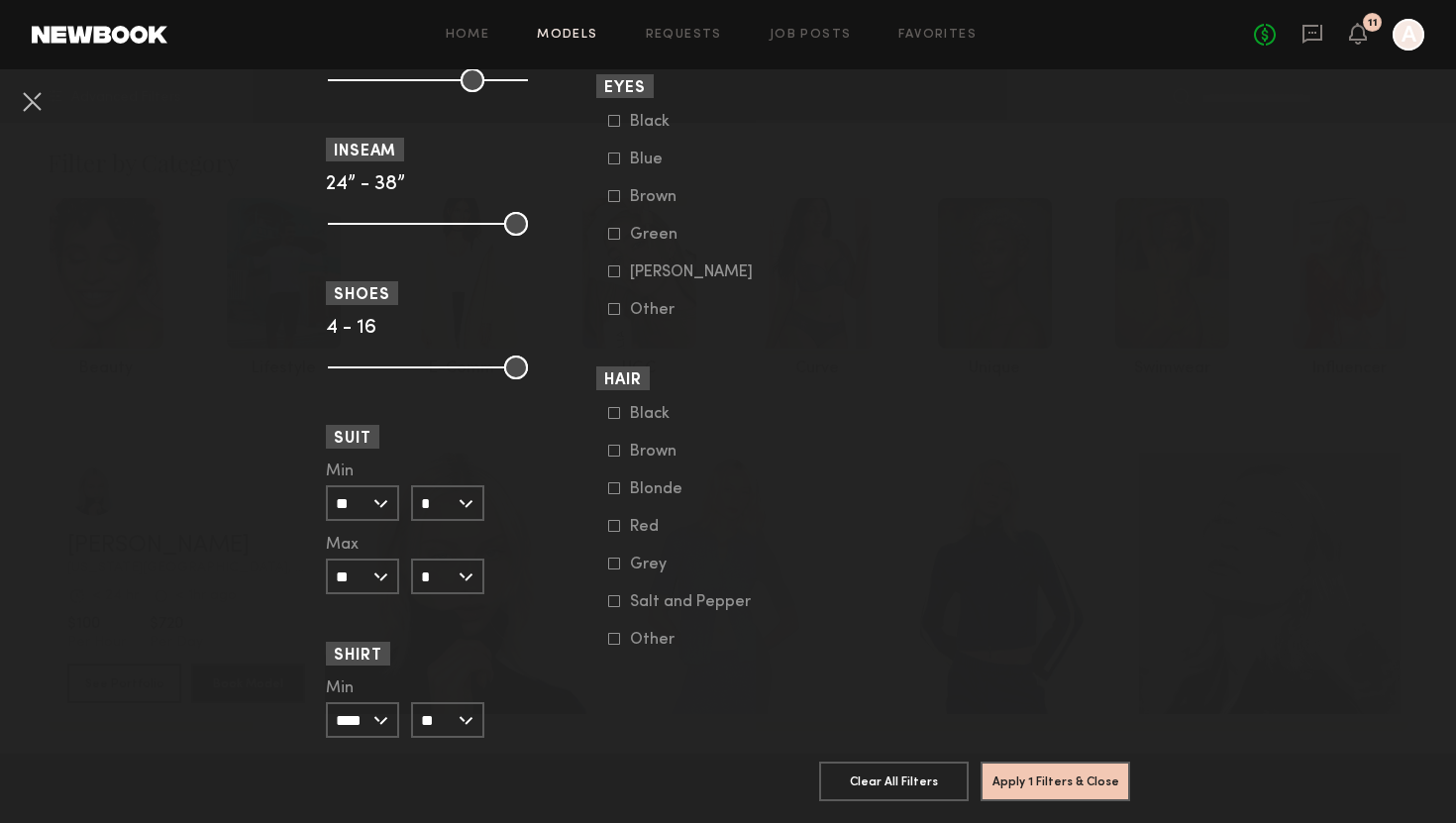 scroll, scrollTop: 1478, scrollLeft: 0, axis: vertical 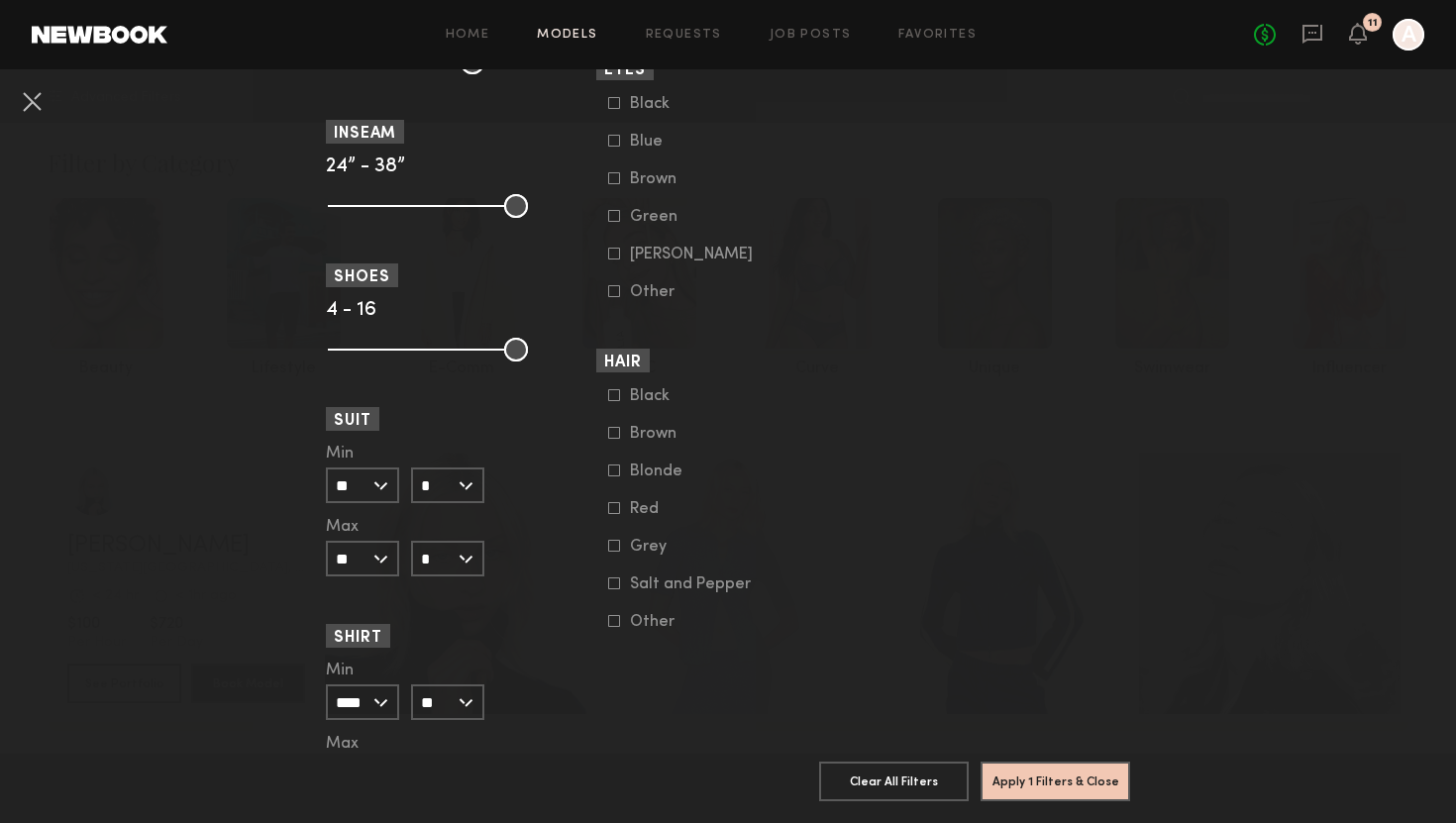 click 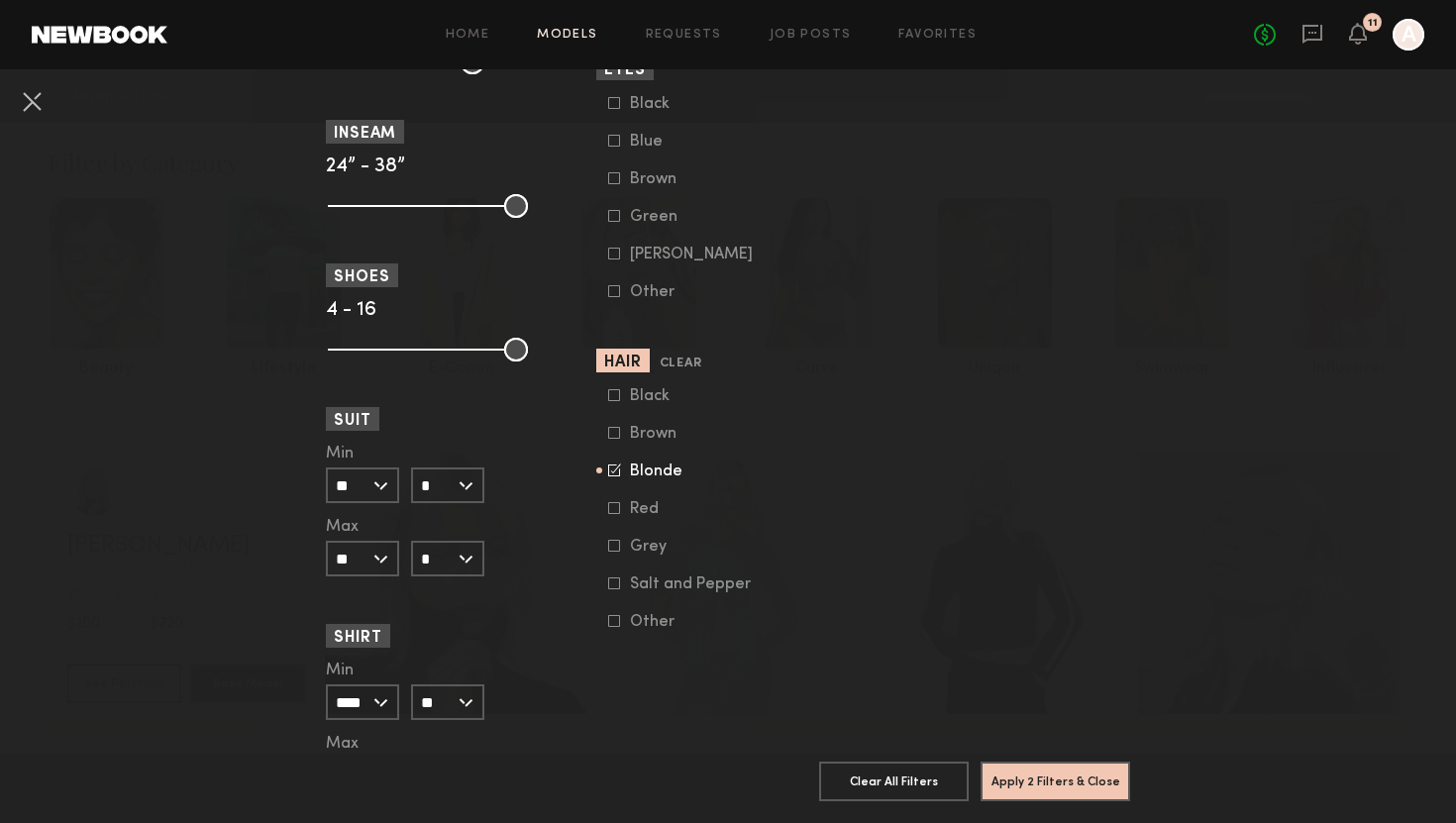 click 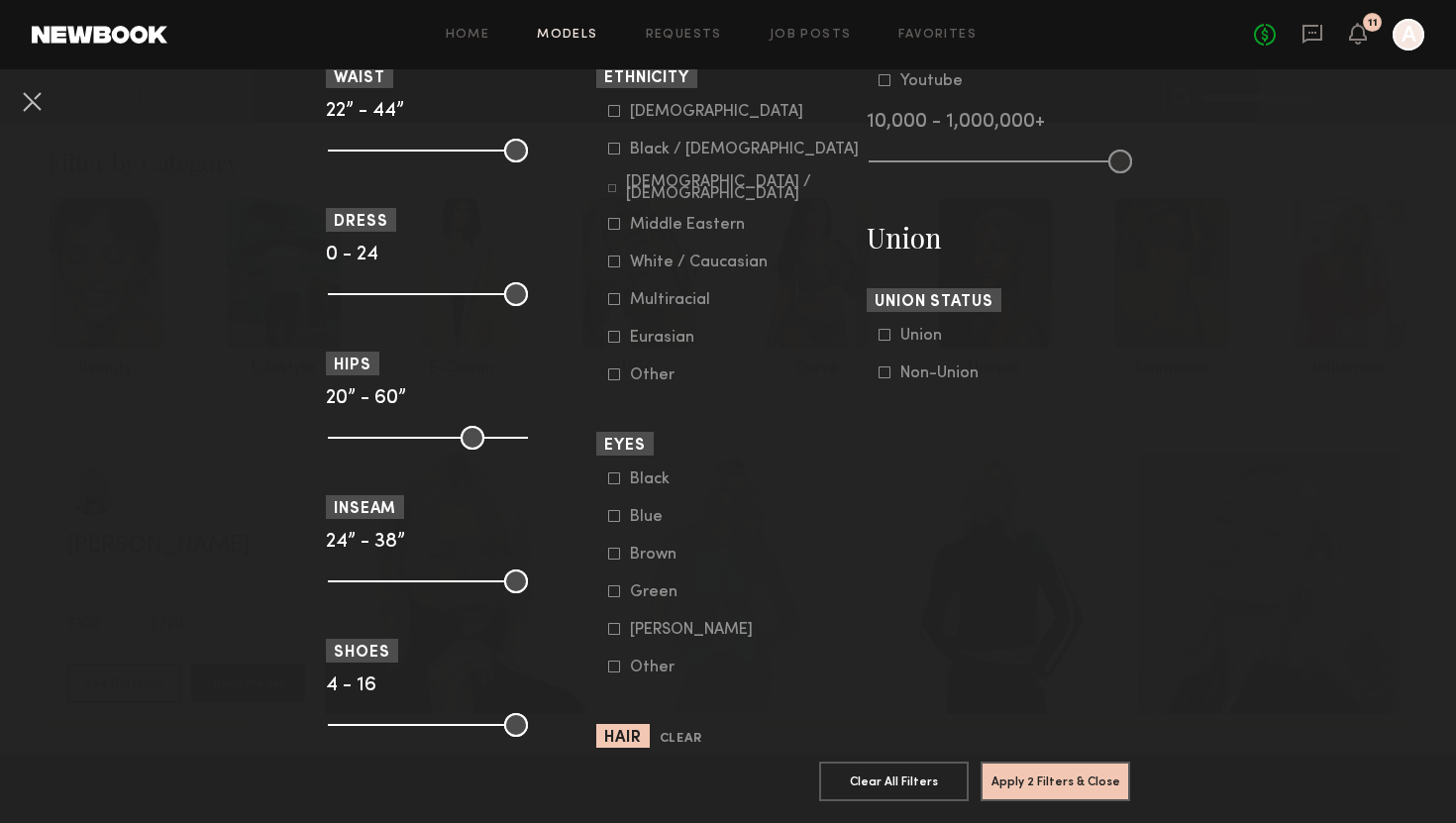 scroll, scrollTop: 1101, scrollLeft: 0, axis: vertical 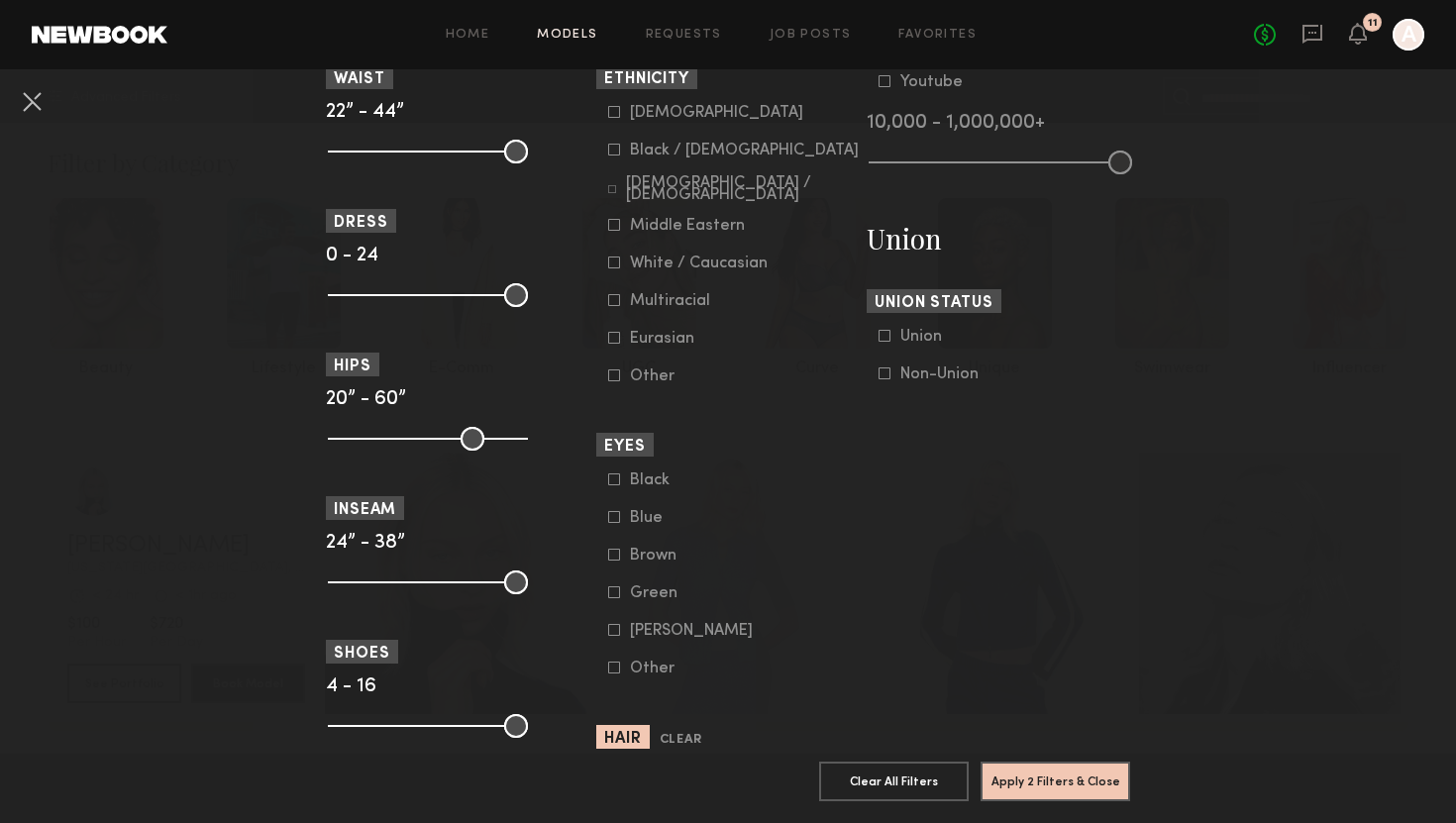 click 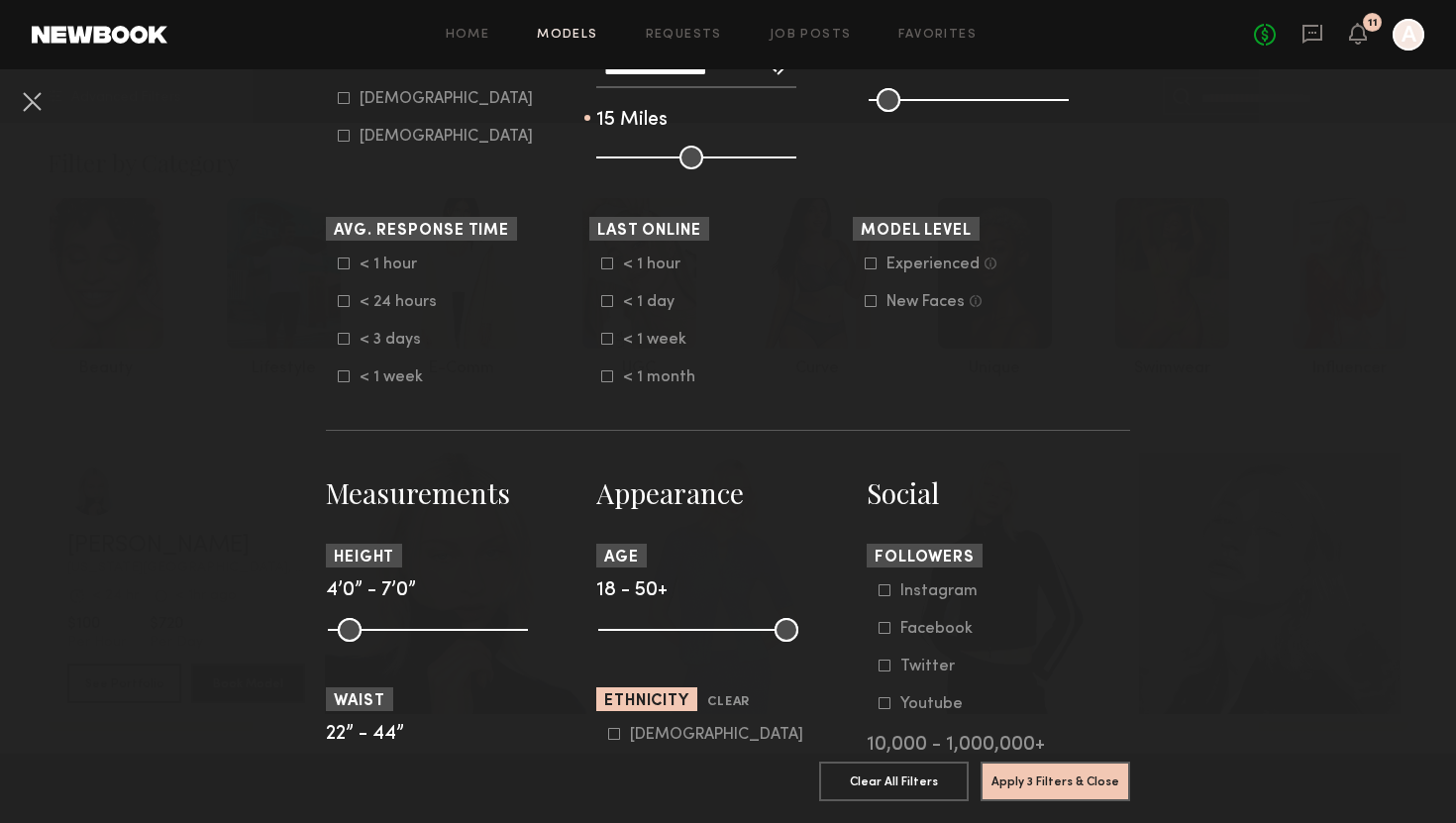 scroll, scrollTop: 483, scrollLeft: 0, axis: vertical 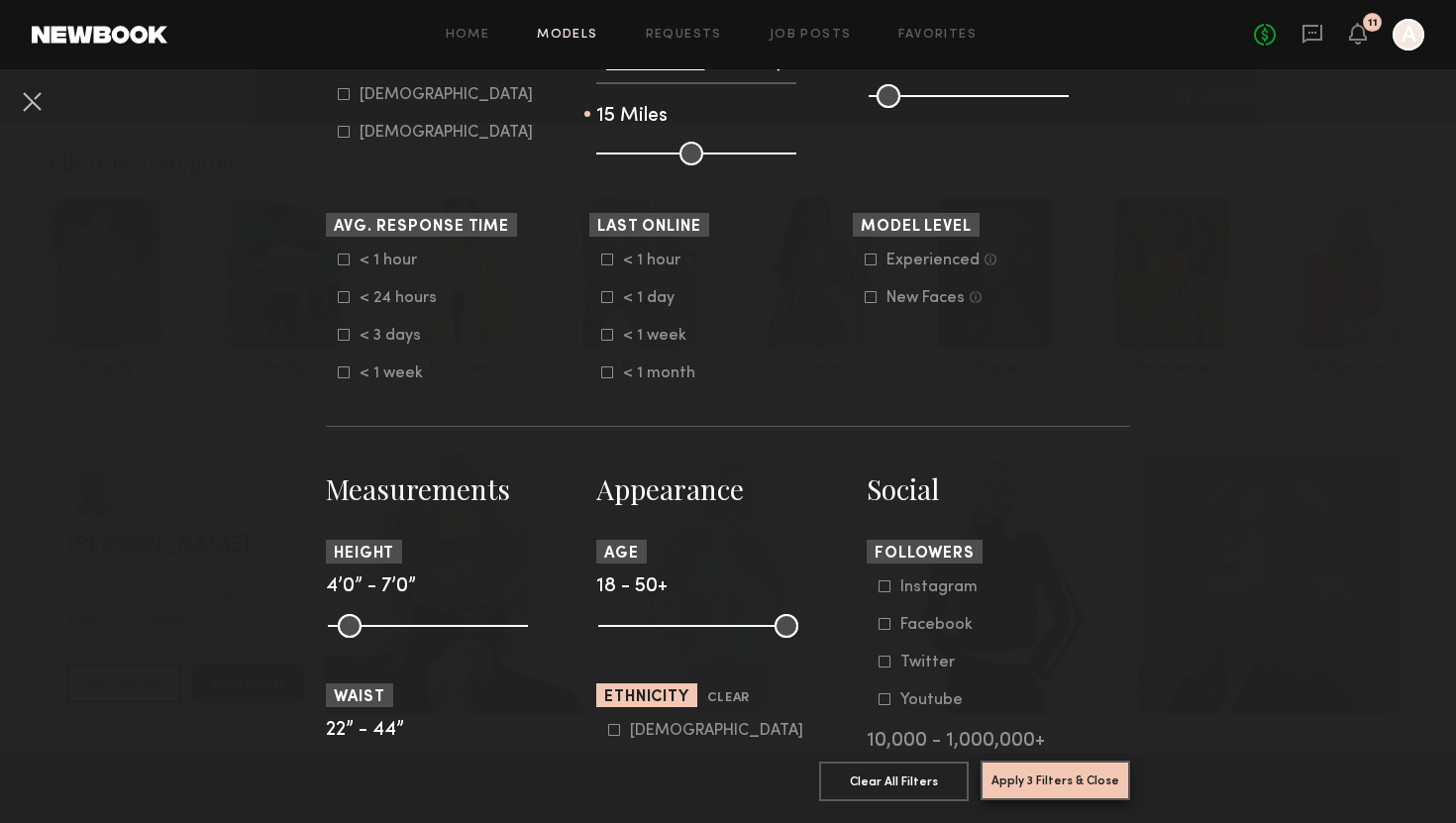 click on "Apply 3 Filters & Close" 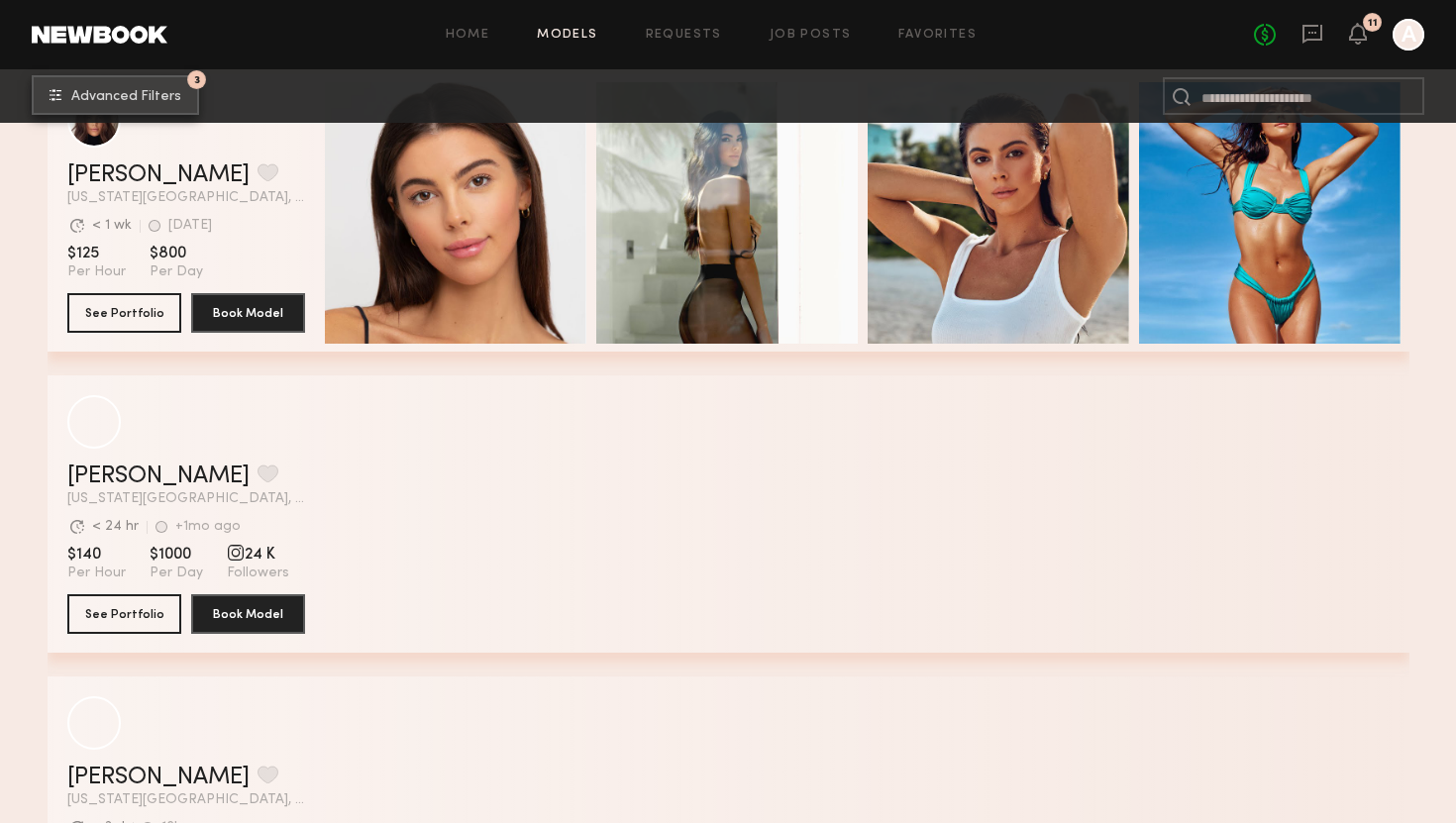 scroll, scrollTop: 1336, scrollLeft: 0, axis: vertical 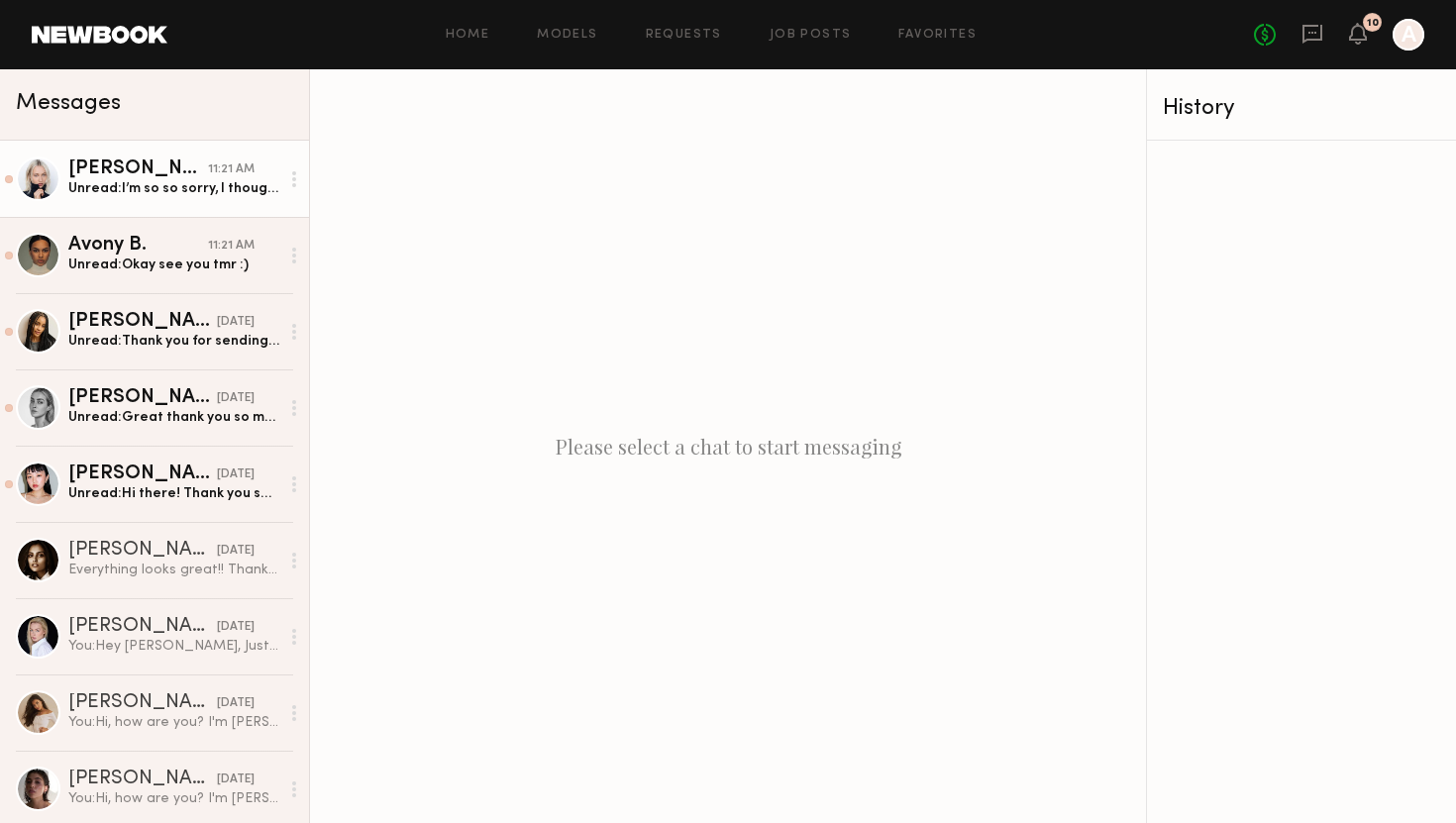 click on "Unread:  I’m so so sorry, I thought it’s [DATE] , I have another job [DATE], it’s for much more money I can’t say no to them … i feel really bad , maybe I can help you to find me a replacement? [URL][DOMAIN_NAME][DOMAIN_NAME] , I have this my model friend , let me know if you want me to ask her to replace me [DATE]? 🙏🏼🙏🏼
I’m really really sorry…" 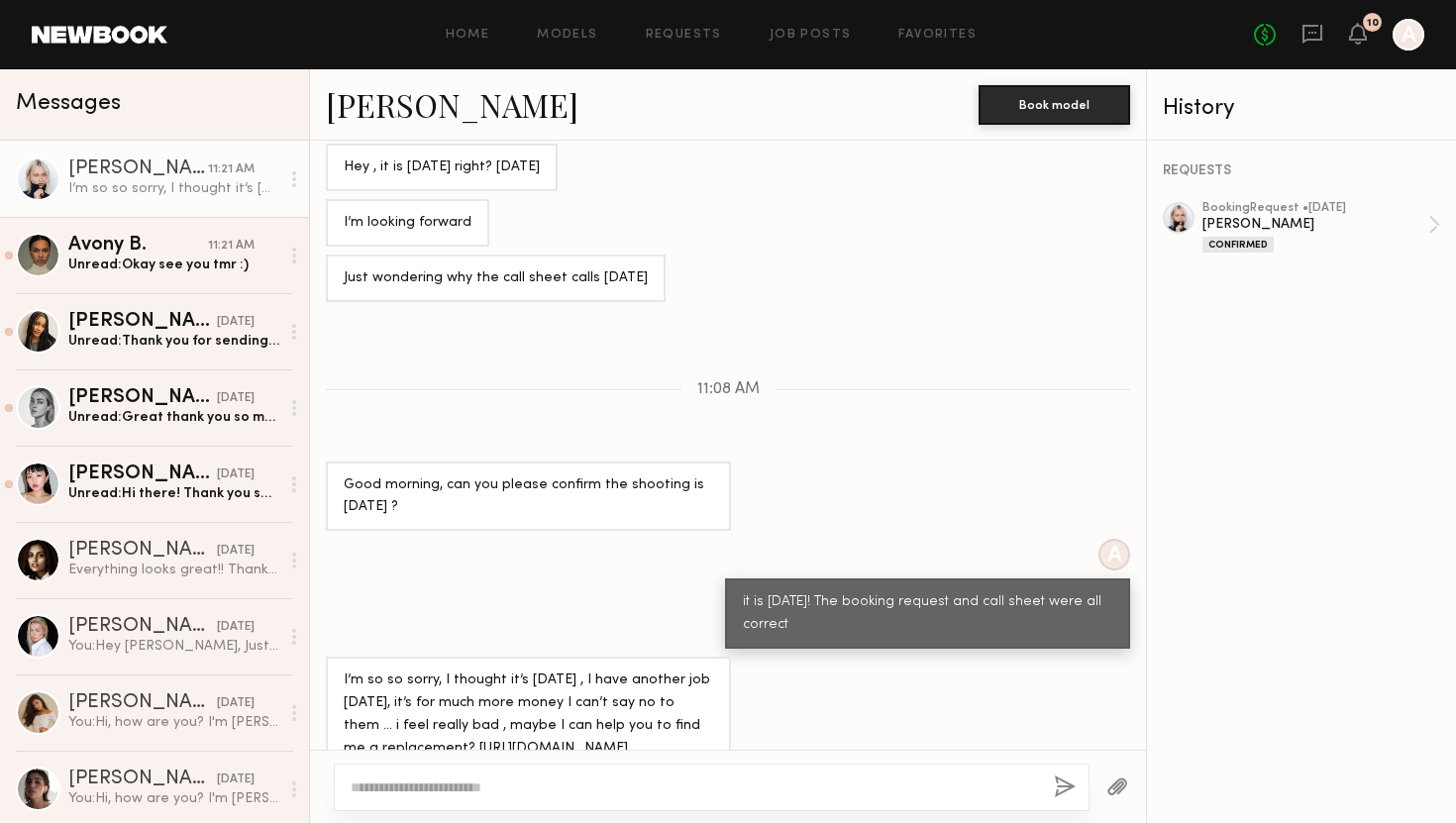 scroll, scrollTop: 868, scrollLeft: 0, axis: vertical 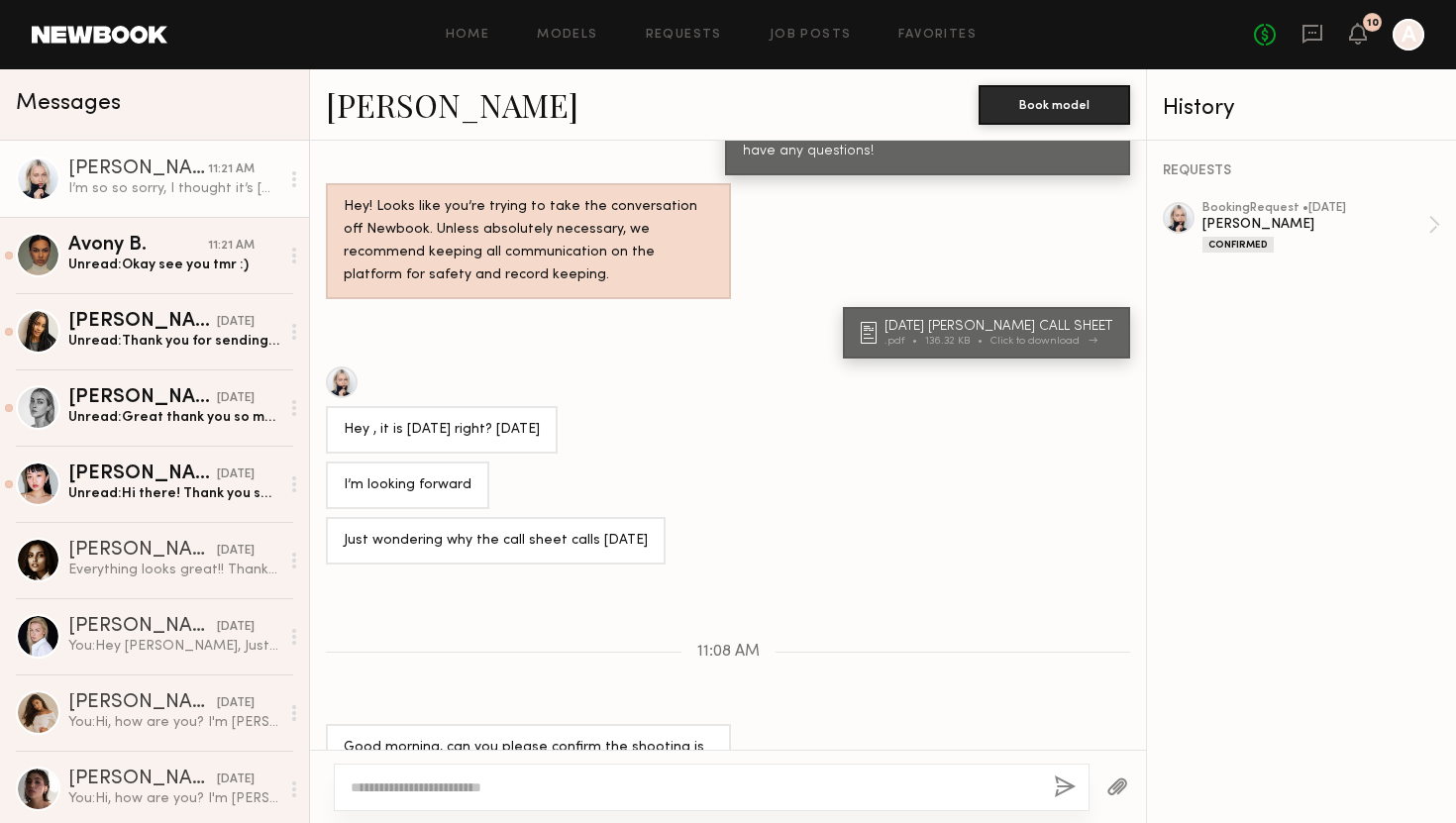click on ".pdf" 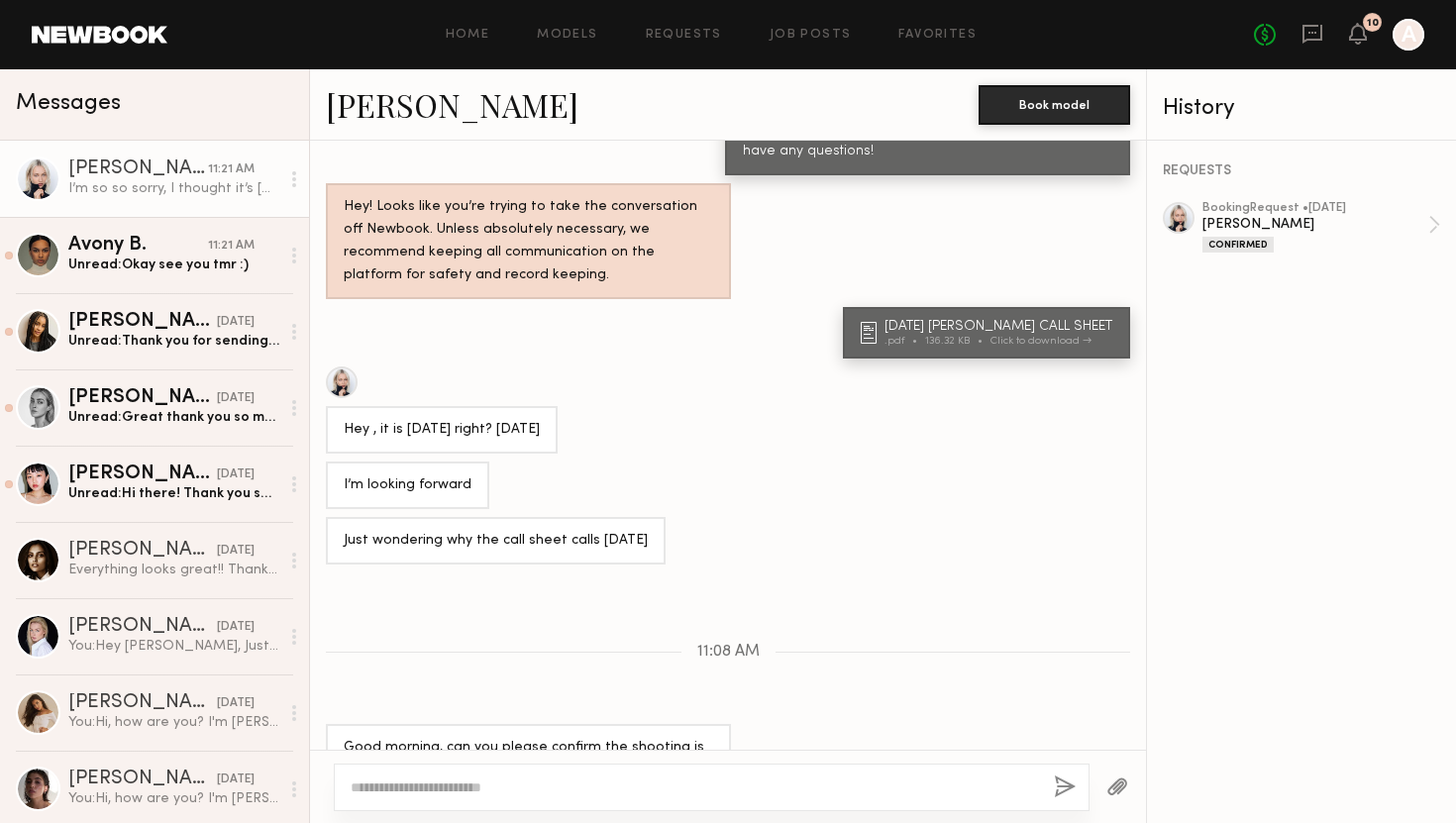 click on "I’m so so sorry, I thought it’s today , I have another job tomorrow, it’s for much more money I can’t say no to them … i feel really bad , maybe I can help you to find me a replacement? https://www.instagram.com/evgenia.sabadash?igsh=YjV4bTNxaGMzMjFi , I have this my model friend , let me know if you want me to ask her to replace me tomorrow? 🙏🏼🙏🏼
I’m really really sorry…" 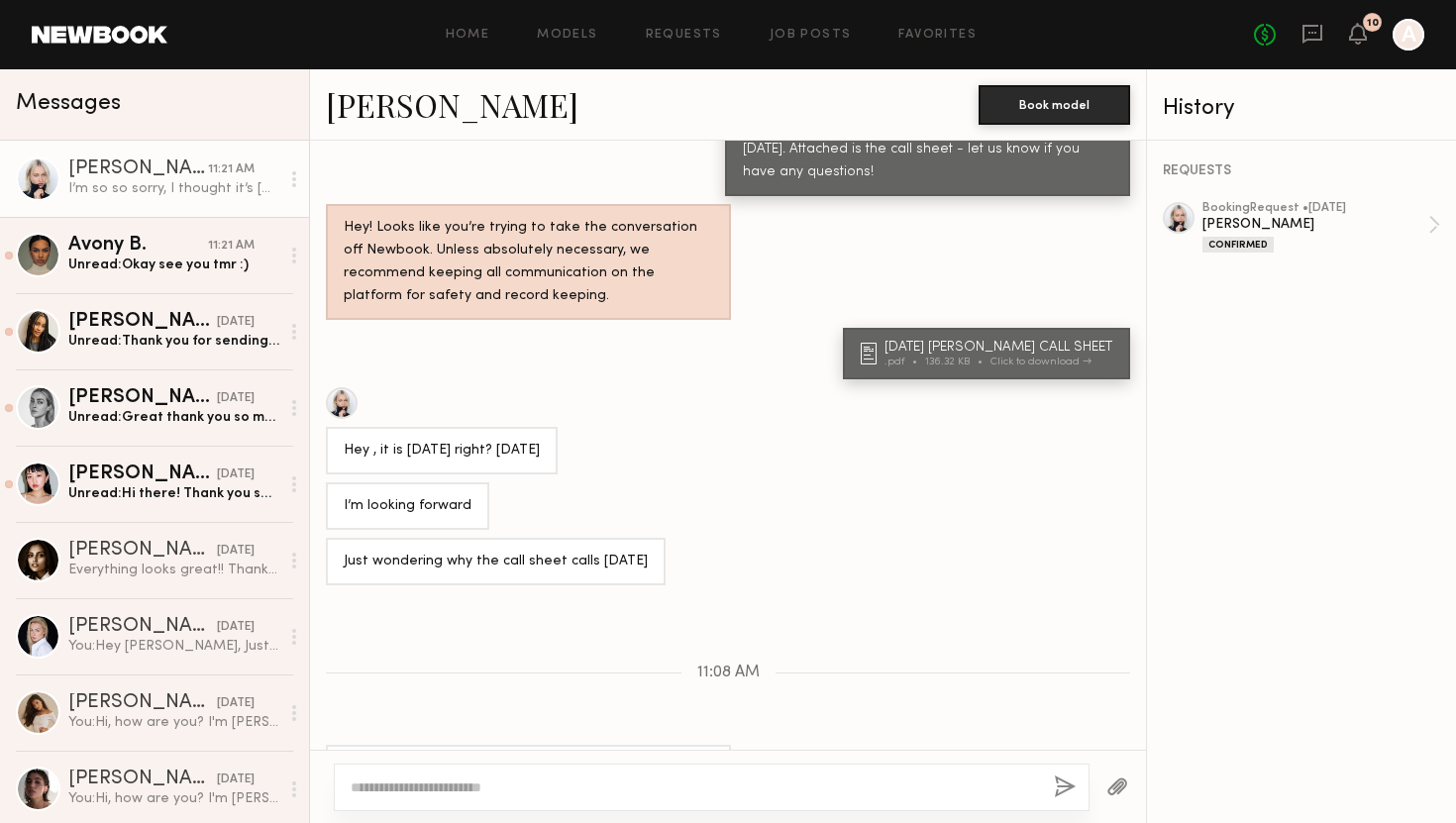 scroll, scrollTop: 812, scrollLeft: 0, axis: vertical 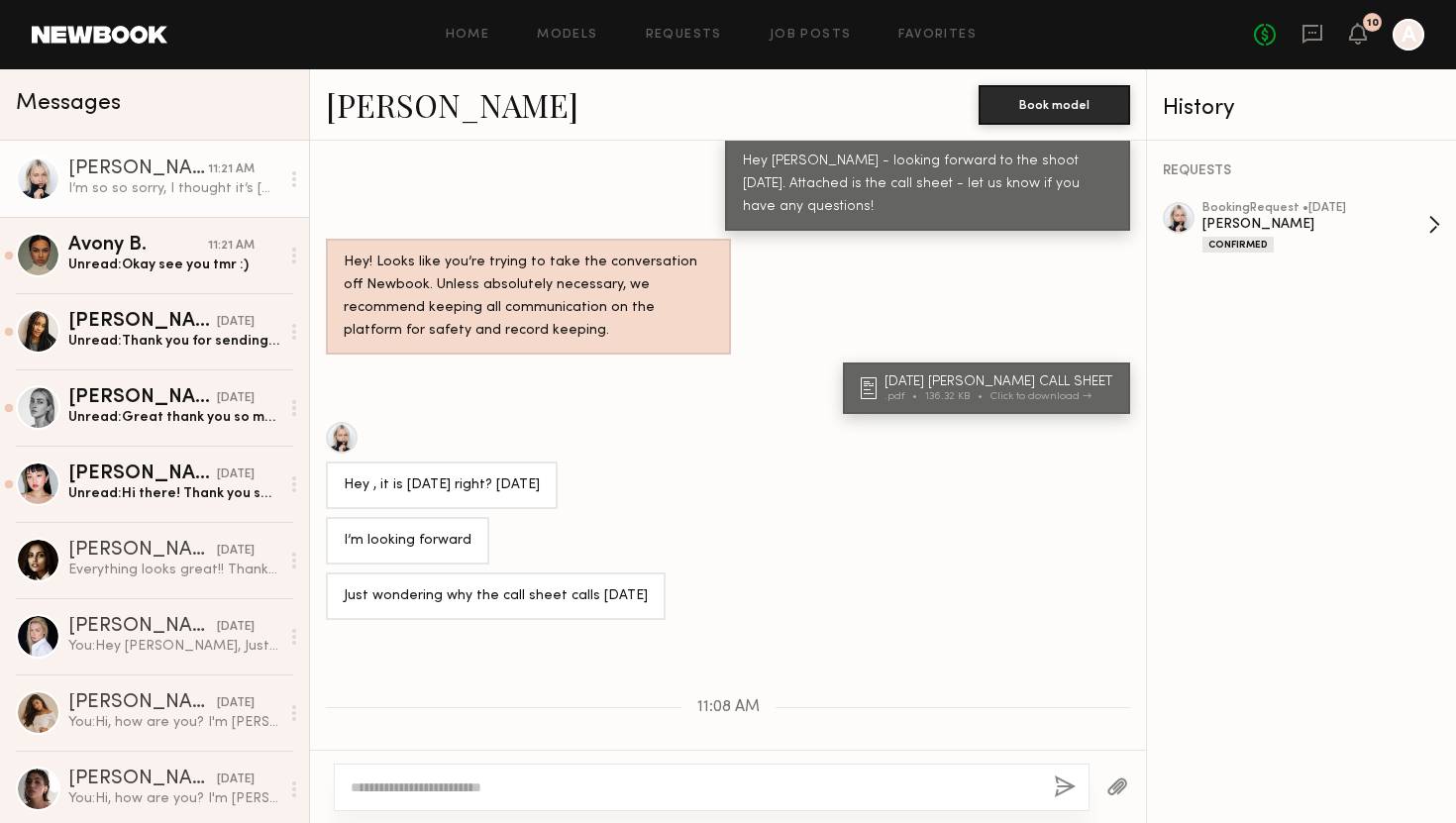 click on "[PERSON_NAME]" 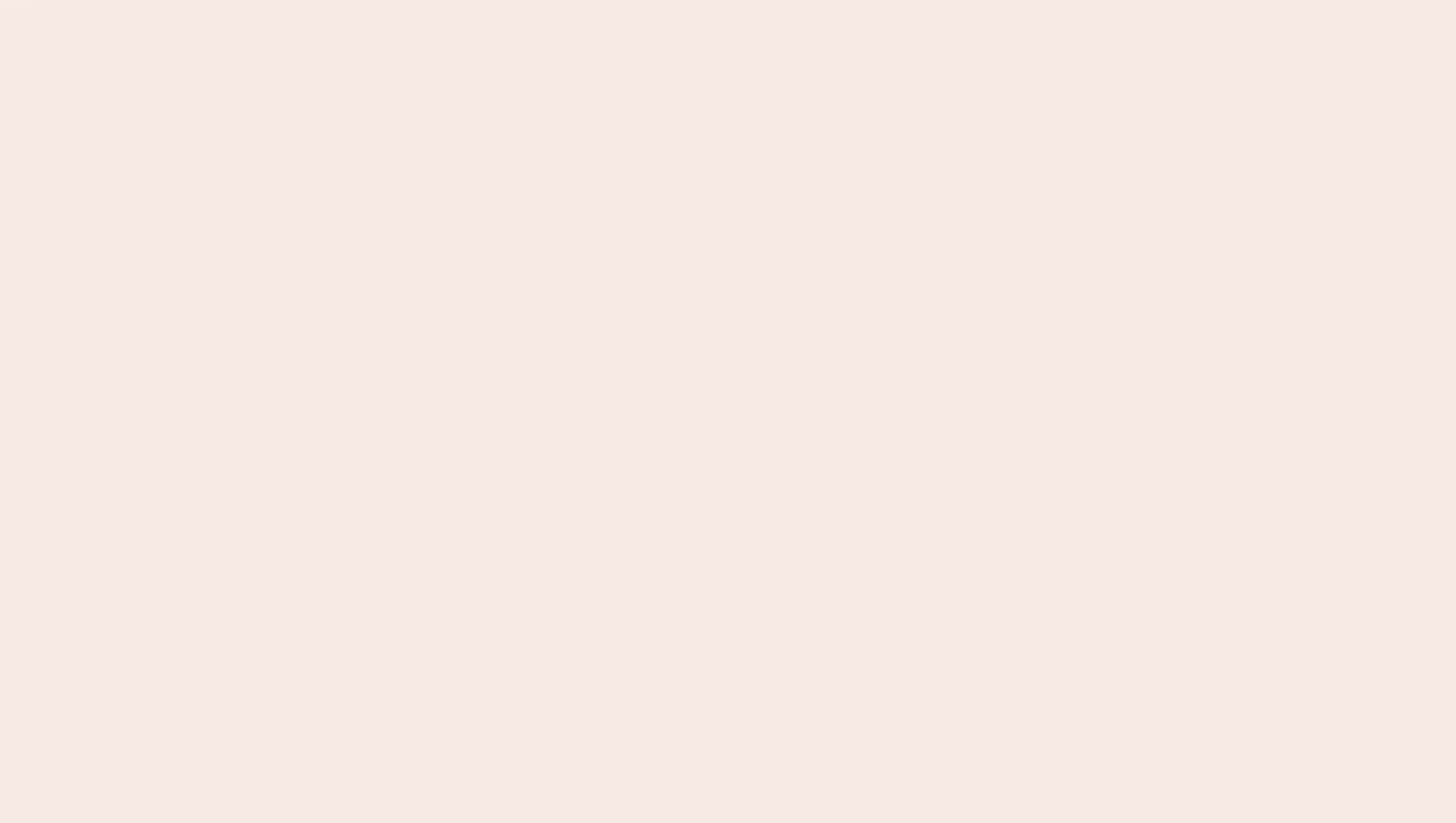 scroll, scrollTop: 0, scrollLeft: 0, axis: both 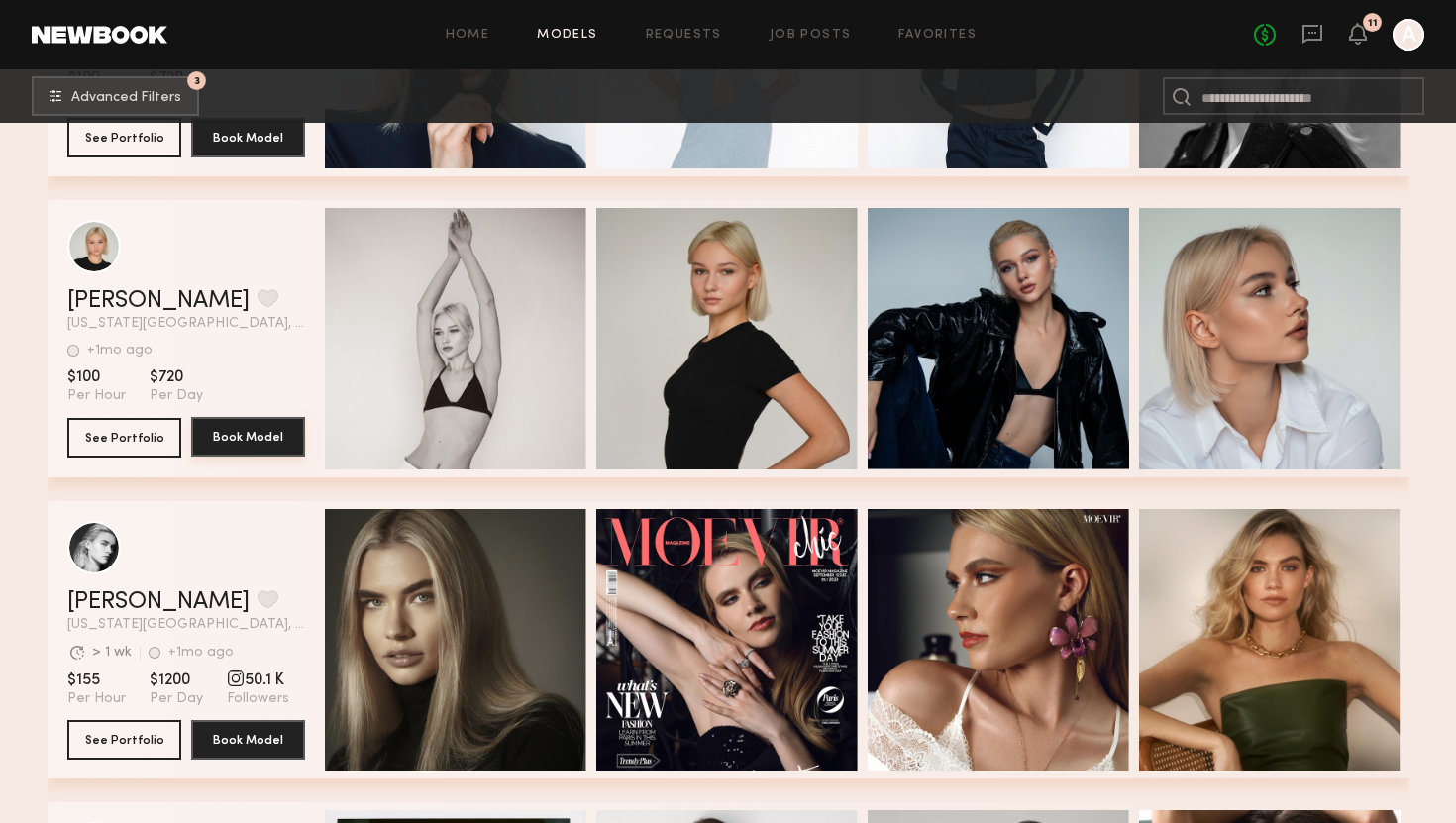 click on "Book Model" 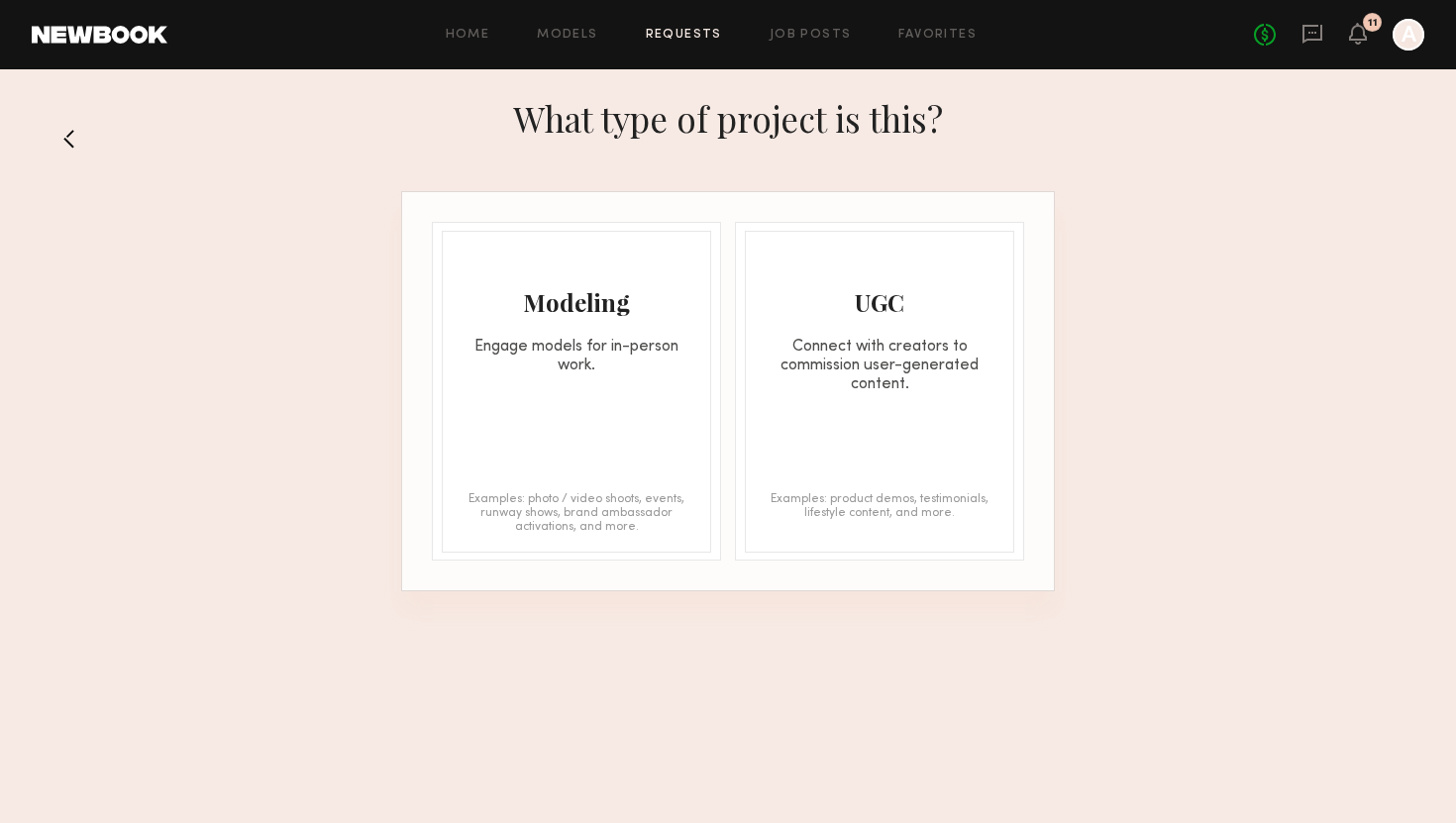 click on "Modeling Engage models for in-person work." 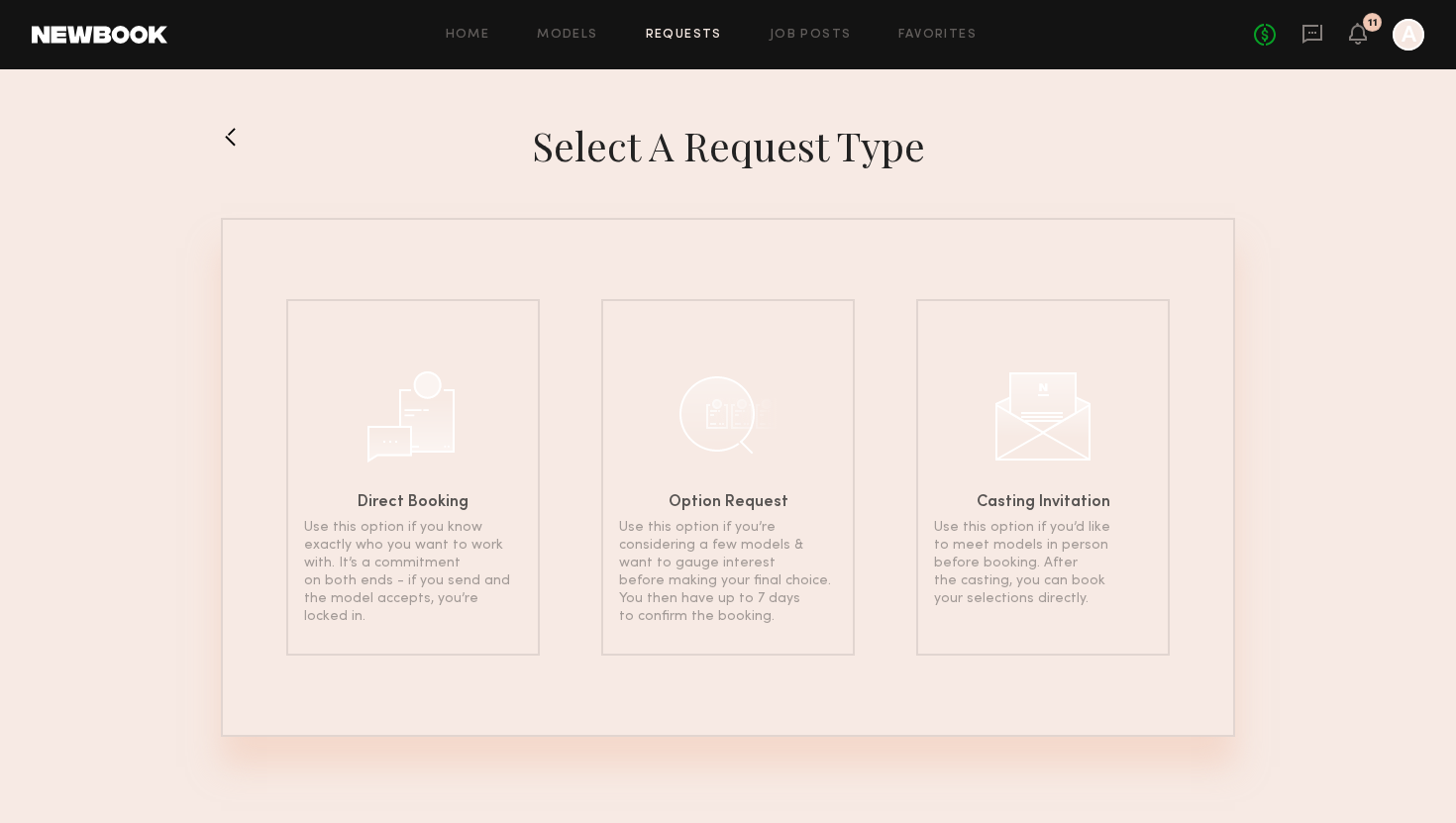 click on "Direct Booking Use this option if you know exactly who you want to work with. It’s a commitment on both ends - if you send and the model accepts, you’re locked in. Option Request Use this option if you’re considering a few models & want to gauge interest before making your final choice. You then have up to 7 days to confirm the booking. Casting Invitation Use this option if you’d like to meet models in person before booking. After the casting, you can book your selections directly." 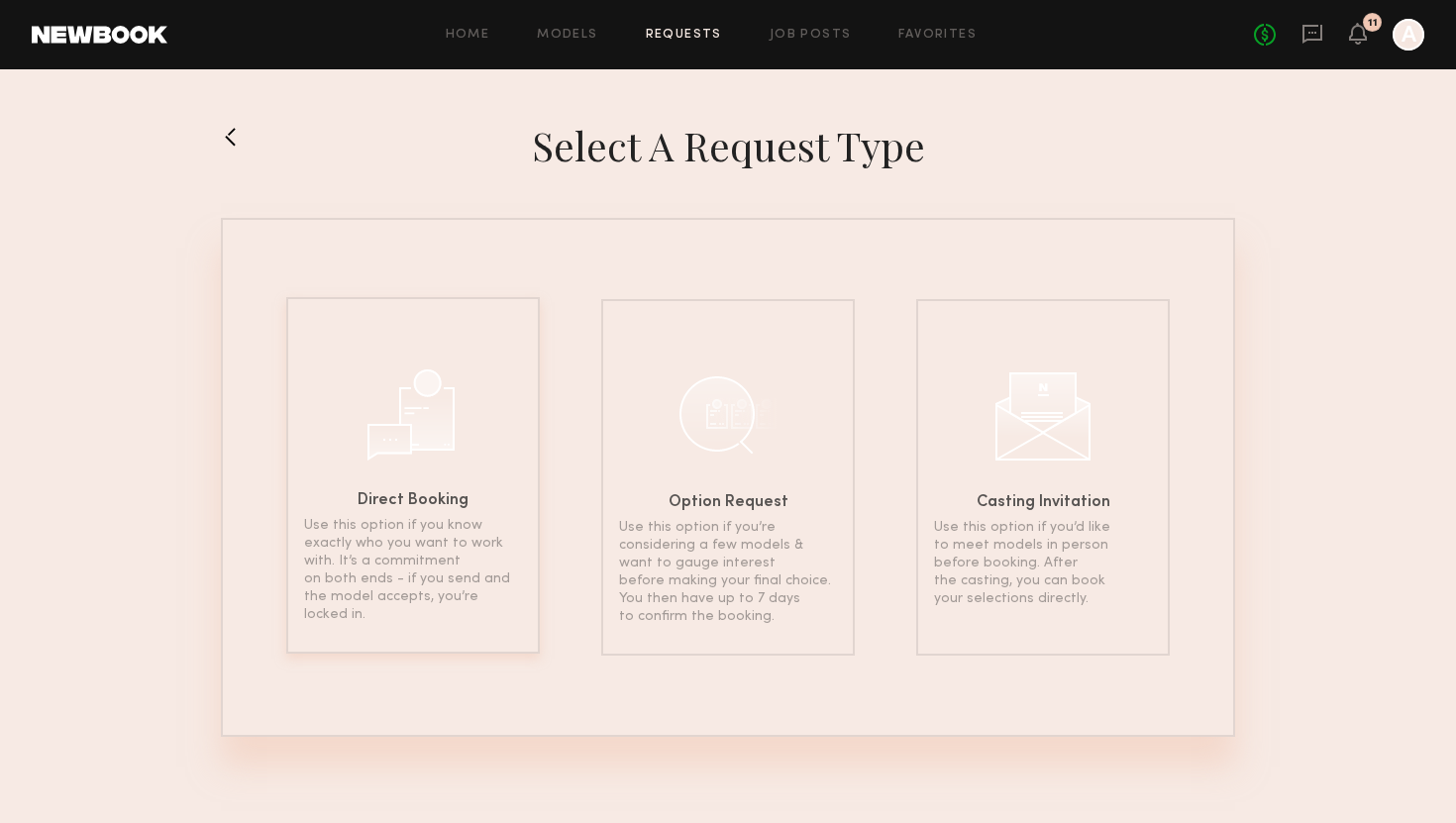 click on "Direct Booking Use this option if you know exactly who you want to work with. It’s a commitment on both ends - if you send and the model accepts, you’re locked in." 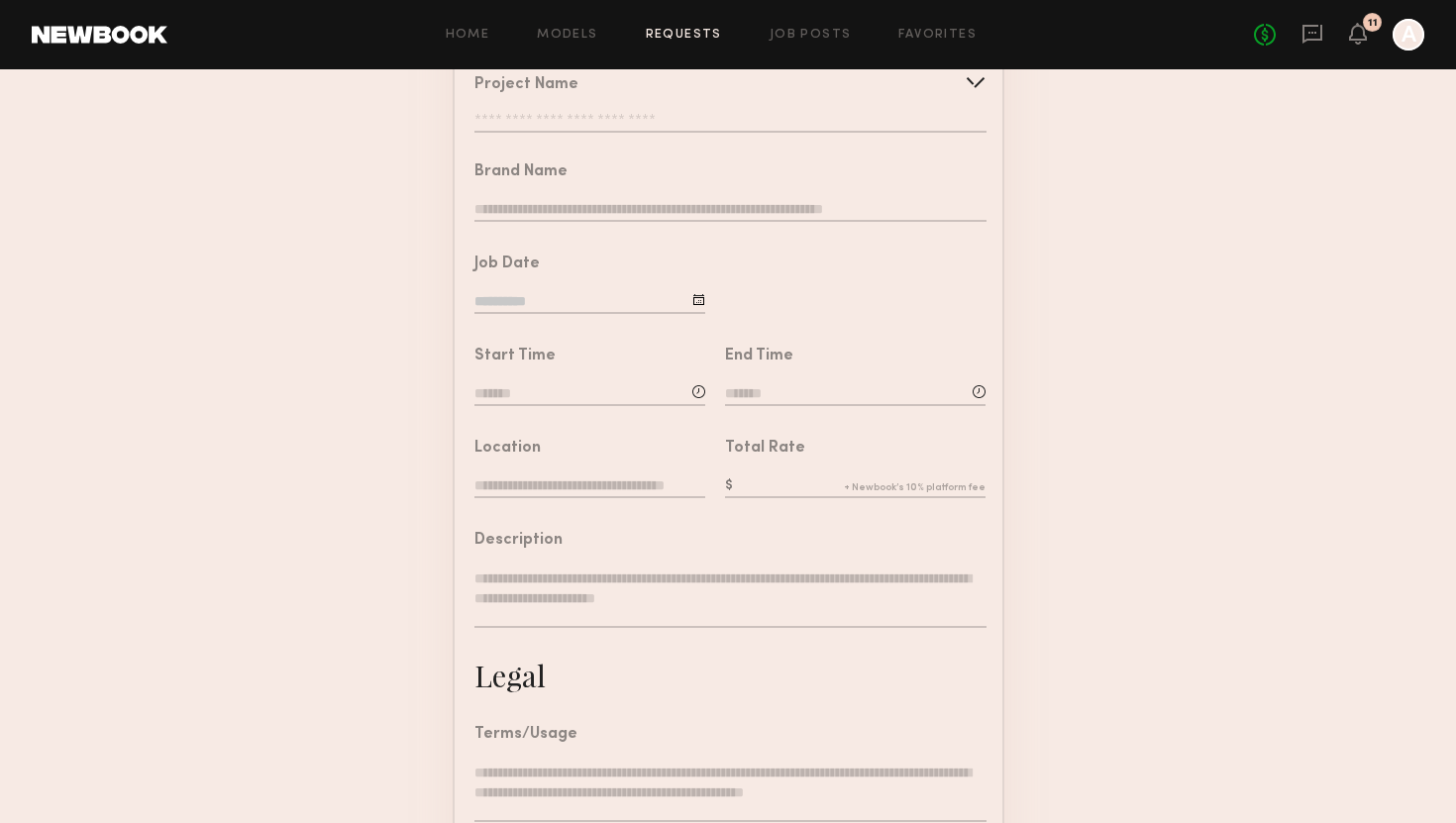 scroll, scrollTop: 209, scrollLeft: 0, axis: vertical 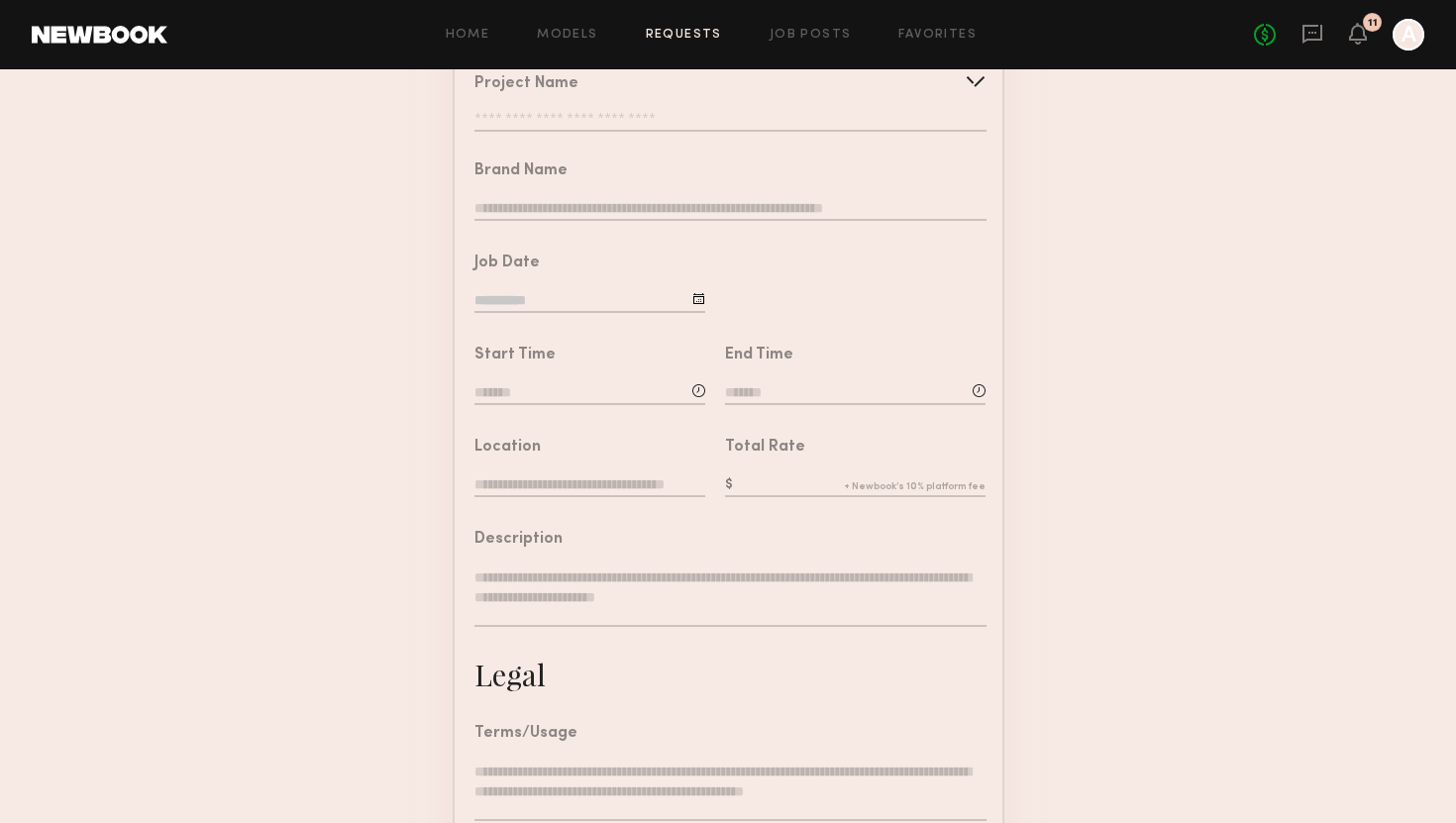 click 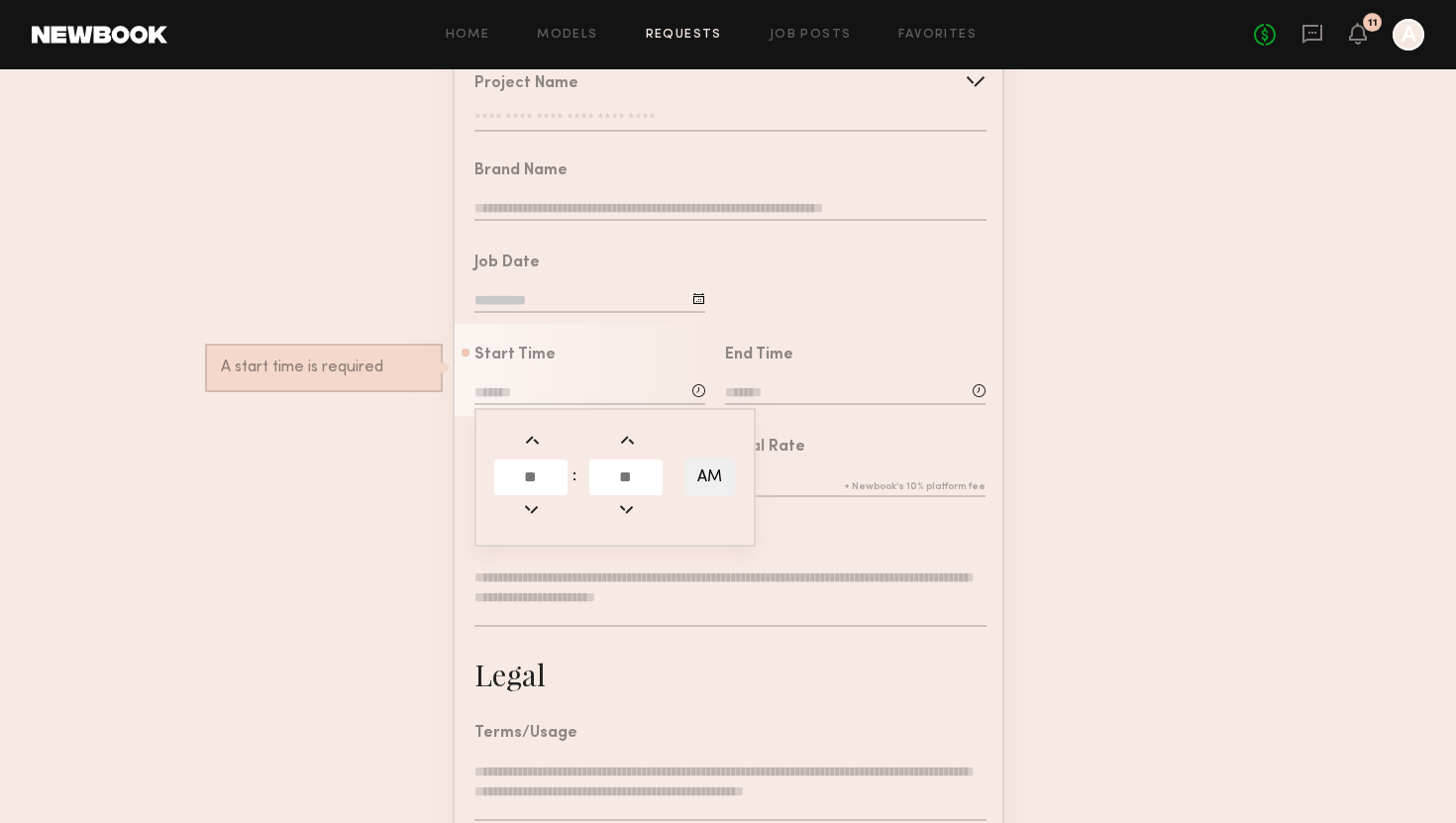 click 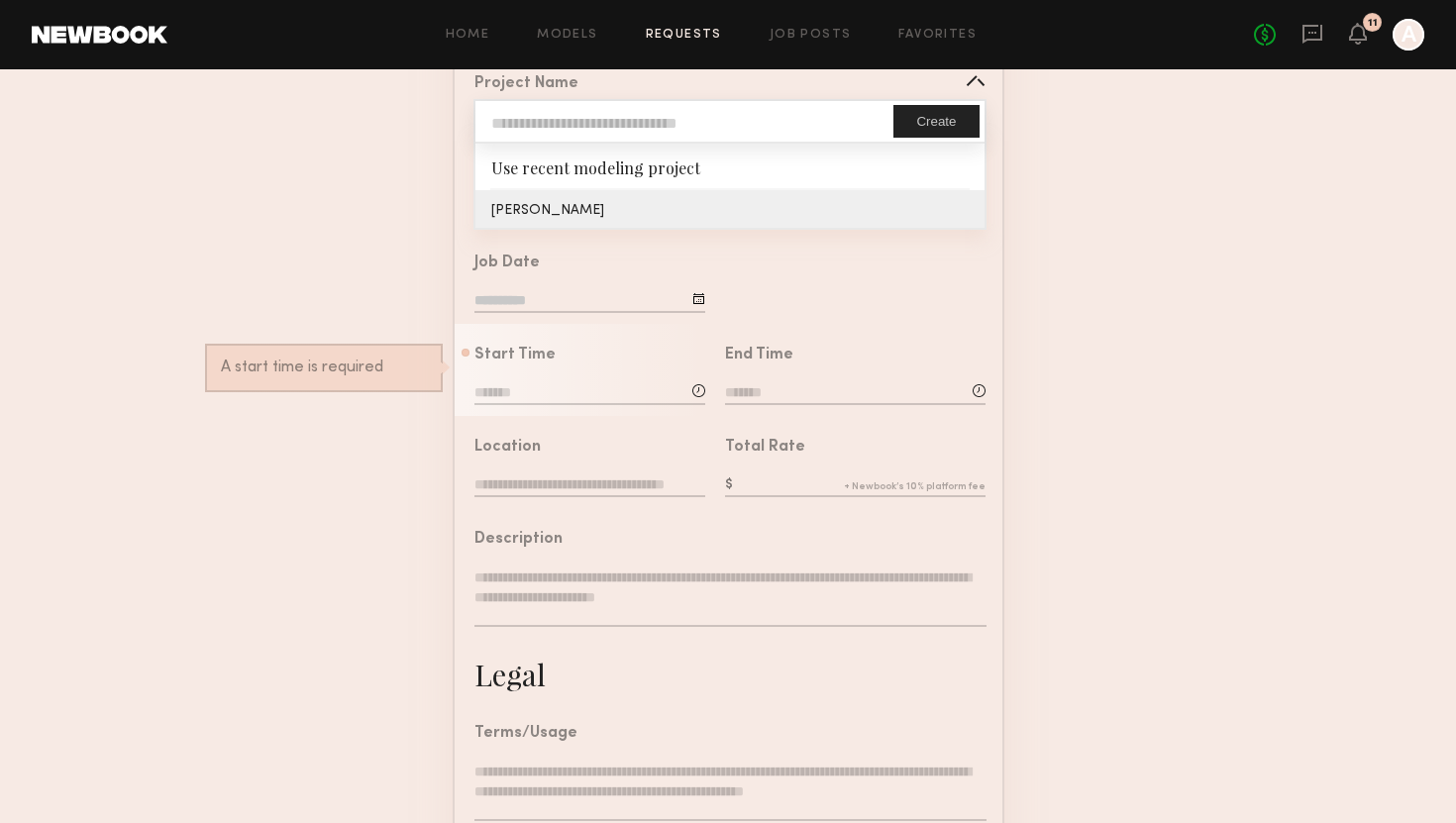 type on "**********" 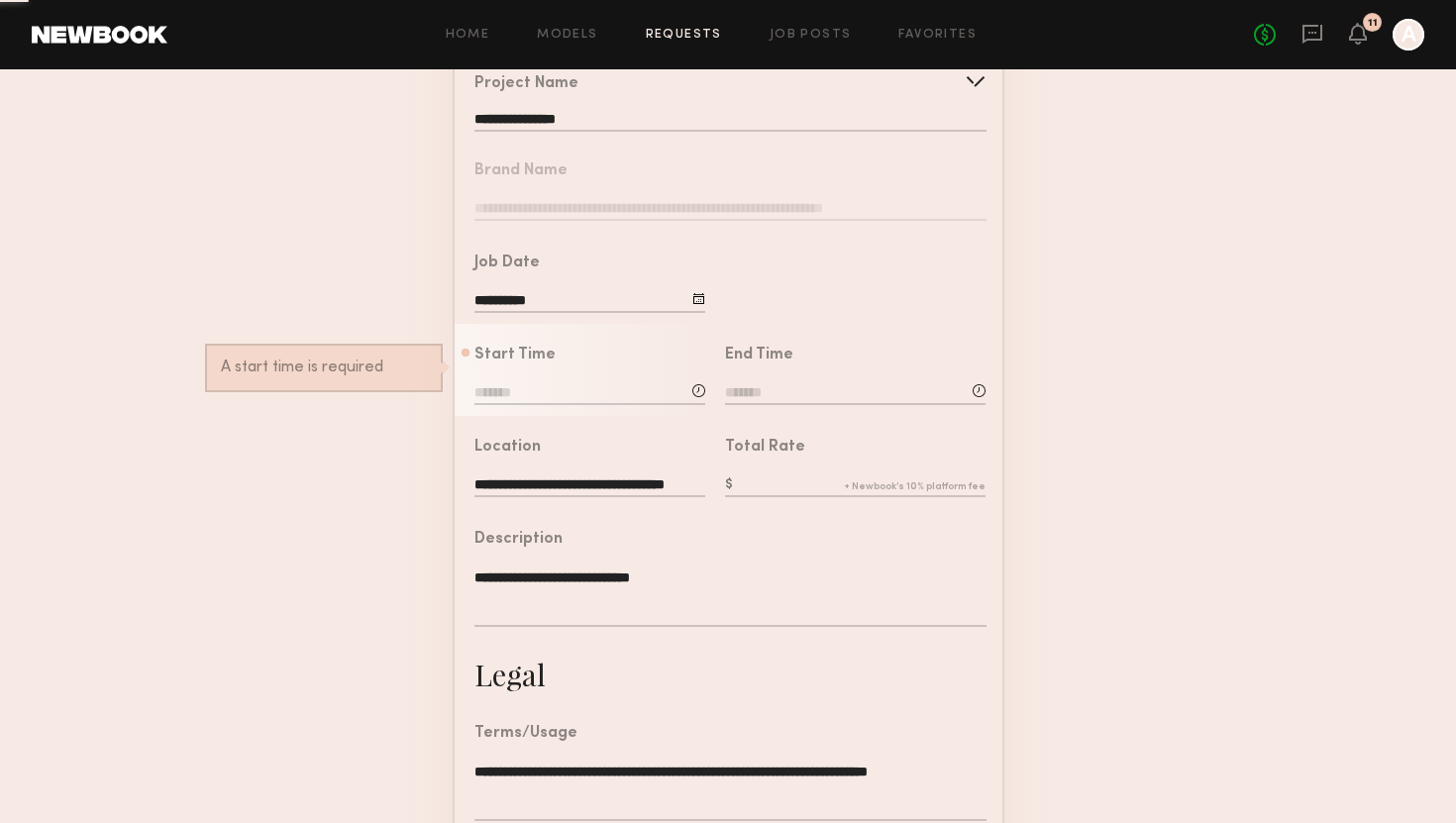 click on "**********" 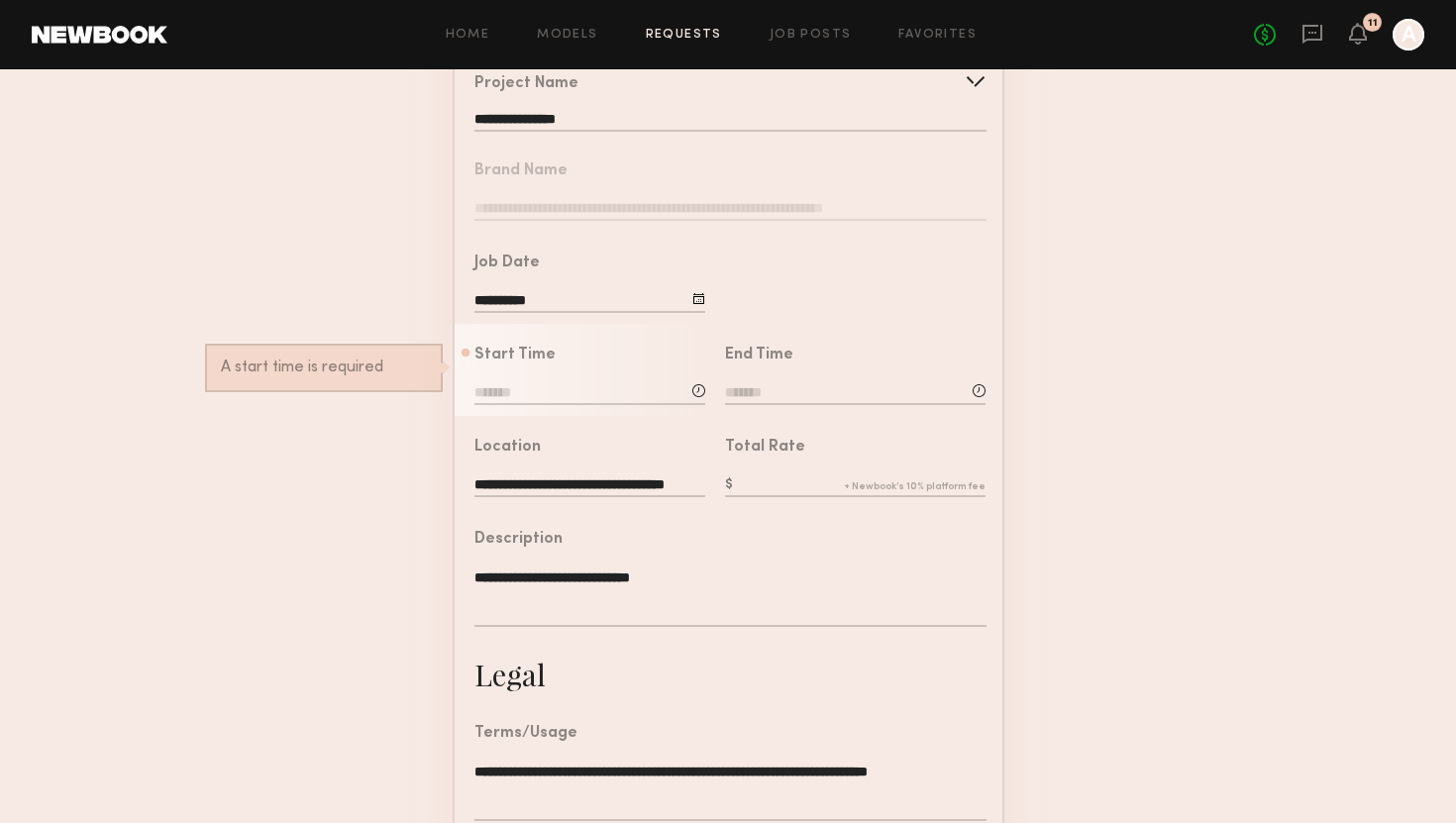 click 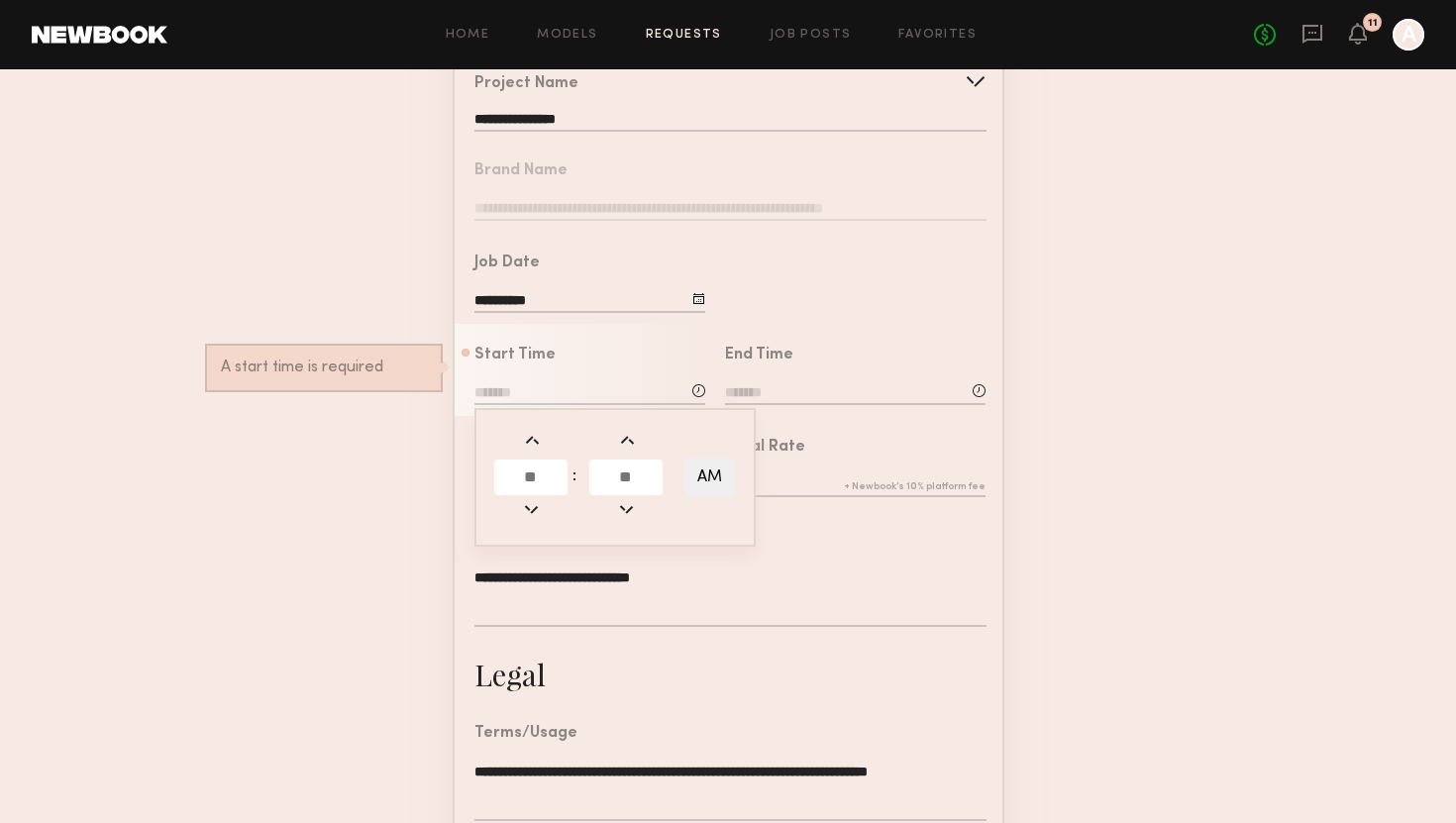 click 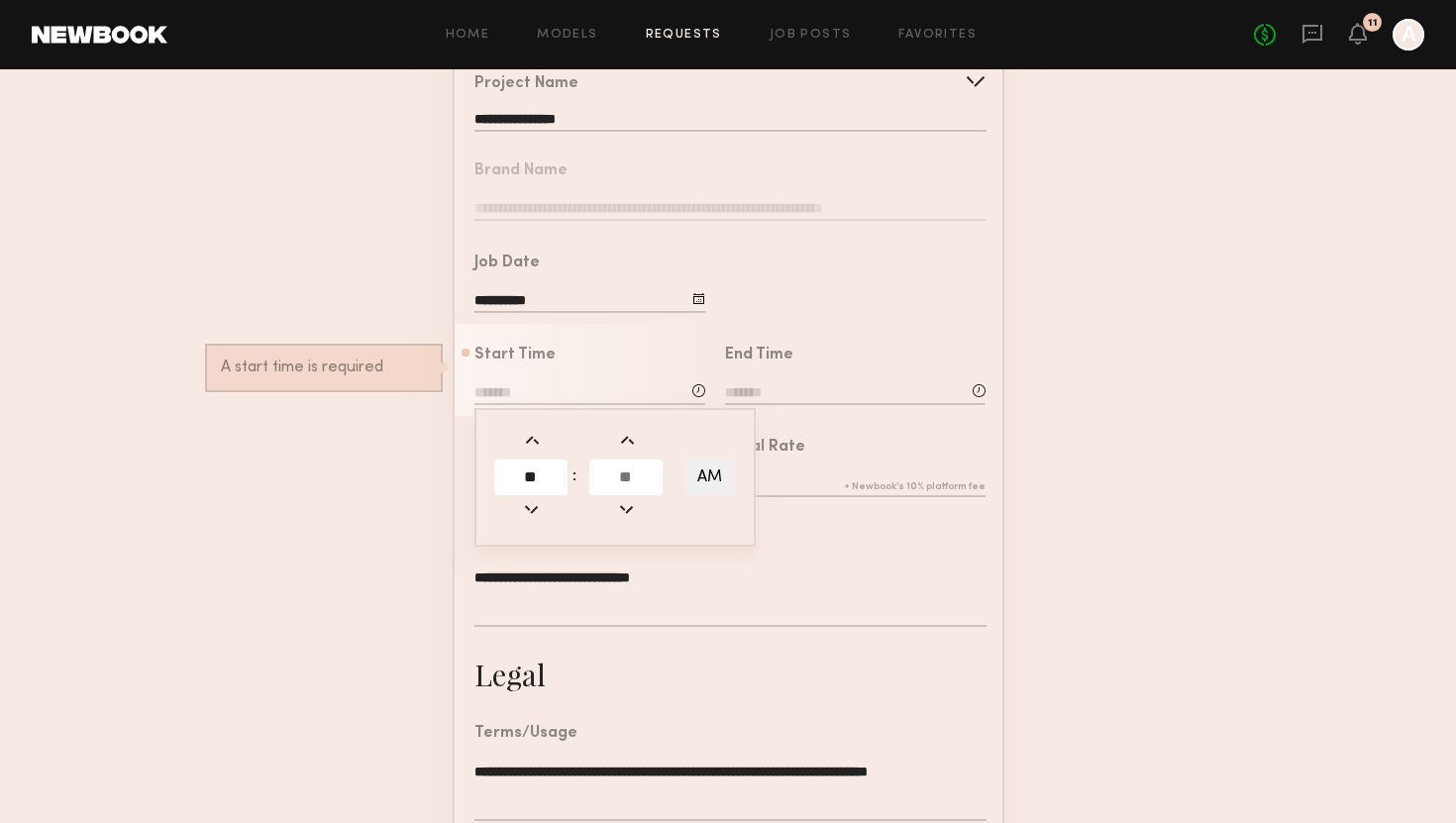 type on "**" 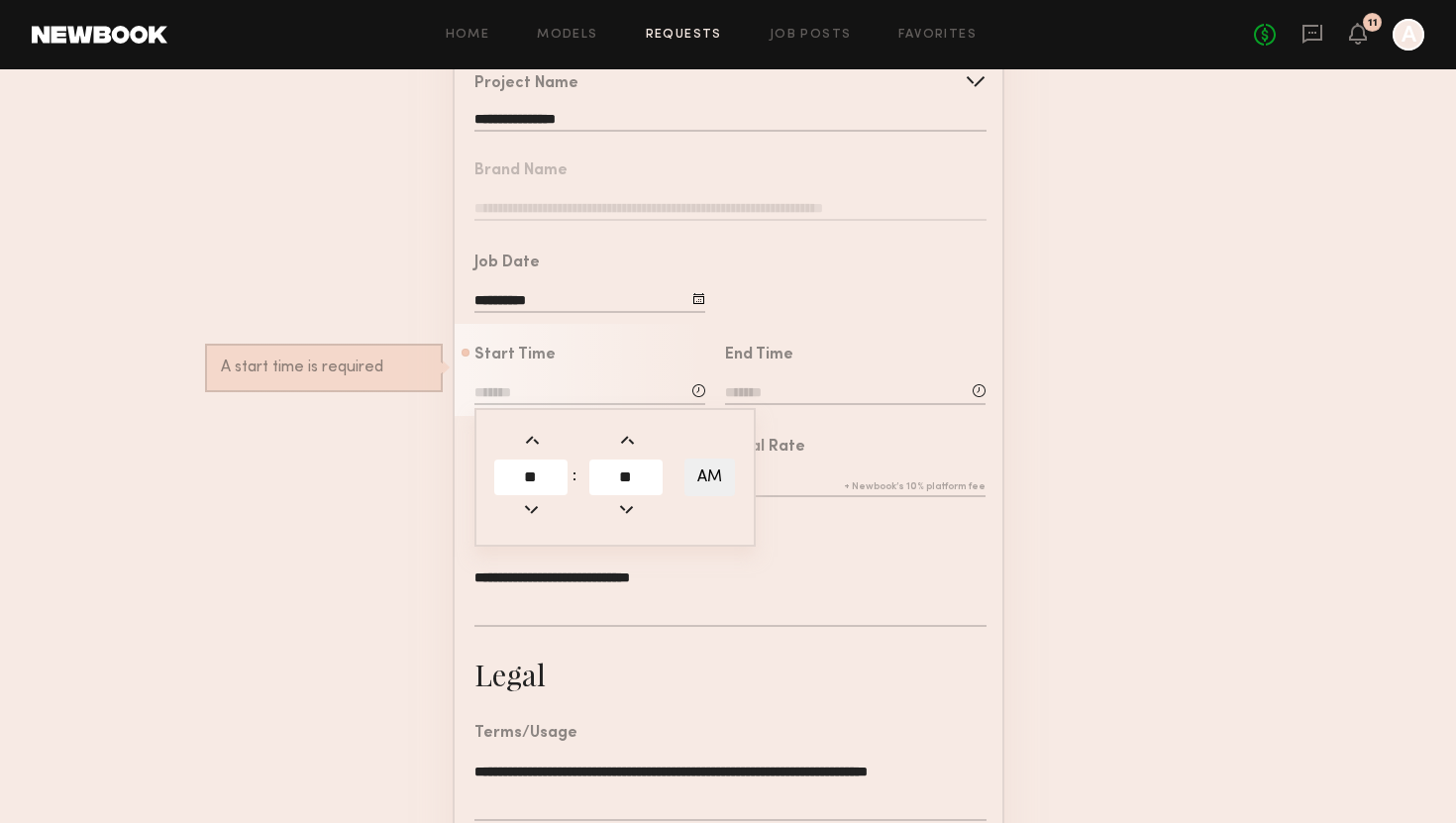 type on "**" 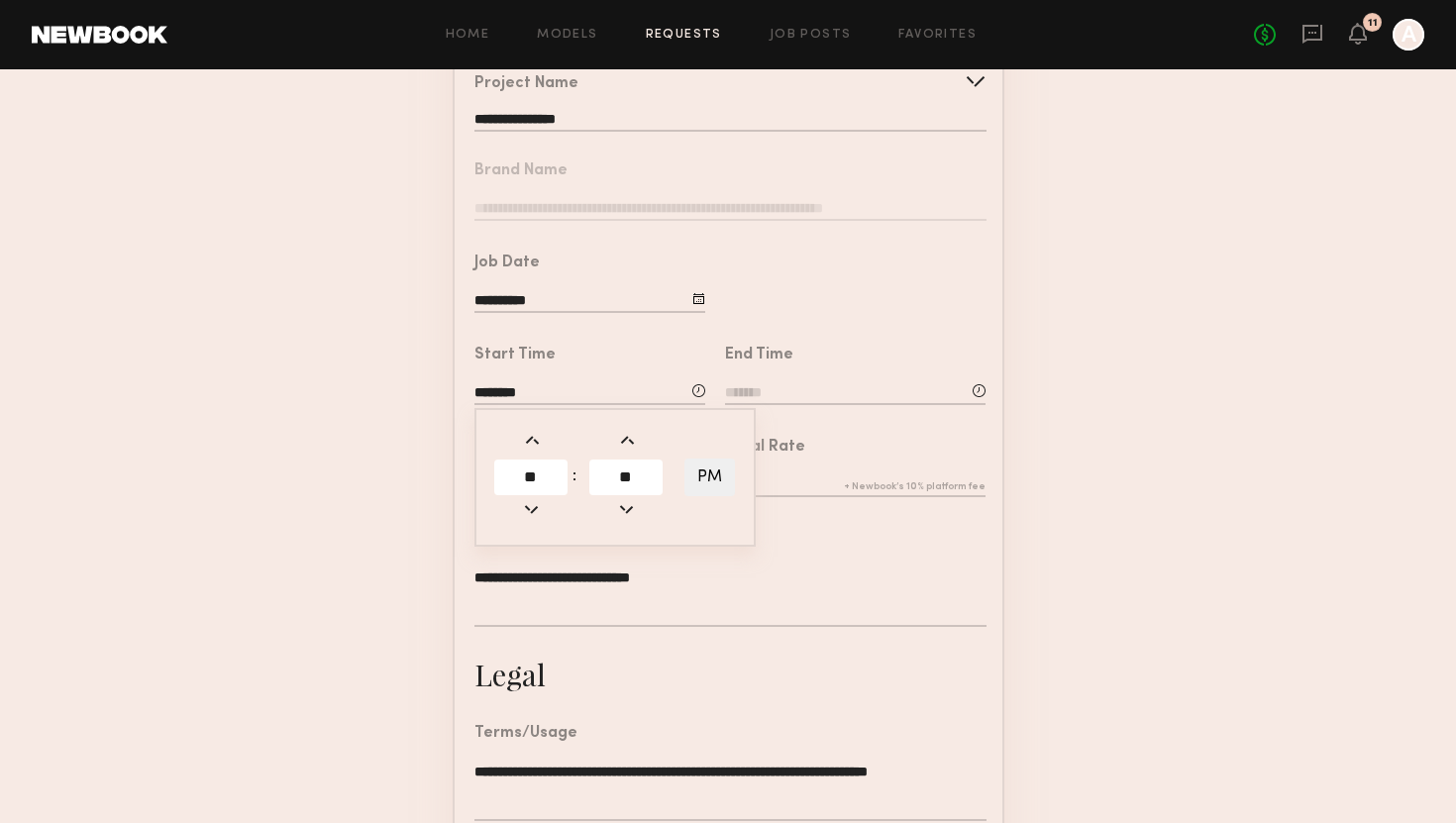 click on "PM" 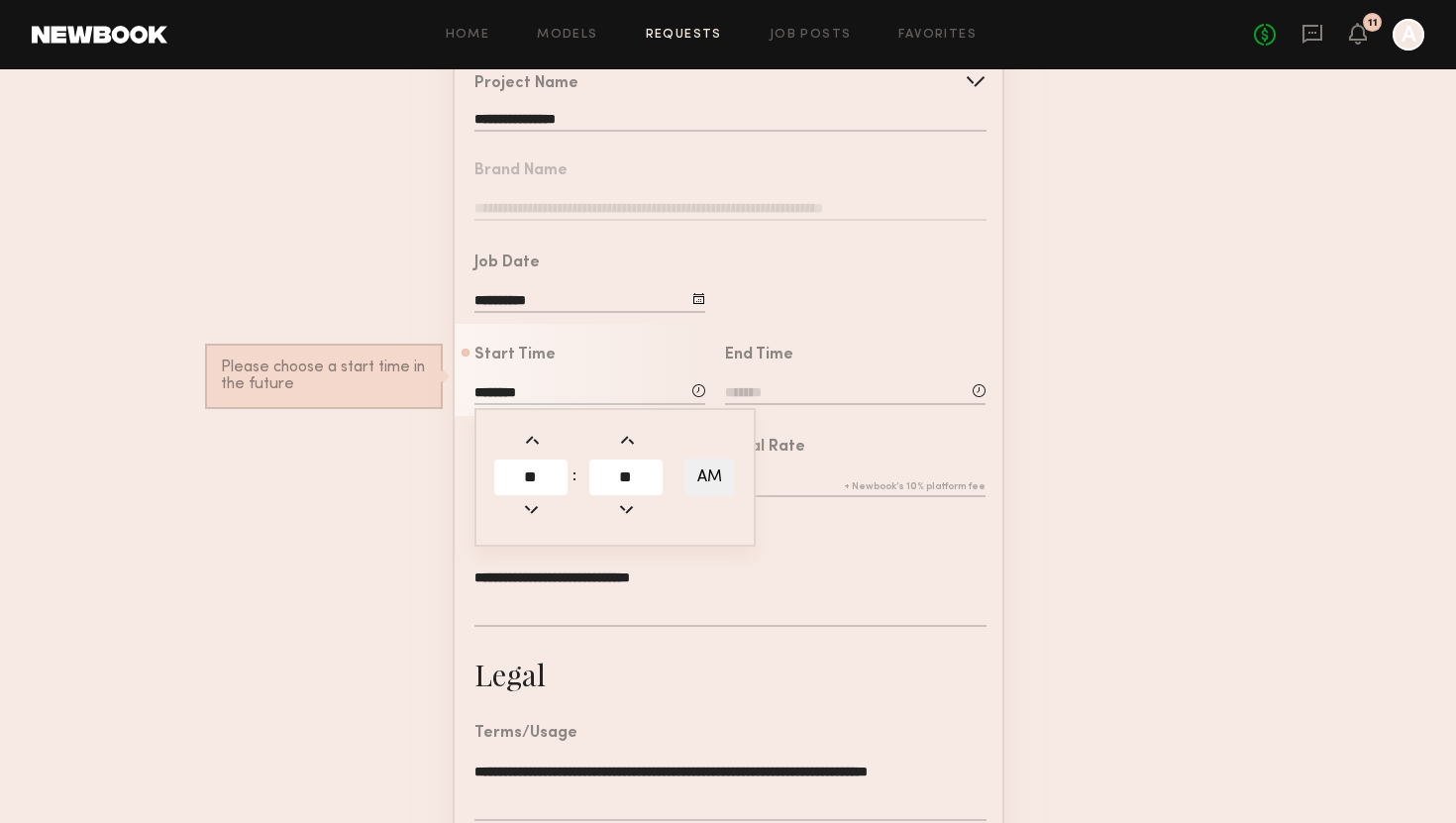 click on "AM" 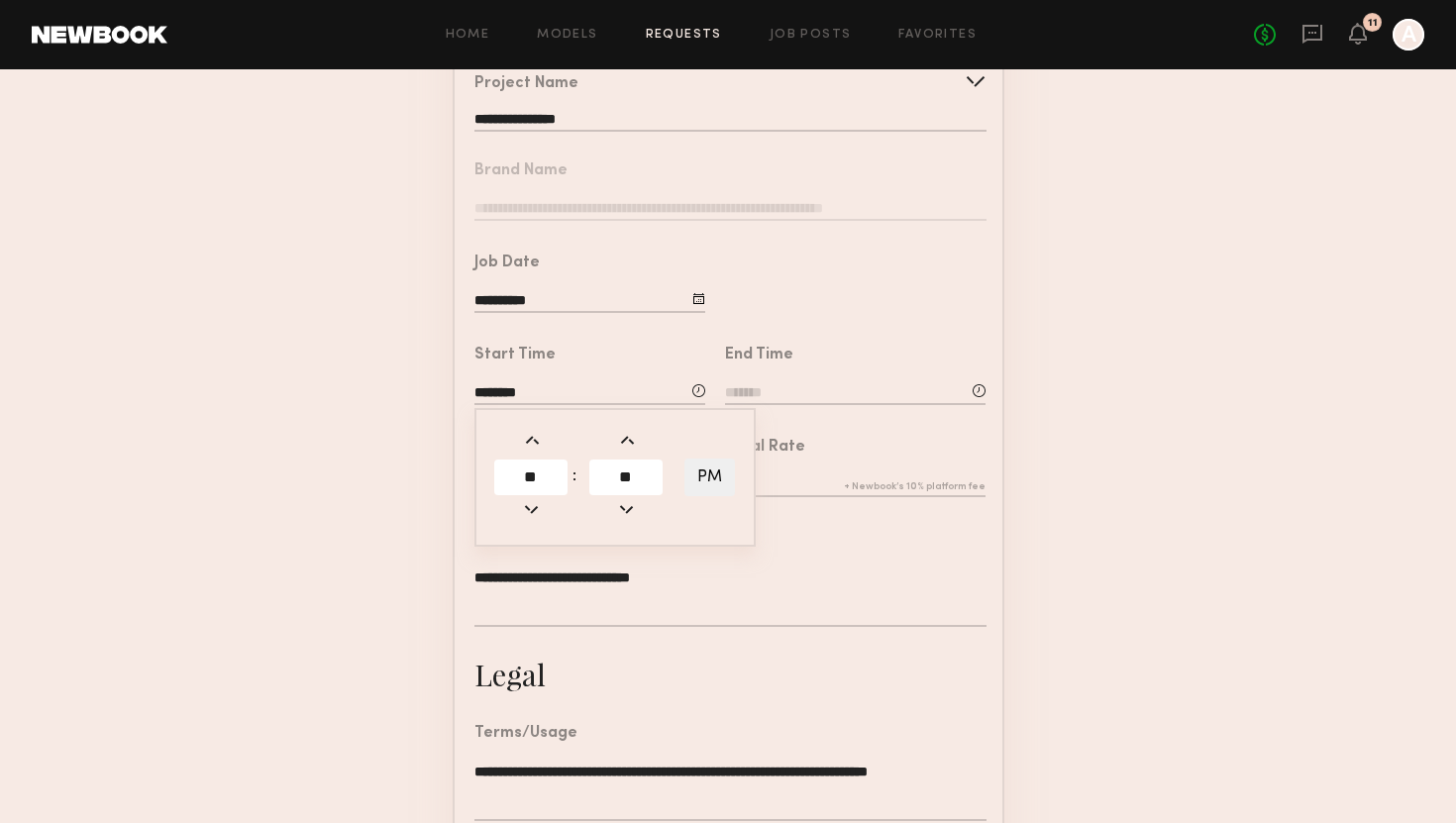 click 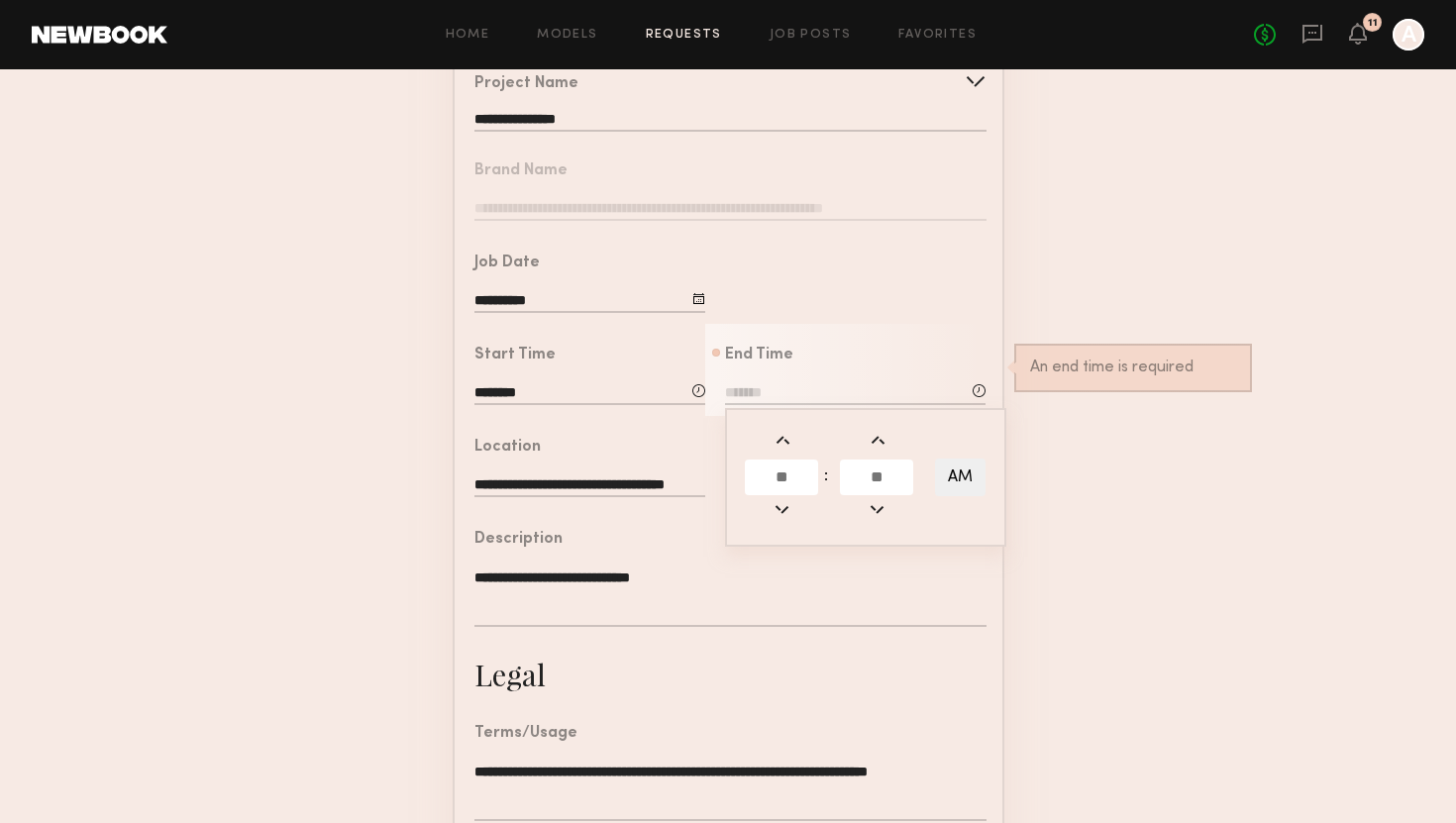 click 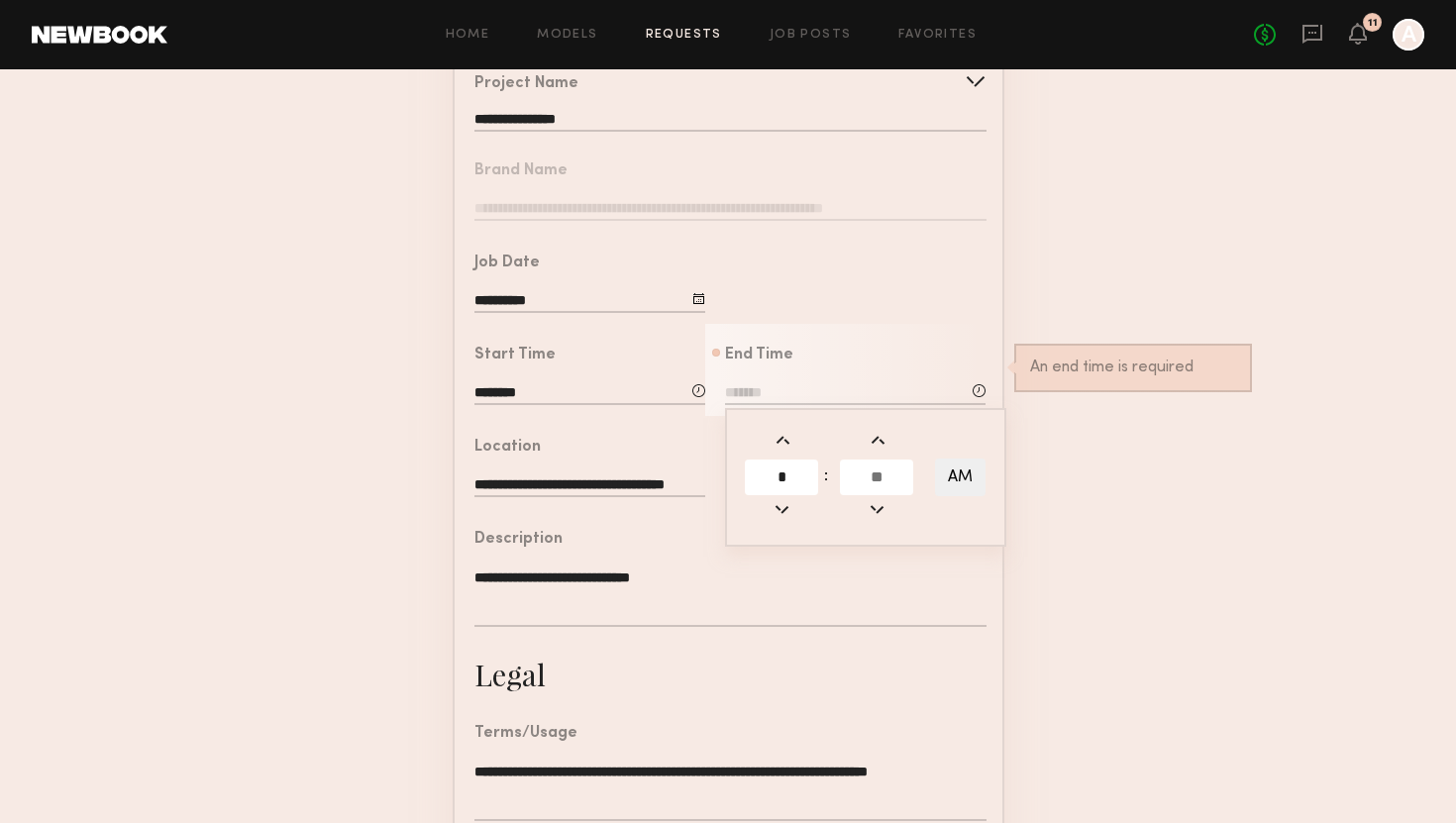 type on "*" 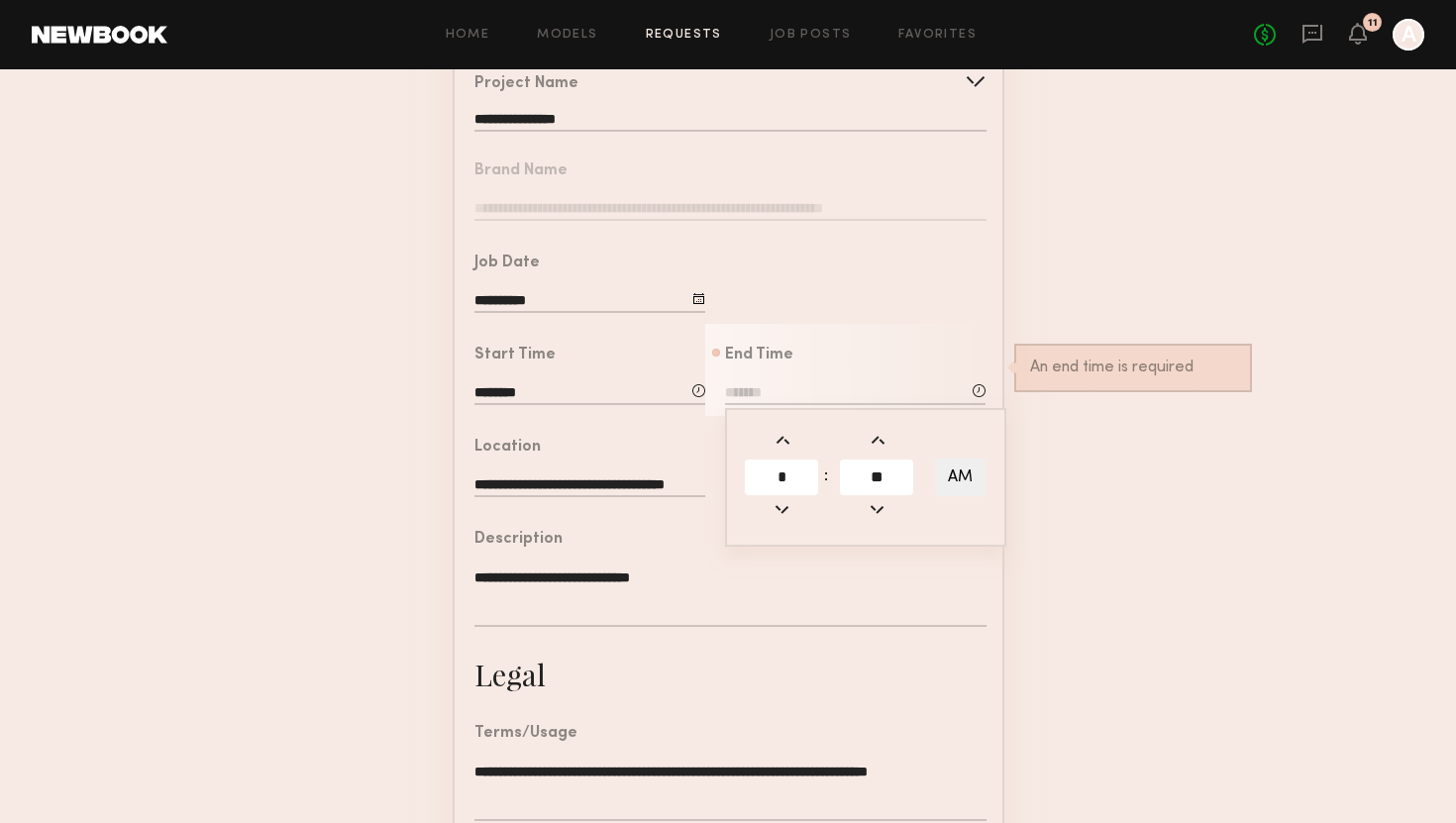type on "**" 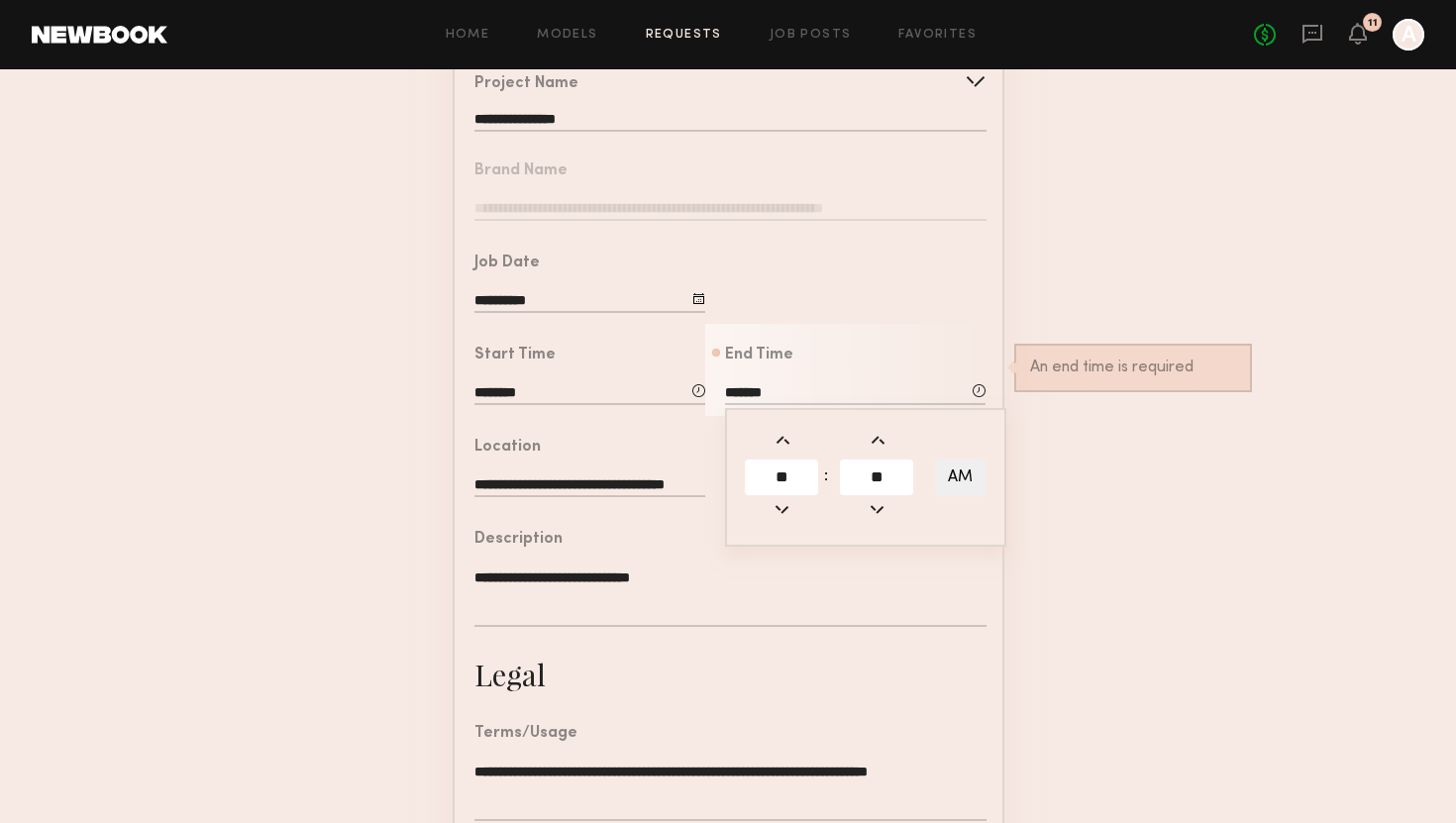 click on "AM" 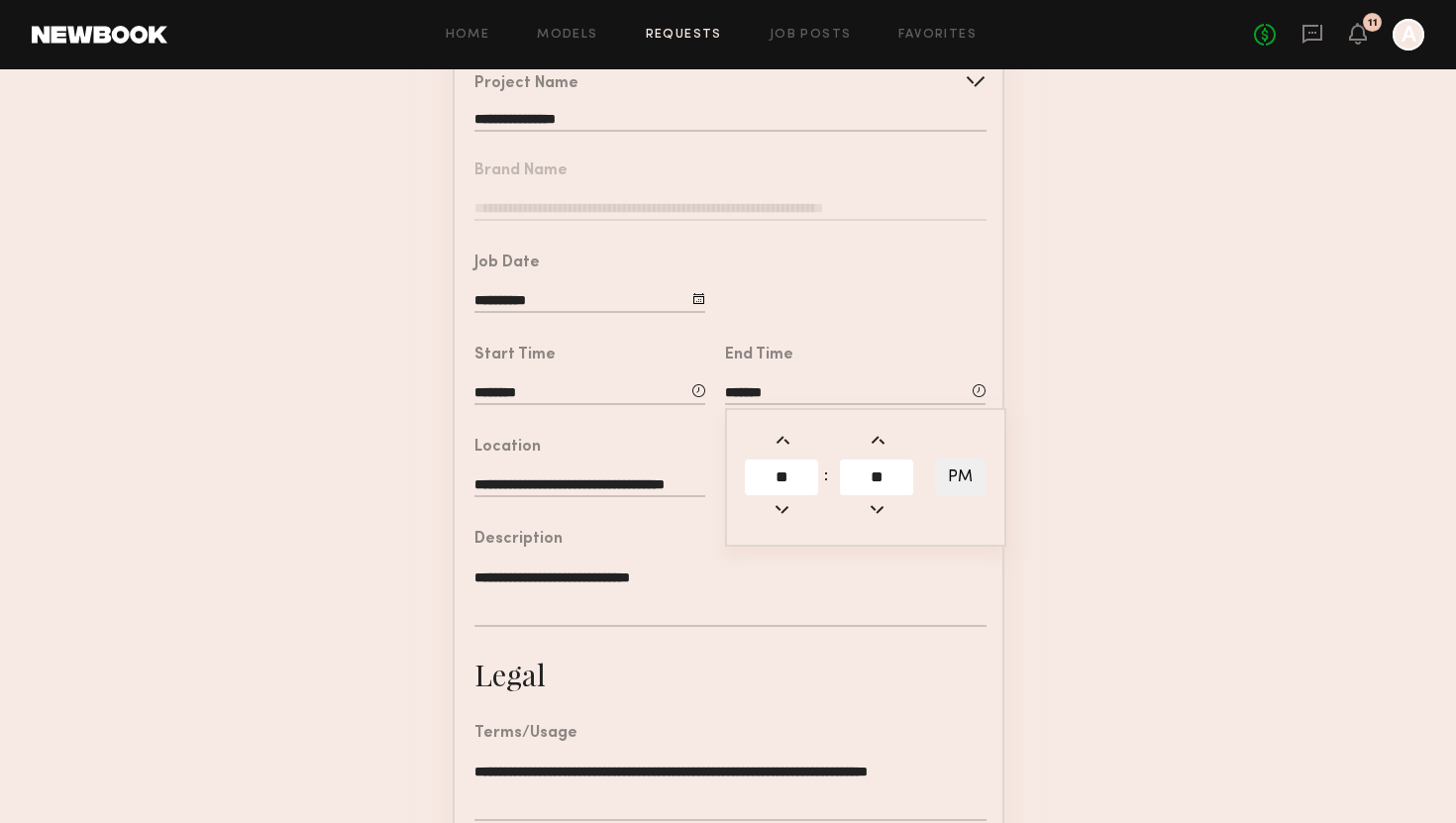 click on "**********" 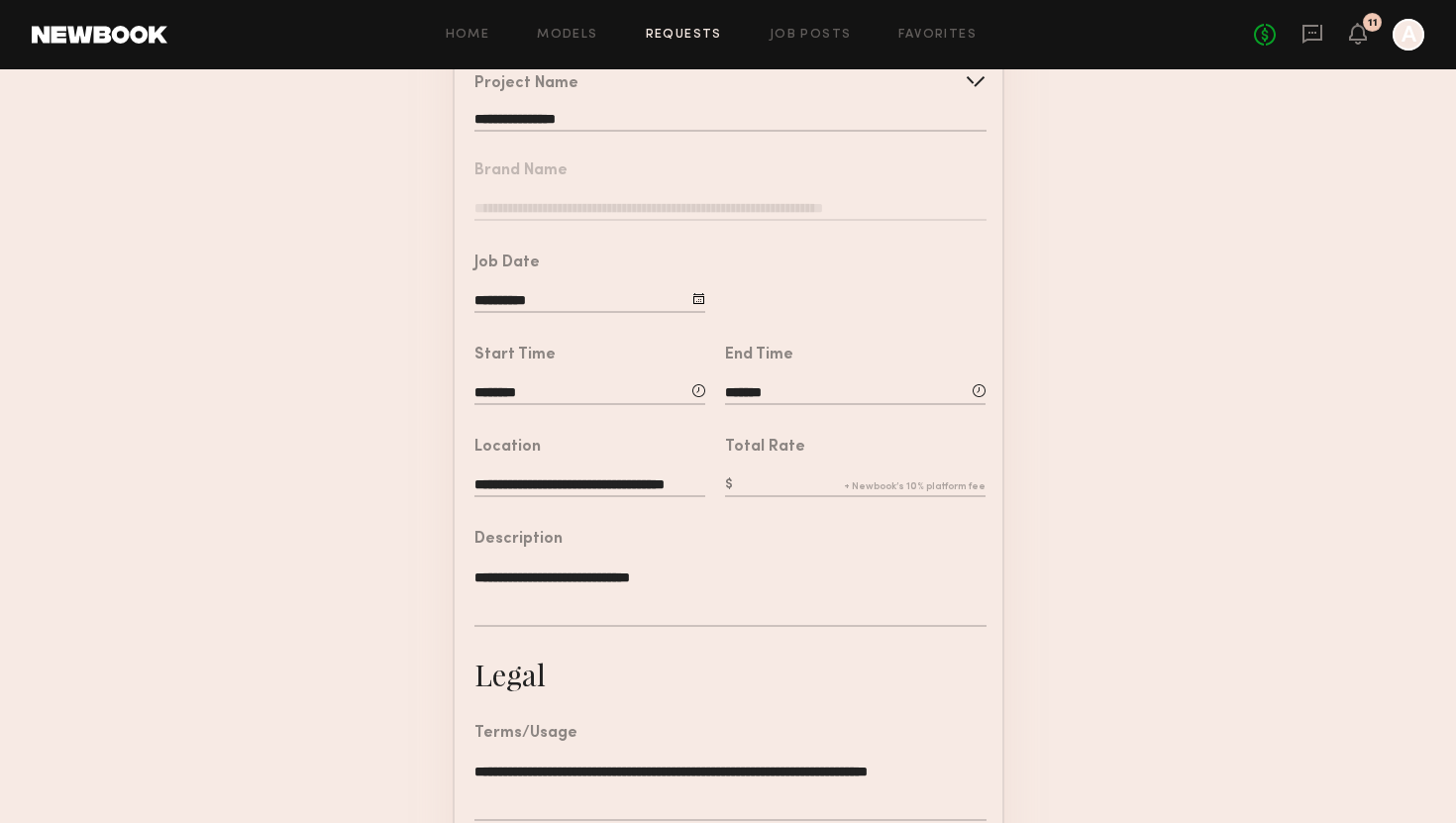 click 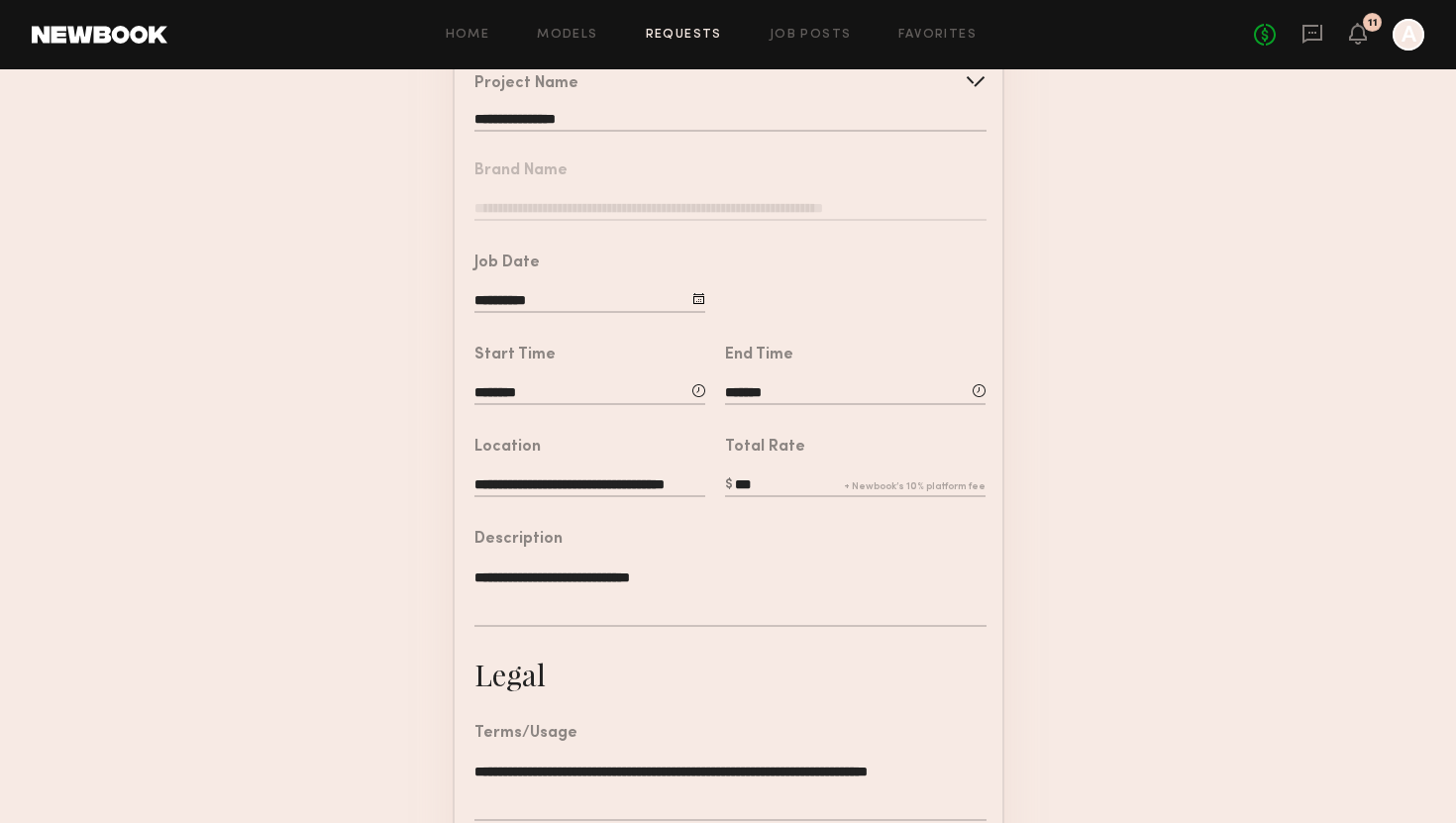 type on "***" 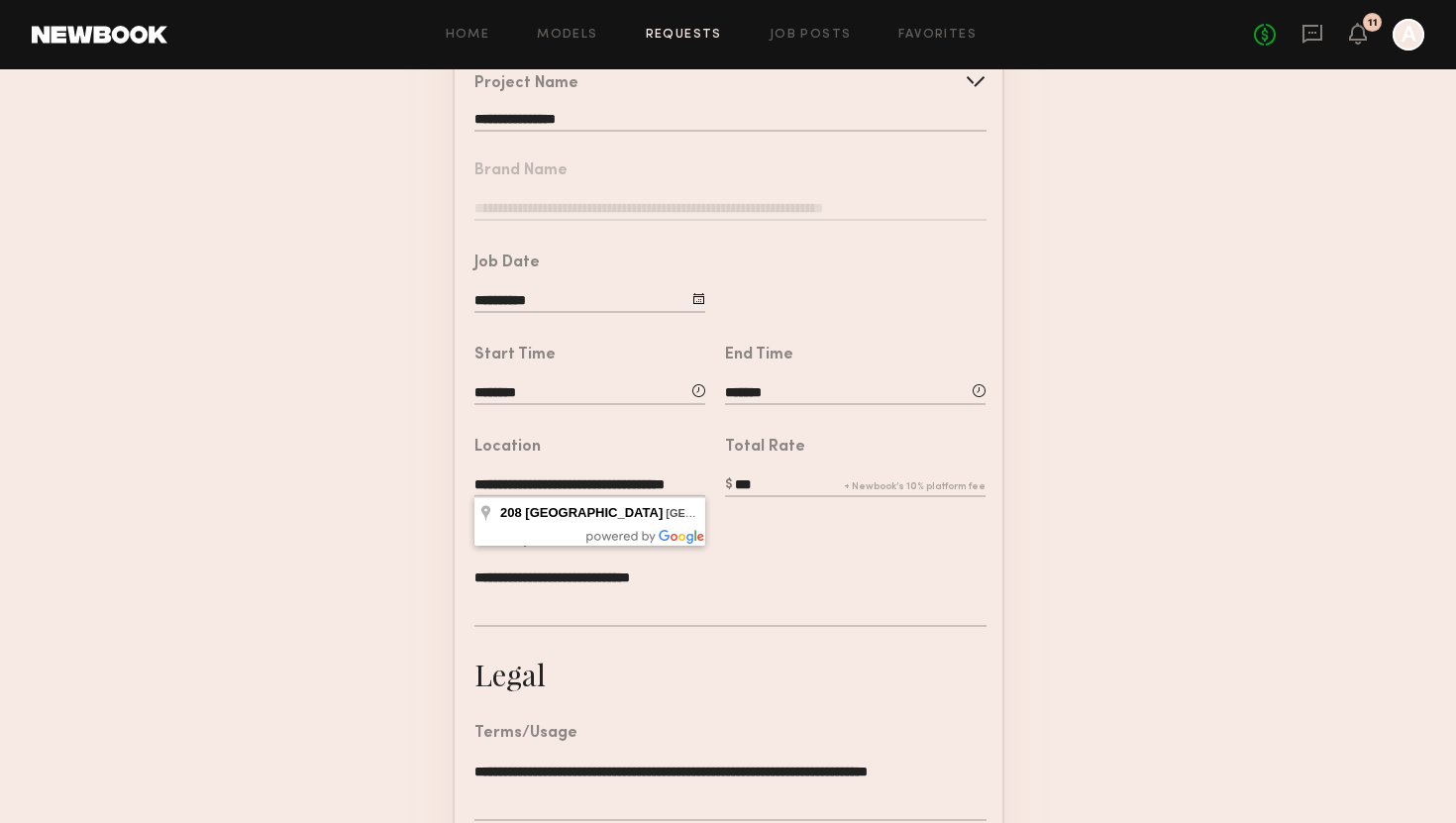 click on "**********" 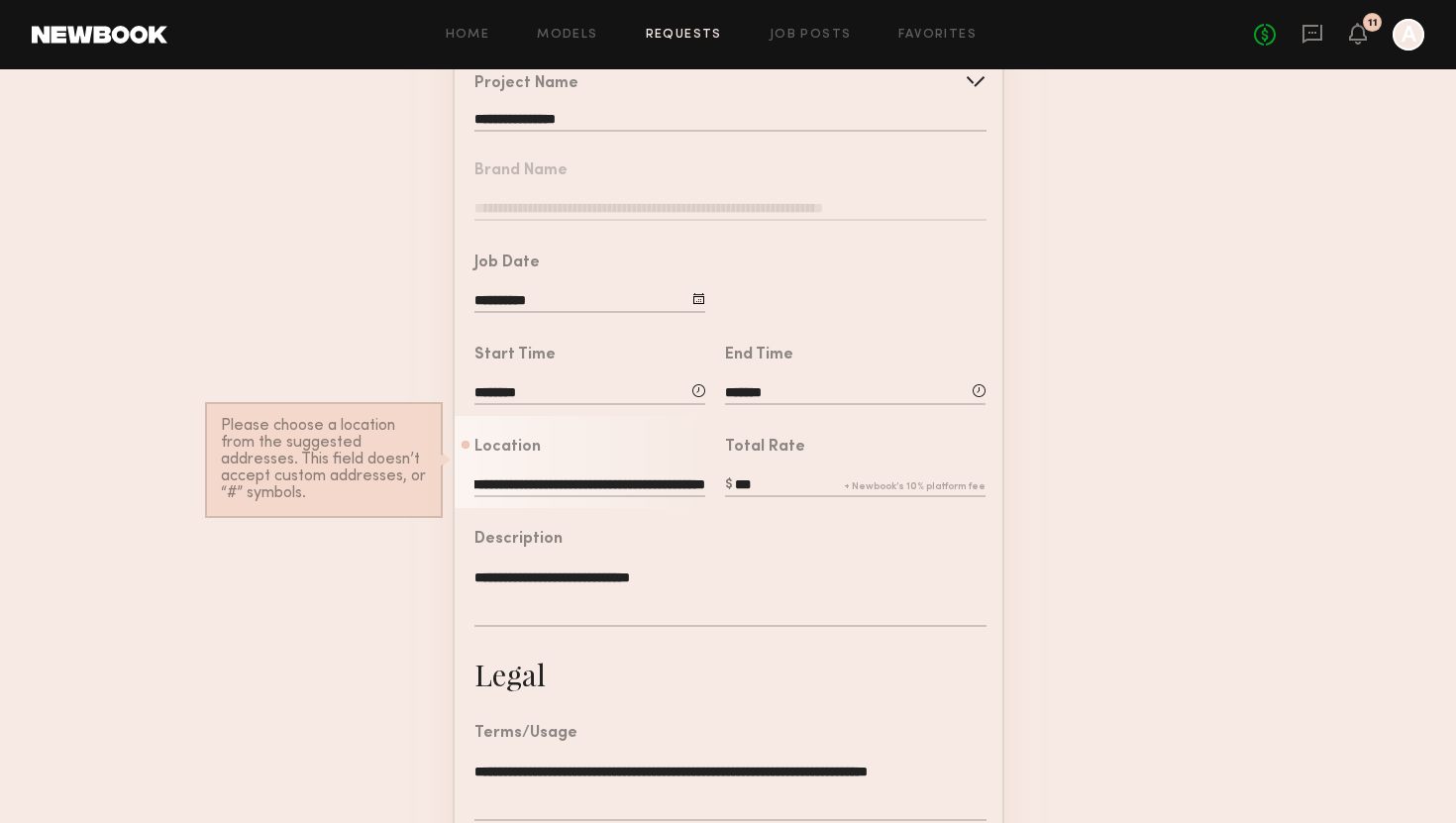 scroll, scrollTop: 0, scrollLeft: 0, axis: both 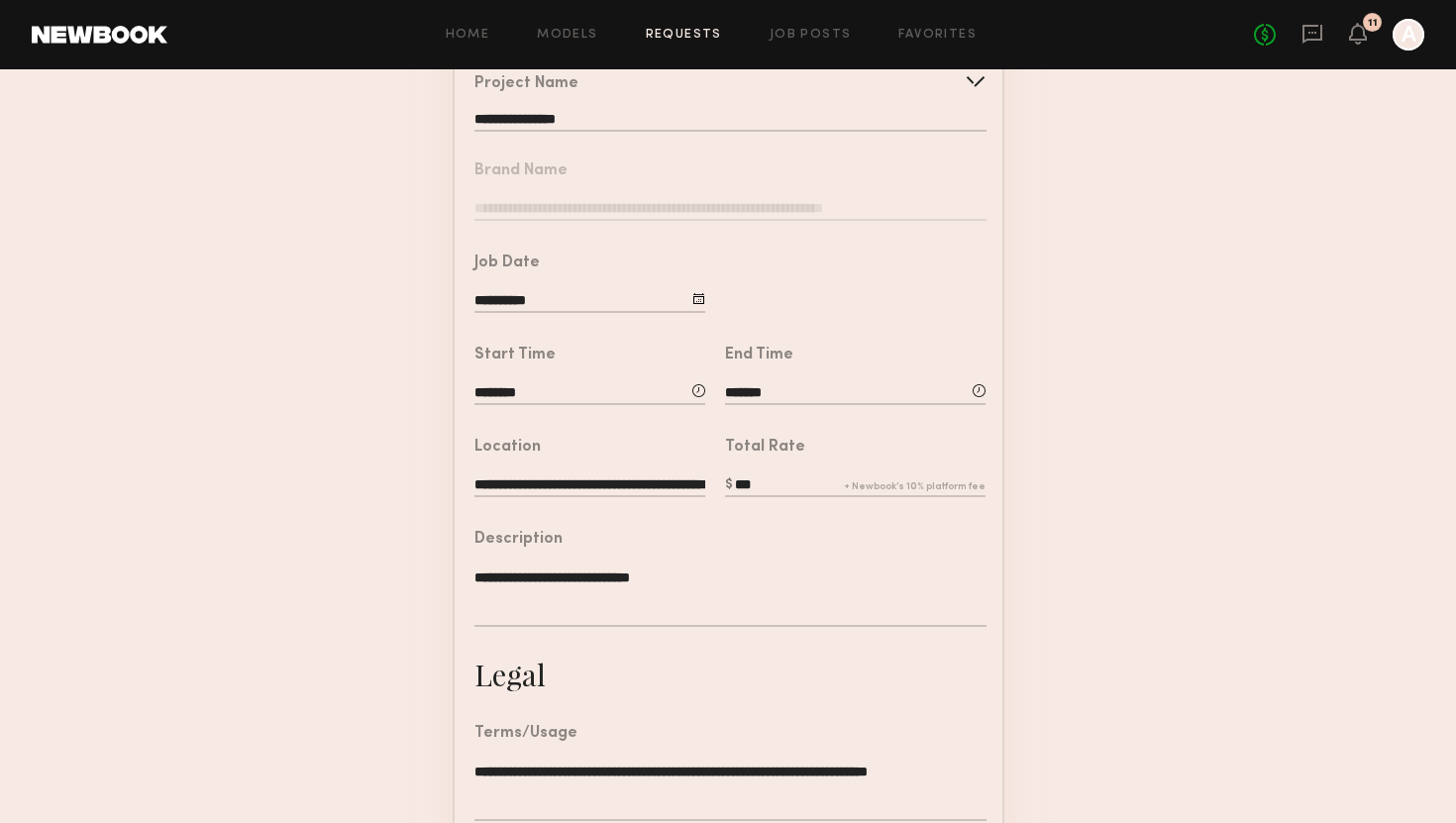 click on "**********" 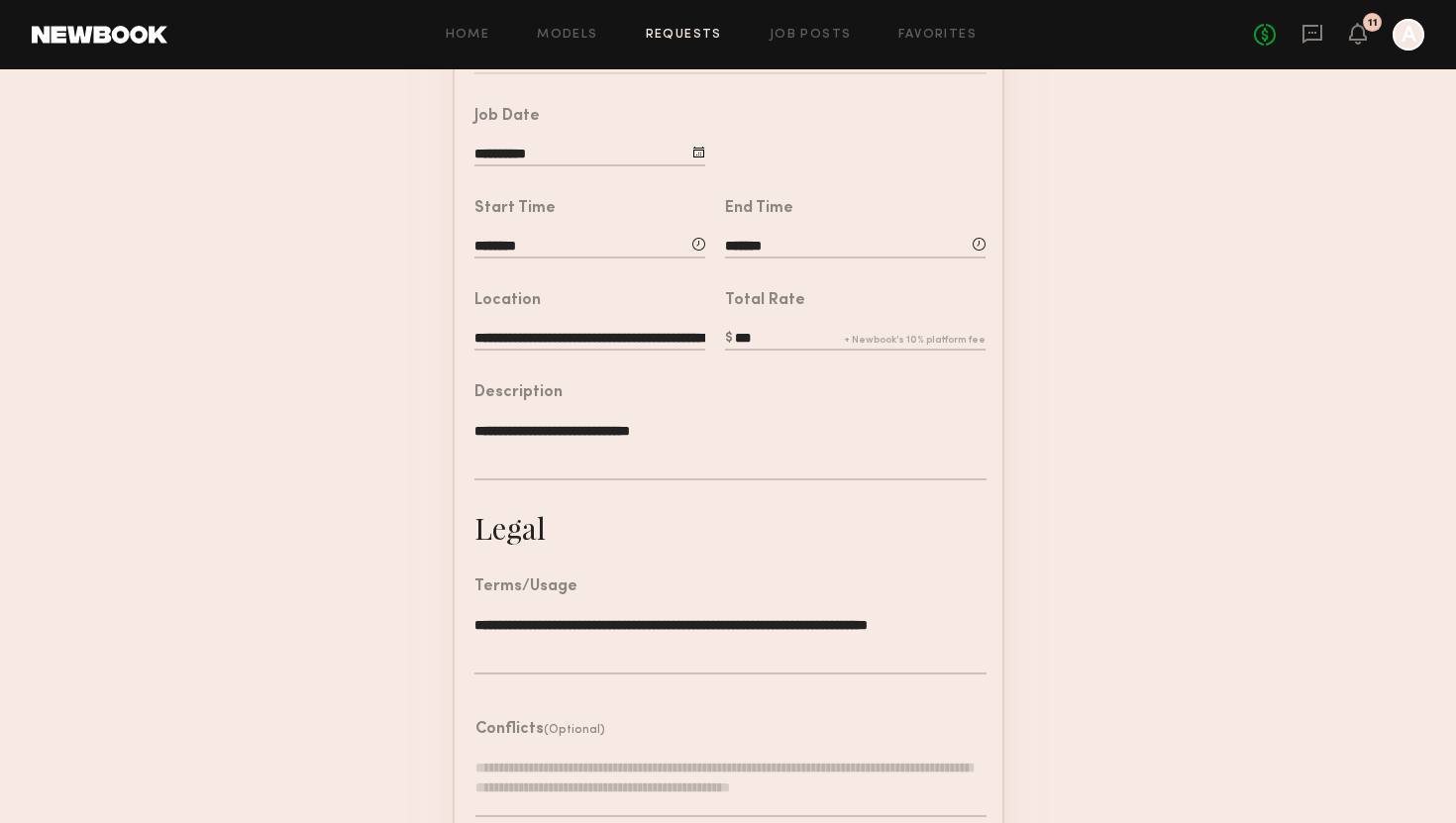 scroll, scrollTop: 480, scrollLeft: 0, axis: vertical 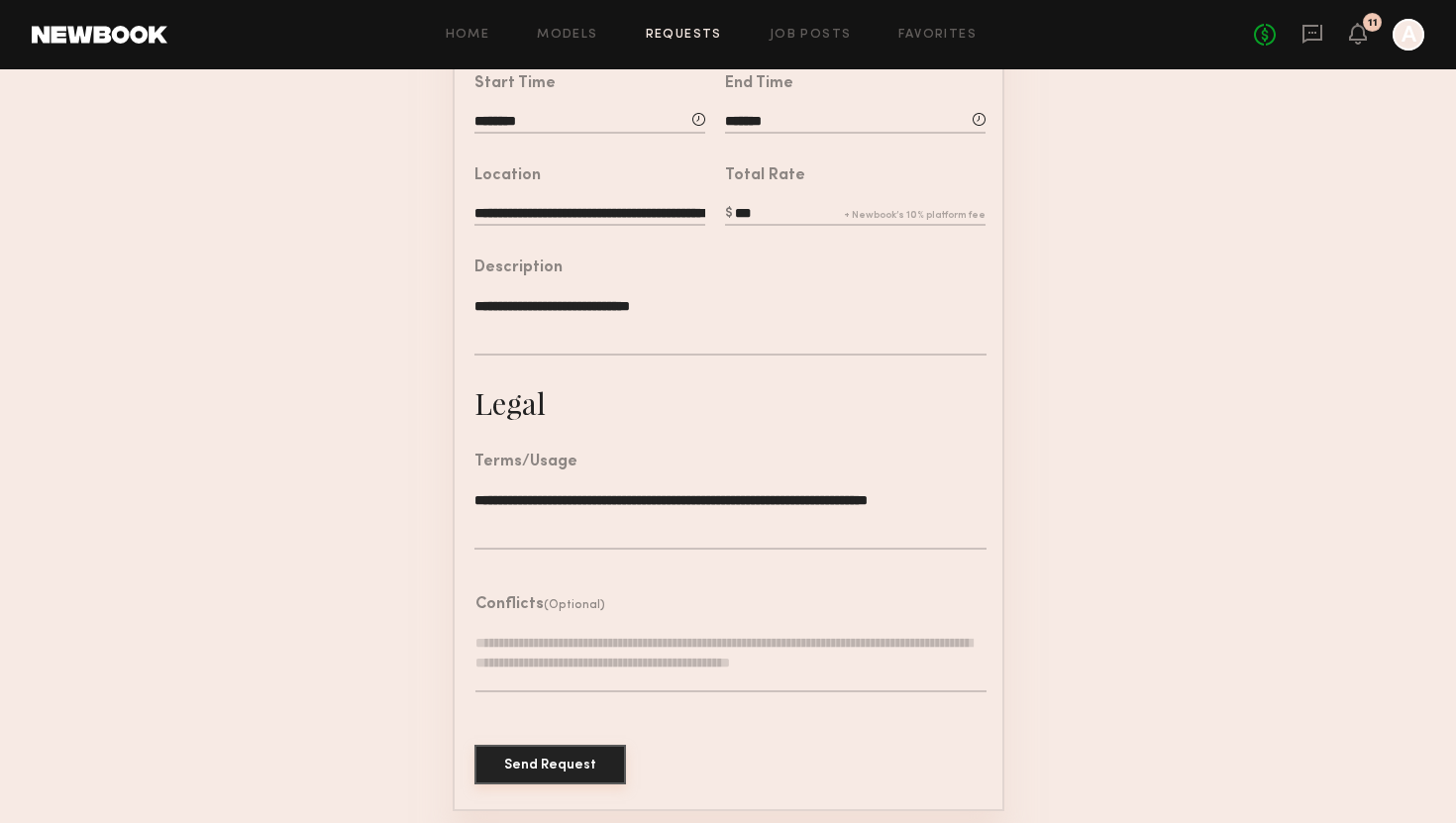 click on "Send Request" 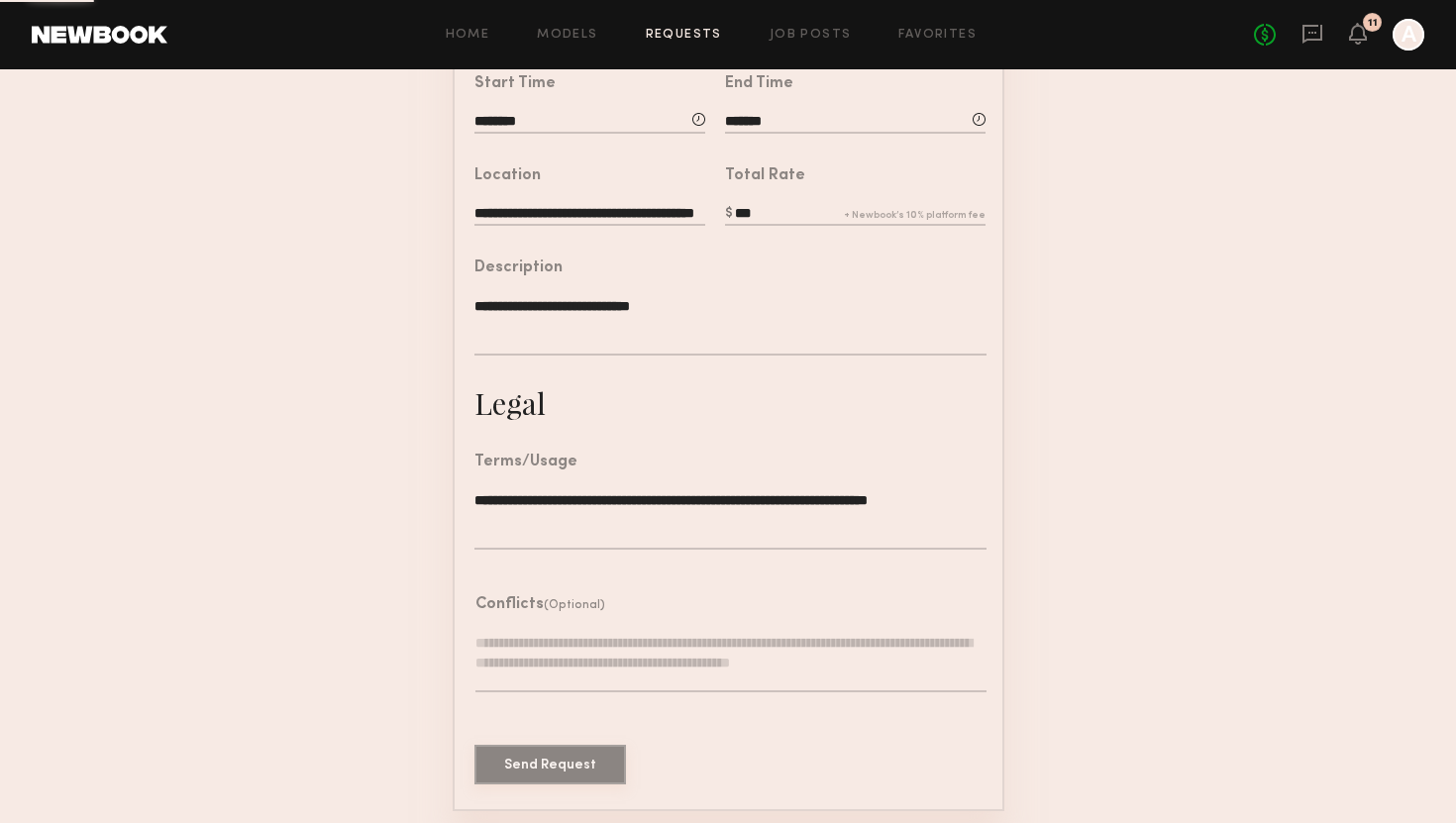 scroll, scrollTop: 0, scrollLeft: 0, axis: both 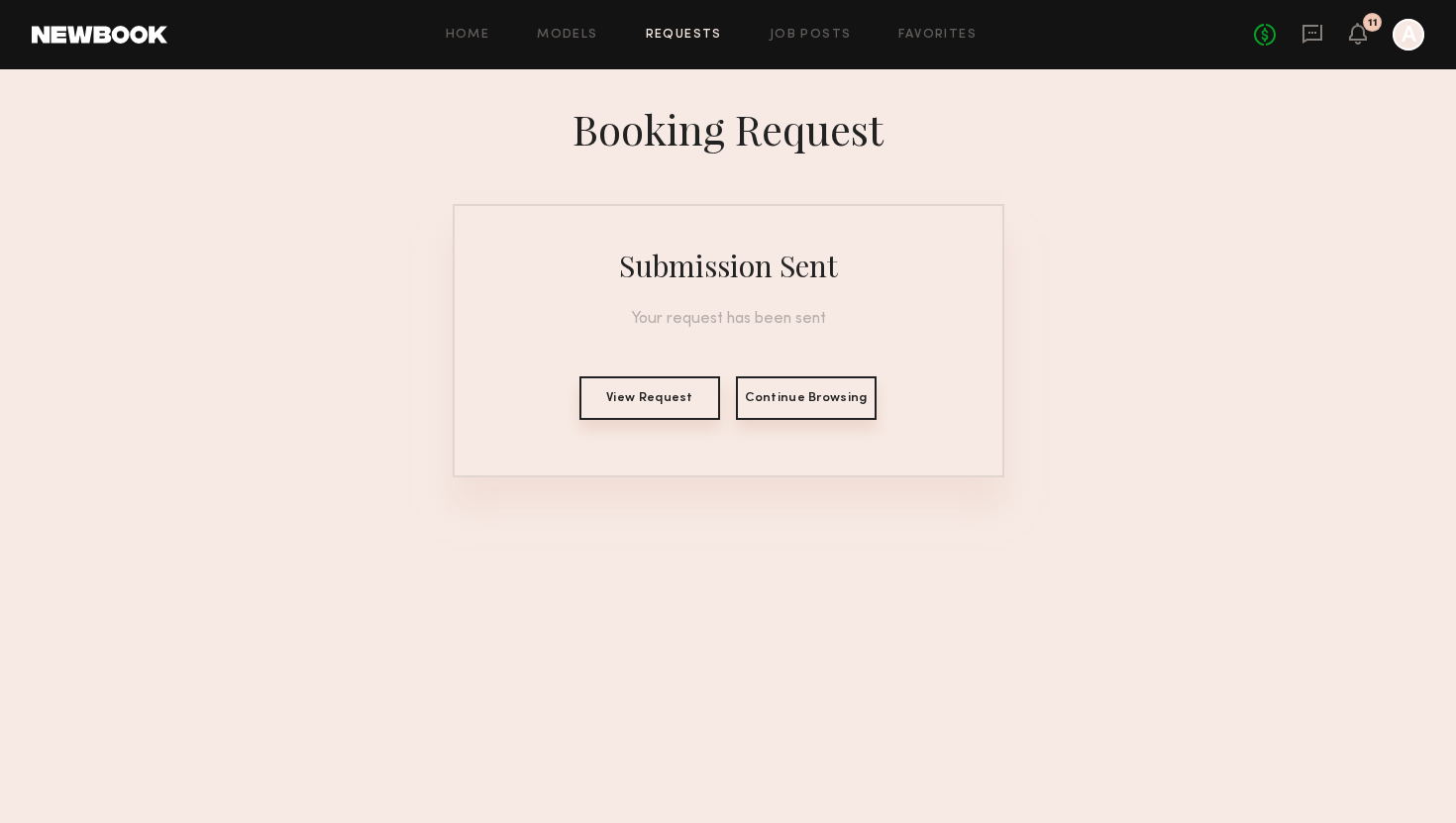 click on "Continue Browsing" 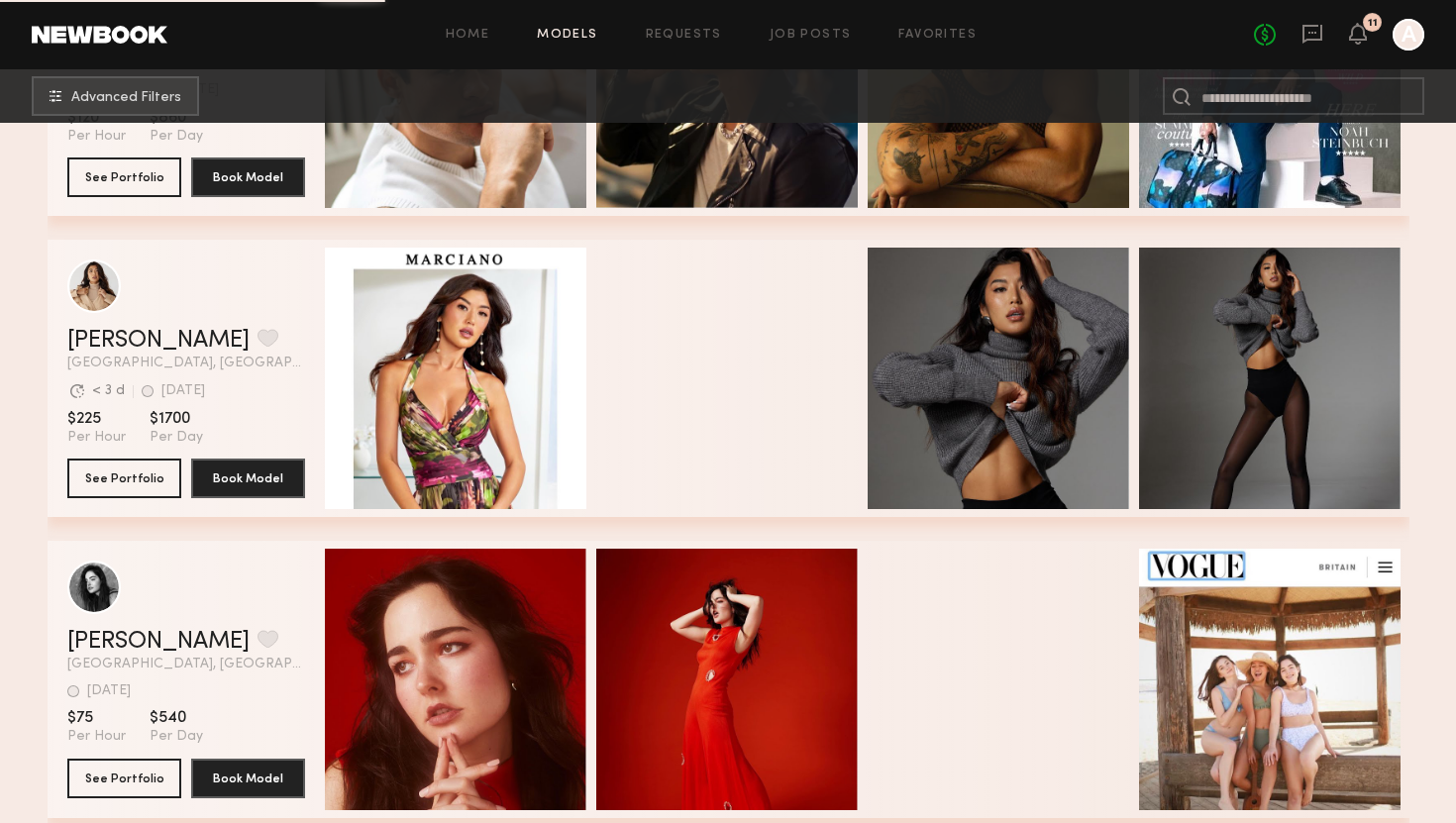scroll, scrollTop: 0, scrollLeft: 0, axis: both 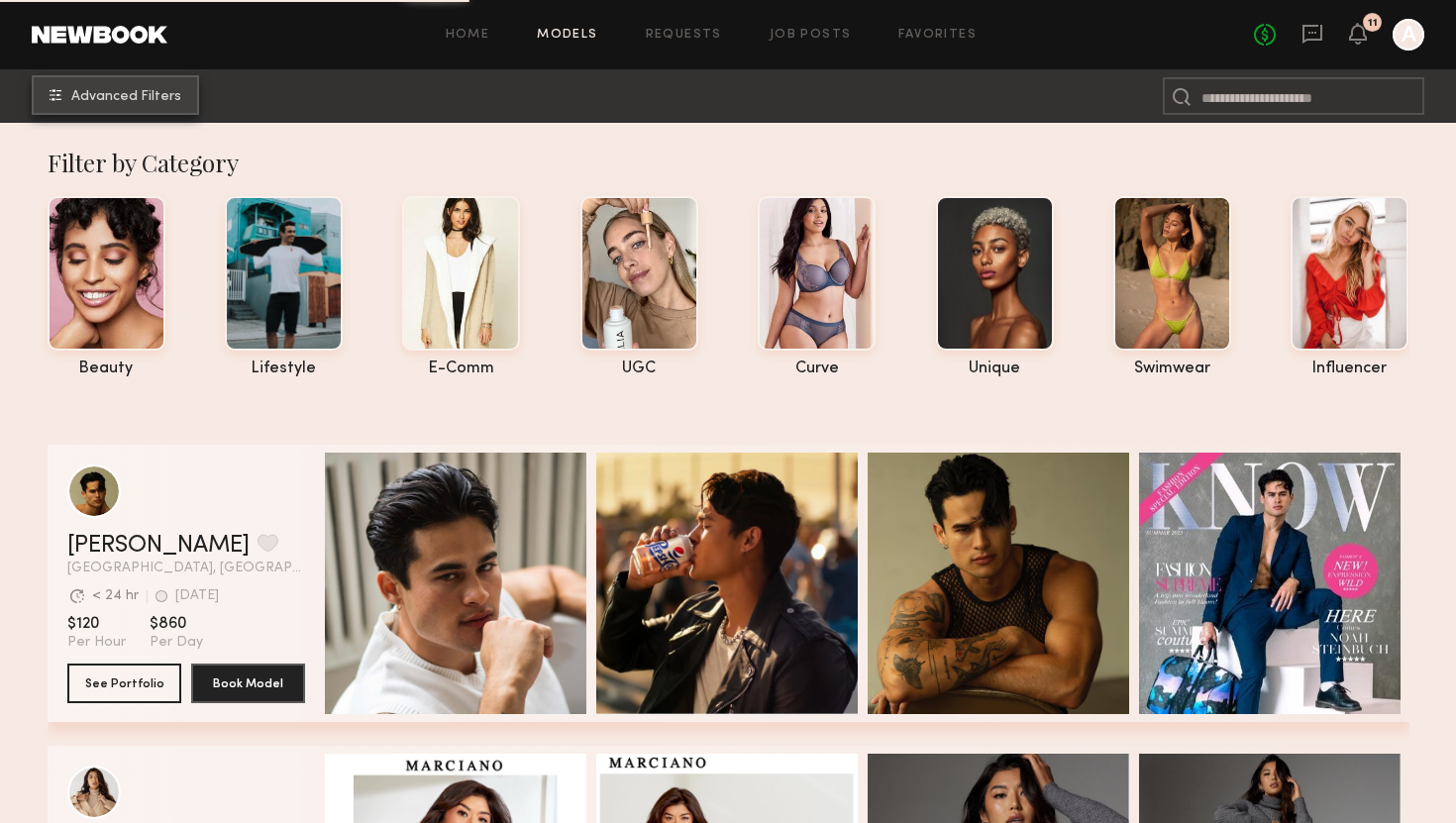 click on "Advanced Filters" 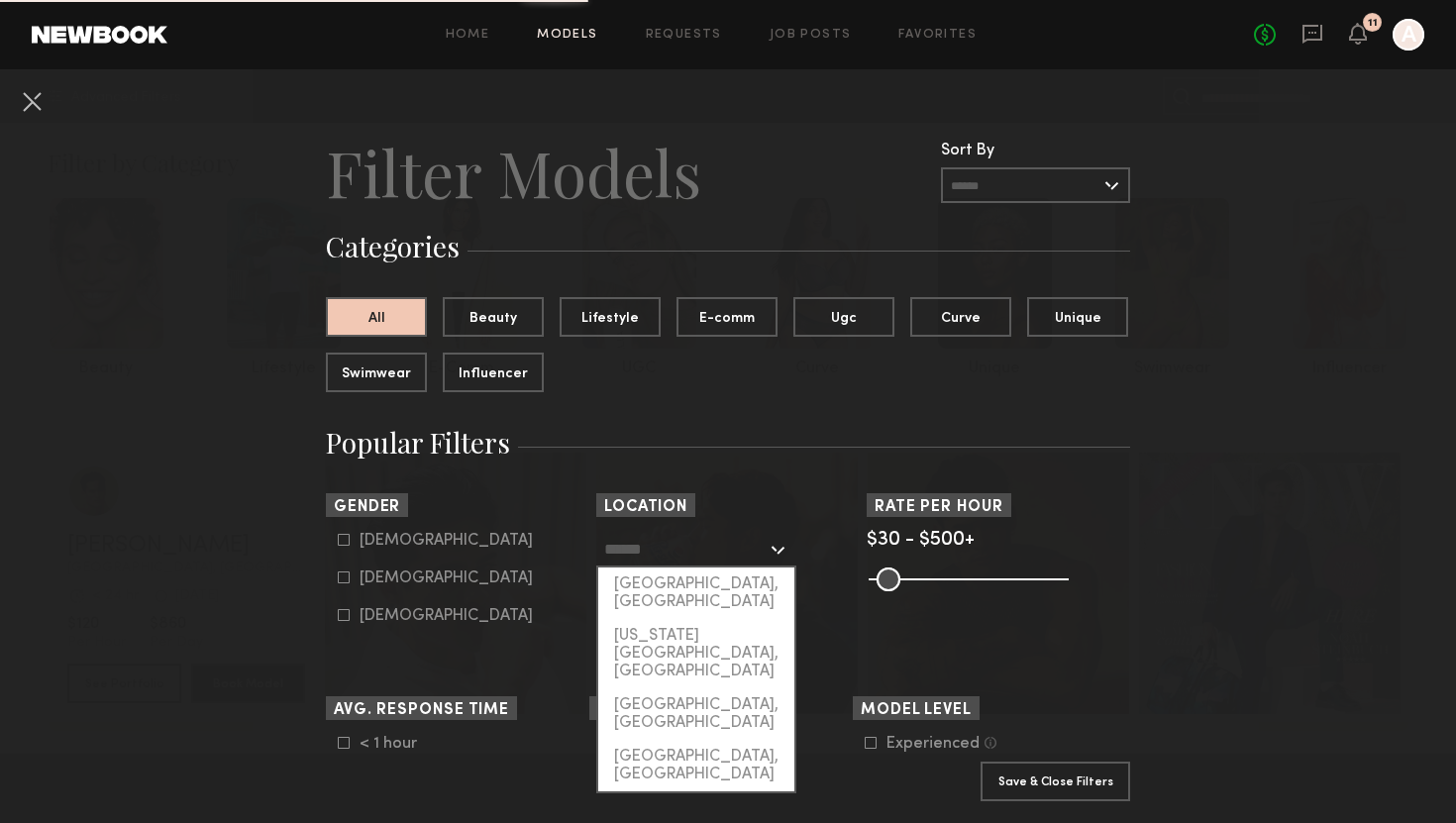 click 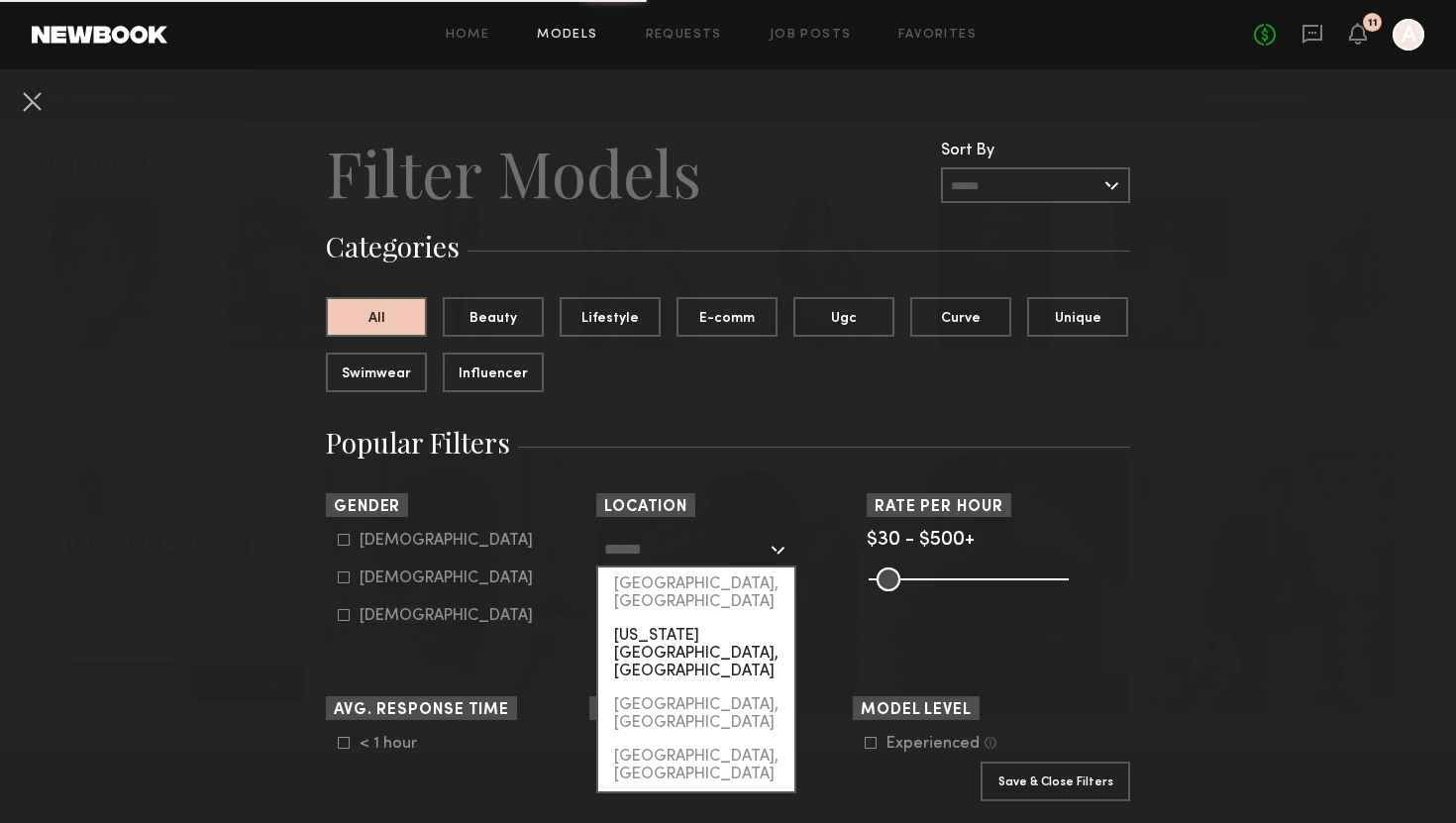 click on "[US_STATE][GEOGRAPHIC_DATA], [GEOGRAPHIC_DATA]" 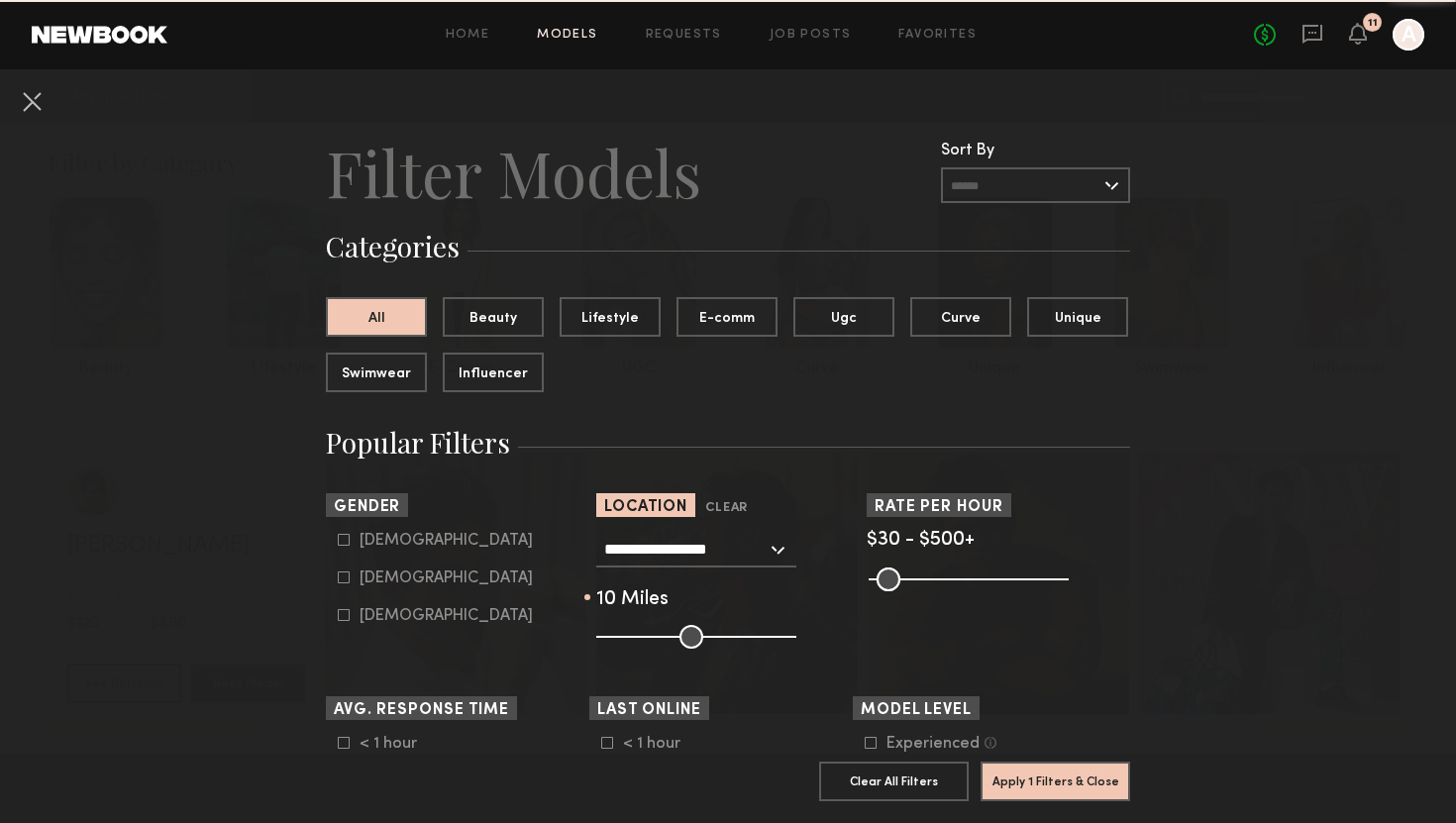 type on "**" 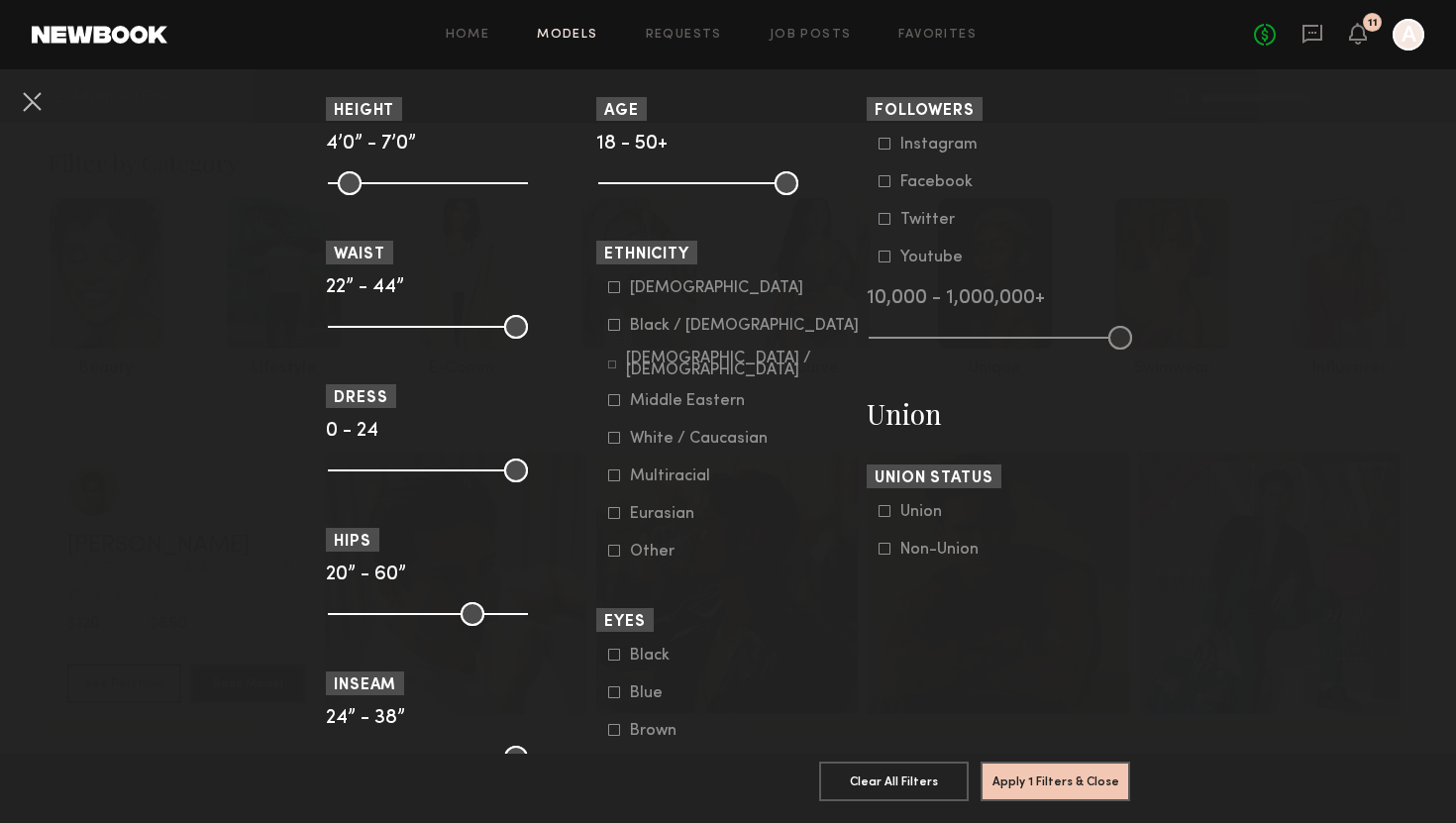 scroll, scrollTop: 927, scrollLeft: 0, axis: vertical 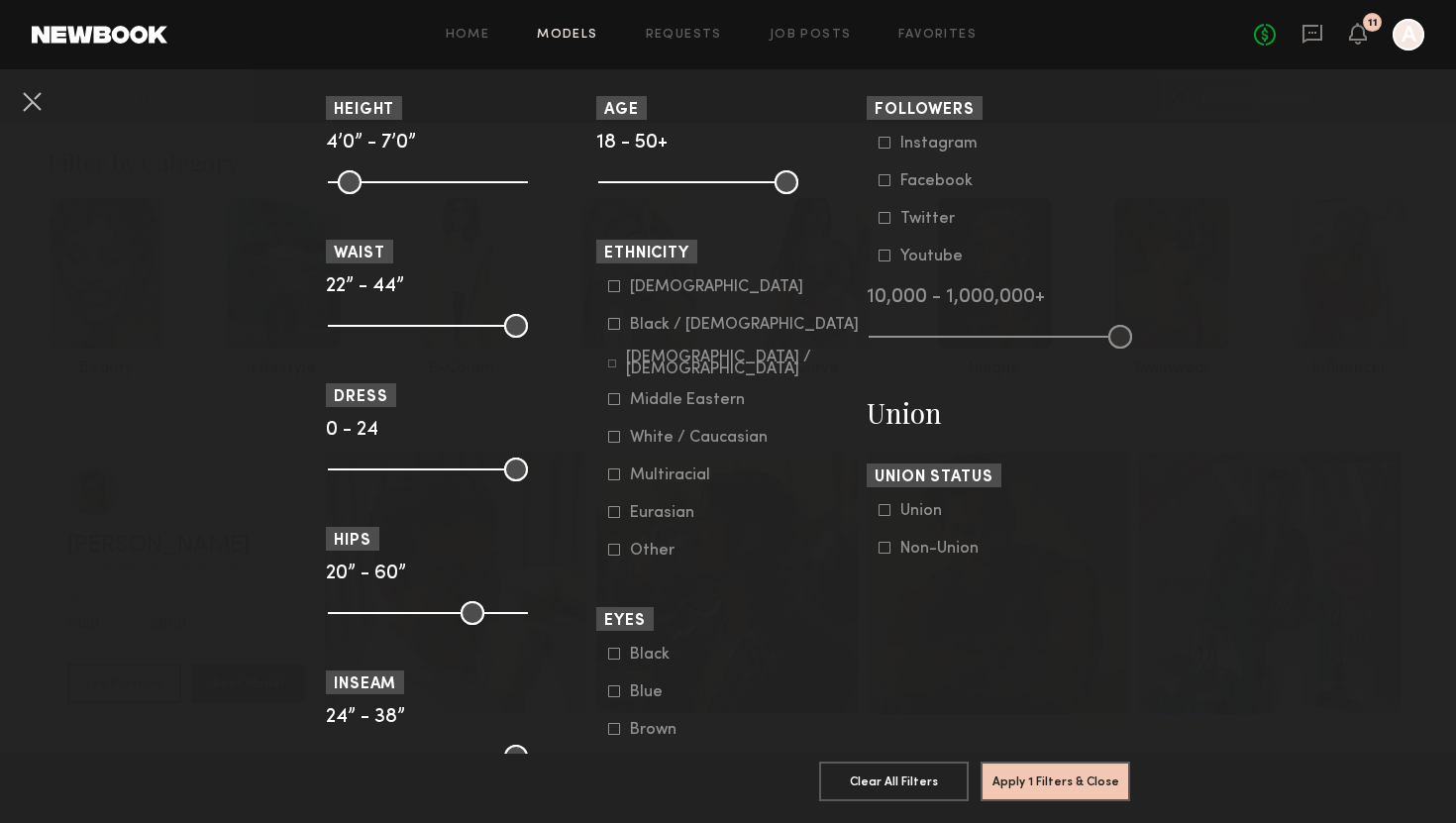 click on "White / Caucasian" 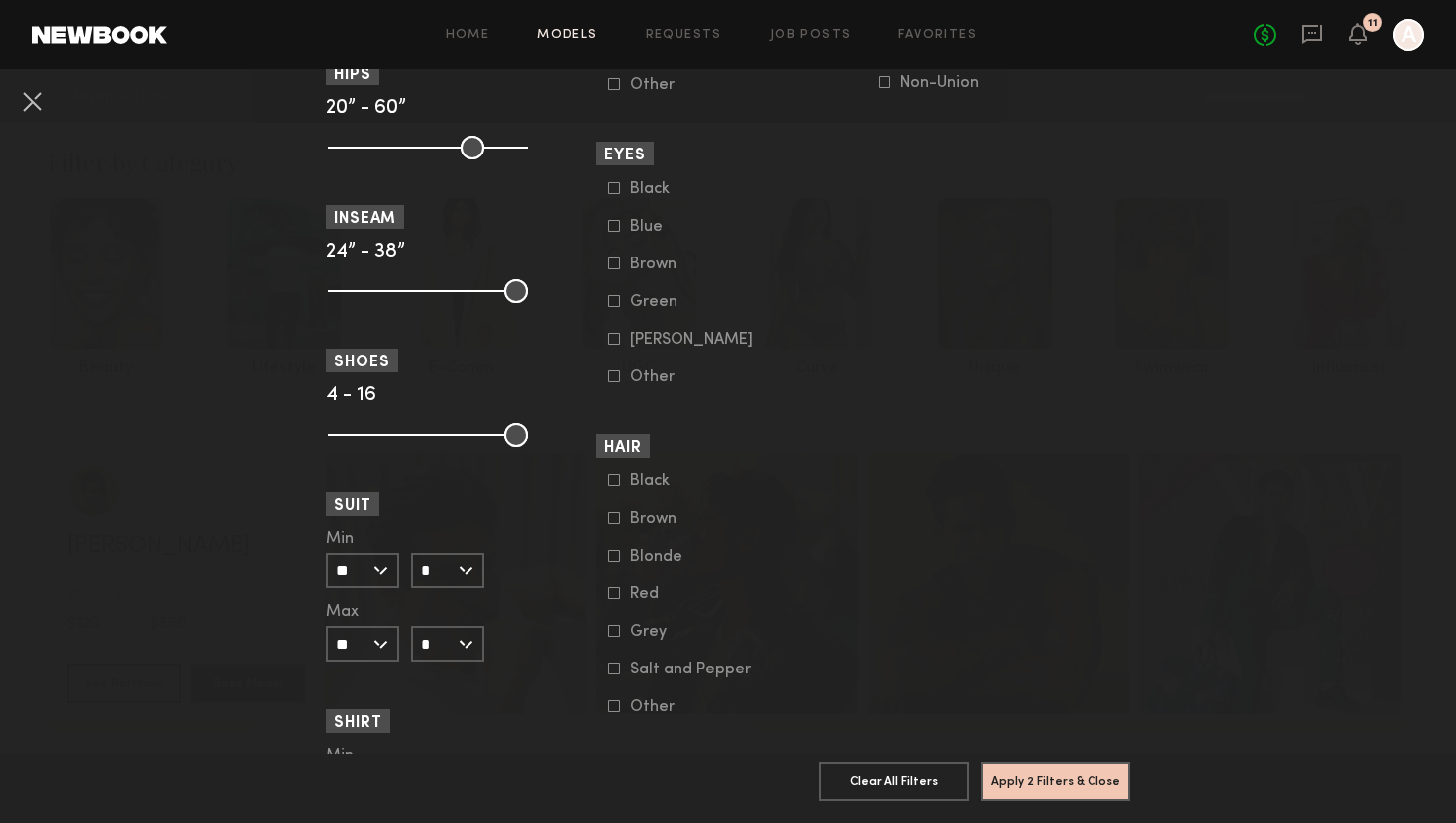 scroll, scrollTop: 1399, scrollLeft: 0, axis: vertical 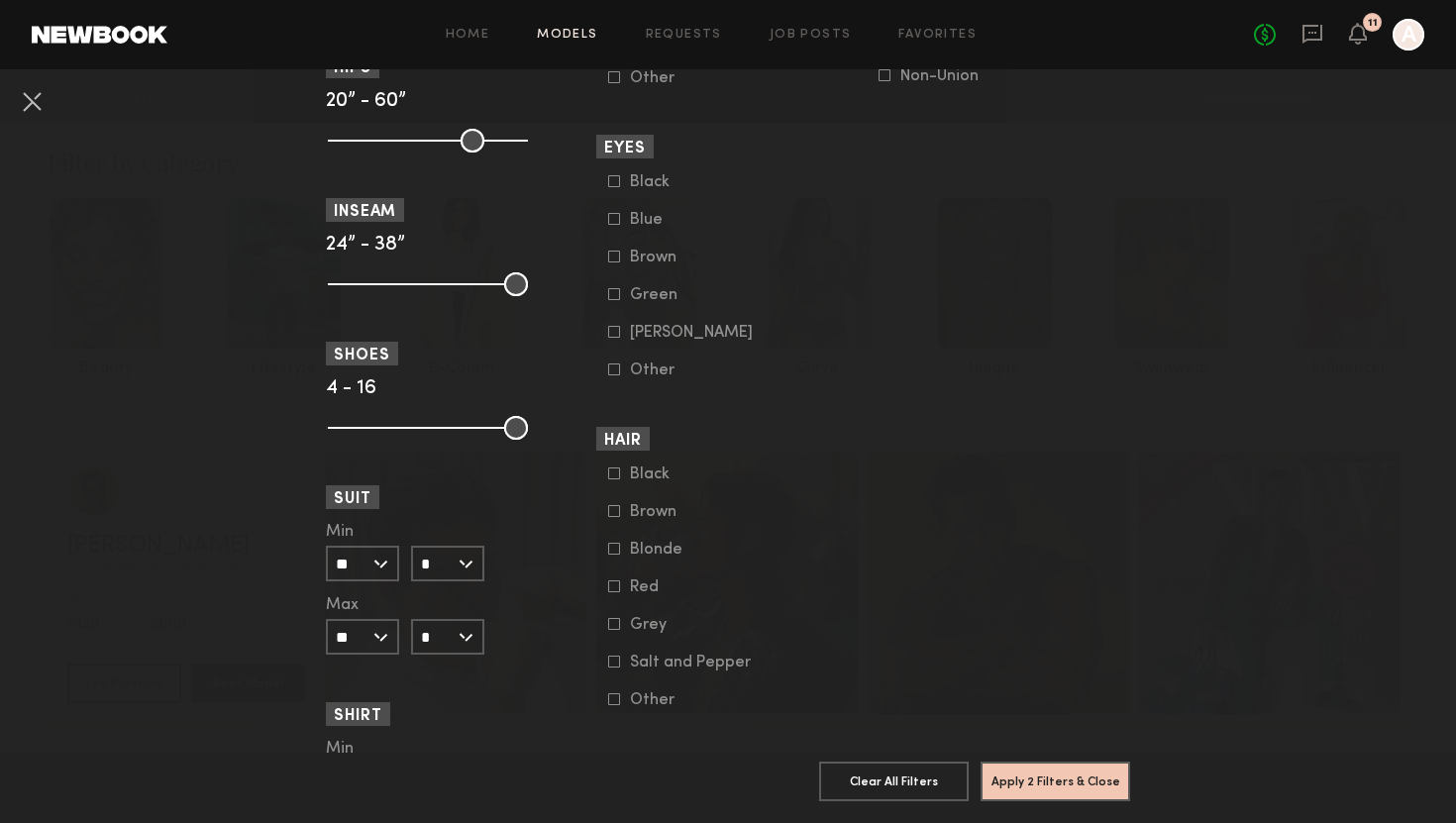 click 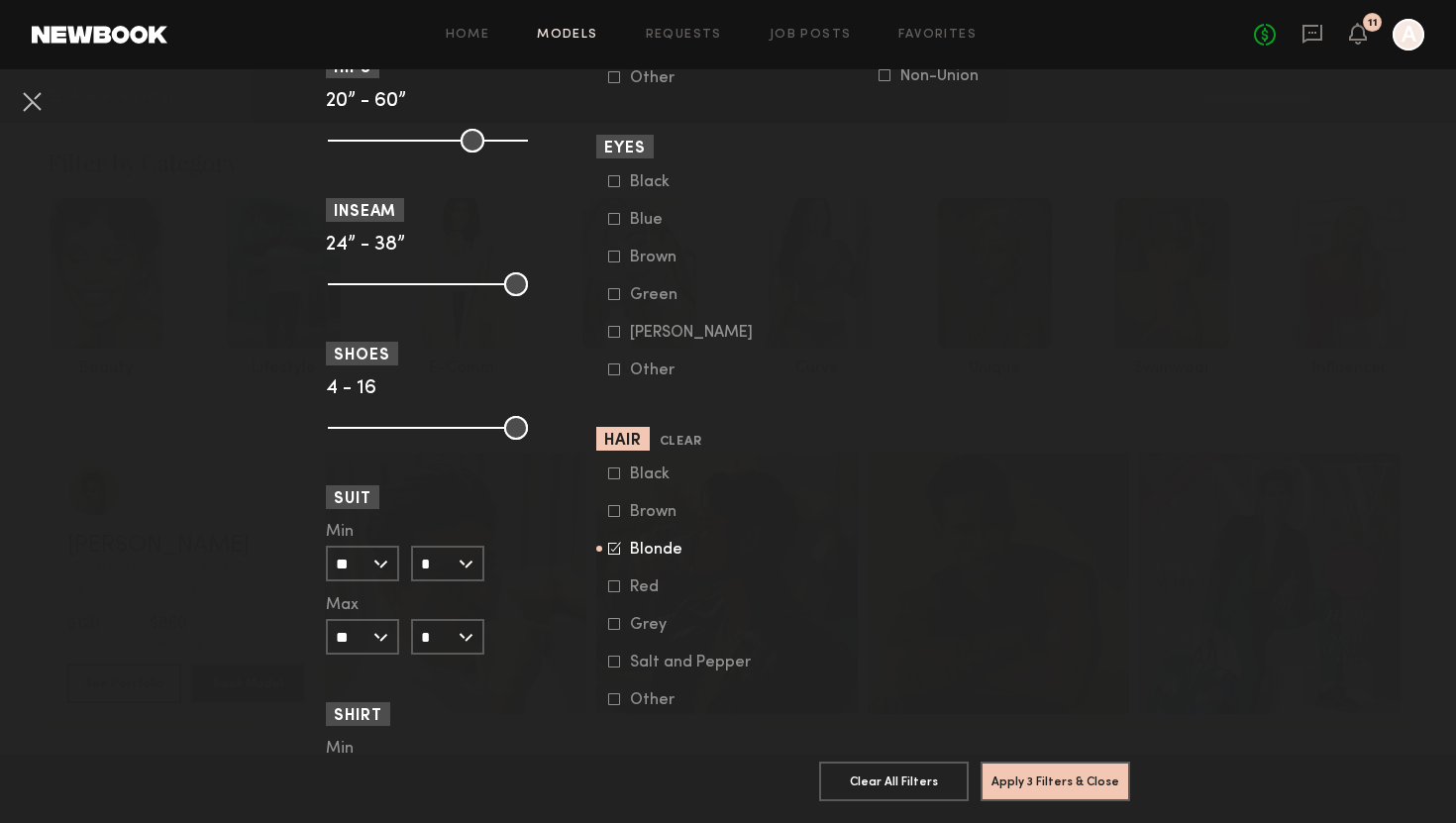 click 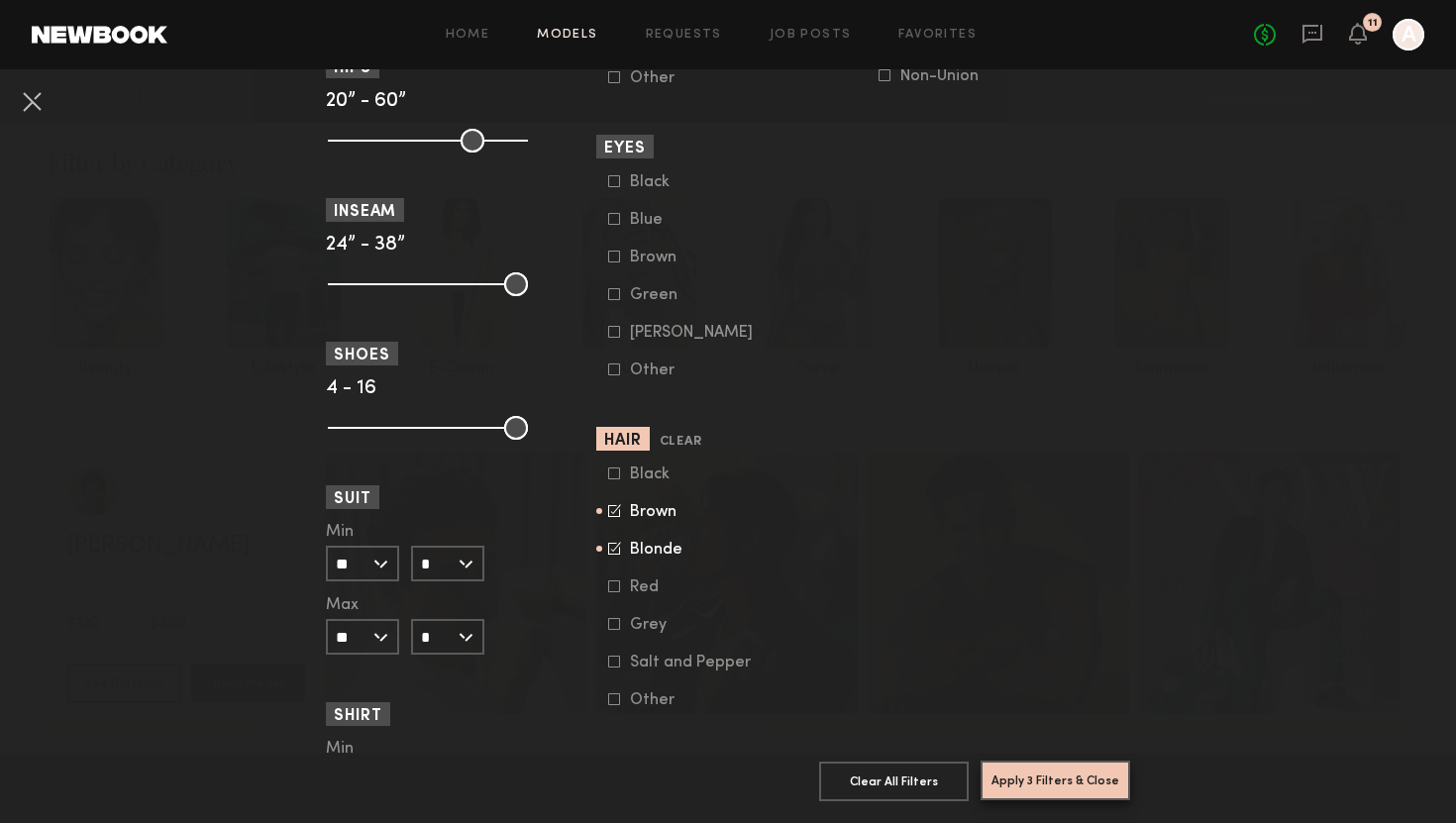 click on "Apply 3 Filters & Close" 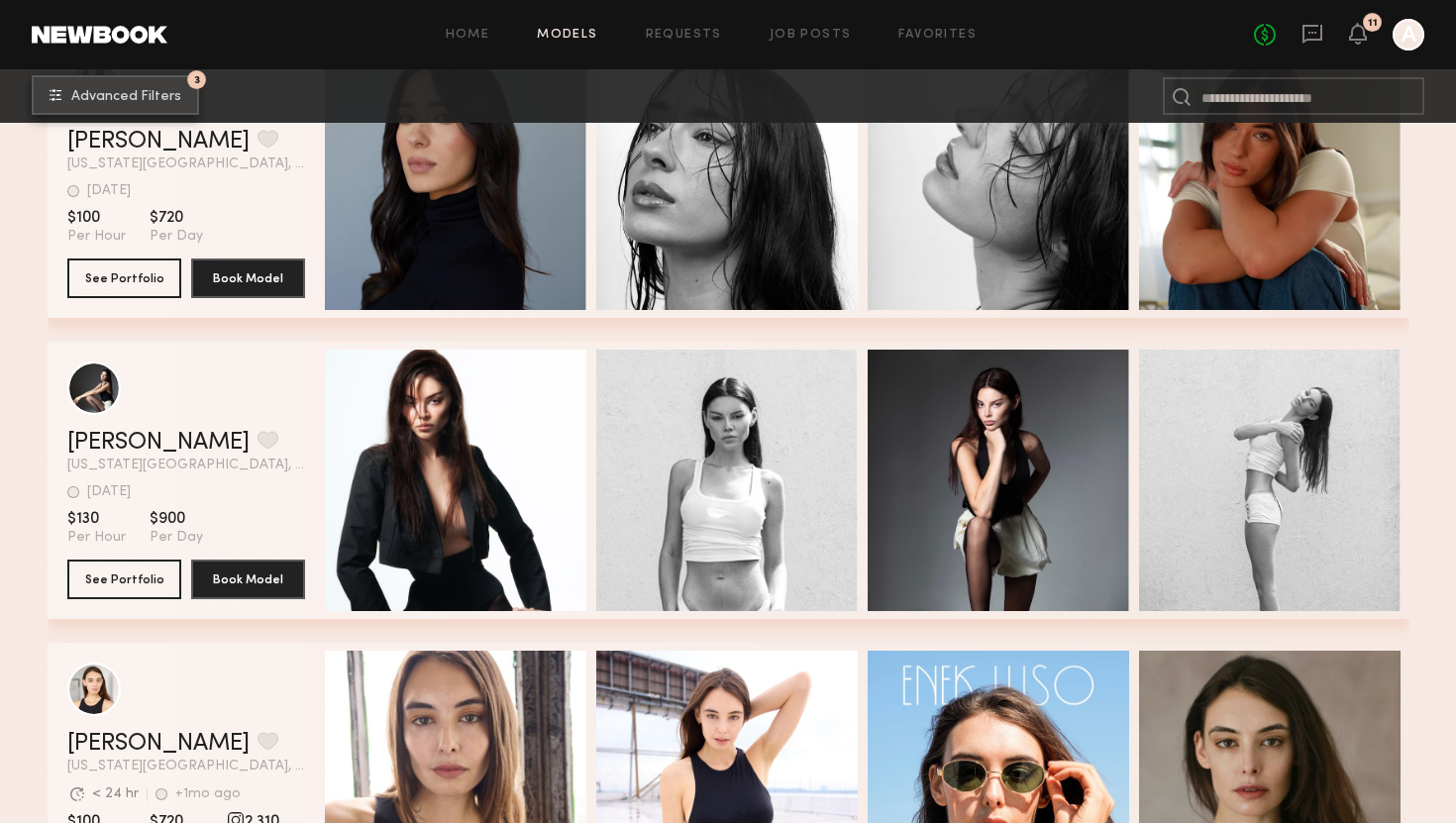 scroll, scrollTop: 8715, scrollLeft: 0, axis: vertical 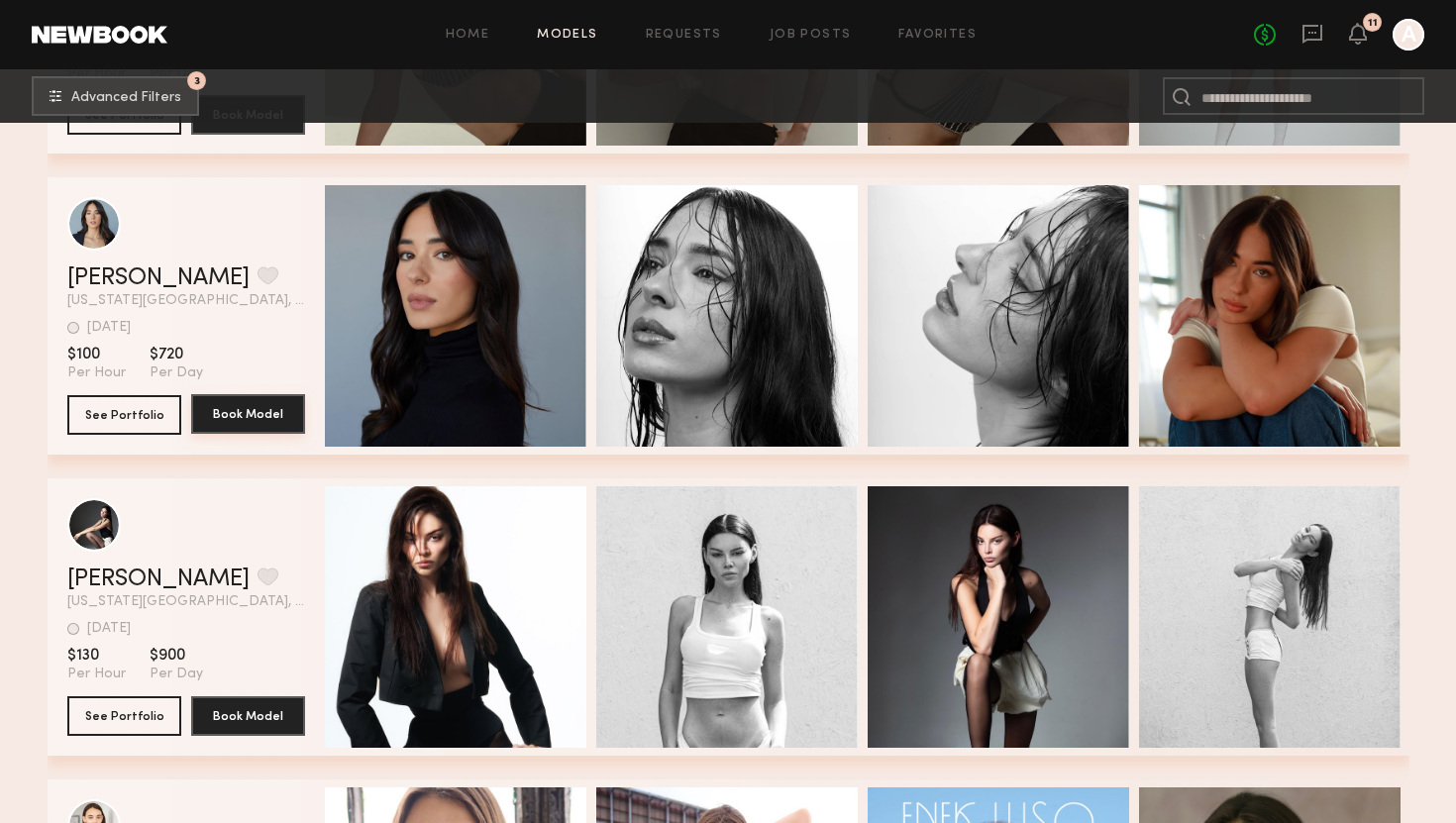 click on "Book Model" 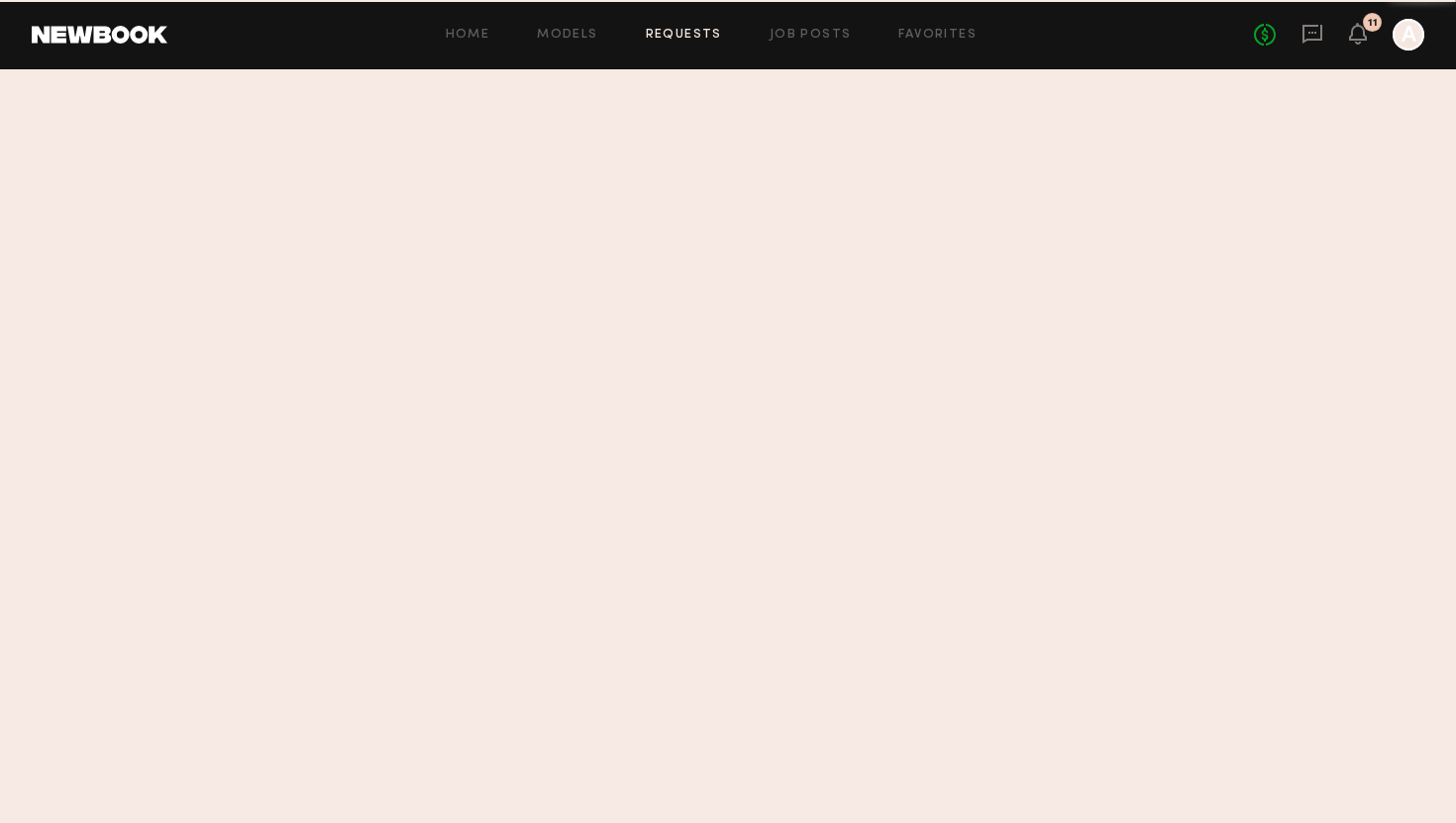 scroll, scrollTop: 0, scrollLeft: 0, axis: both 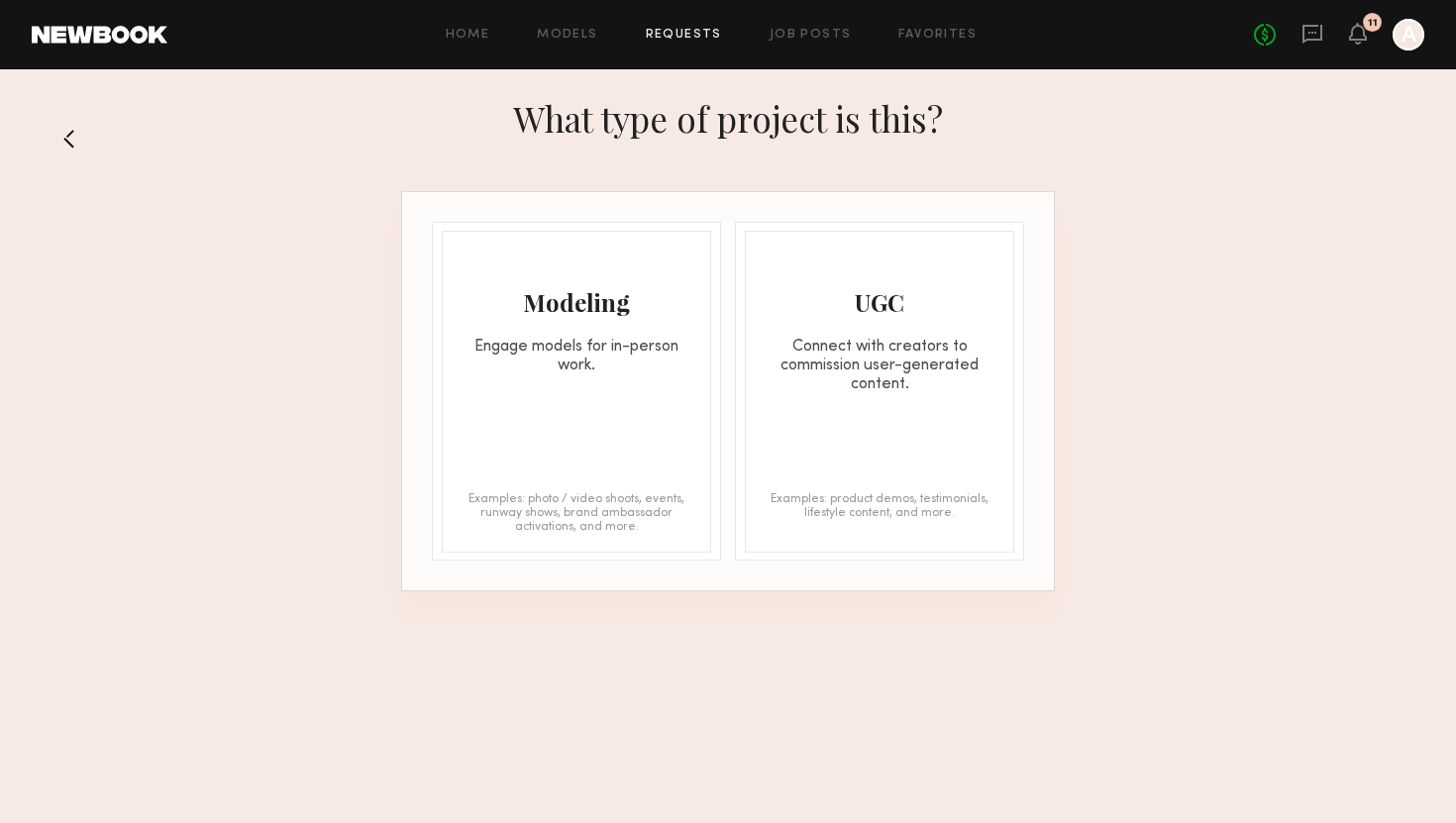 click on "Engage models for in-person work." 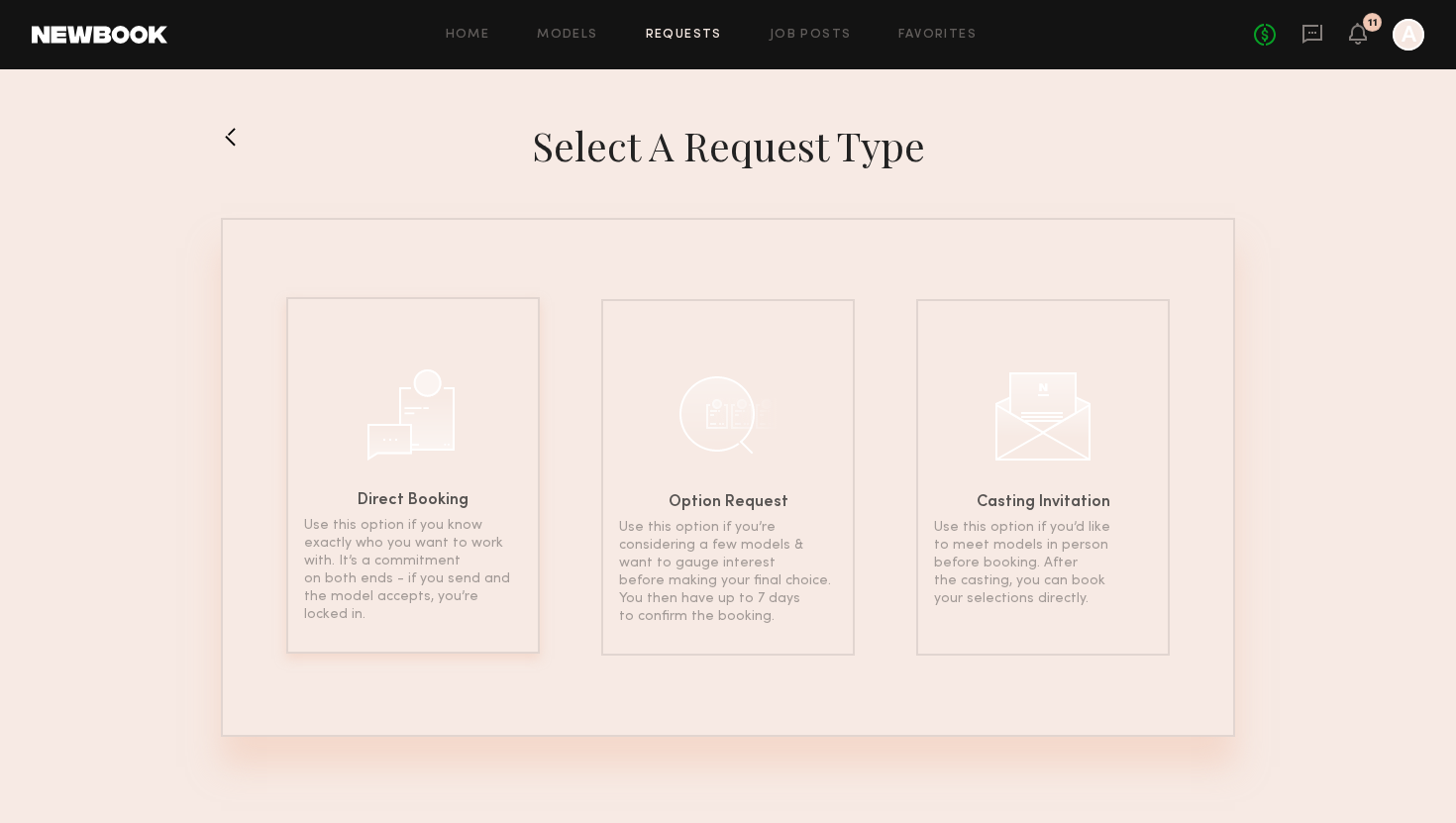 click on "Direct Booking Use this option if you know exactly who you want to work with. It’s a commitment on both ends - if you send and the model accepts, you’re locked in." 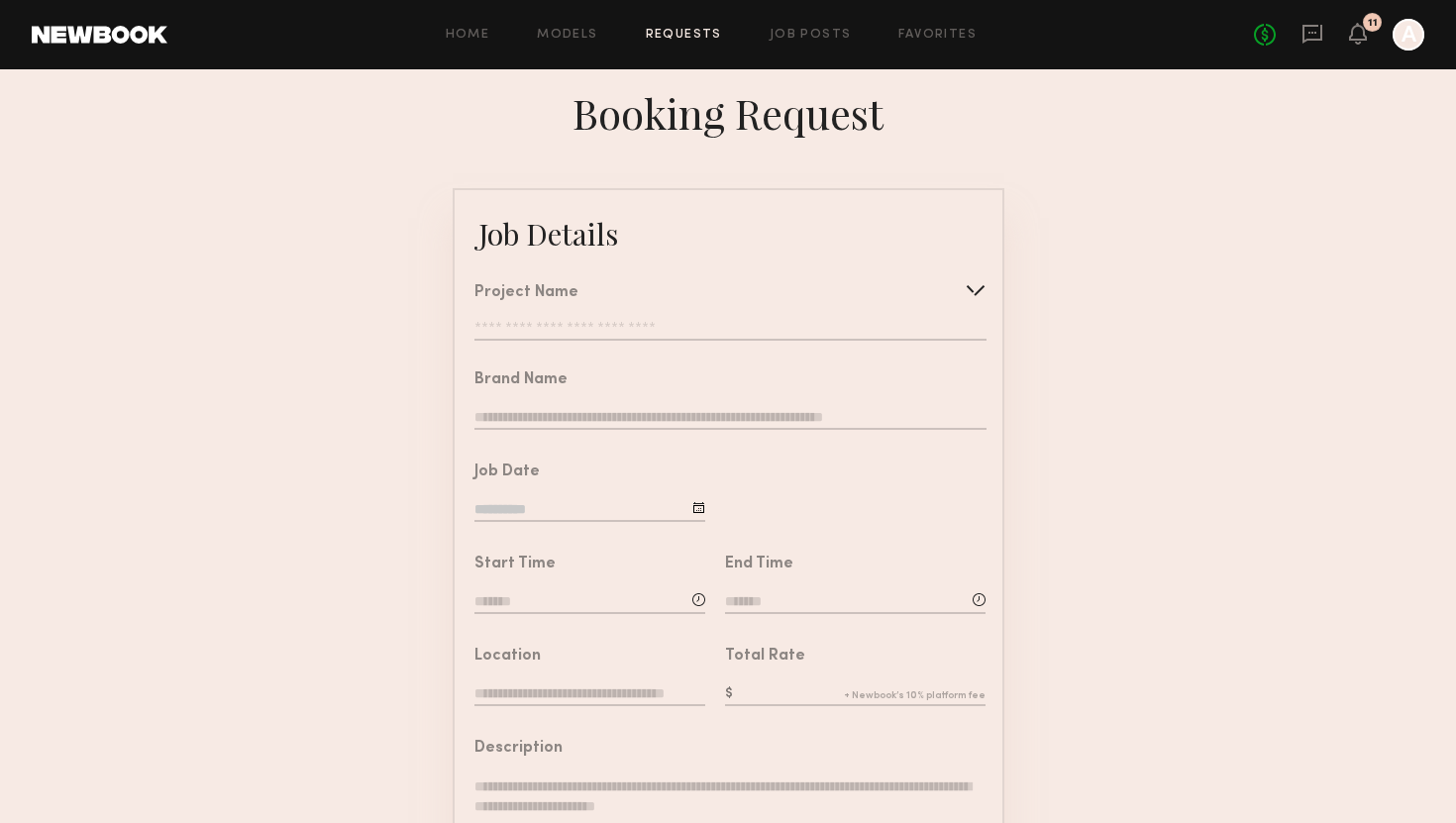 click 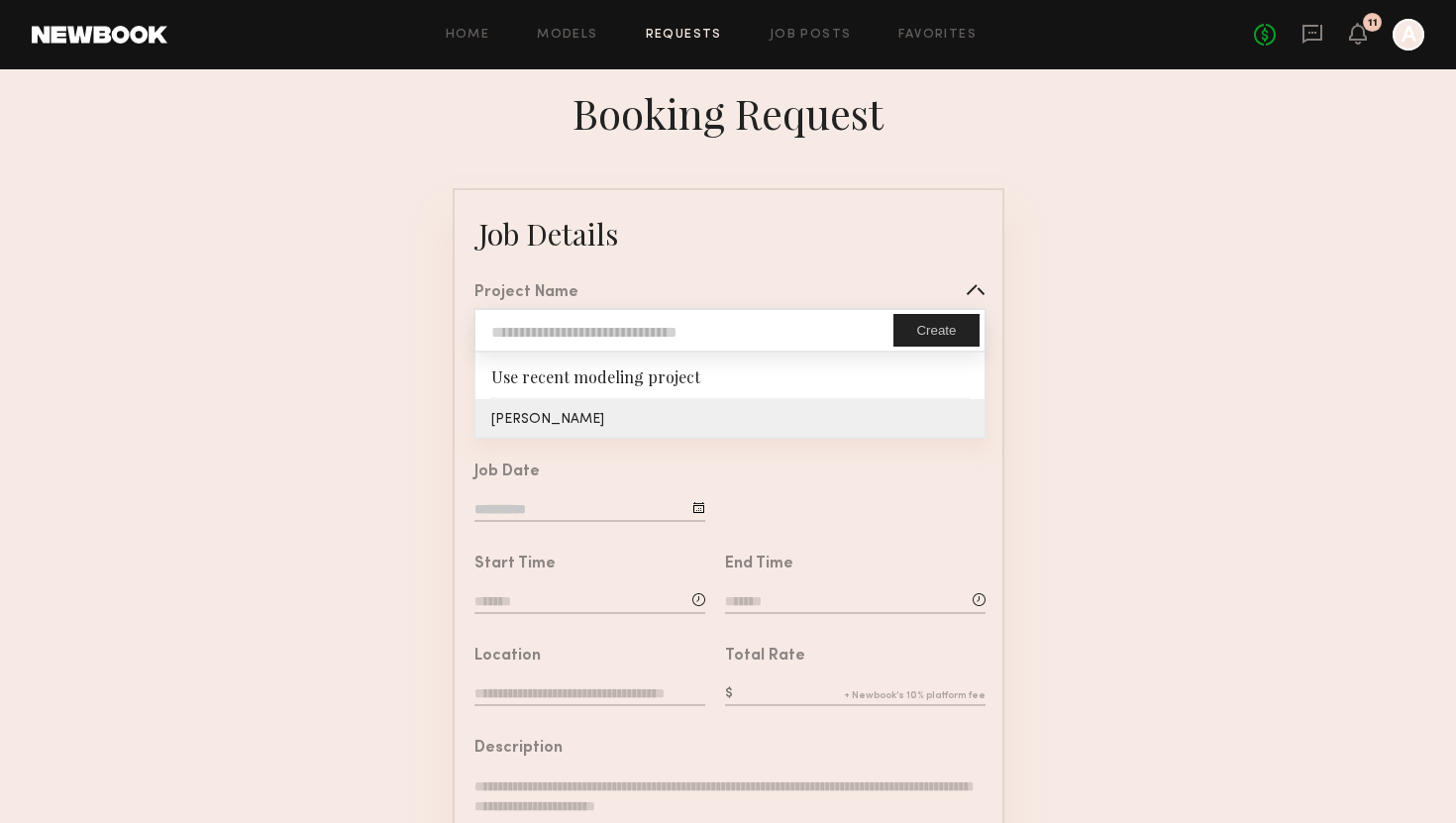 type on "**********" 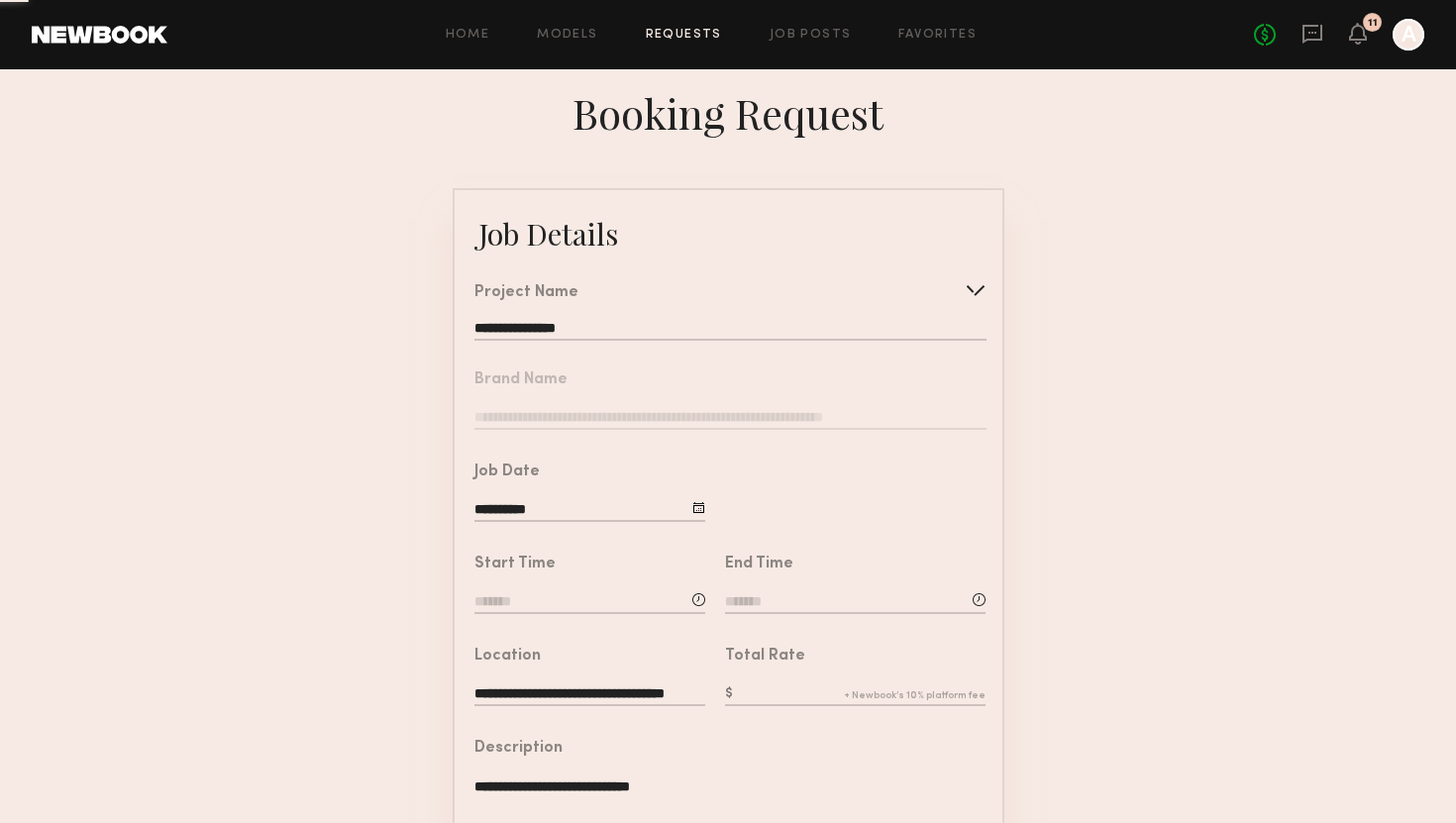 click on "**********" 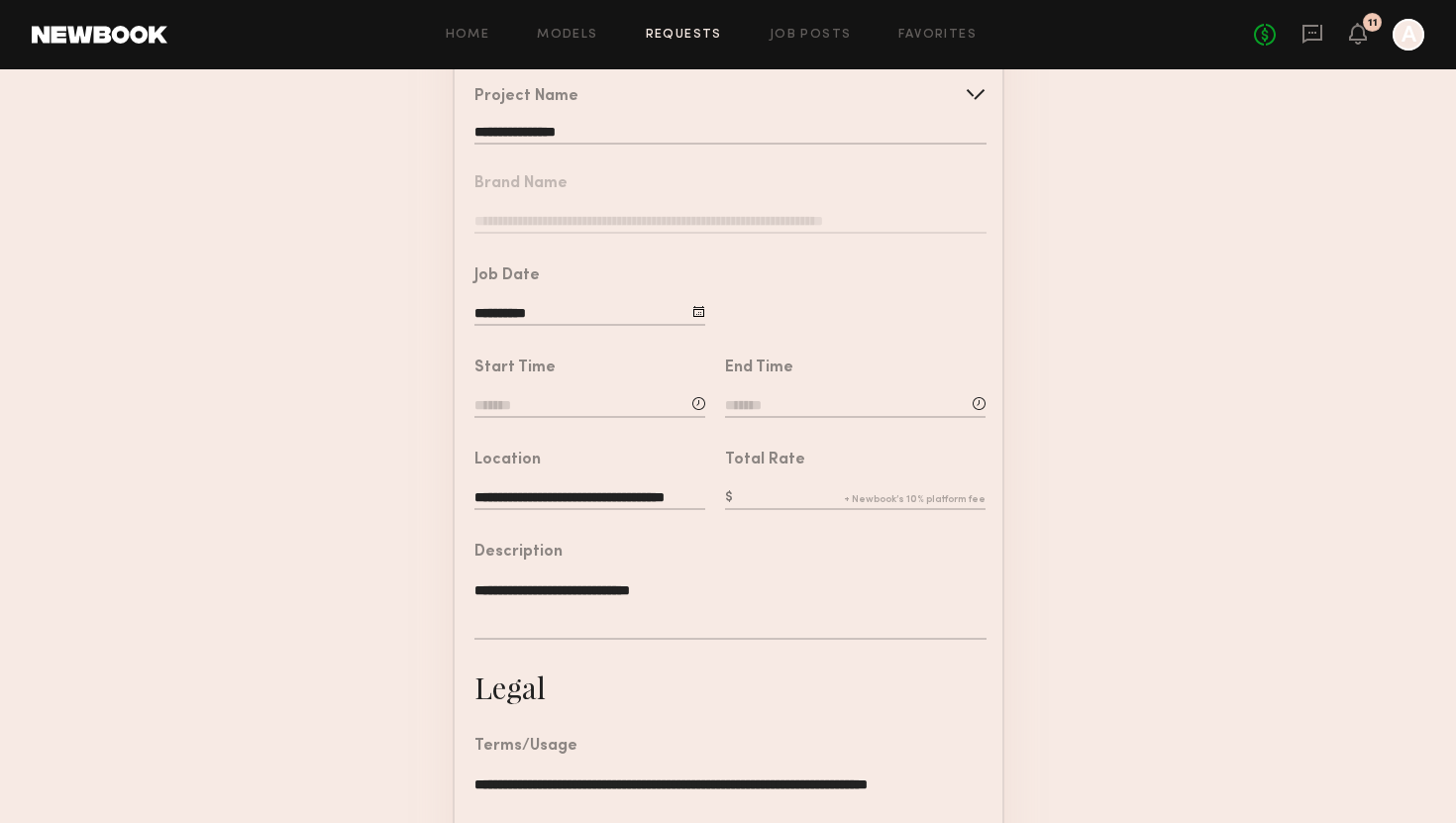 scroll, scrollTop: 241, scrollLeft: 0, axis: vertical 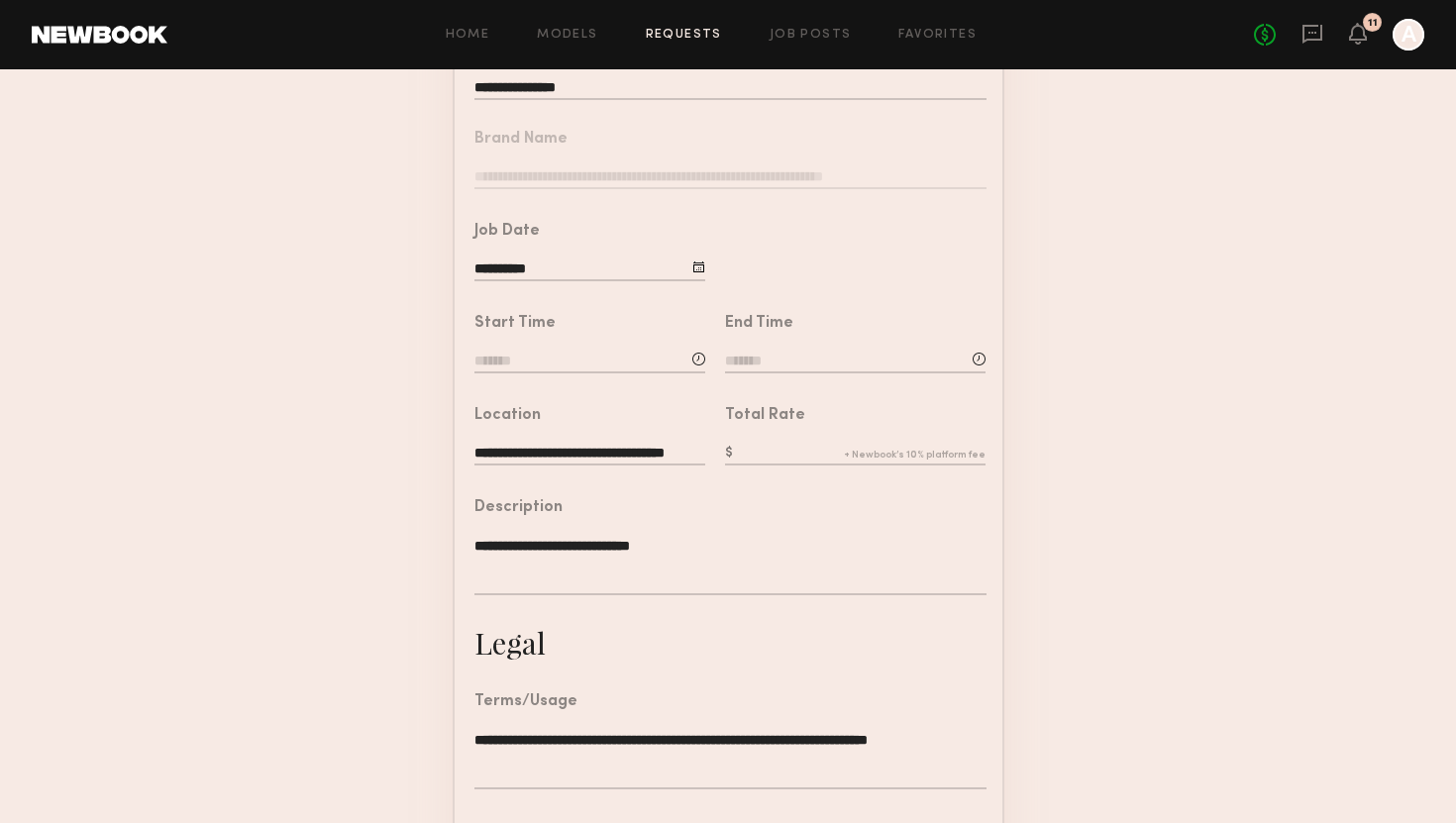 click 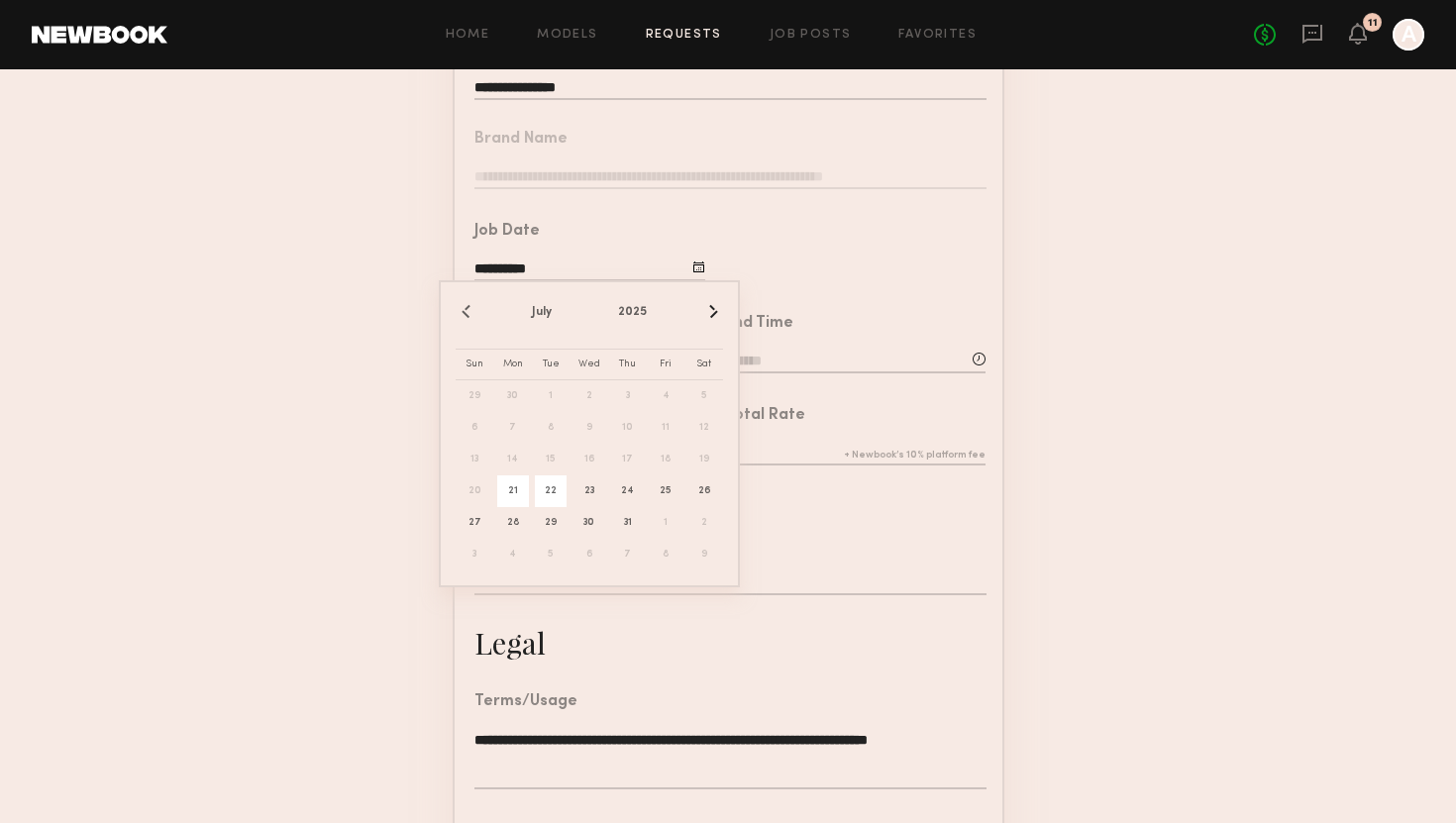 click on "22" 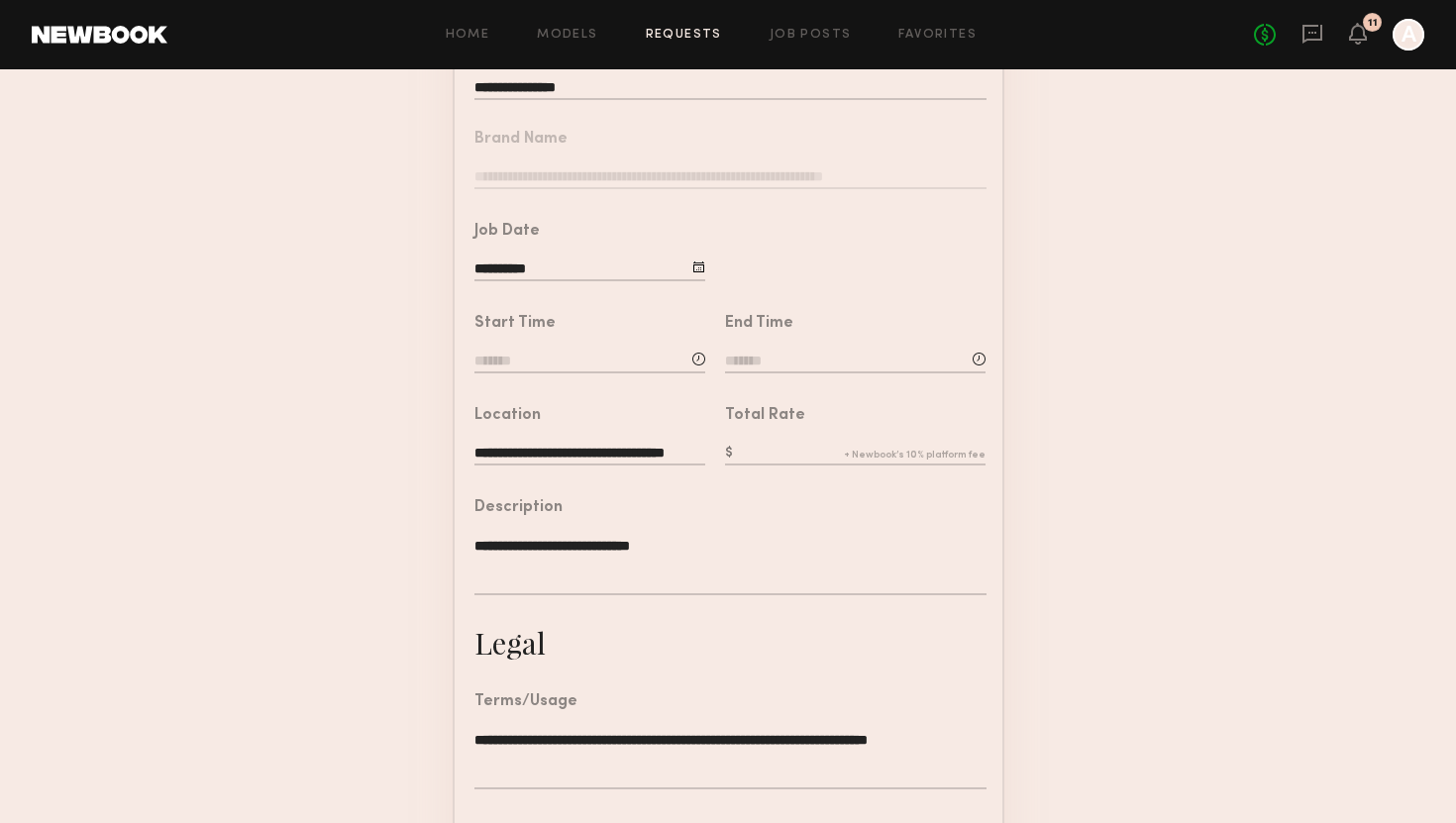 click 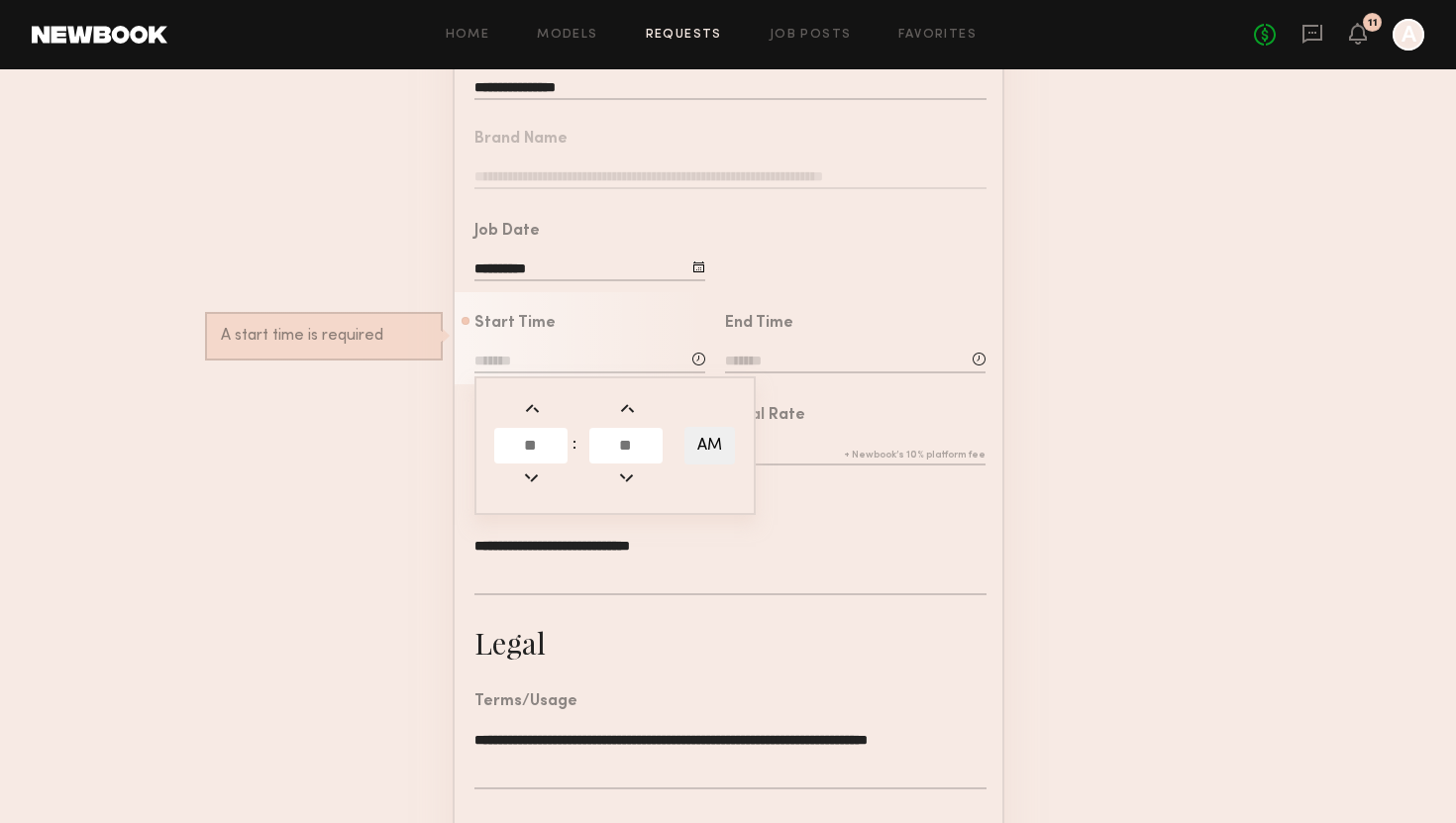 click 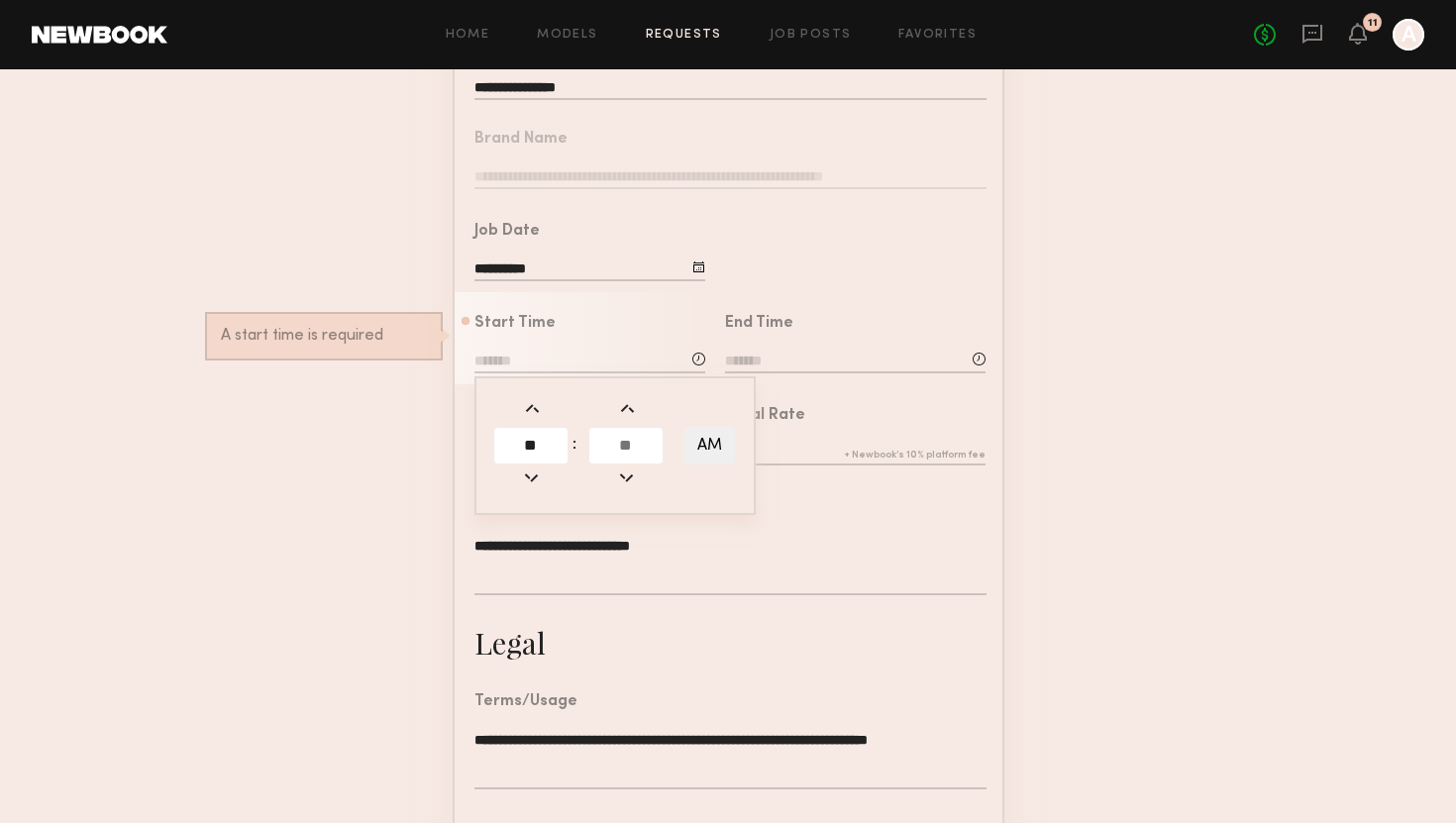 type on "**" 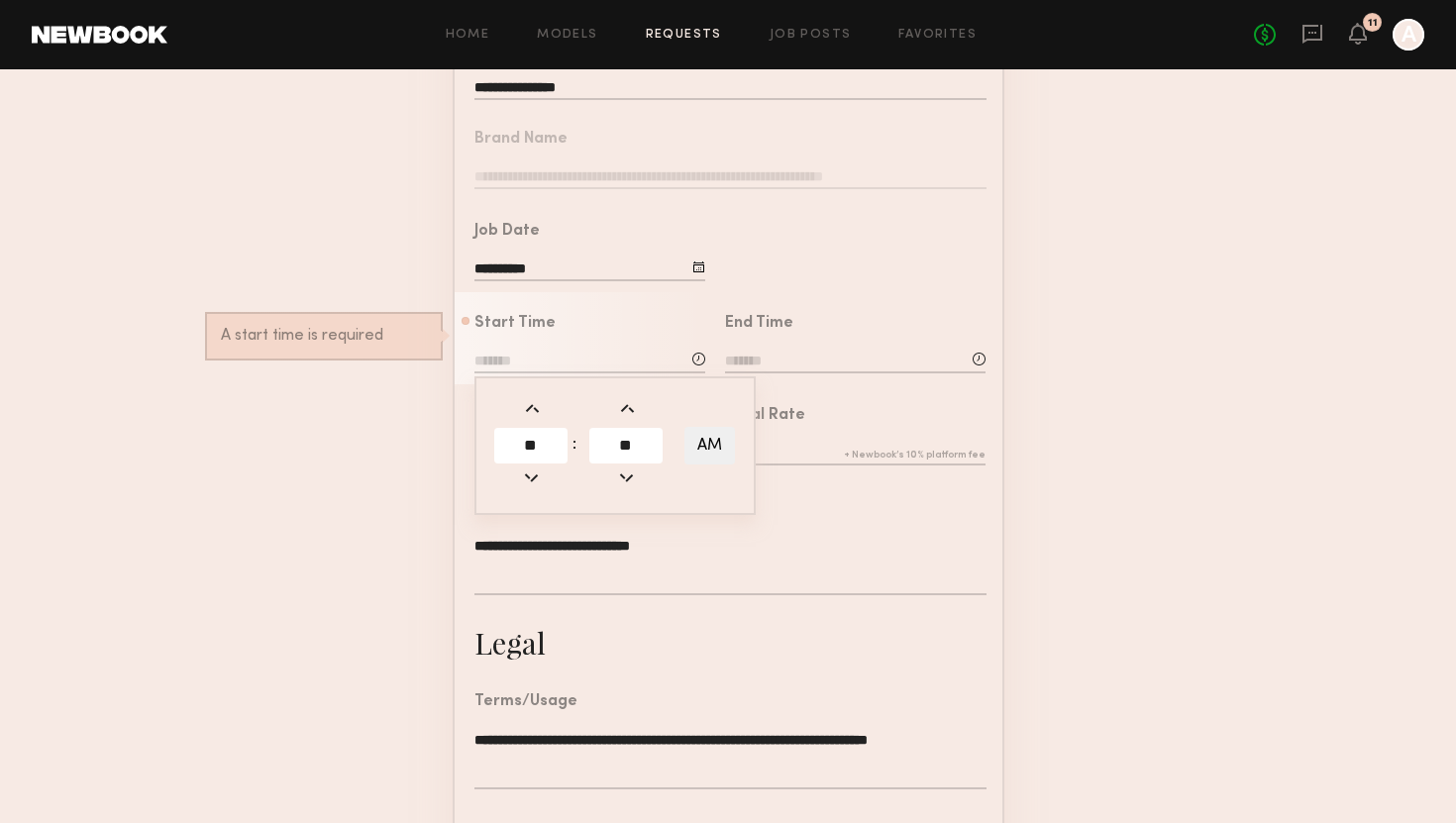 type on "**" 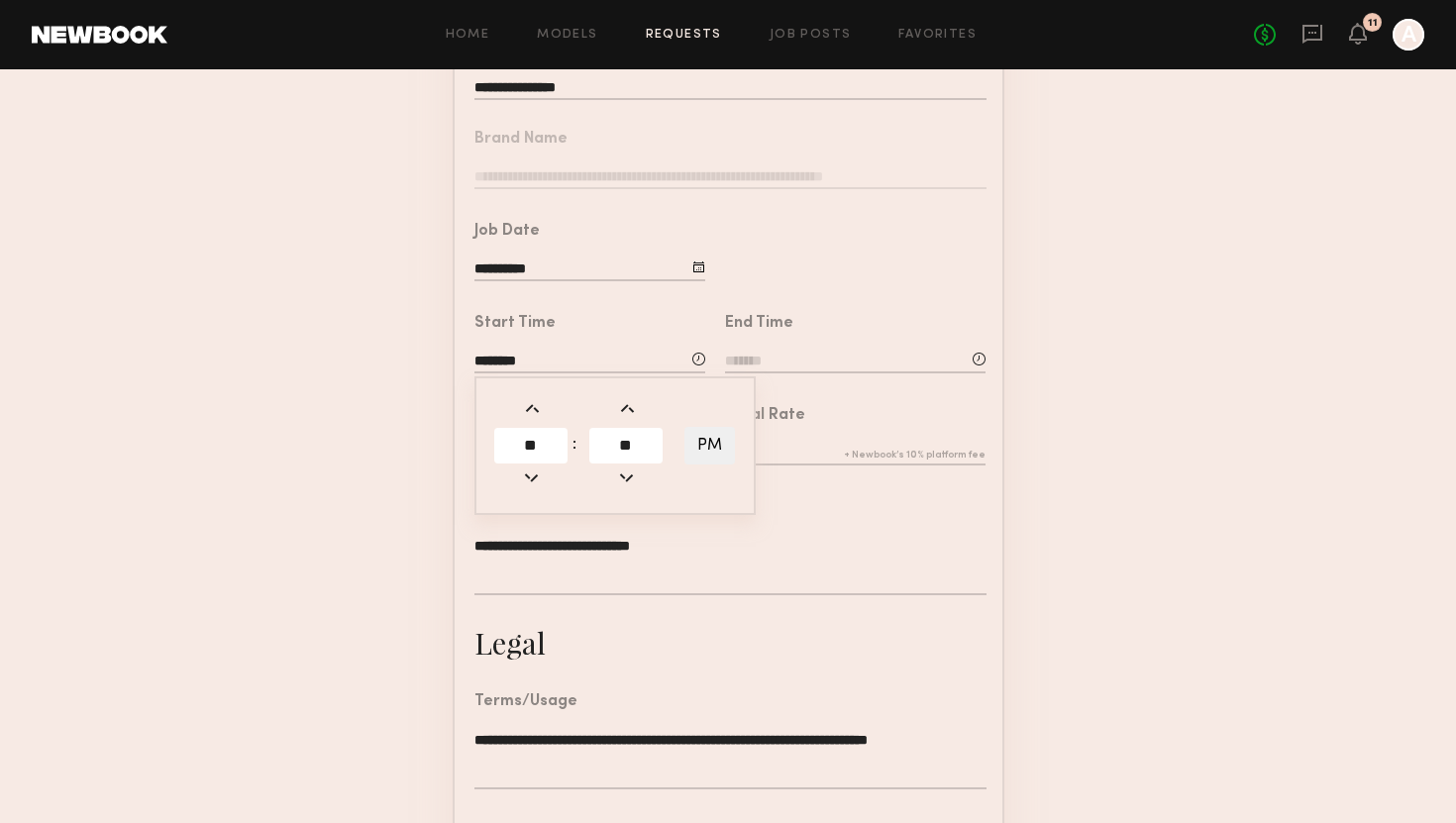 click on "End Time" 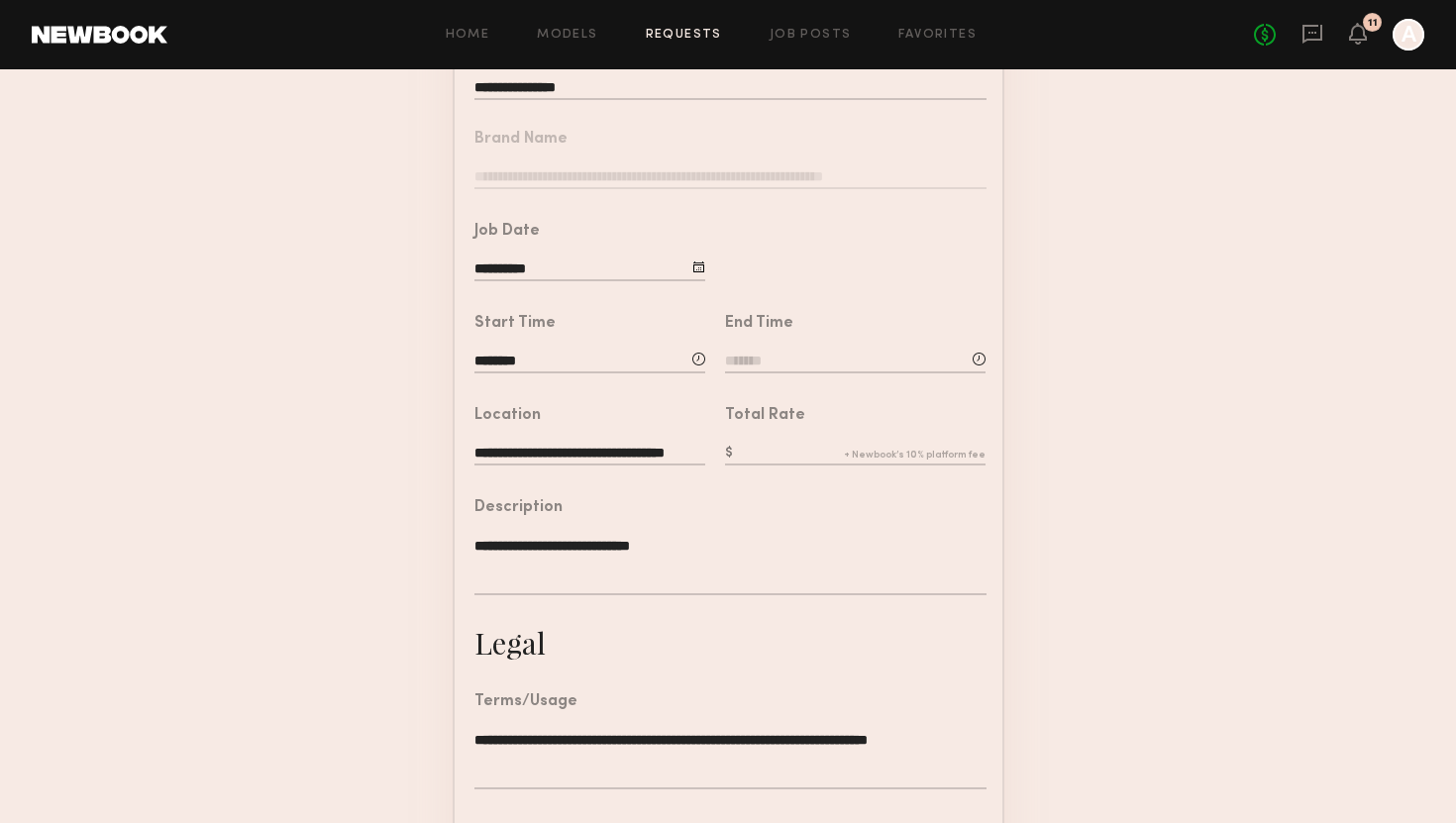 click 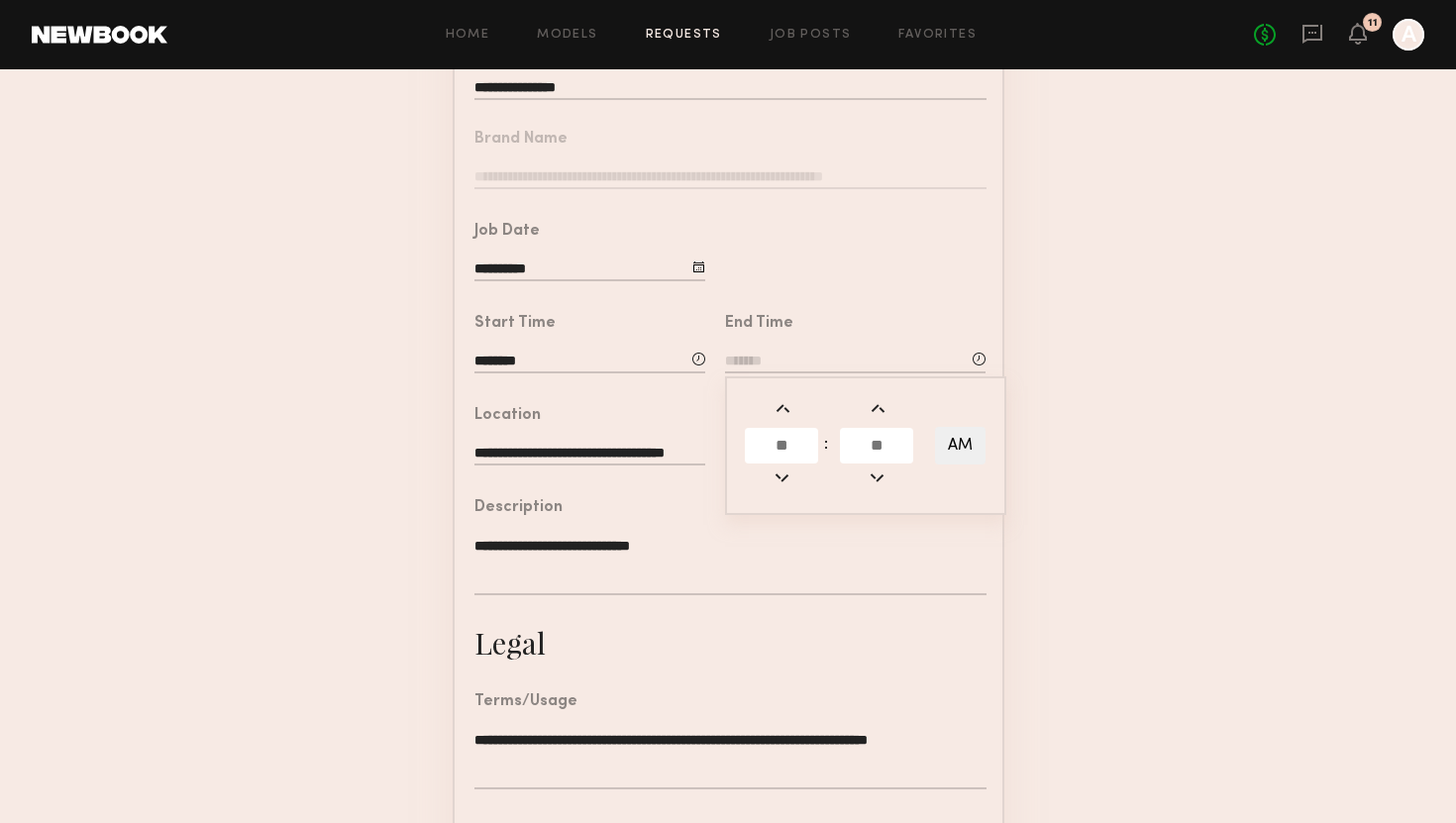click 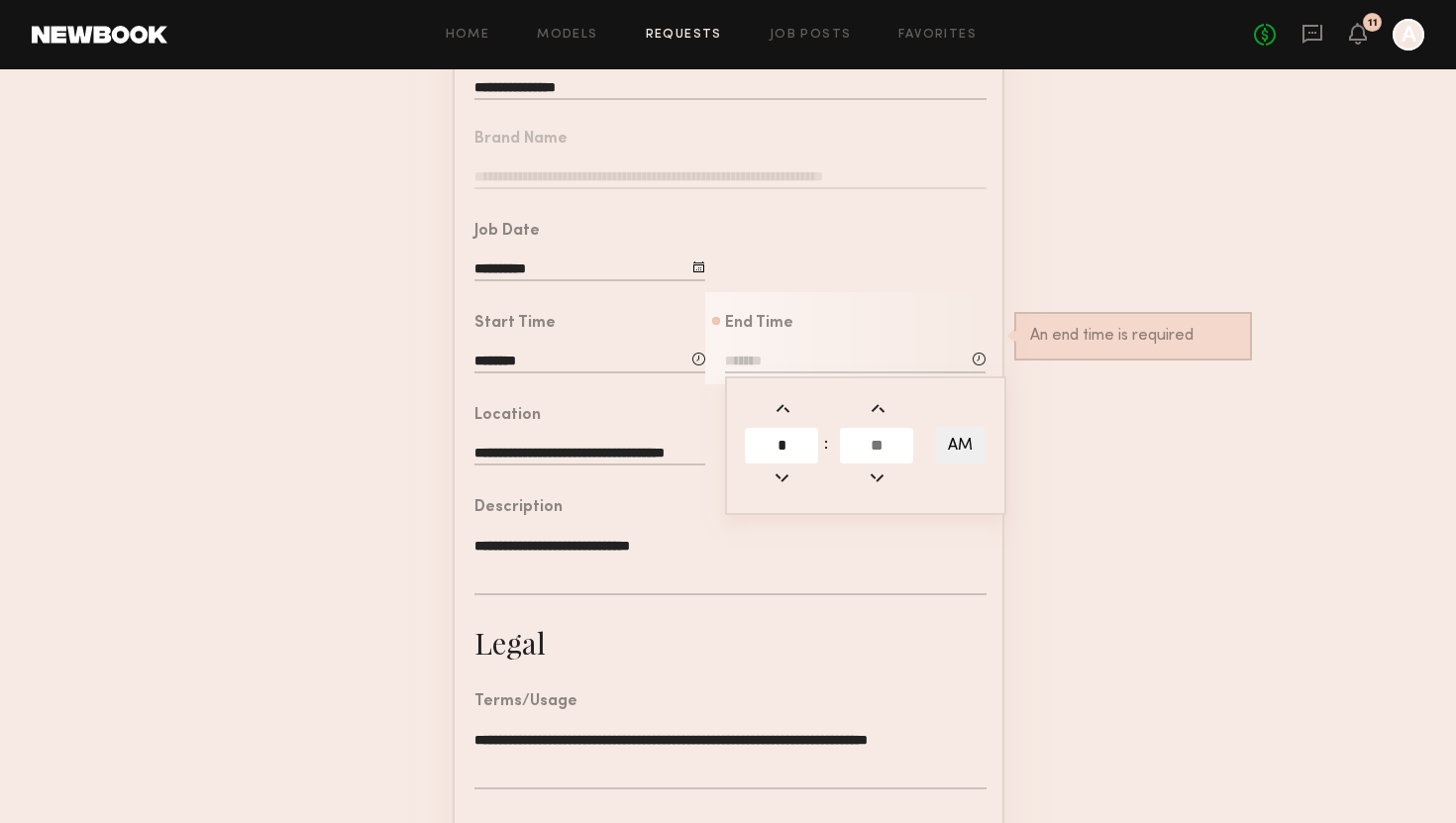 type on "*" 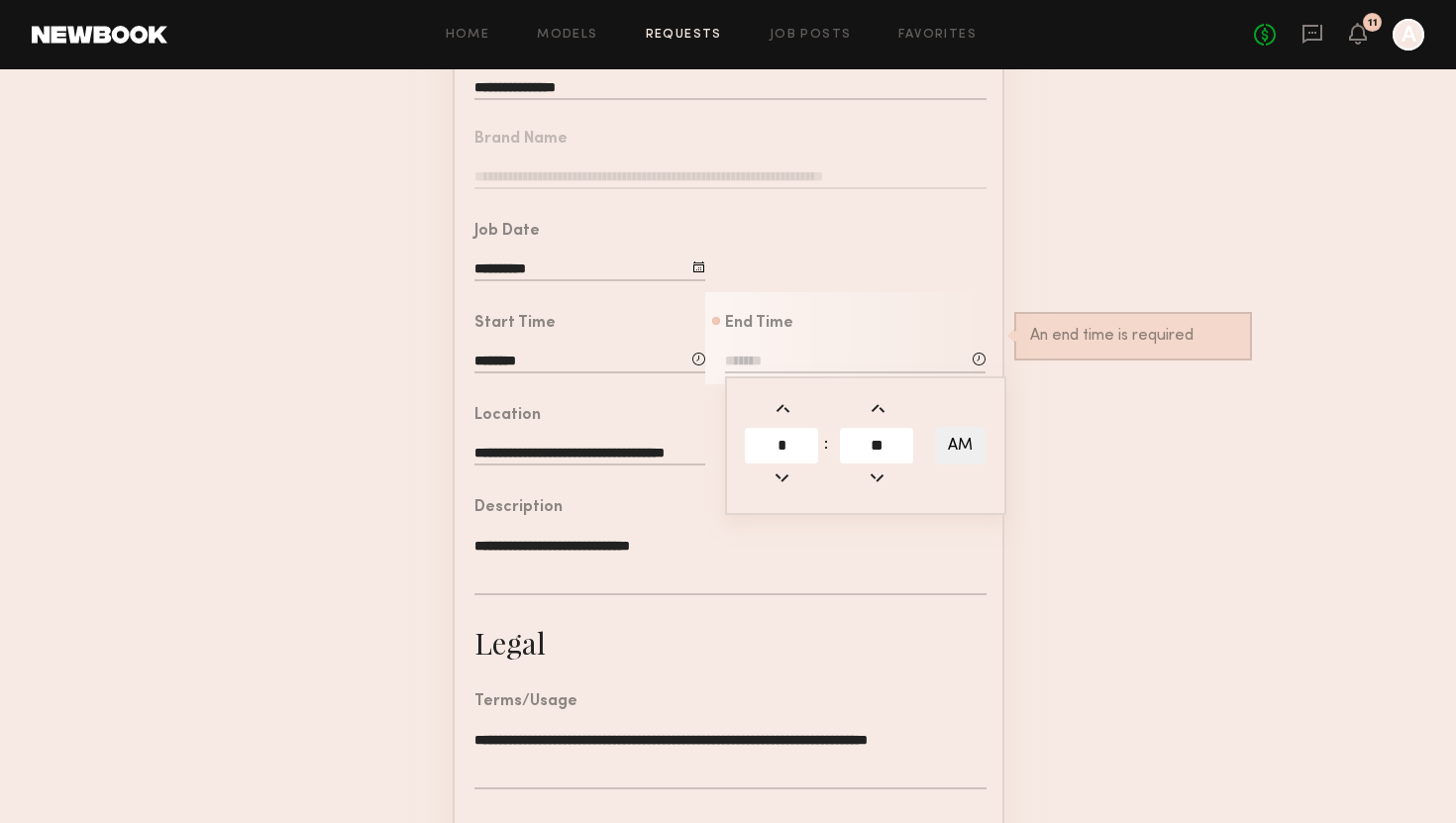 type on "**" 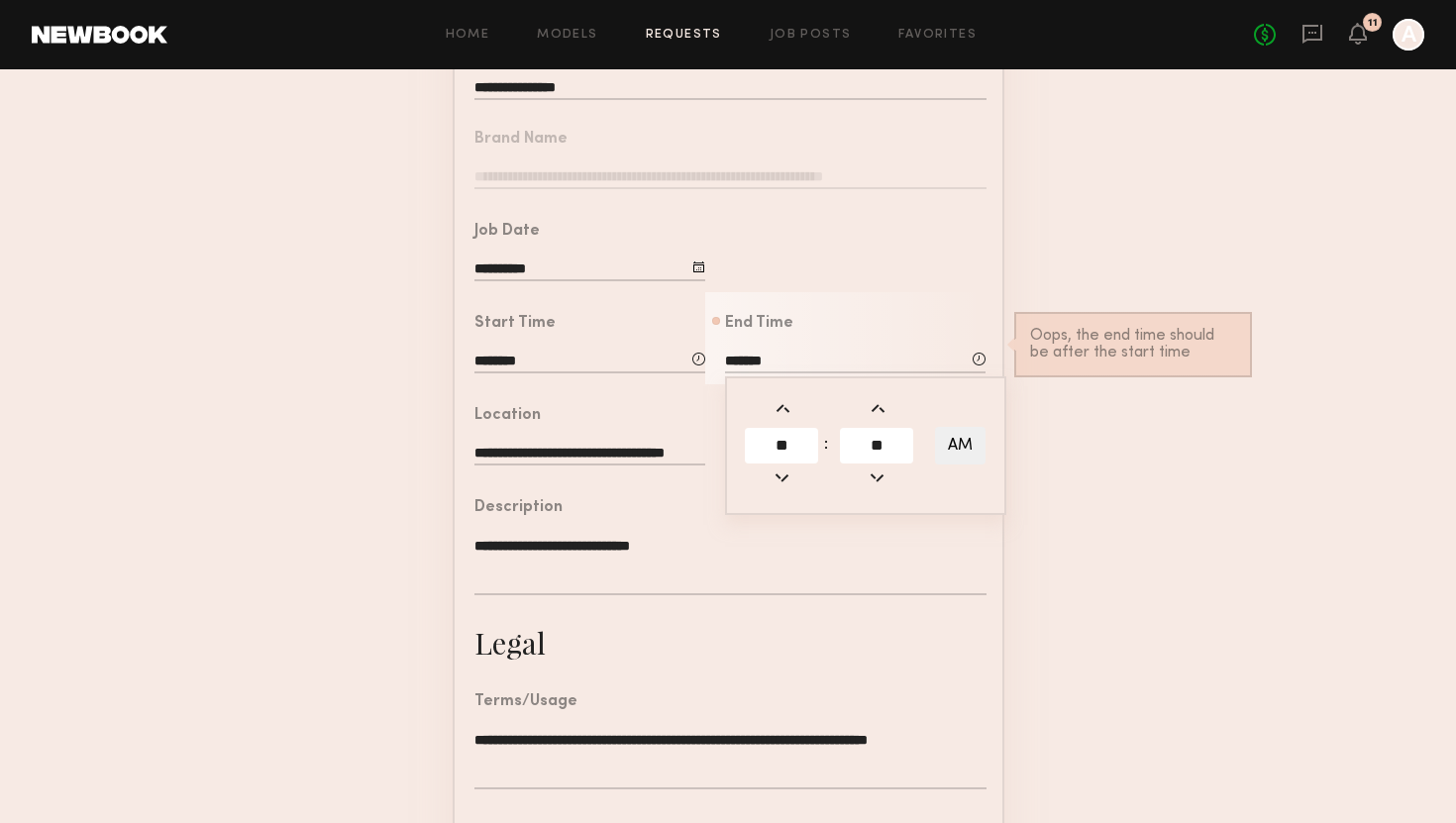 click on "AM" 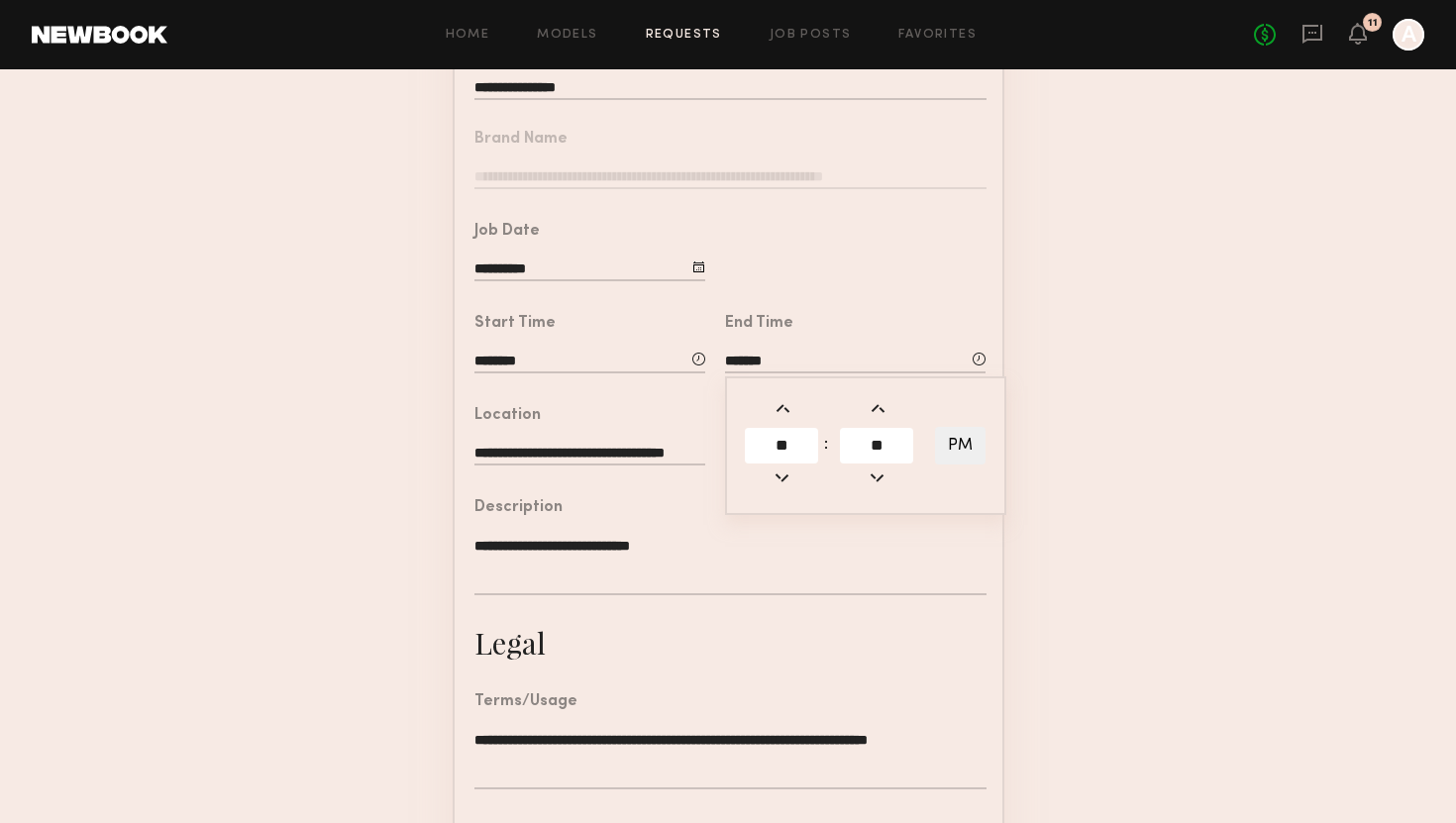 click on "**********" 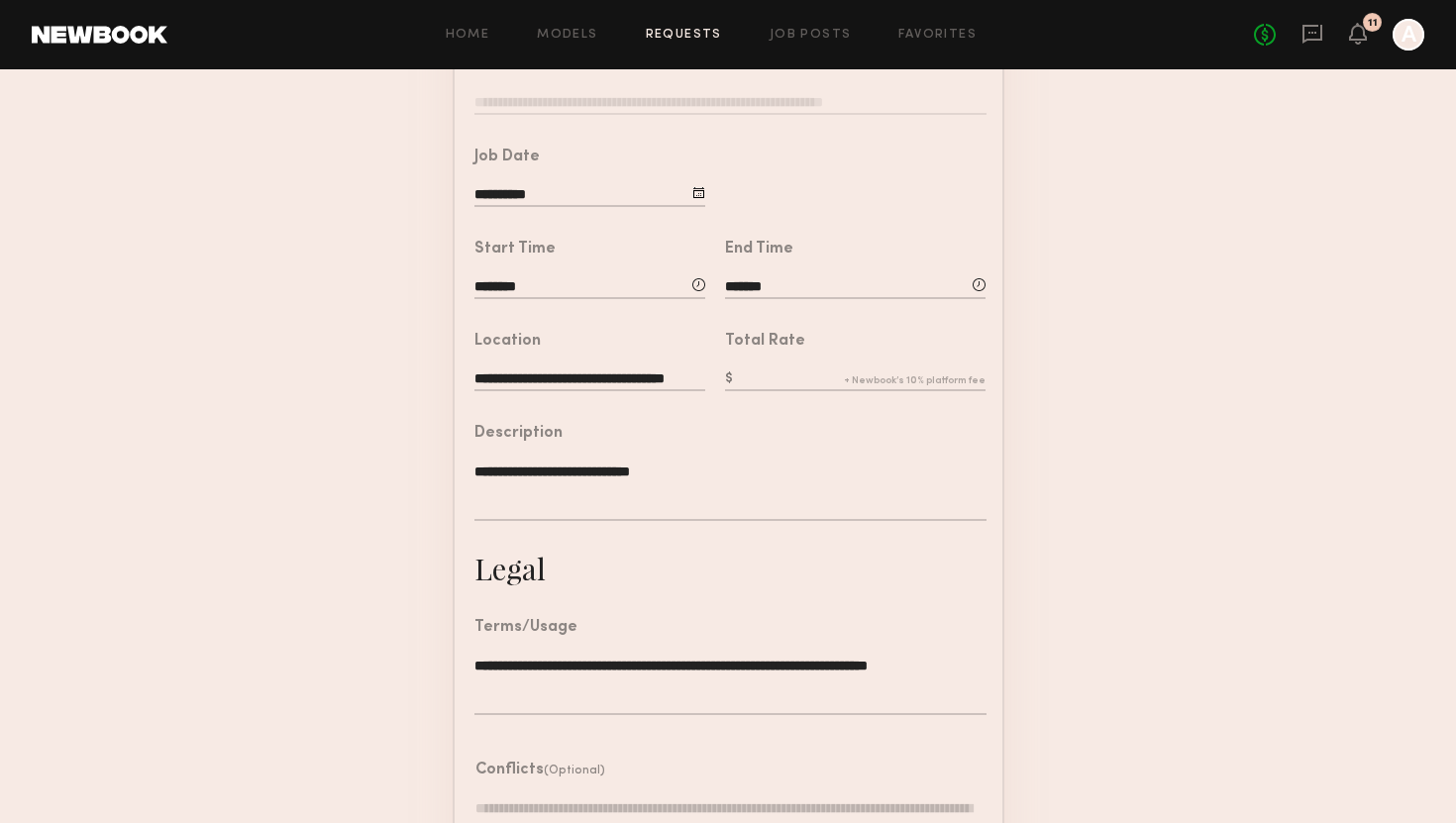 scroll, scrollTop: 318, scrollLeft: 0, axis: vertical 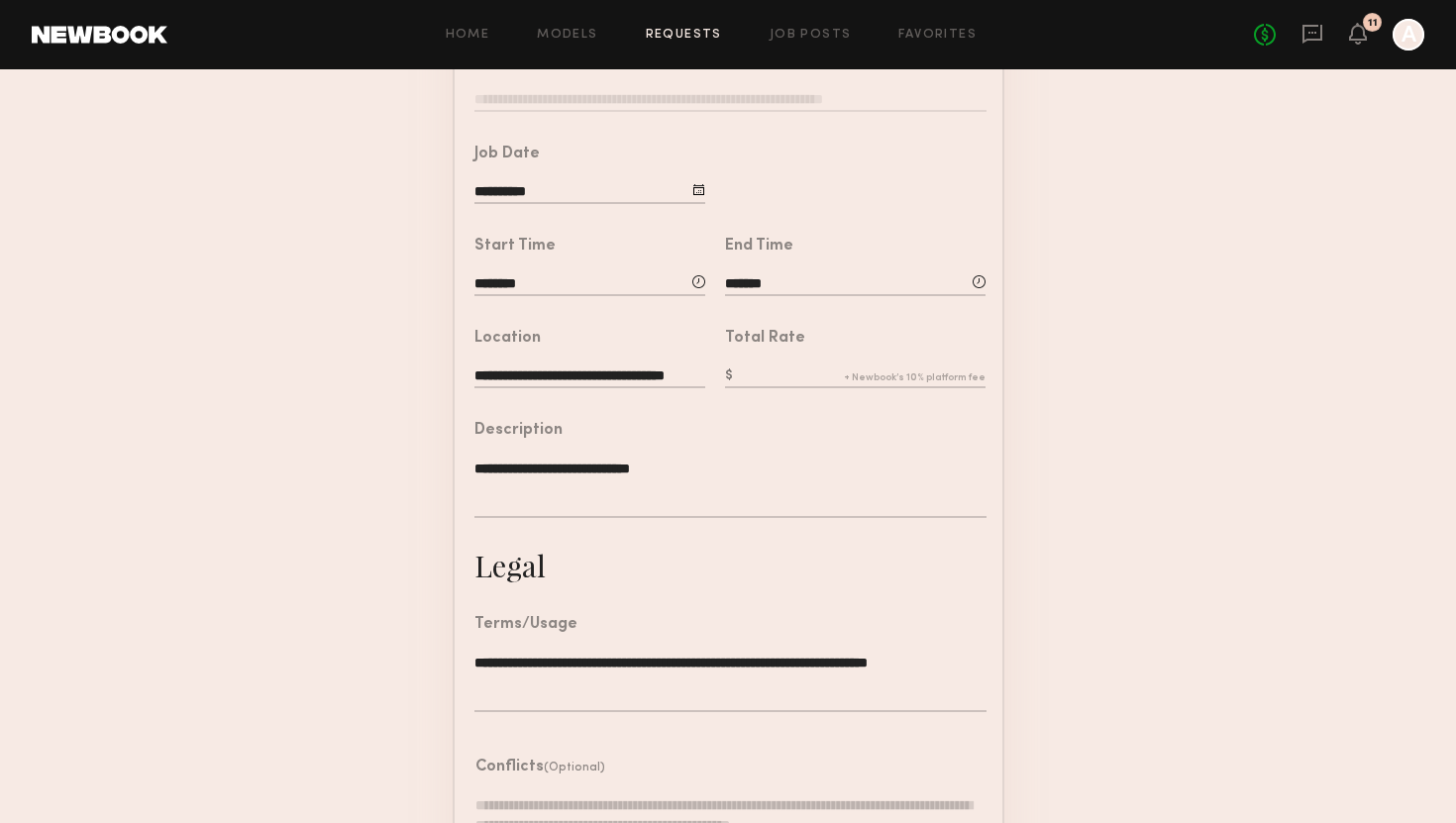 click on "**********" 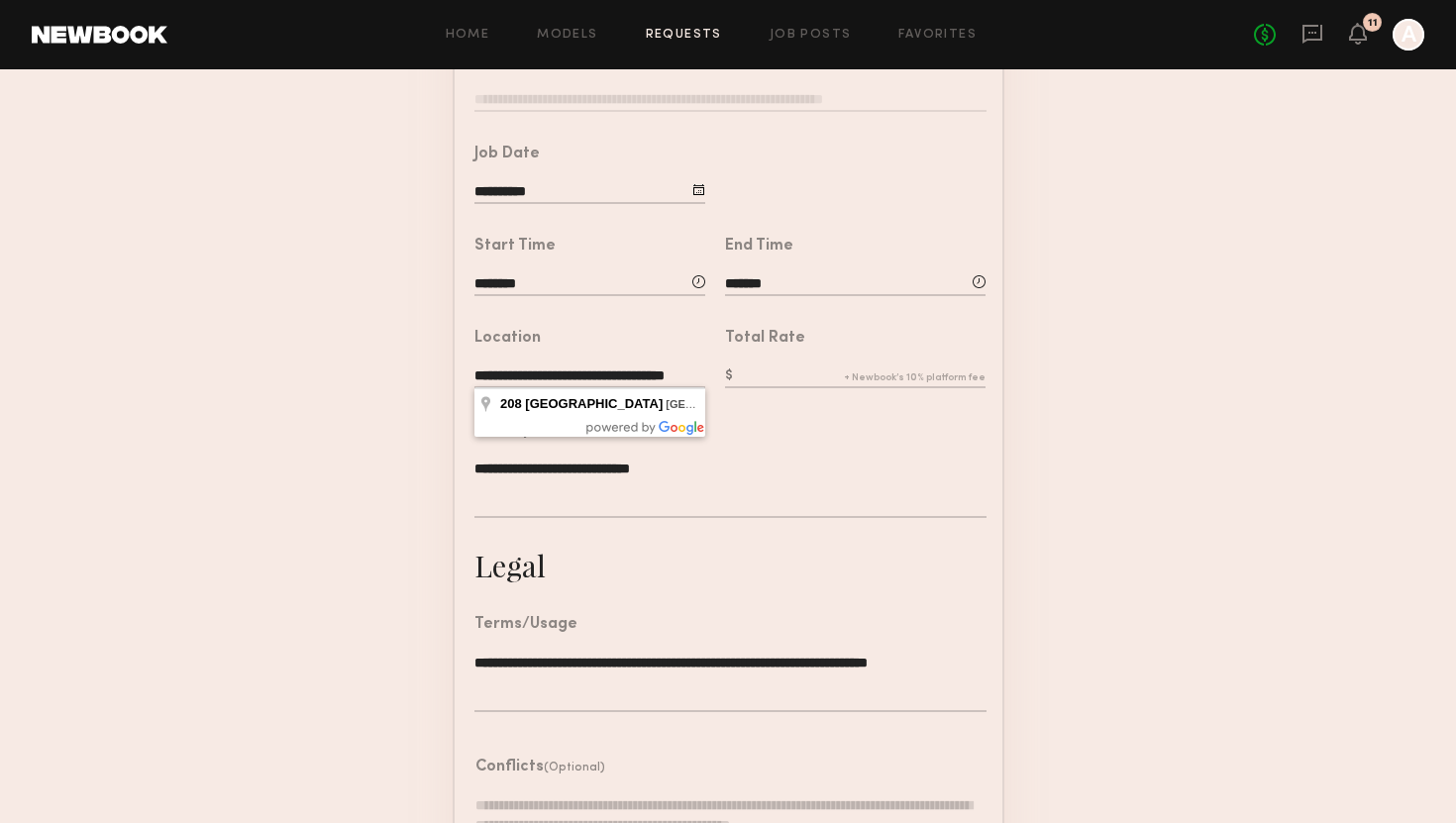 scroll, scrollTop: 0, scrollLeft: 11, axis: horizontal 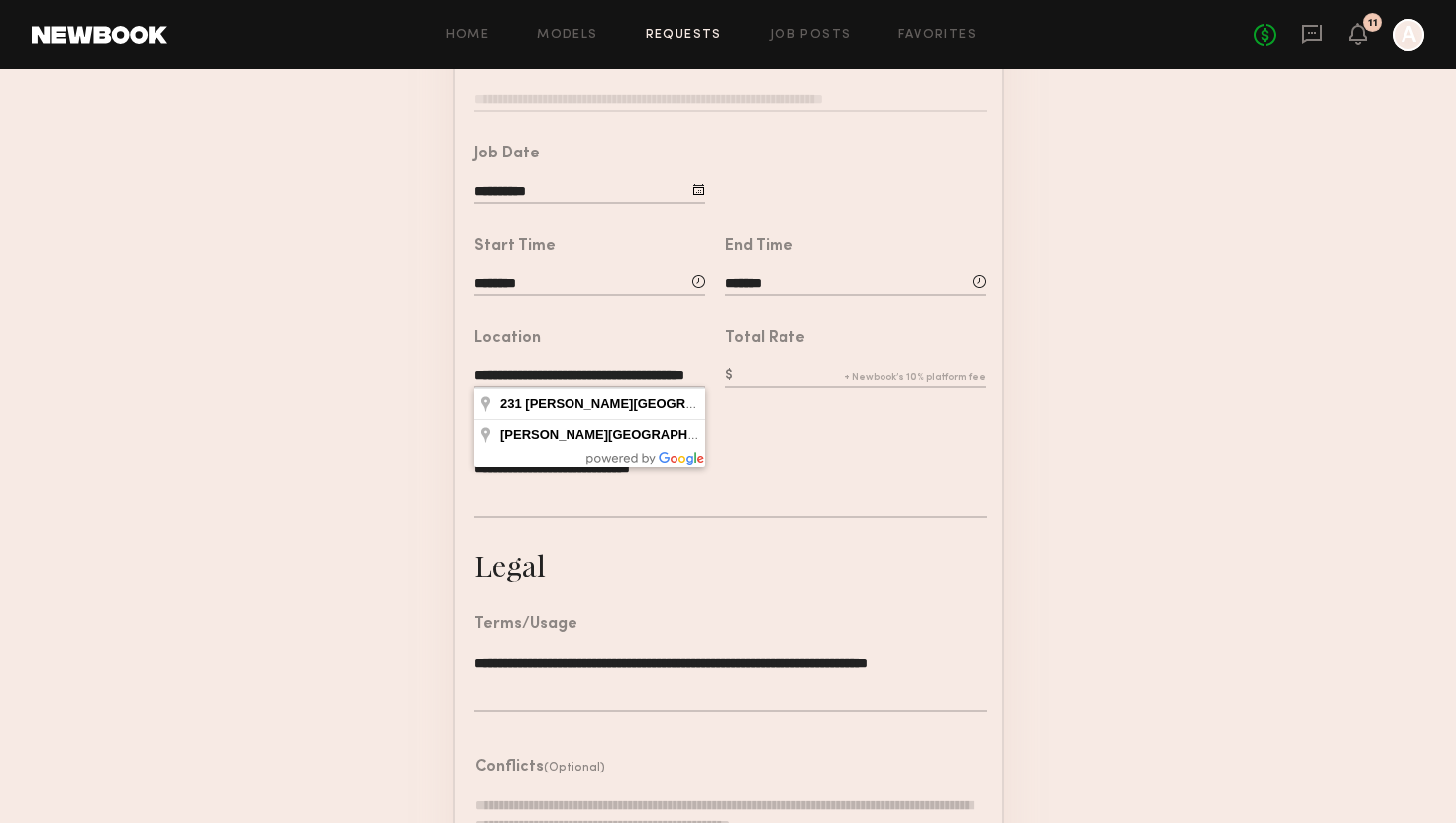 type on "**********" 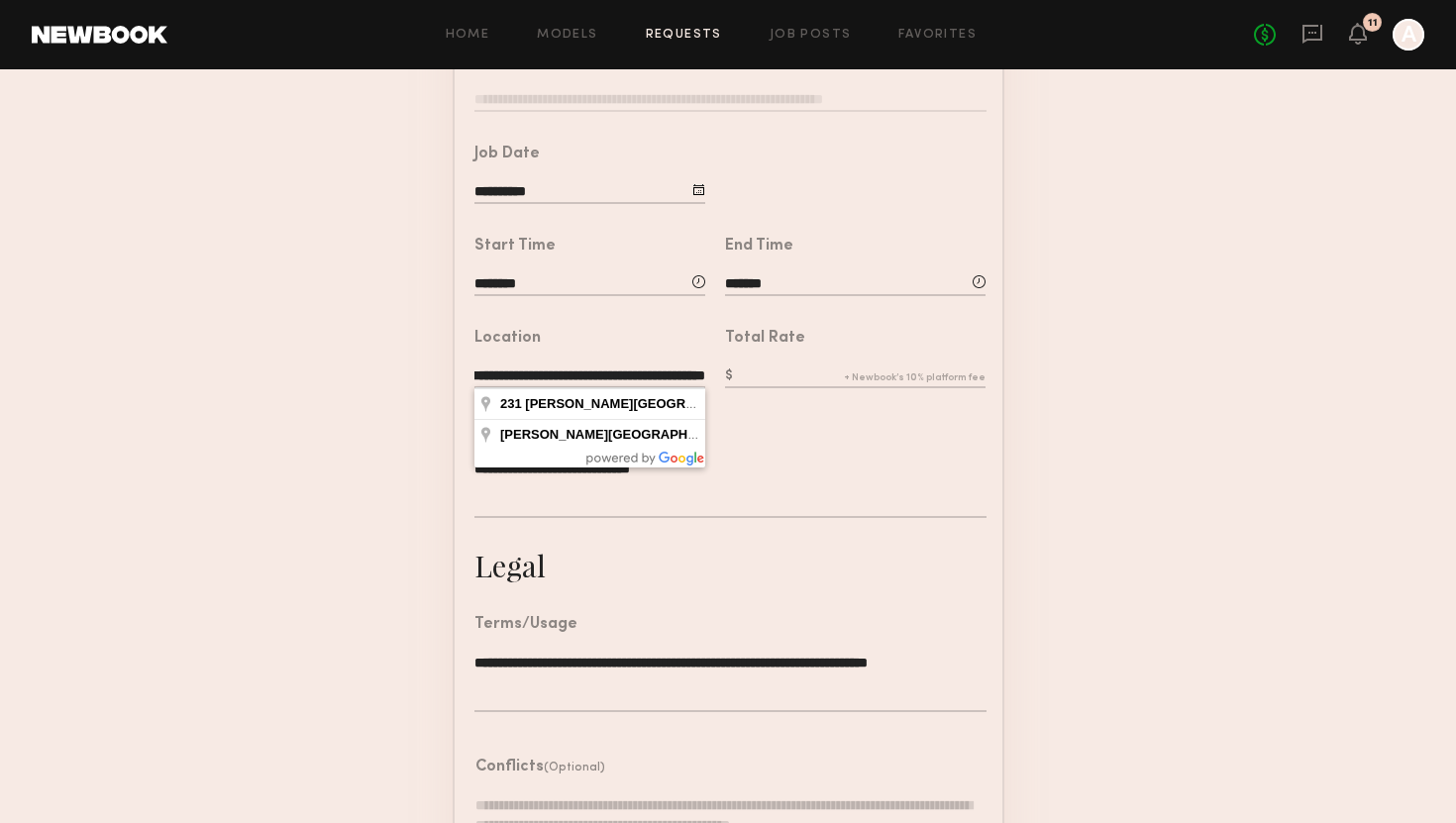 scroll, scrollTop: 0, scrollLeft: 0, axis: both 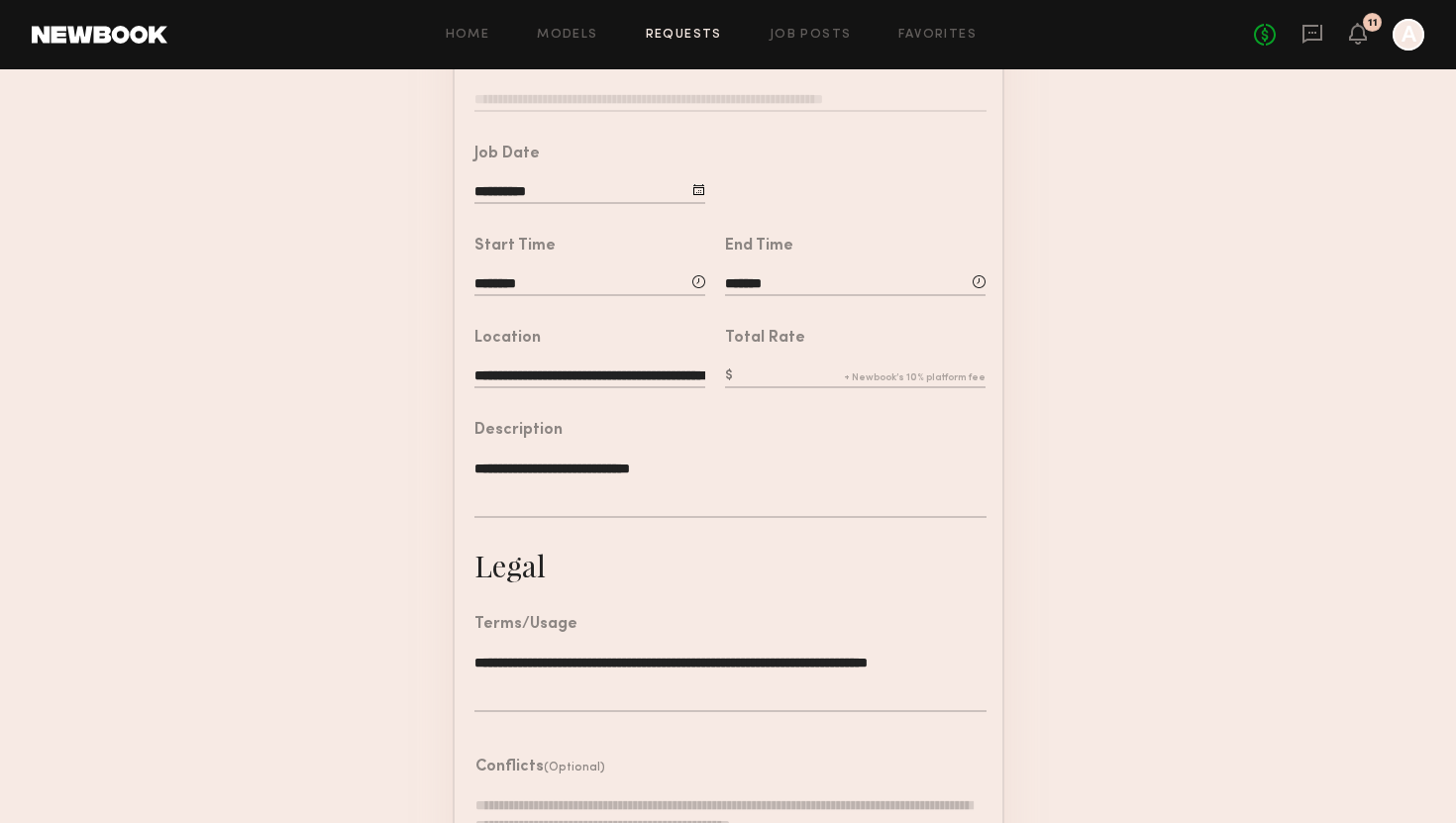 click 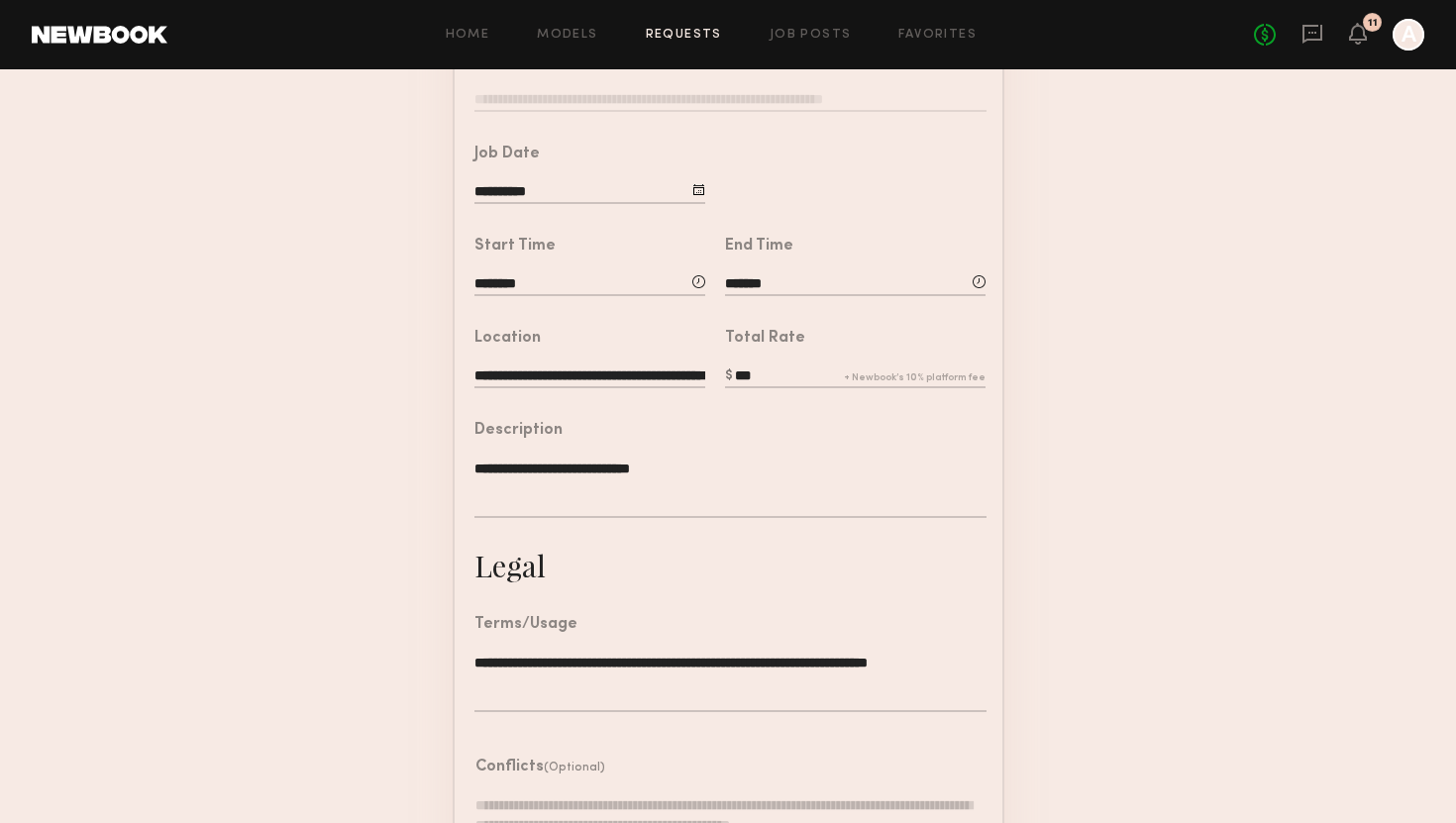 type on "***" 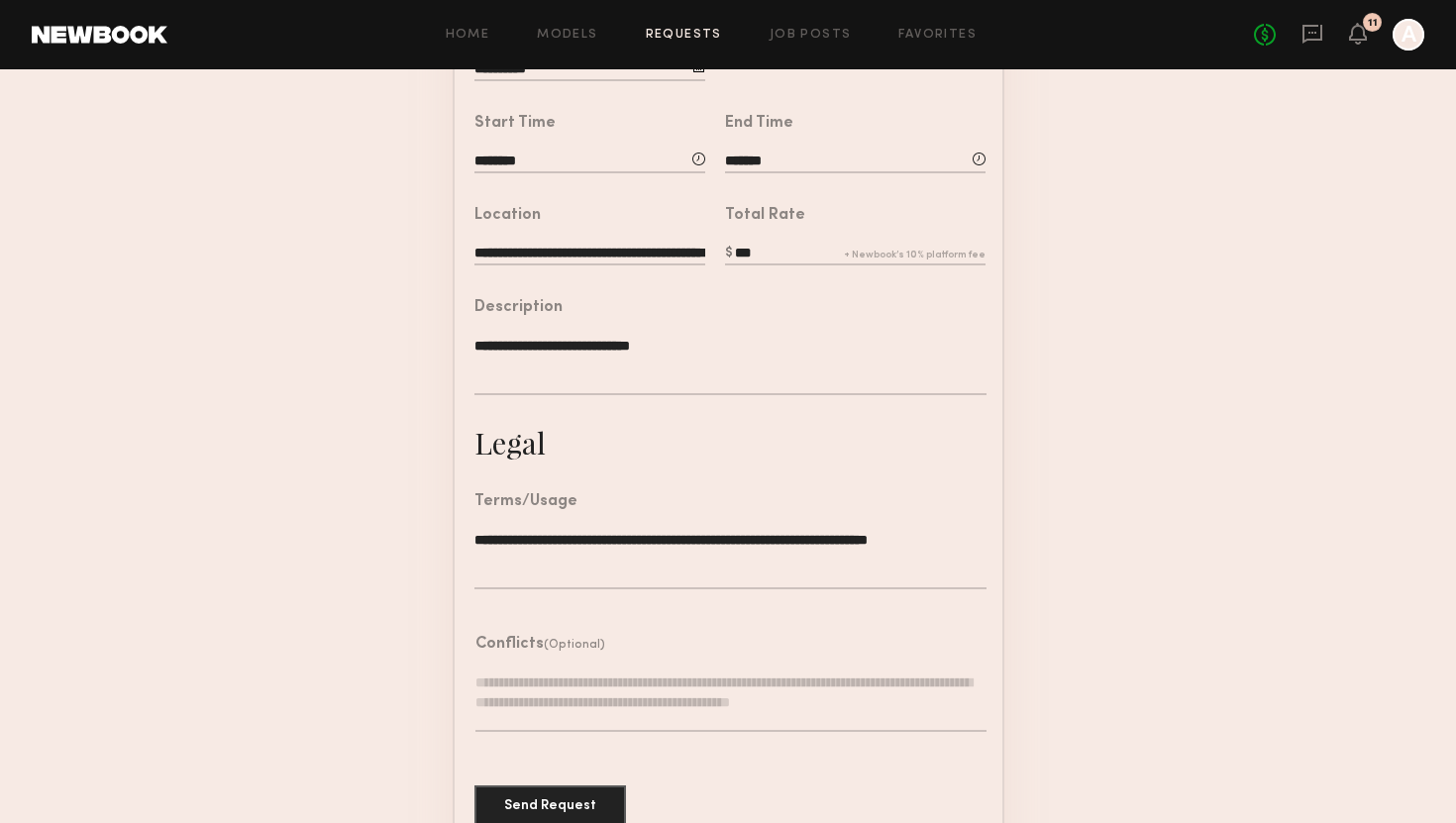 scroll, scrollTop: 480, scrollLeft: 0, axis: vertical 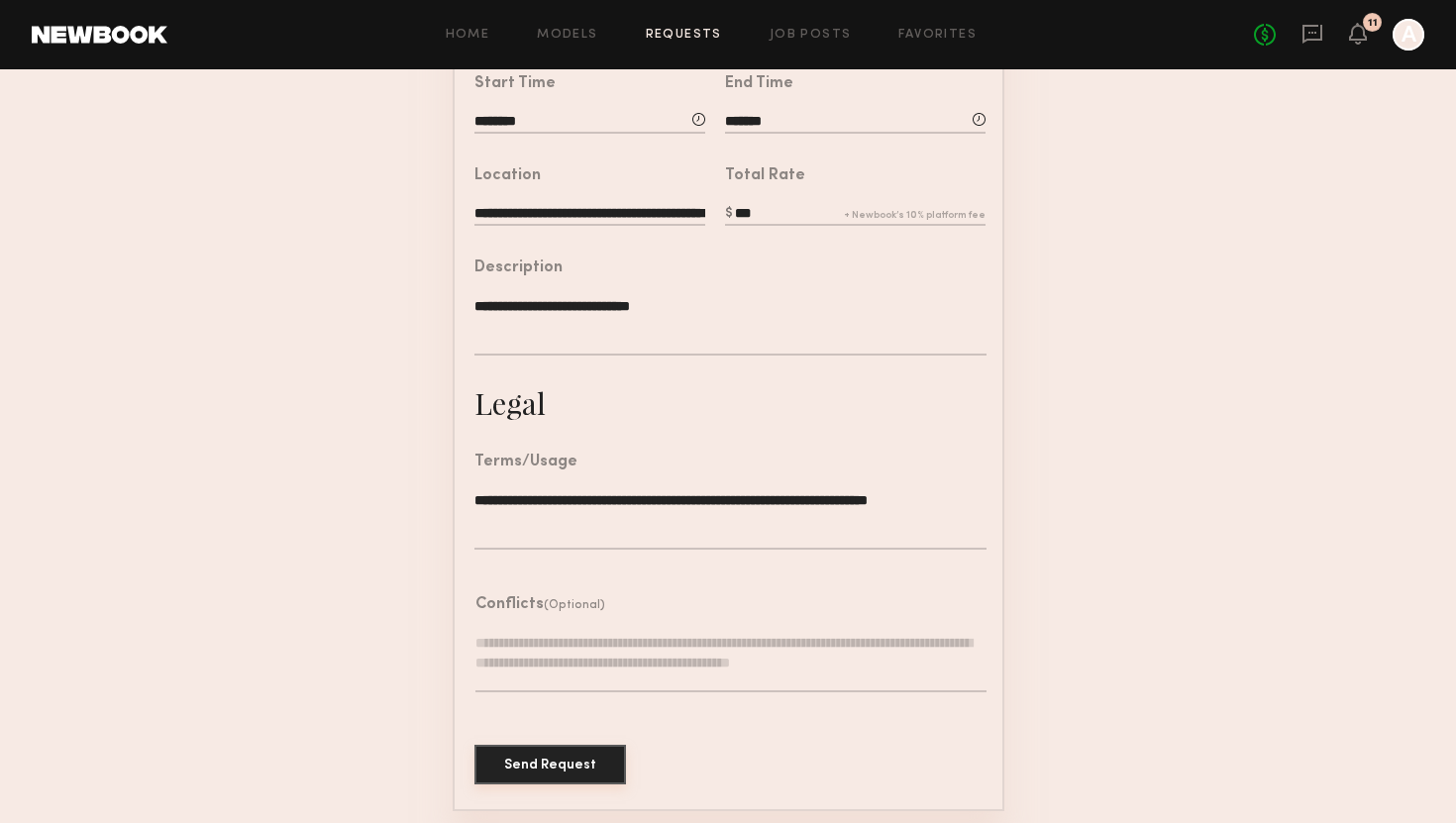 click on "Send Request" 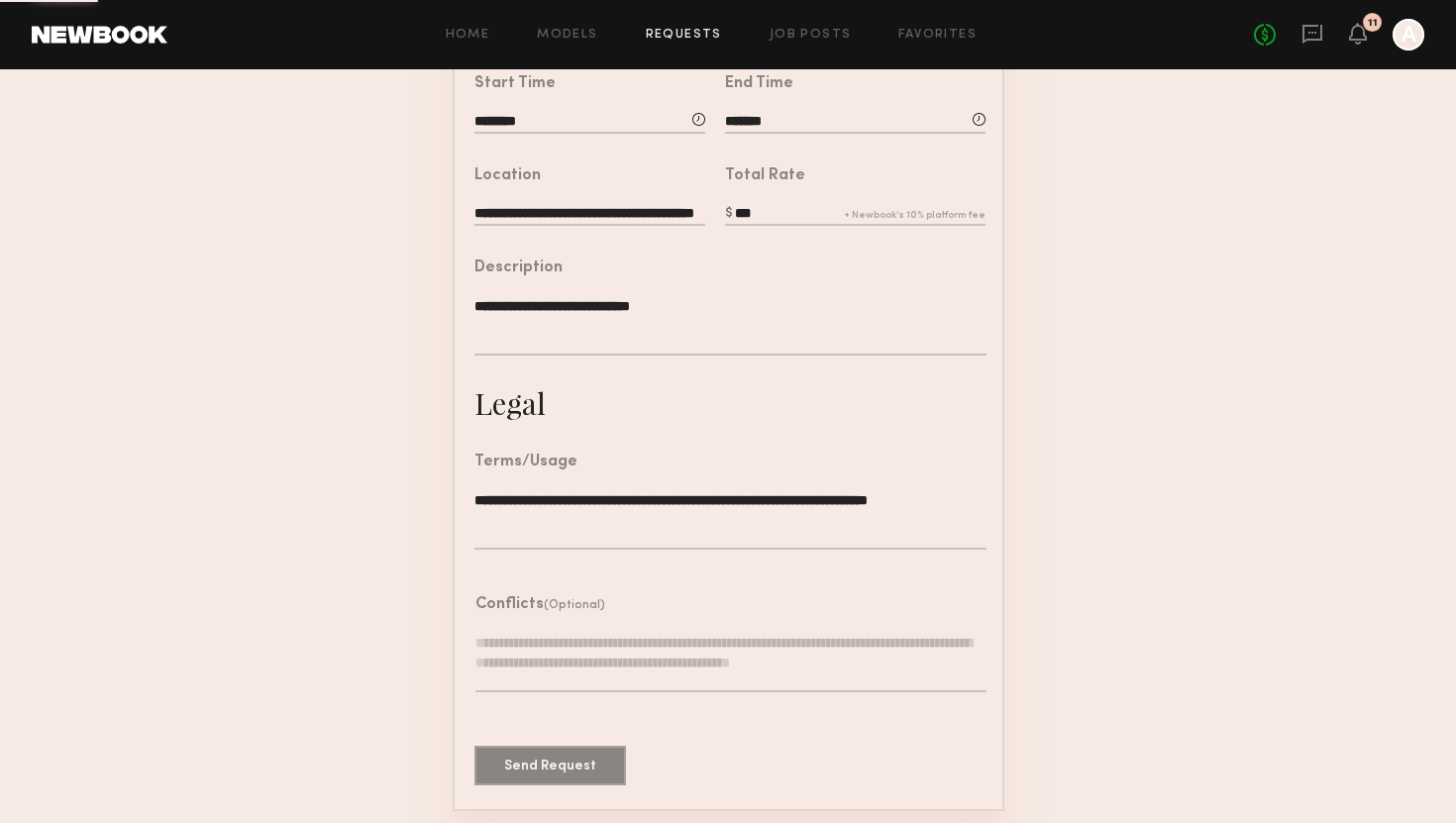 scroll, scrollTop: 0, scrollLeft: 0, axis: both 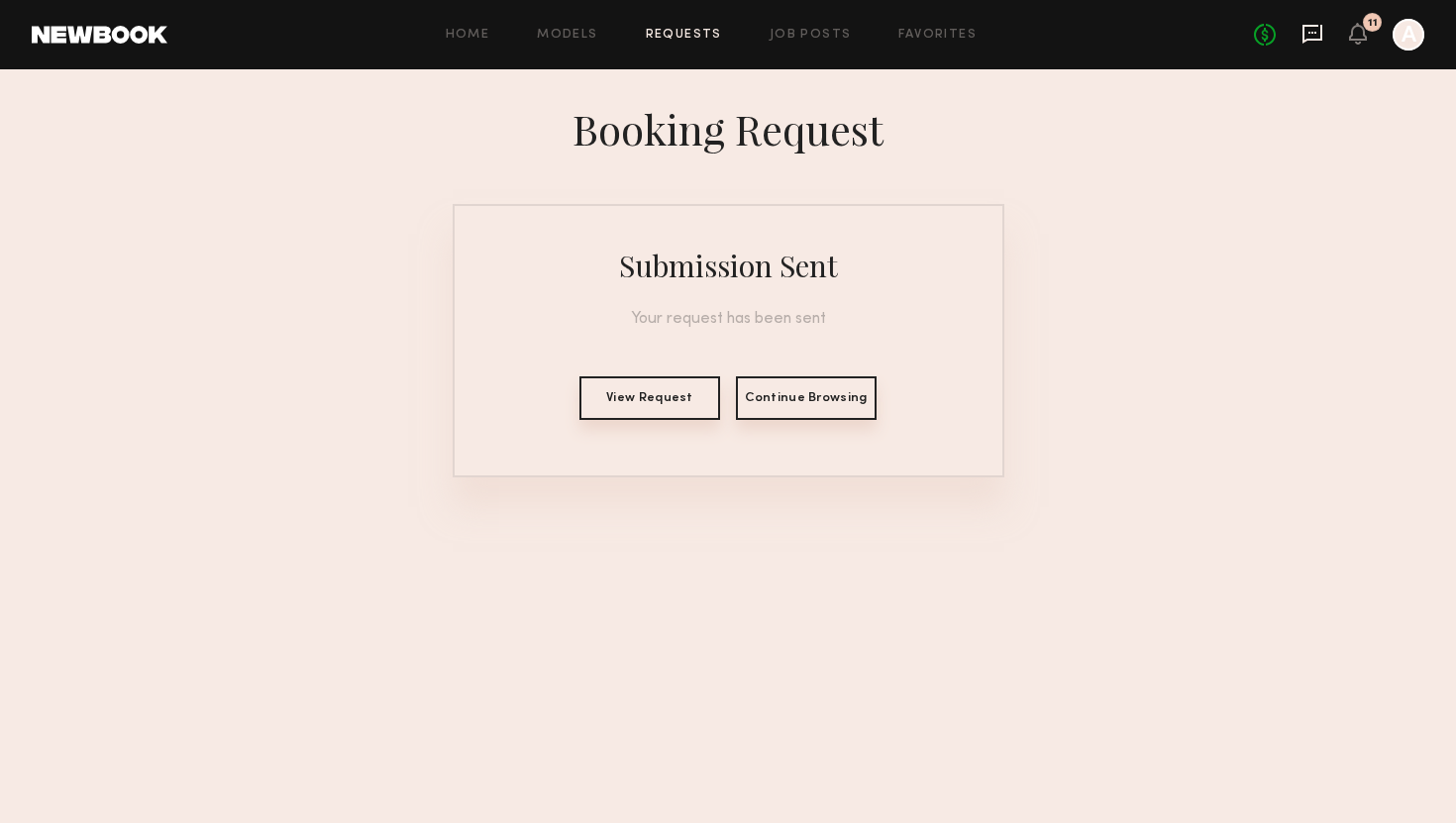 click 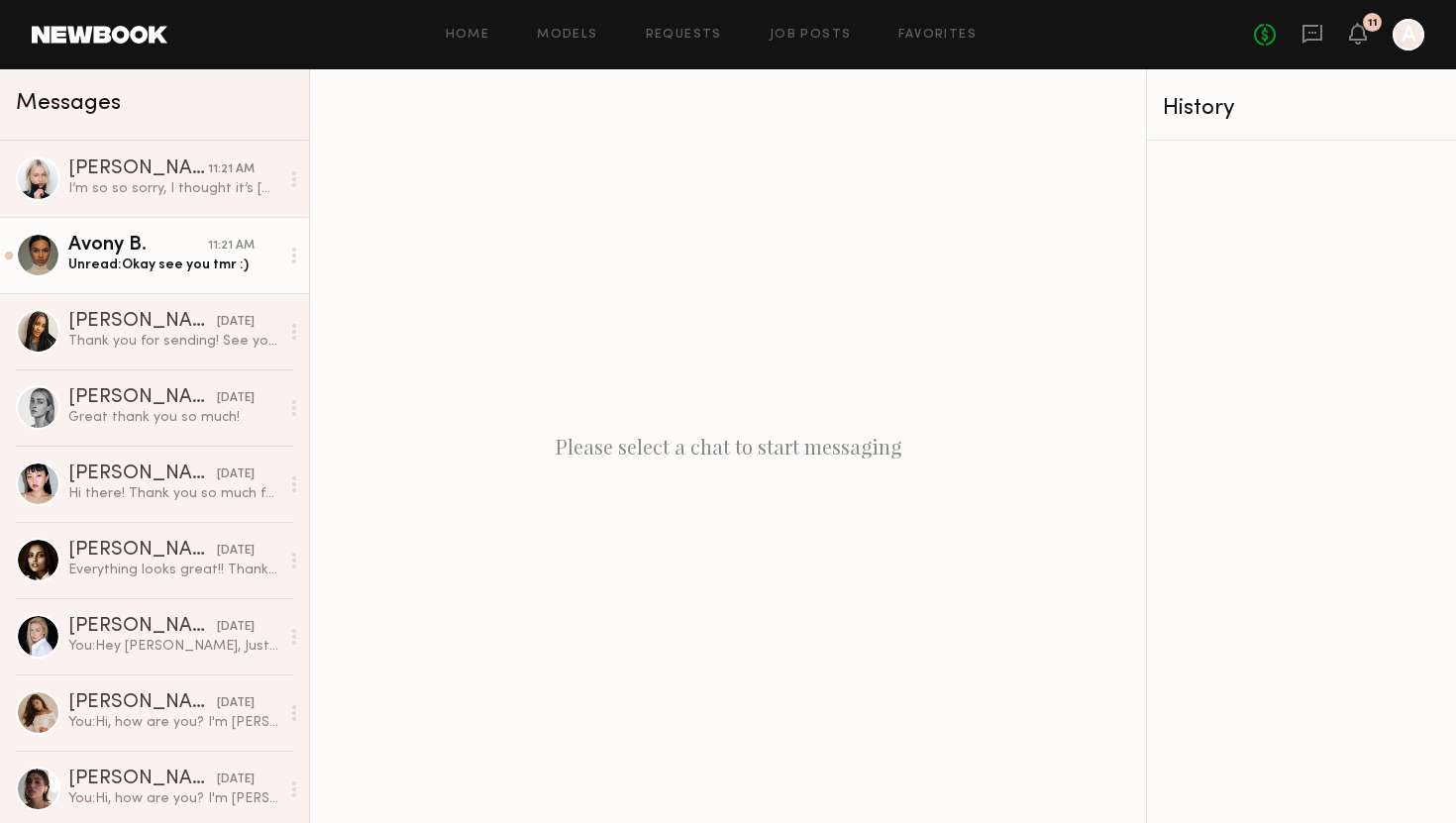 click on "Avony B. 11:21 AM Unread:  Okay see you tmr :)" 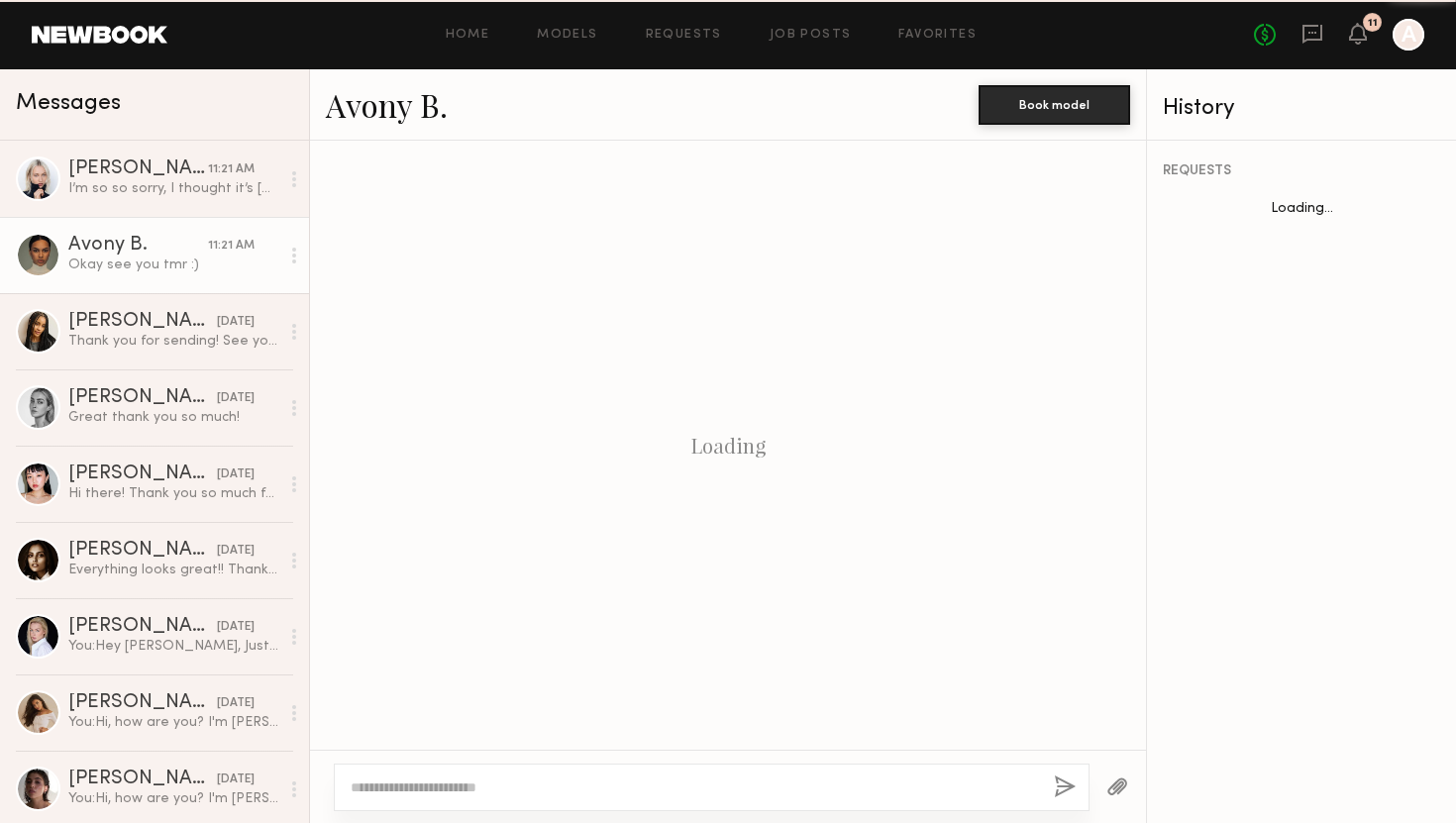 scroll, scrollTop: 1017, scrollLeft: 0, axis: vertical 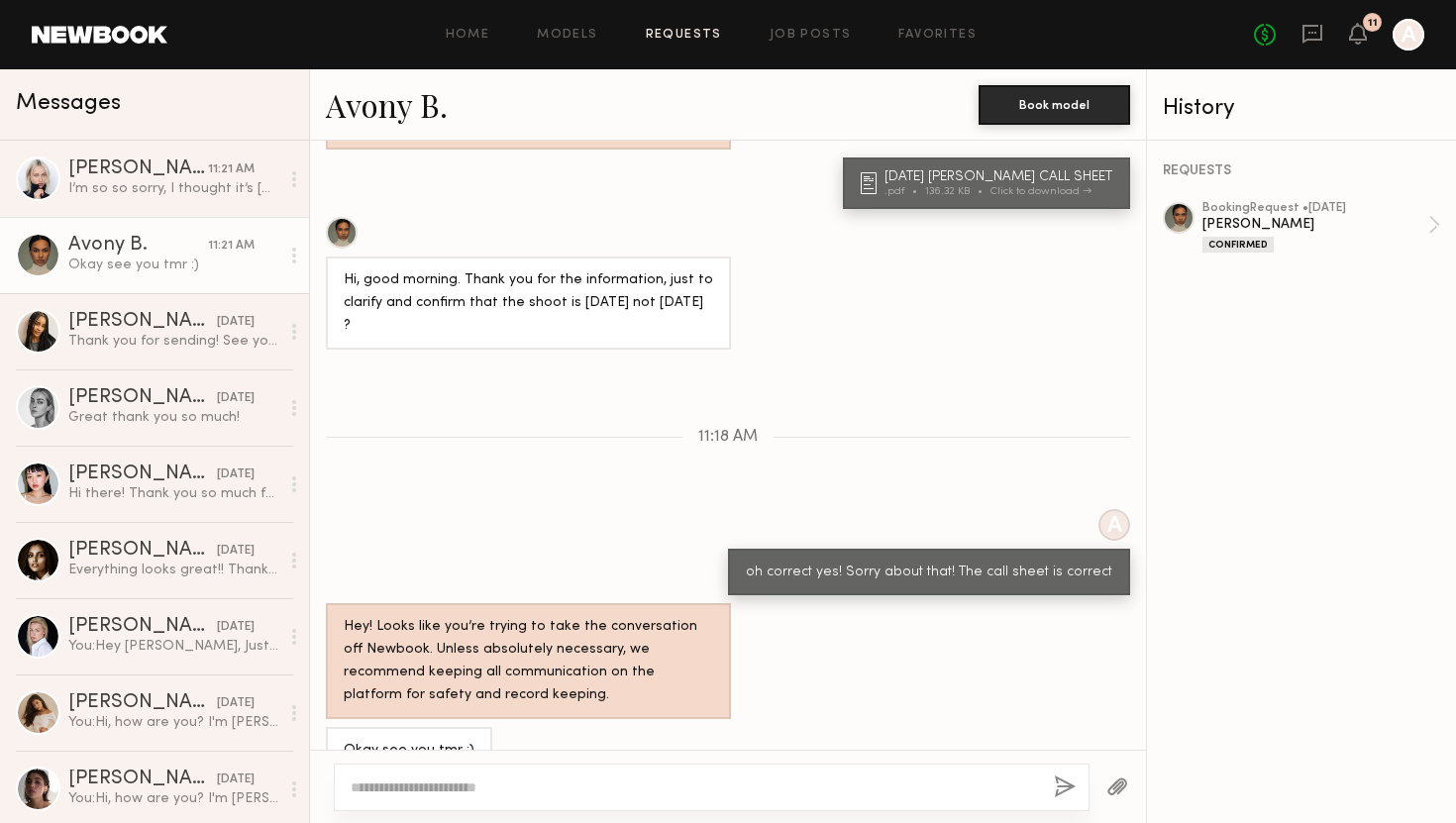 click on "Requests" 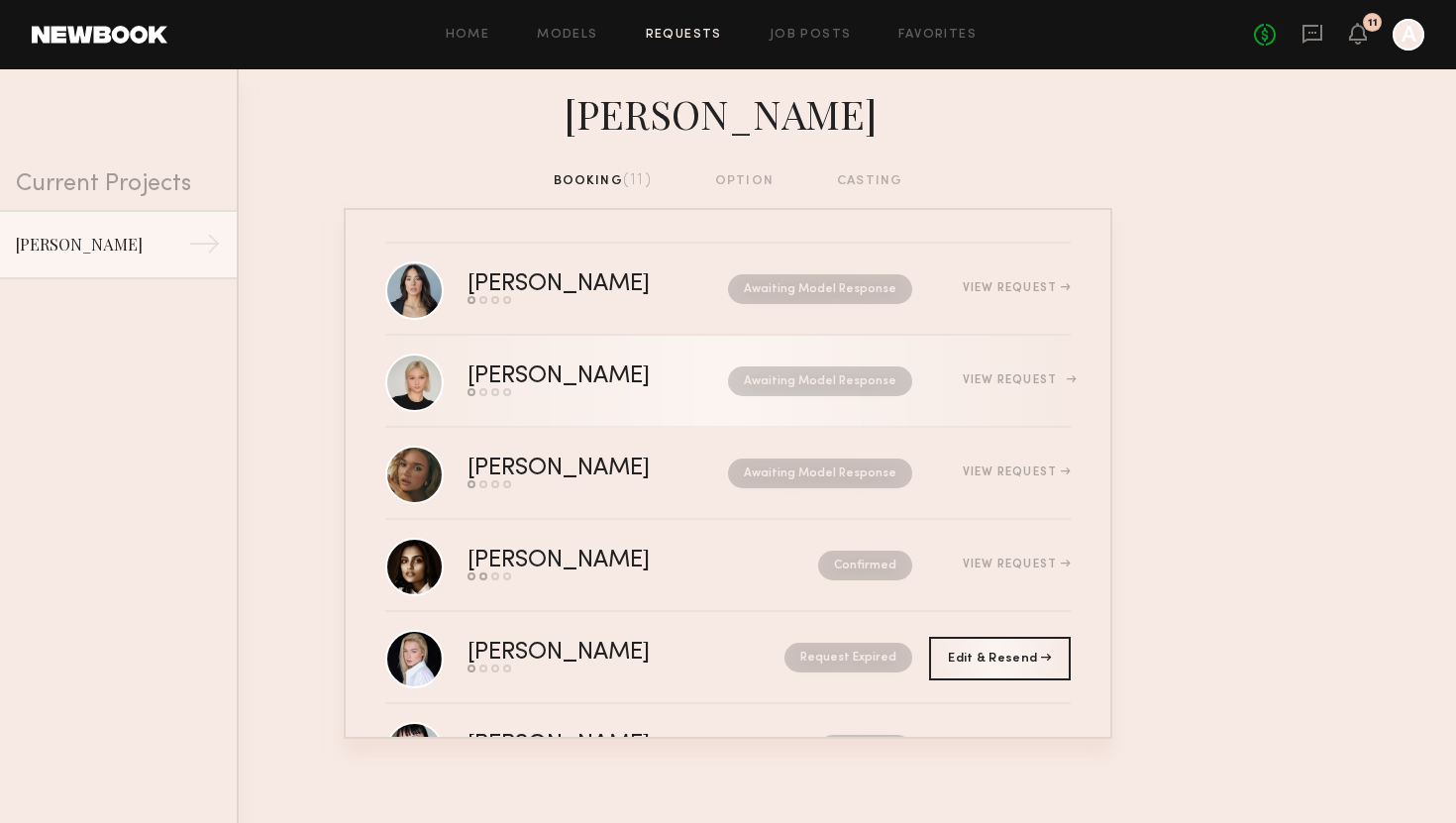 click on "Mila G.  Send request   Model response   Review hours worked   Pay model  Awaiting Model Response  View Request" 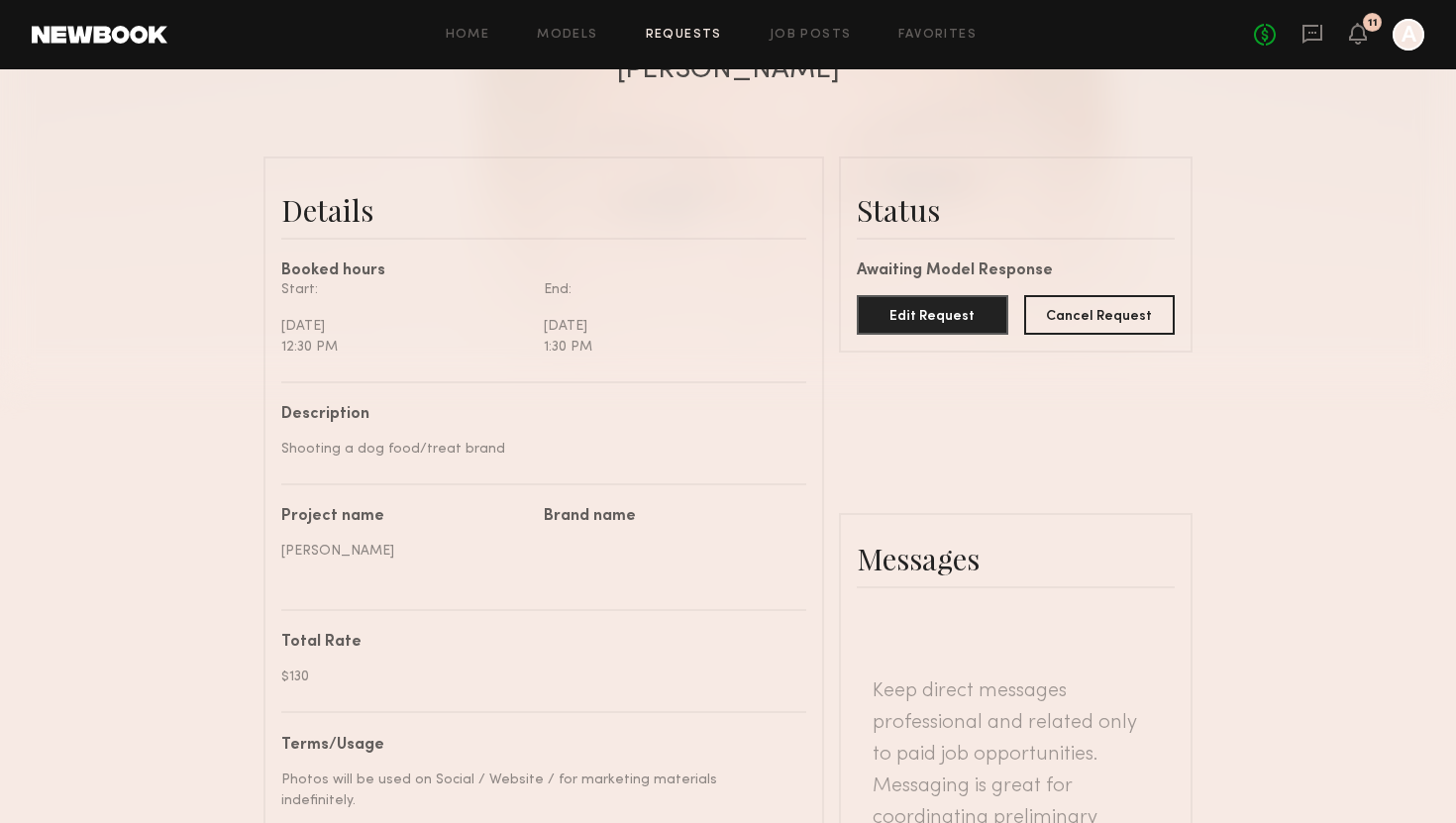 scroll, scrollTop: 568, scrollLeft: 0, axis: vertical 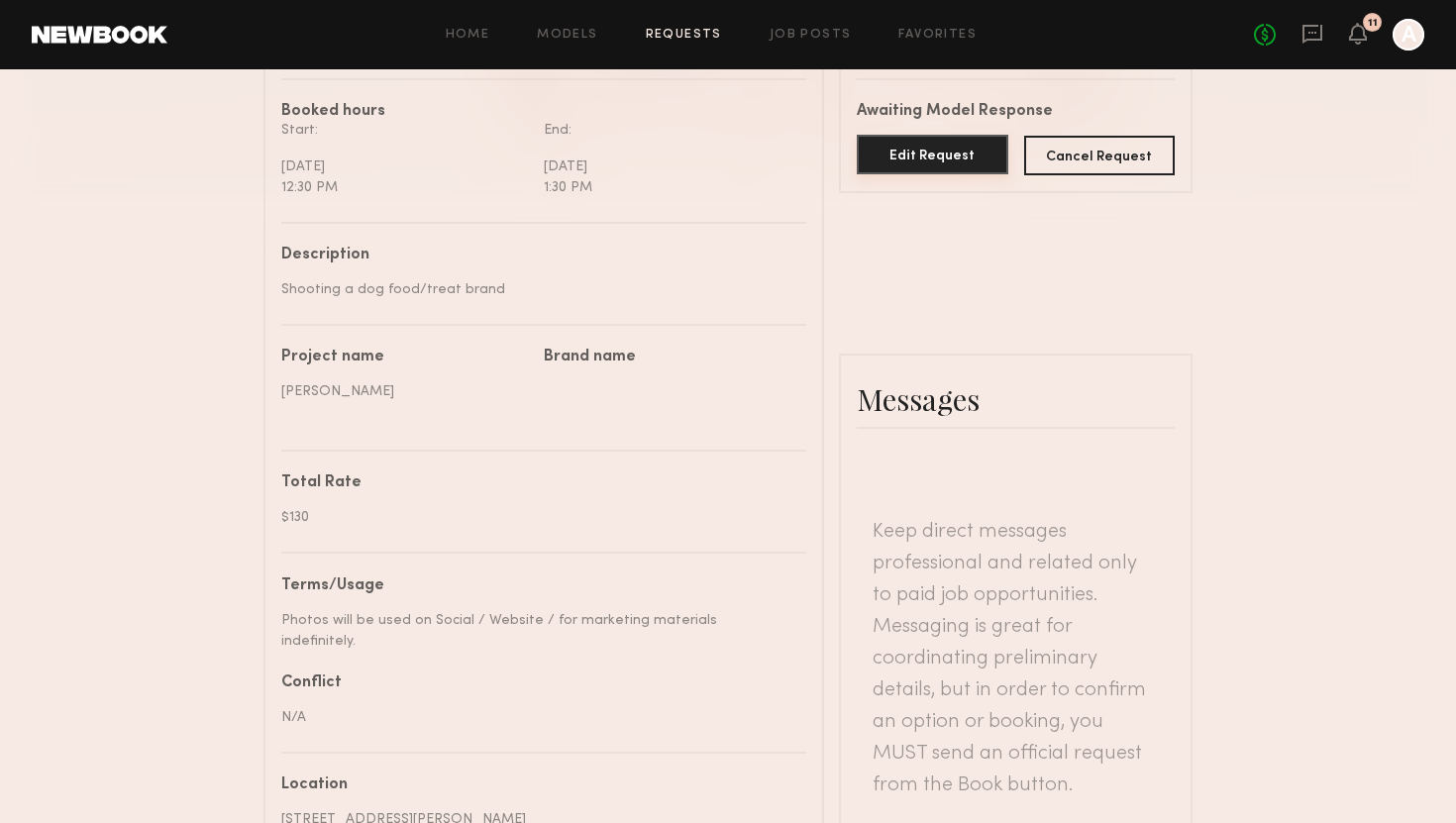 click on "Edit Request" 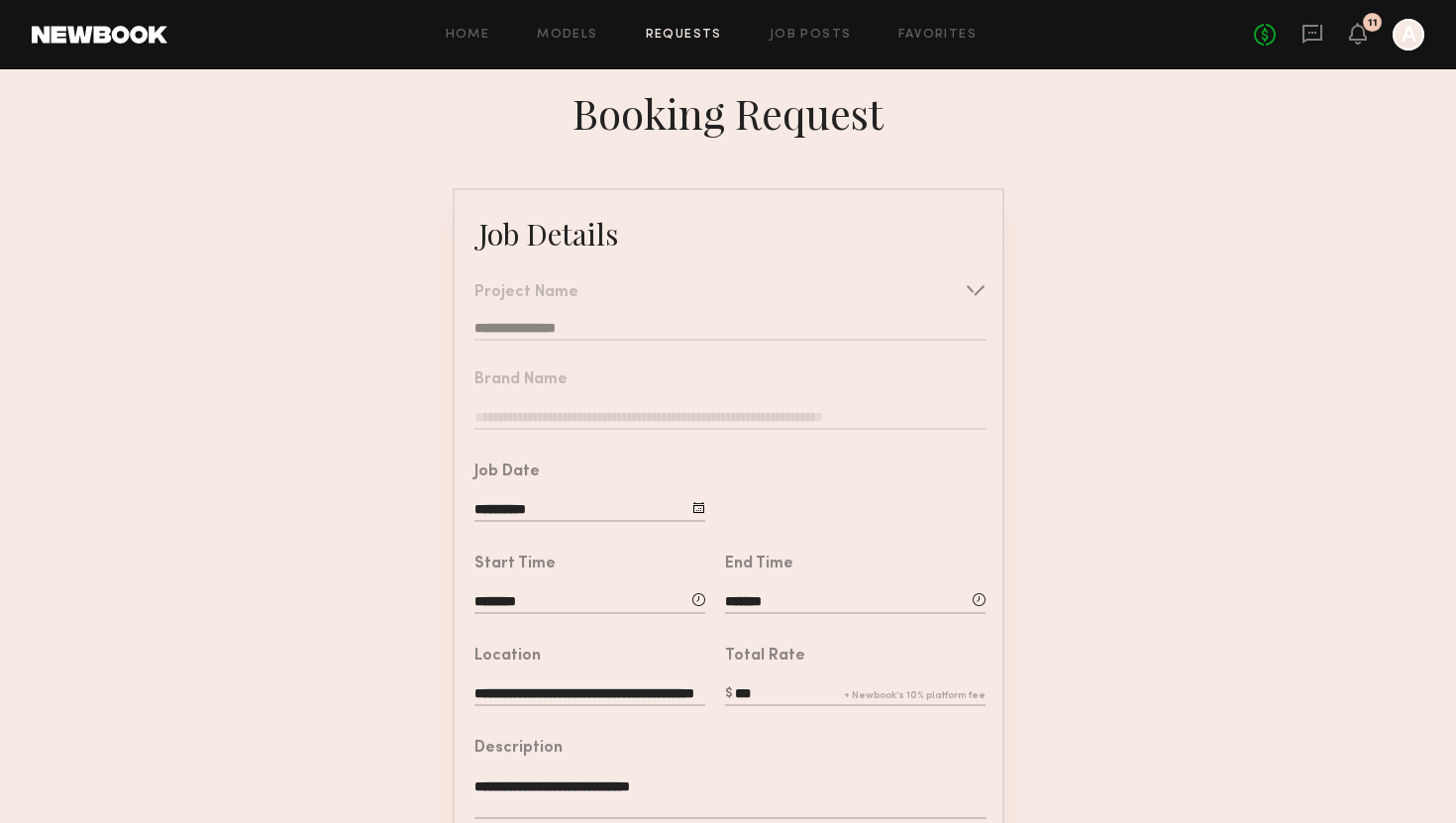 click 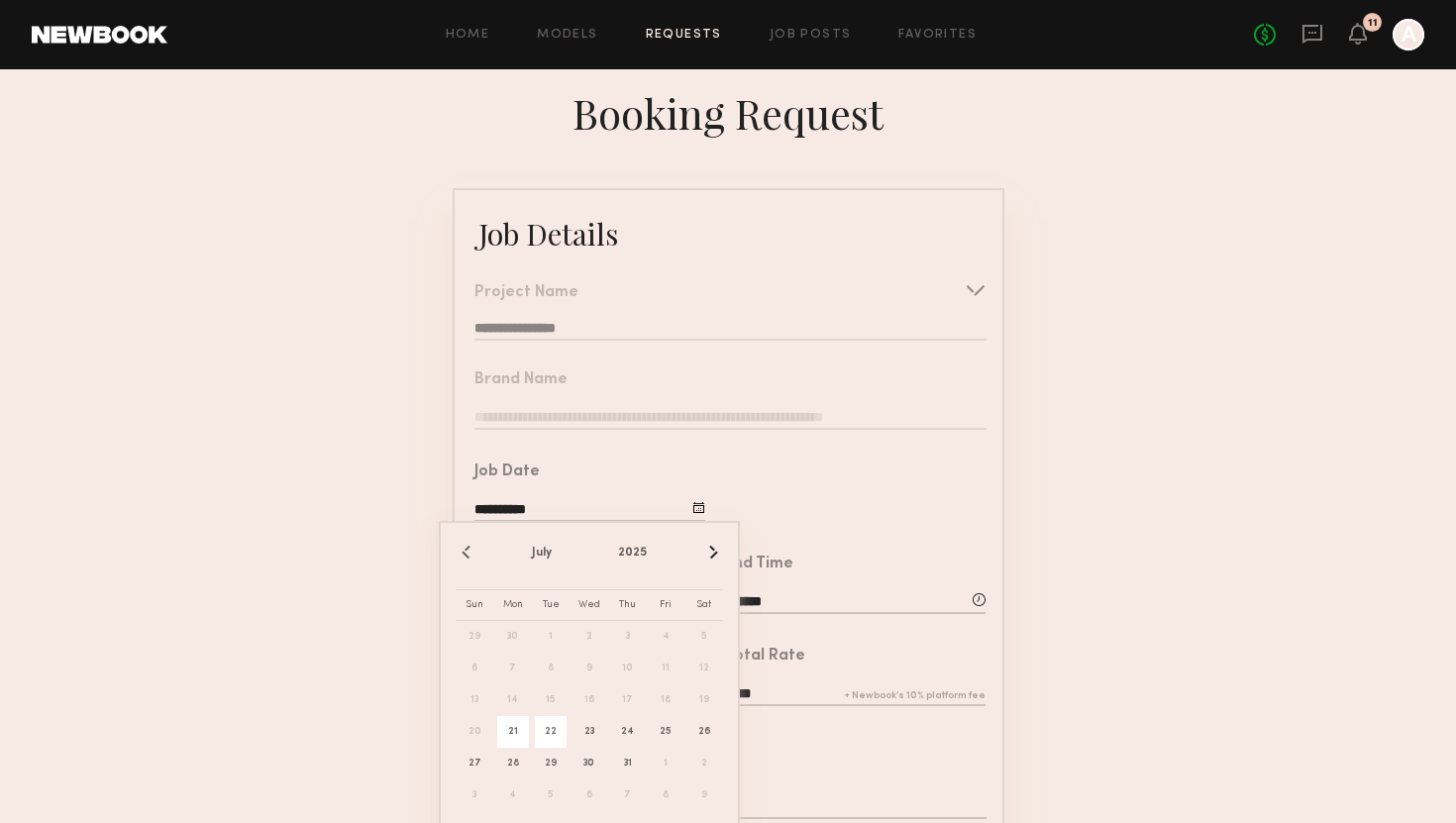 click on "22" 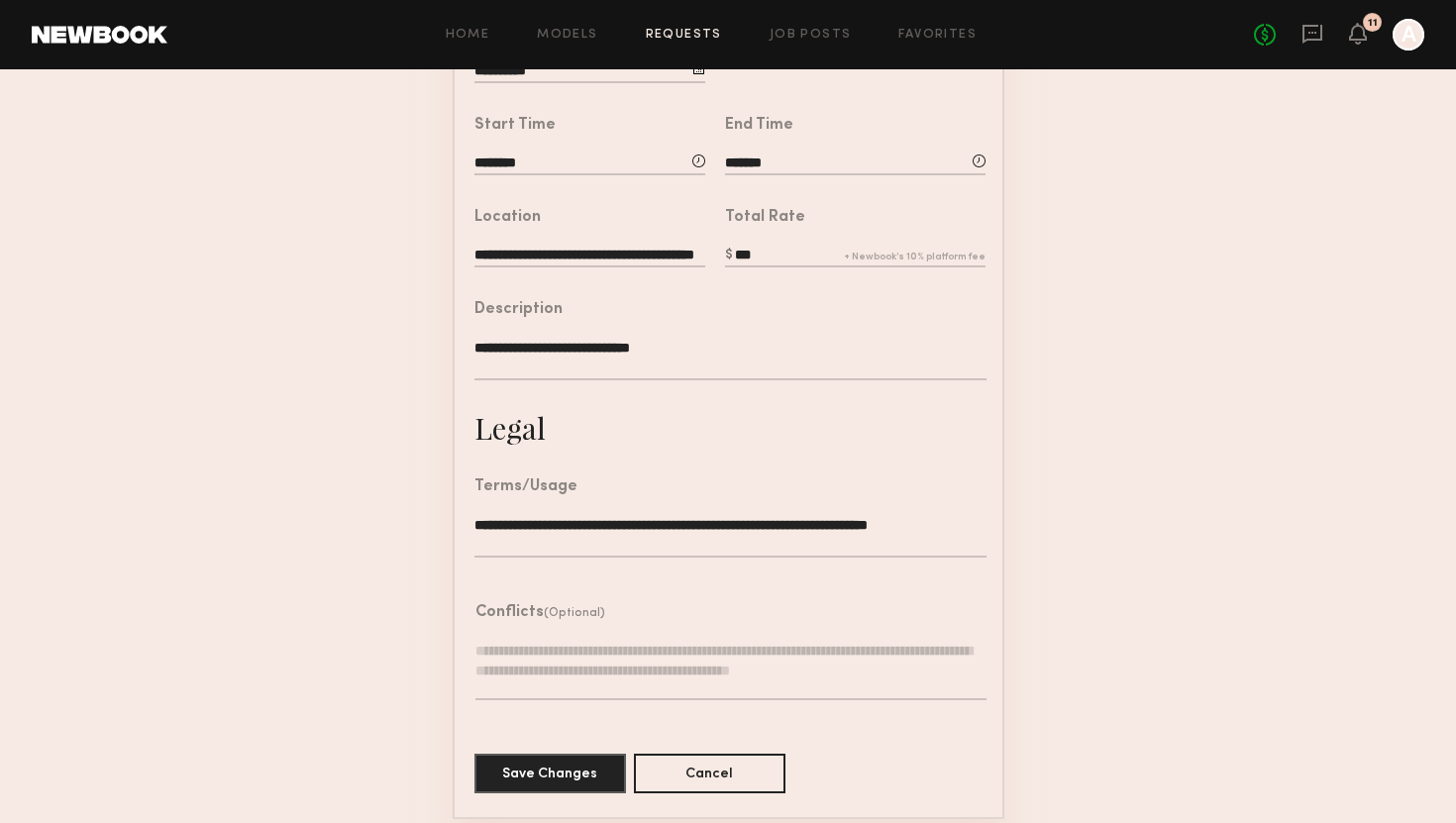 scroll, scrollTop: 447, scrollLeft: 0, axis: vertical 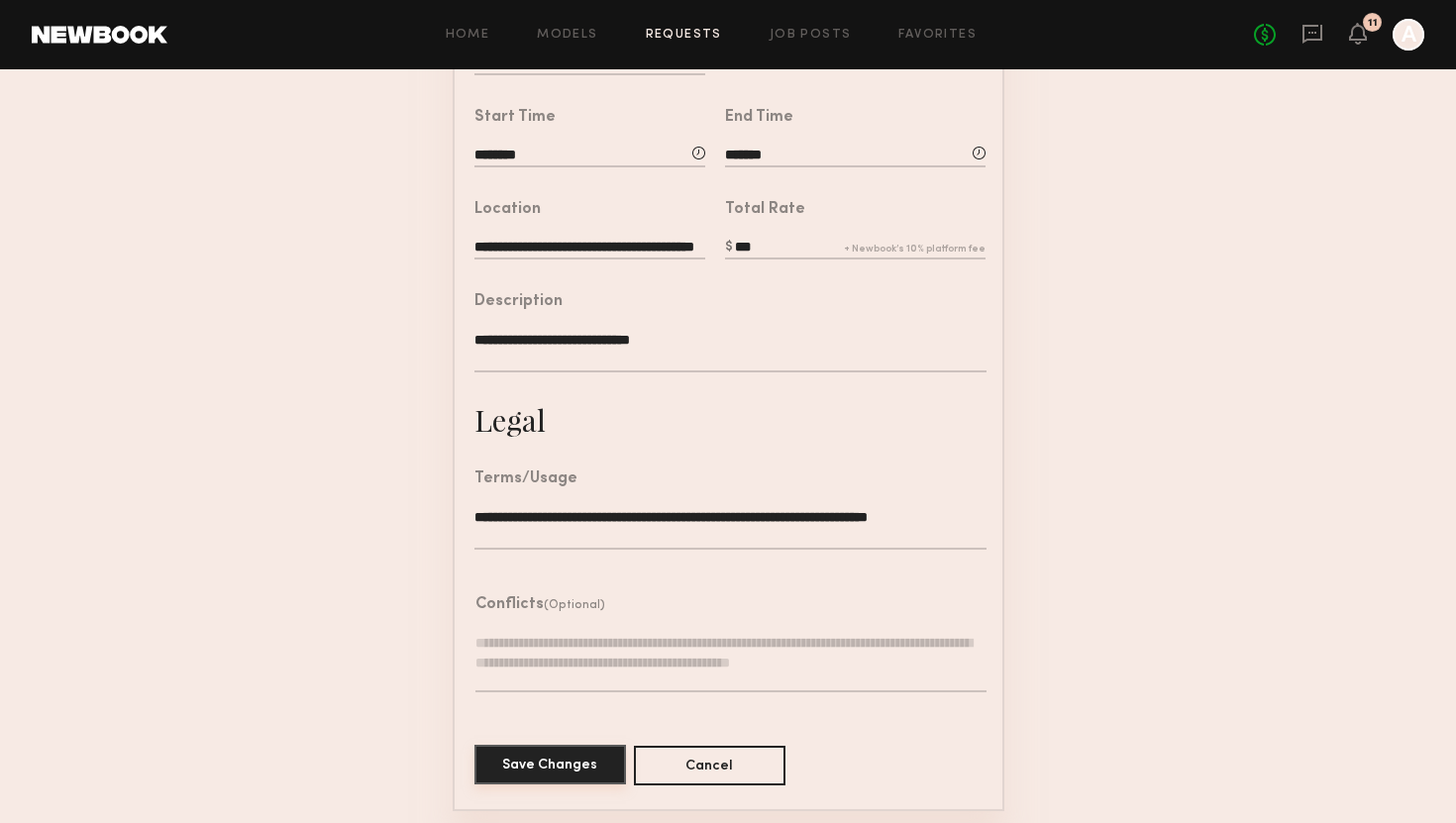 click on "Save Changes" 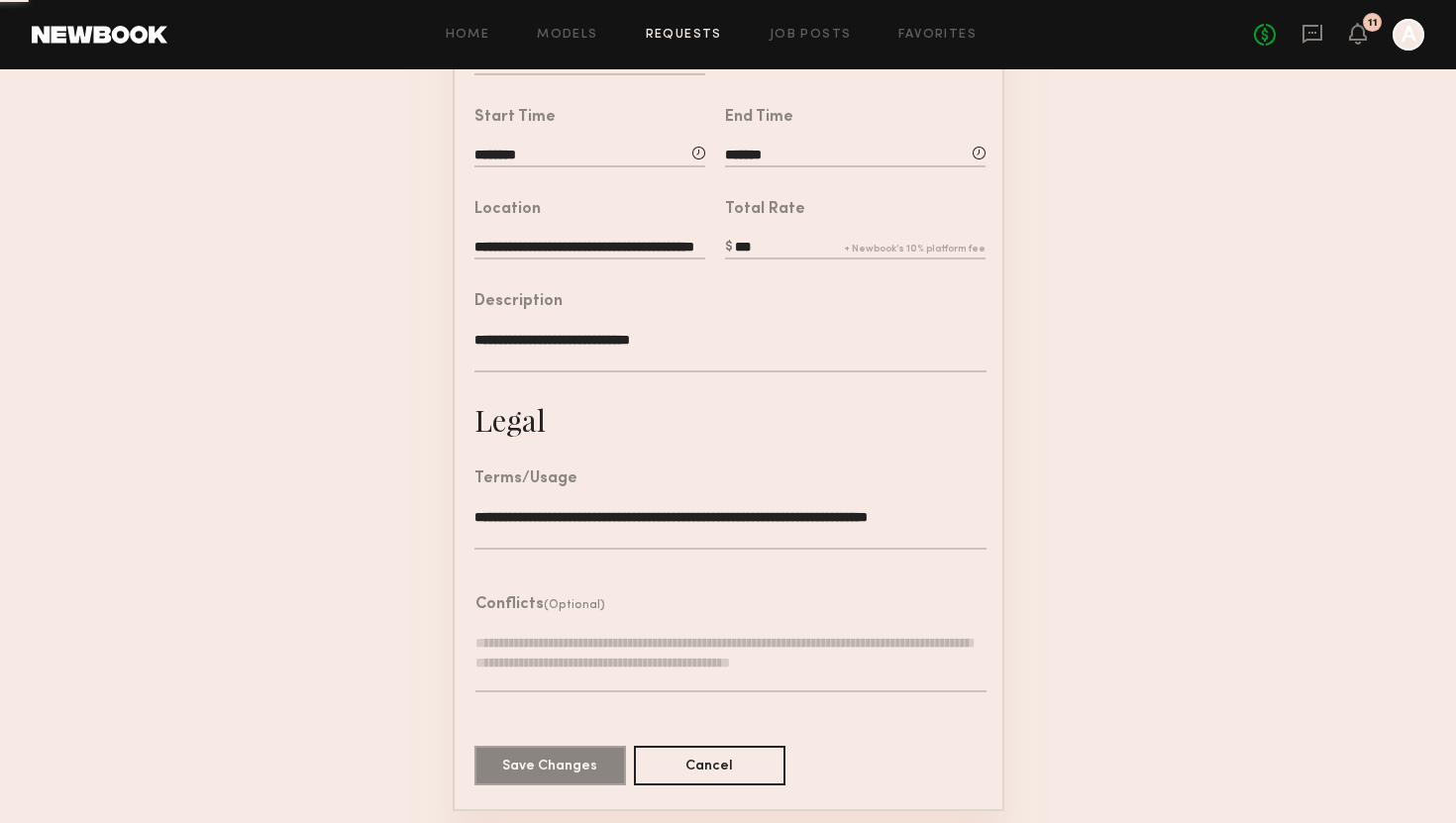 scroll, scrollTop: 0, scrollLeft: 0, axis: both 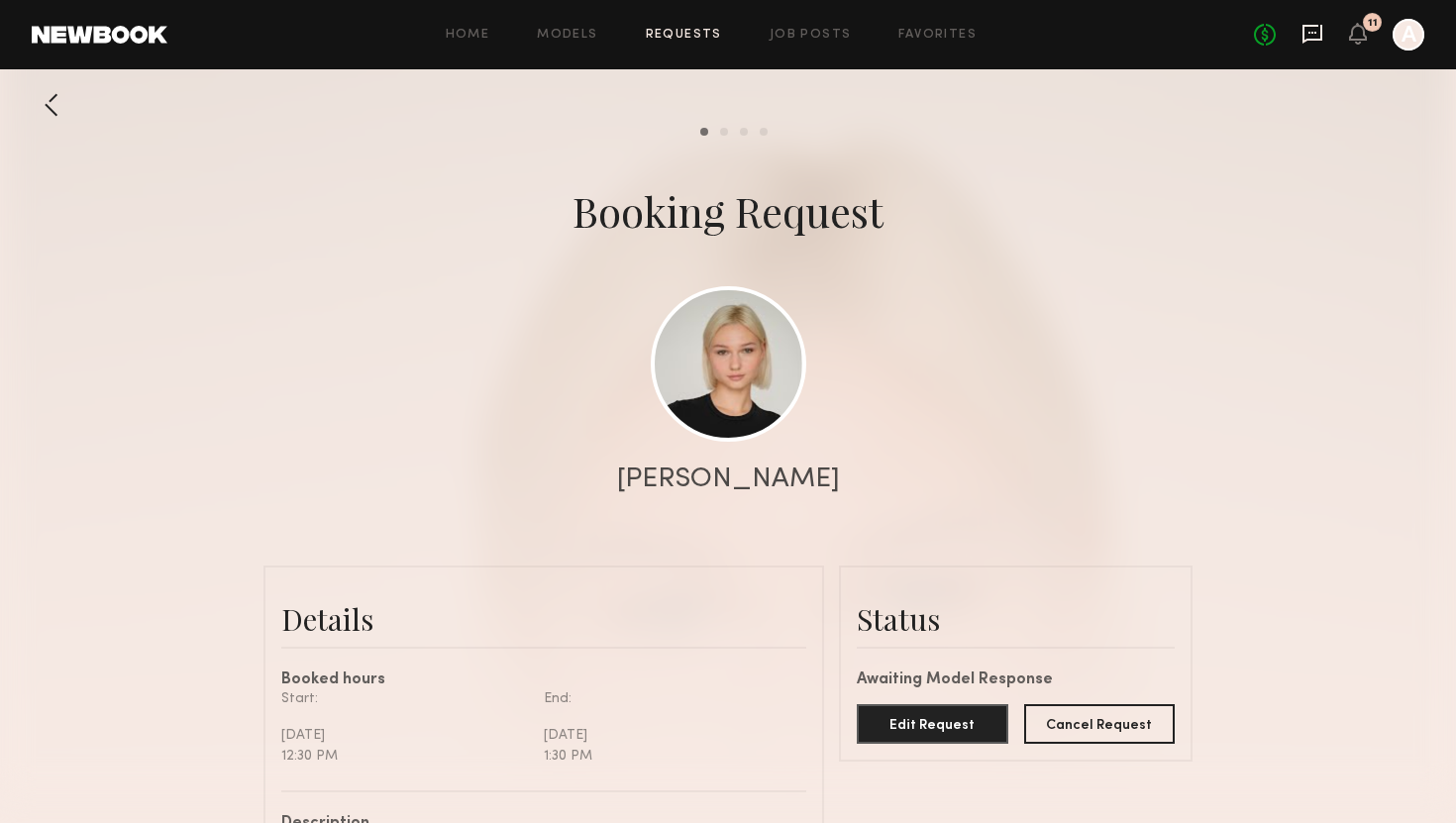click 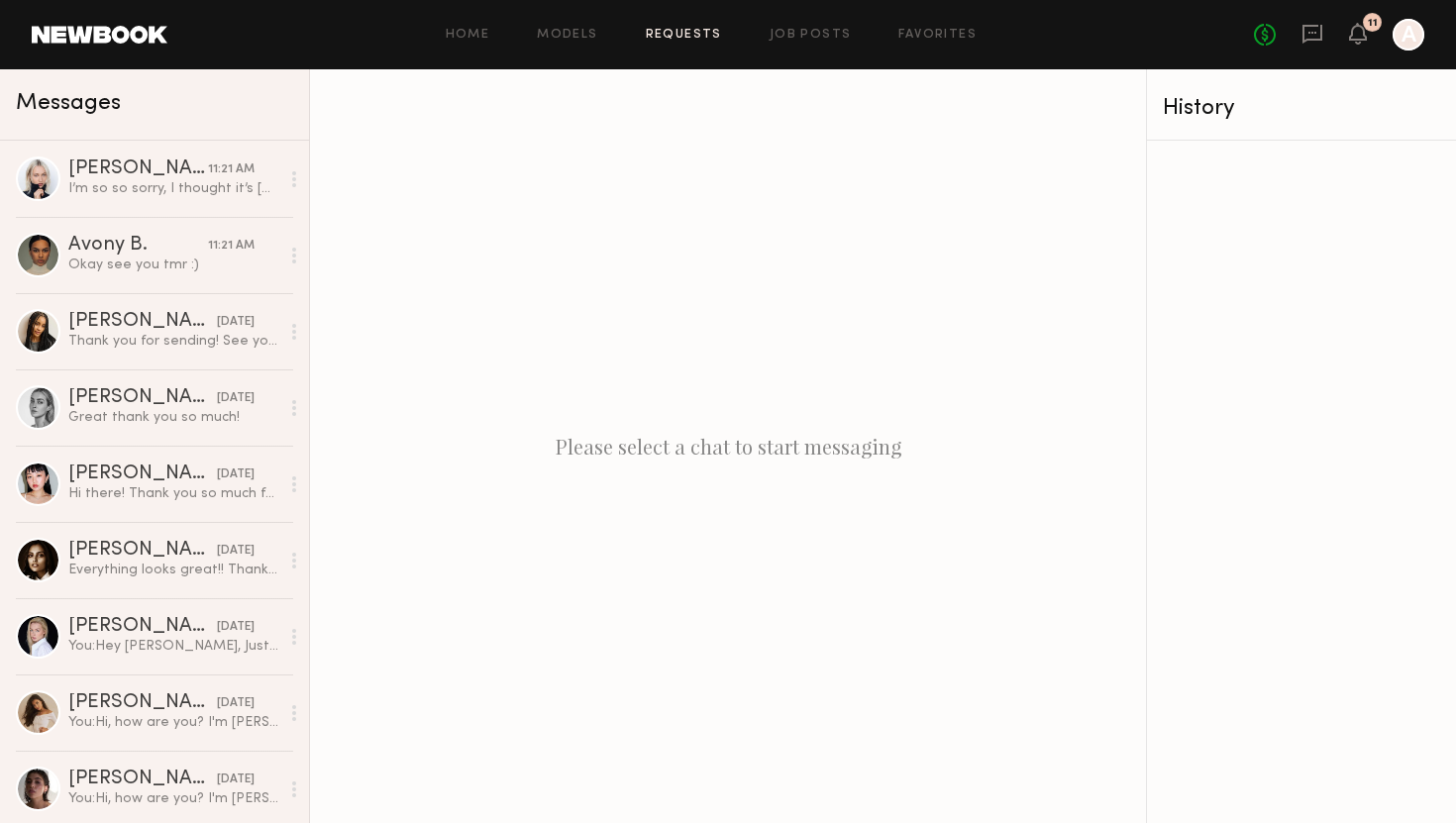 click on "Requests" 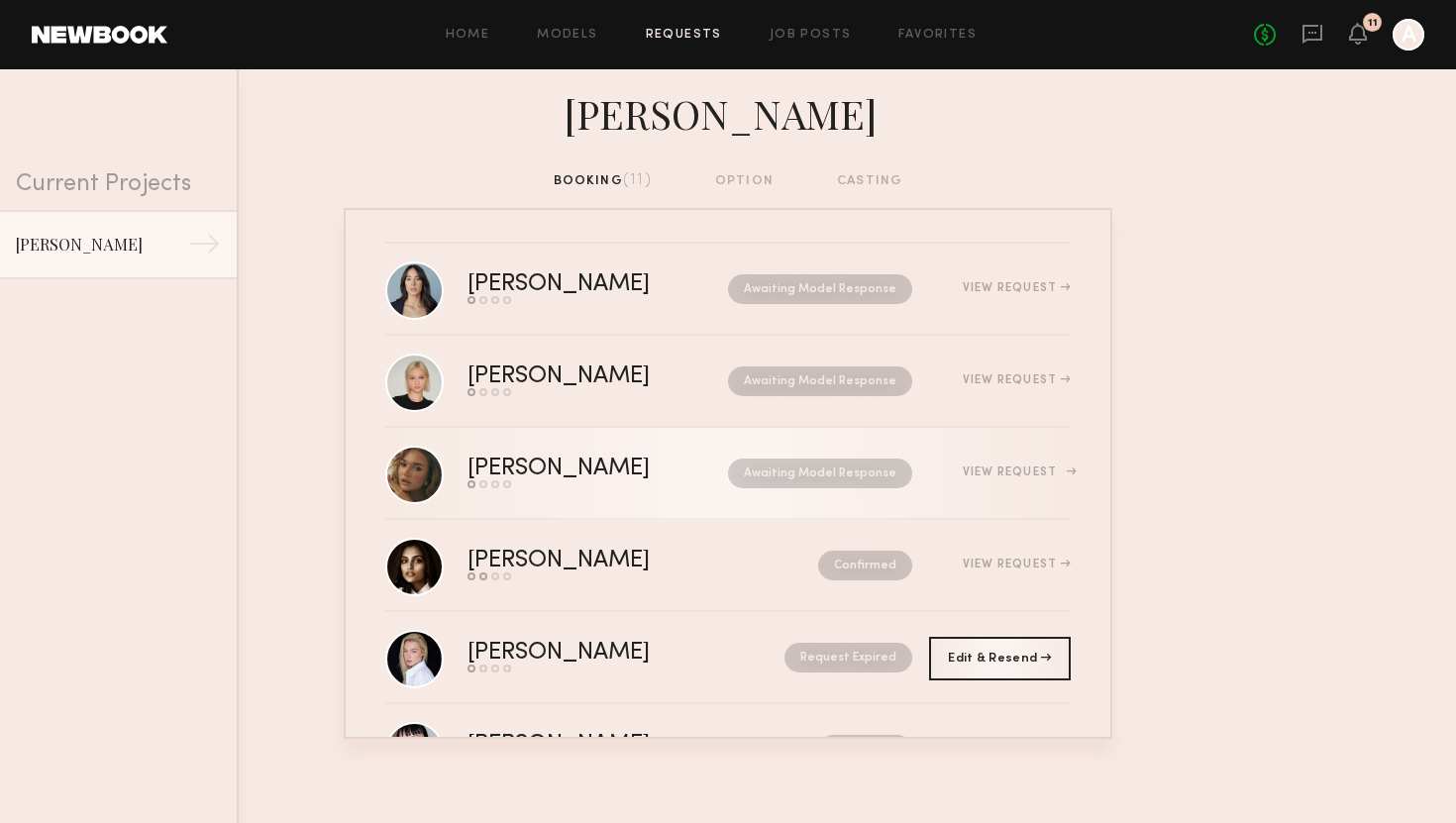 click on "Awaiting Model Response" 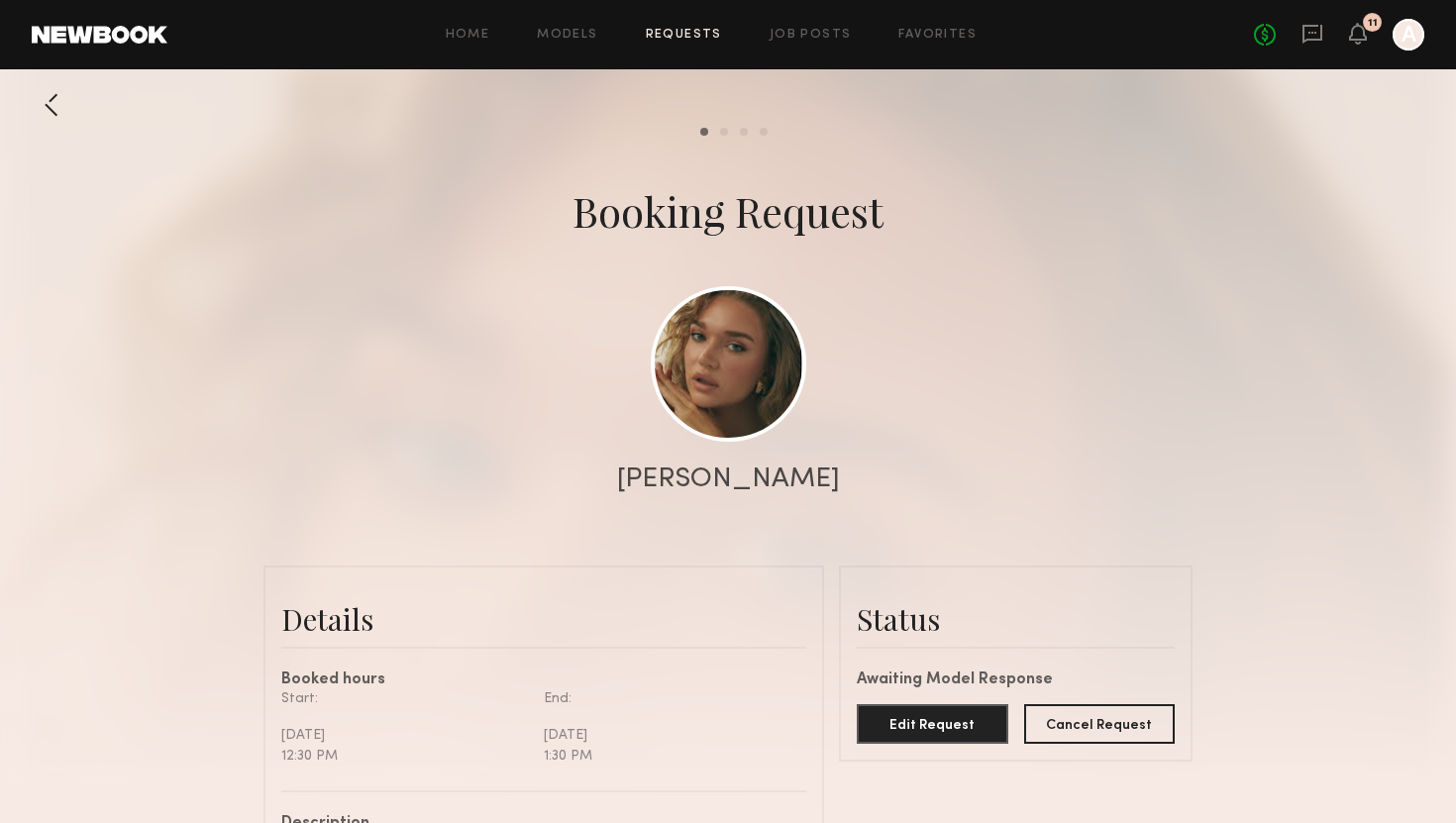 scroll, scrollTop: 191, scrollLeft: 0, axis: vertical 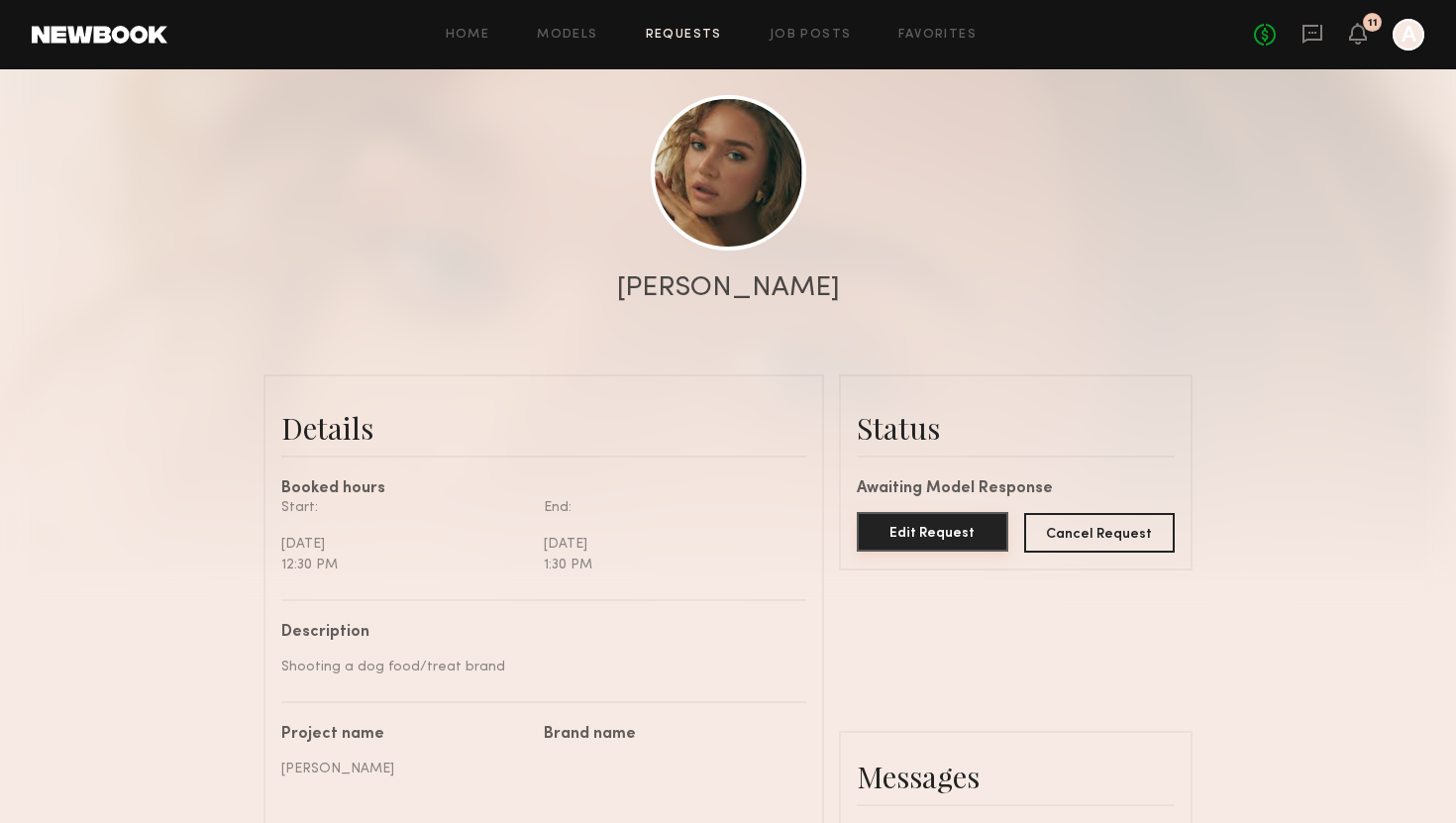 click on "Edit Request" 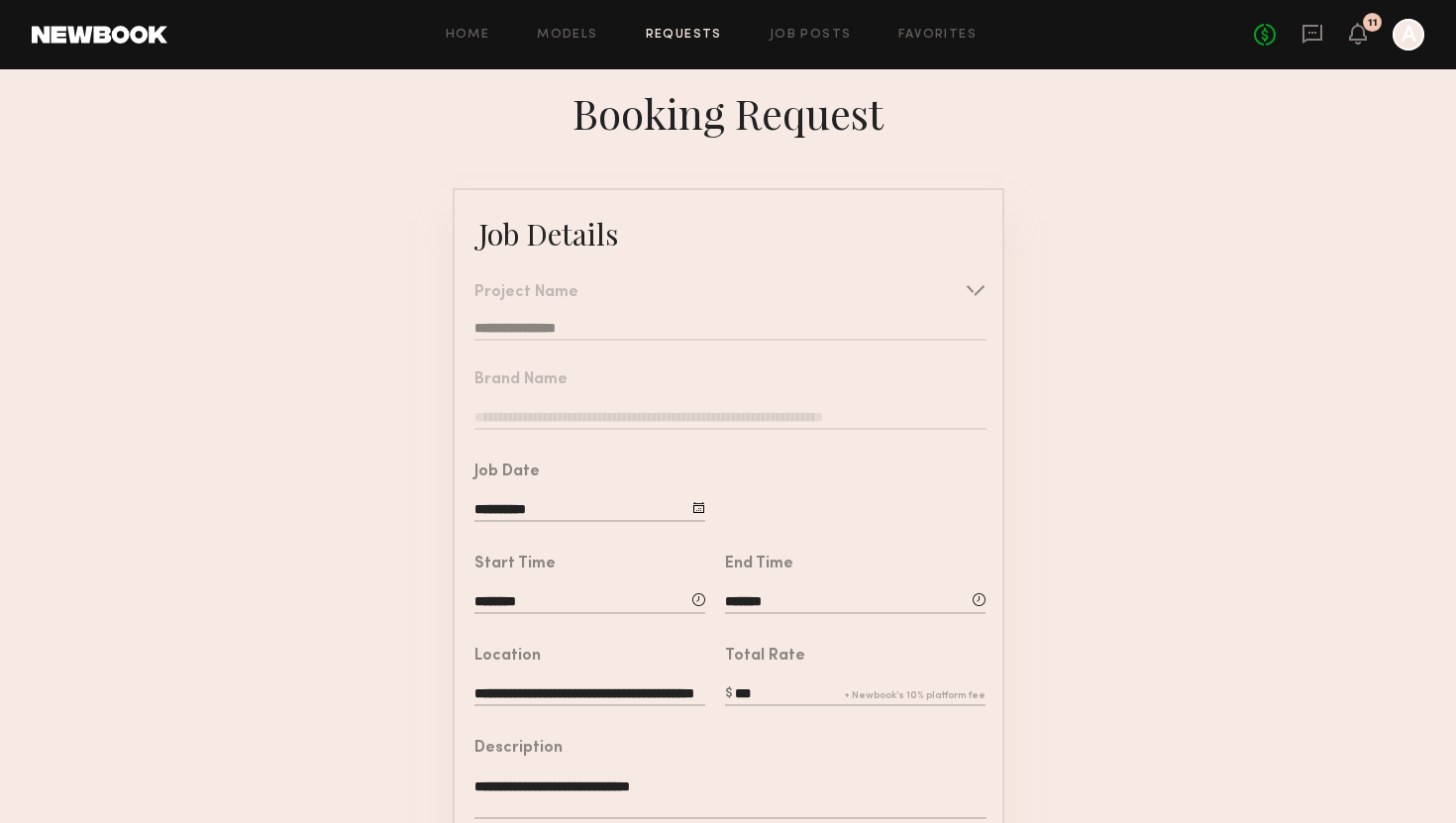 click 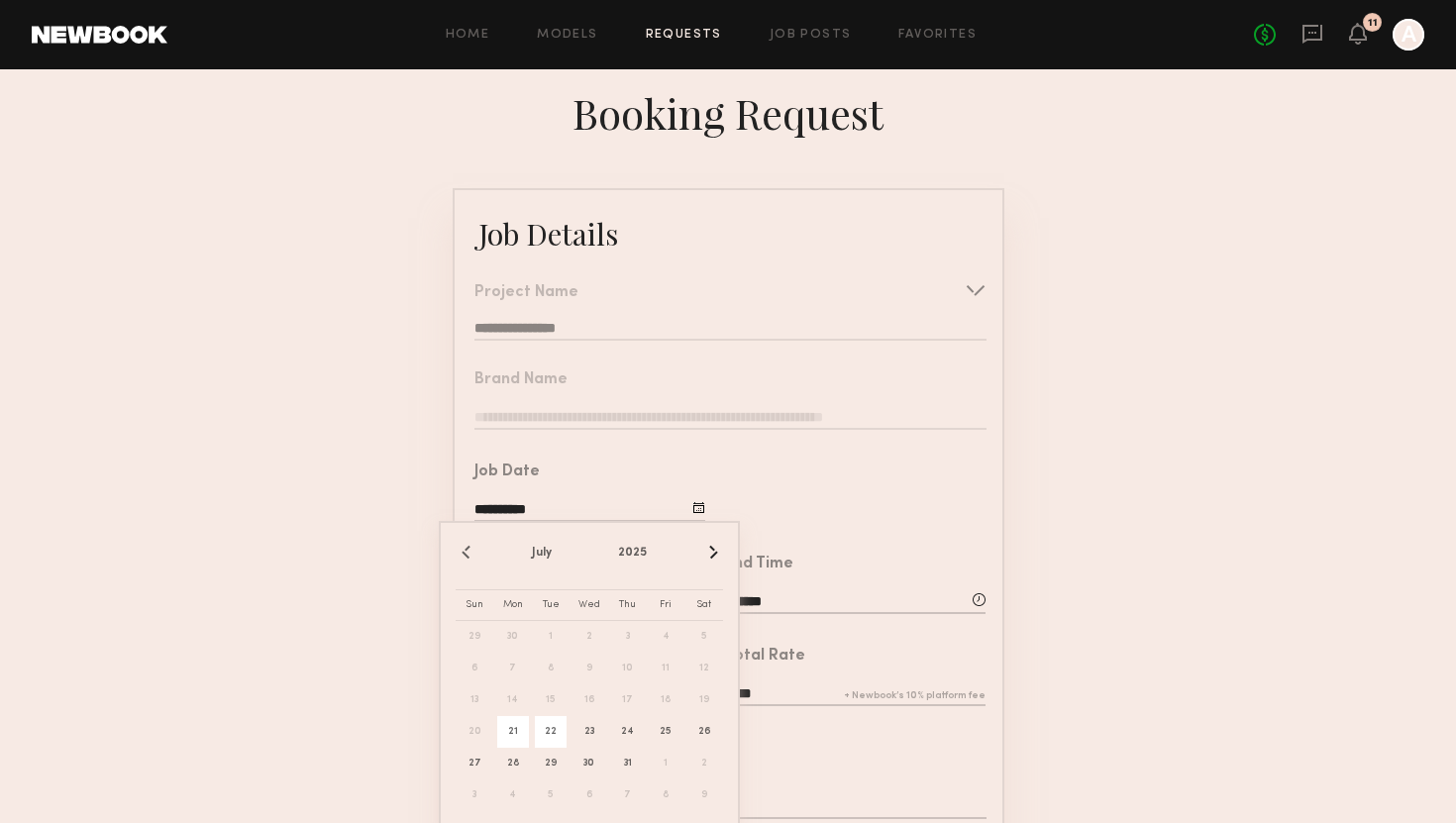 click on "22" 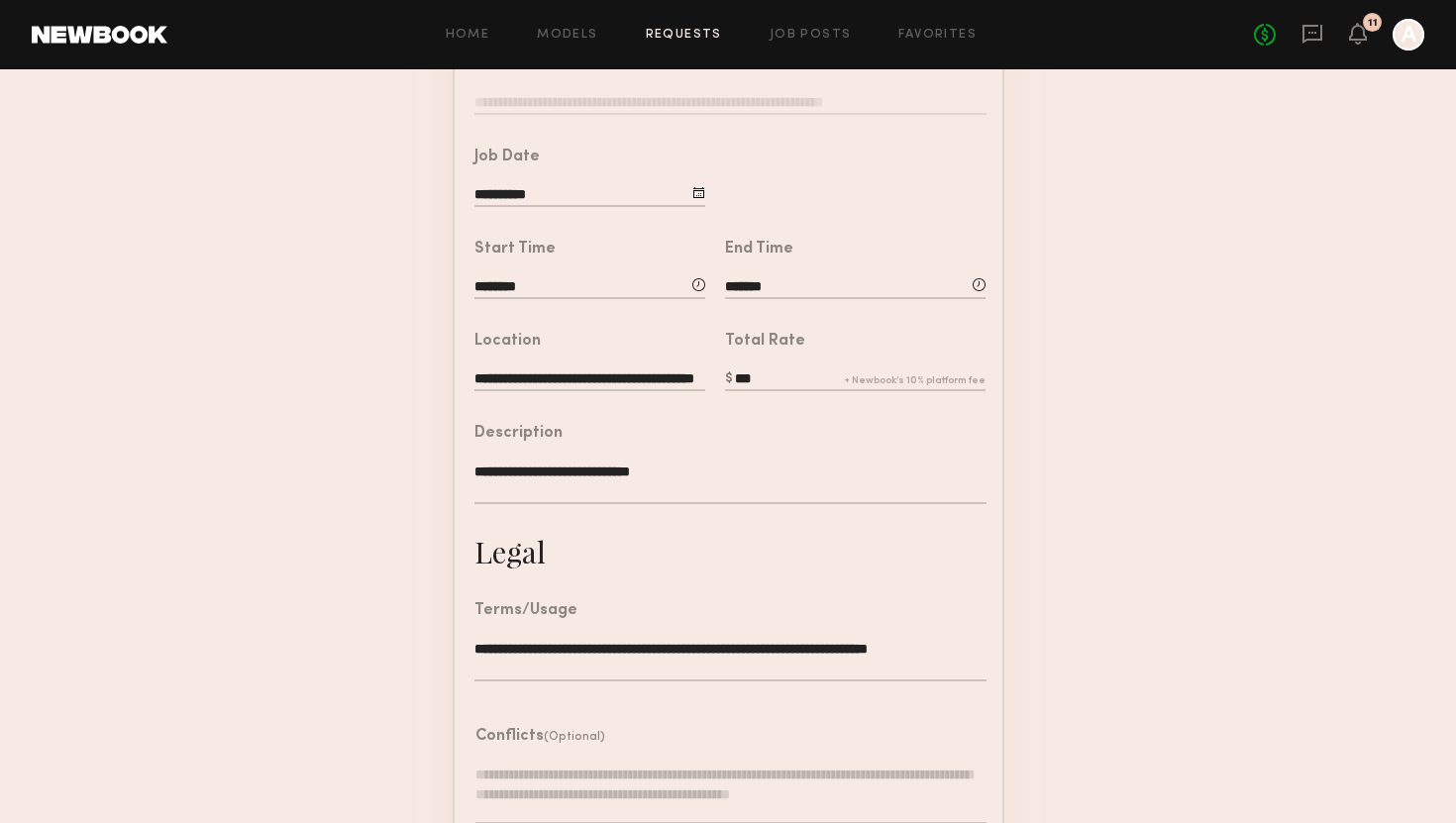 scroll, scrollTop: 446, scrollLeft: 0, axis: vertical 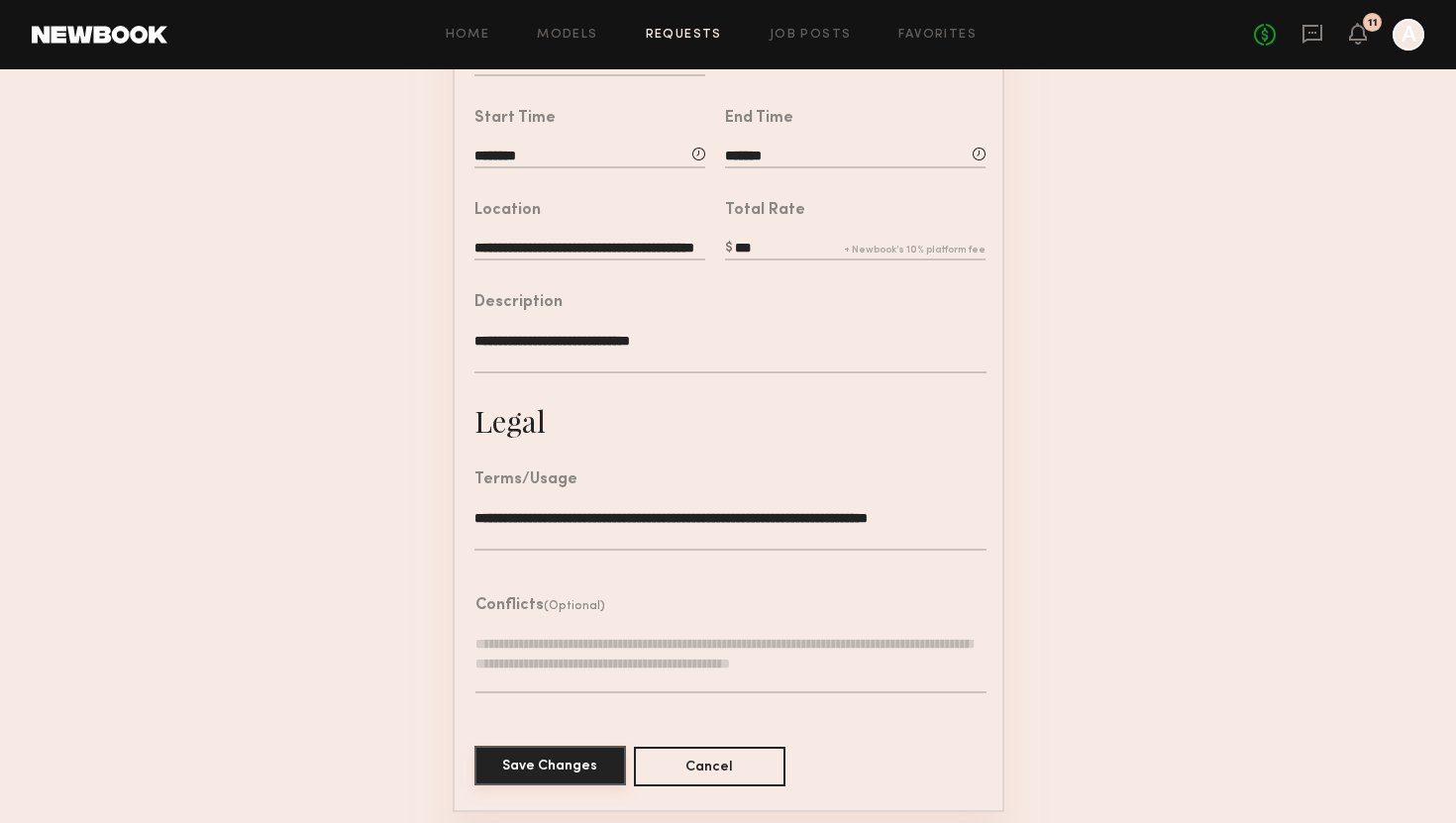 click on "Save Changes" 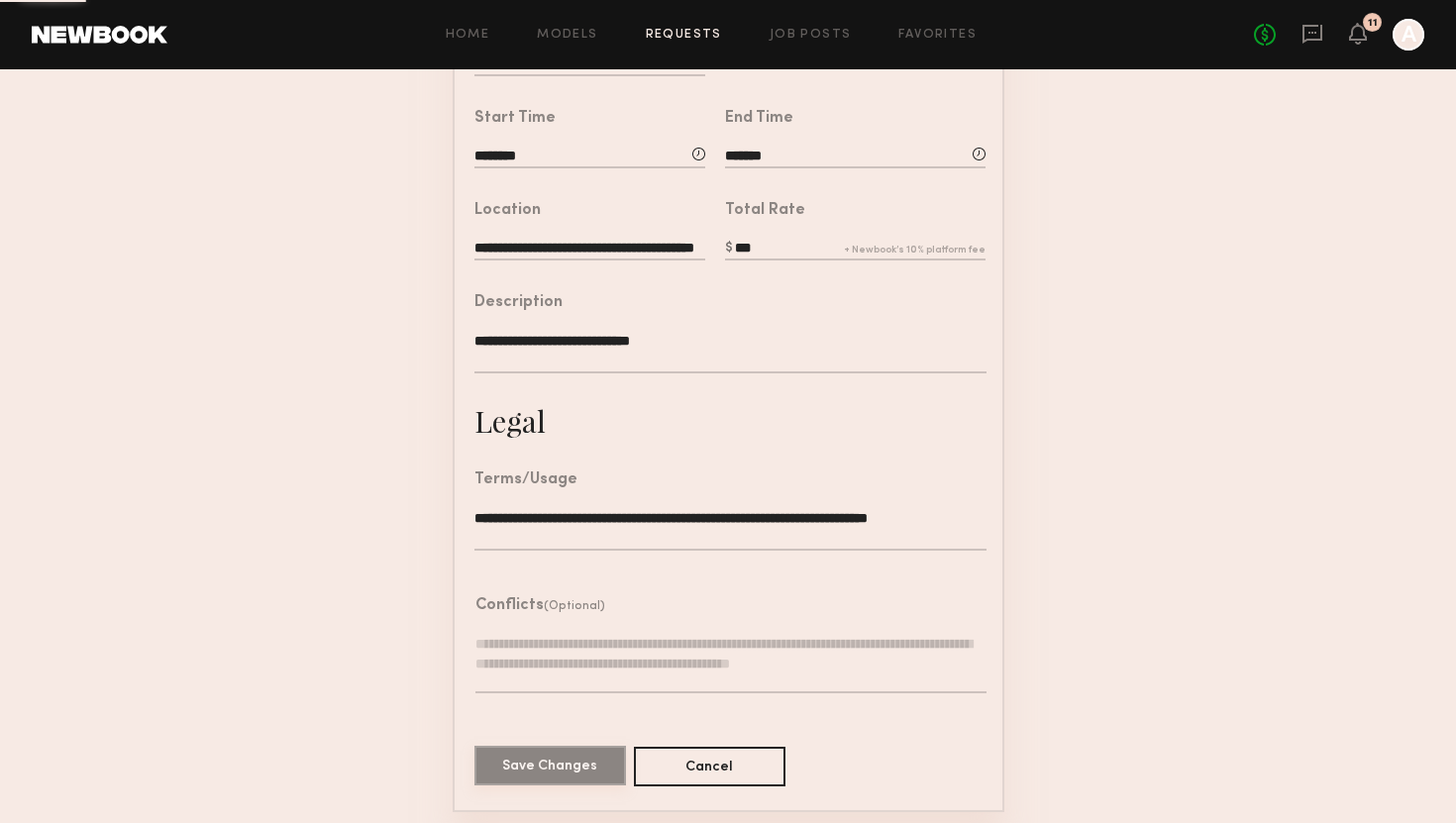 scroll, scrollTop: 0, scrollLeft: 0, axis: both 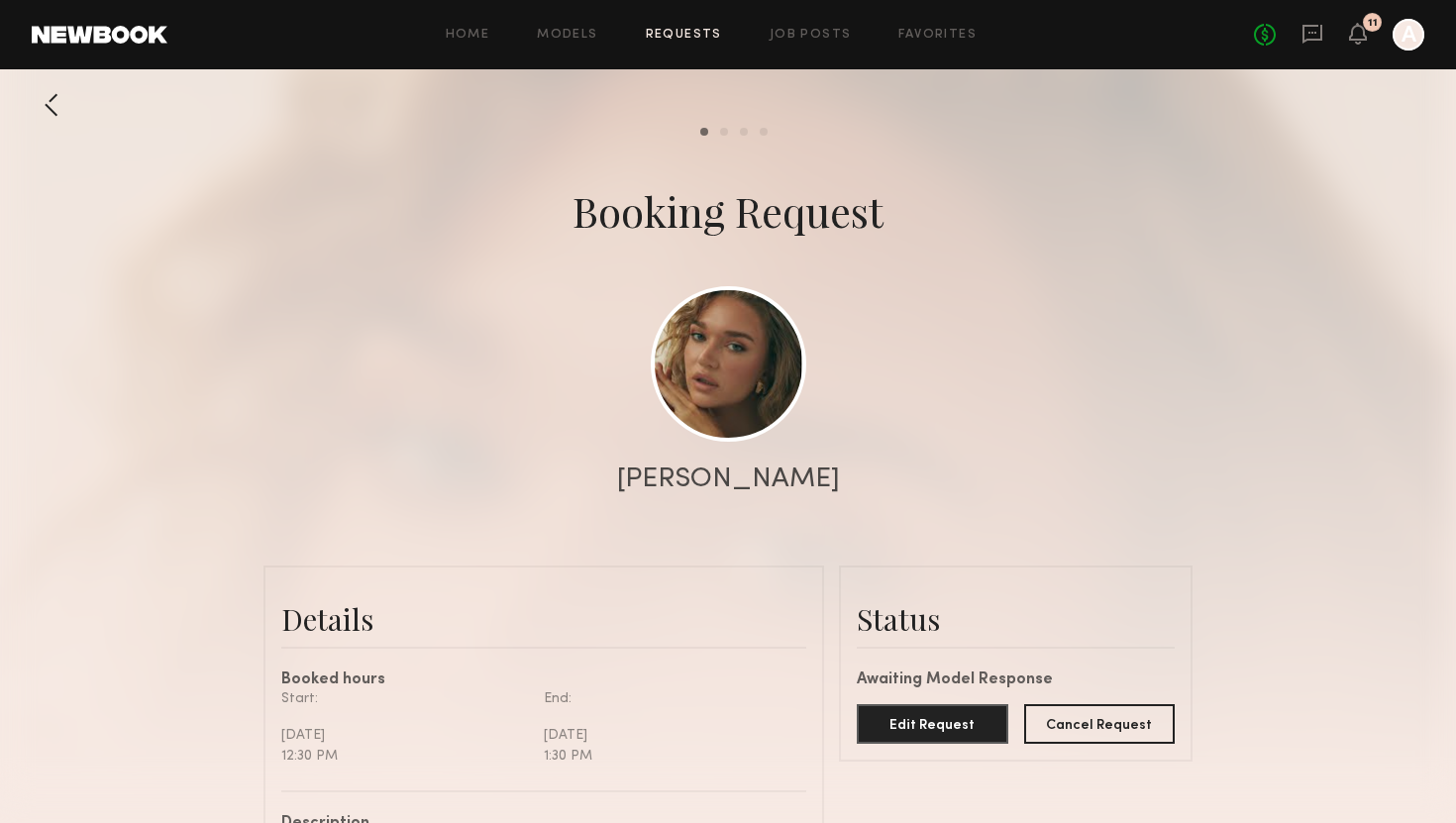 click 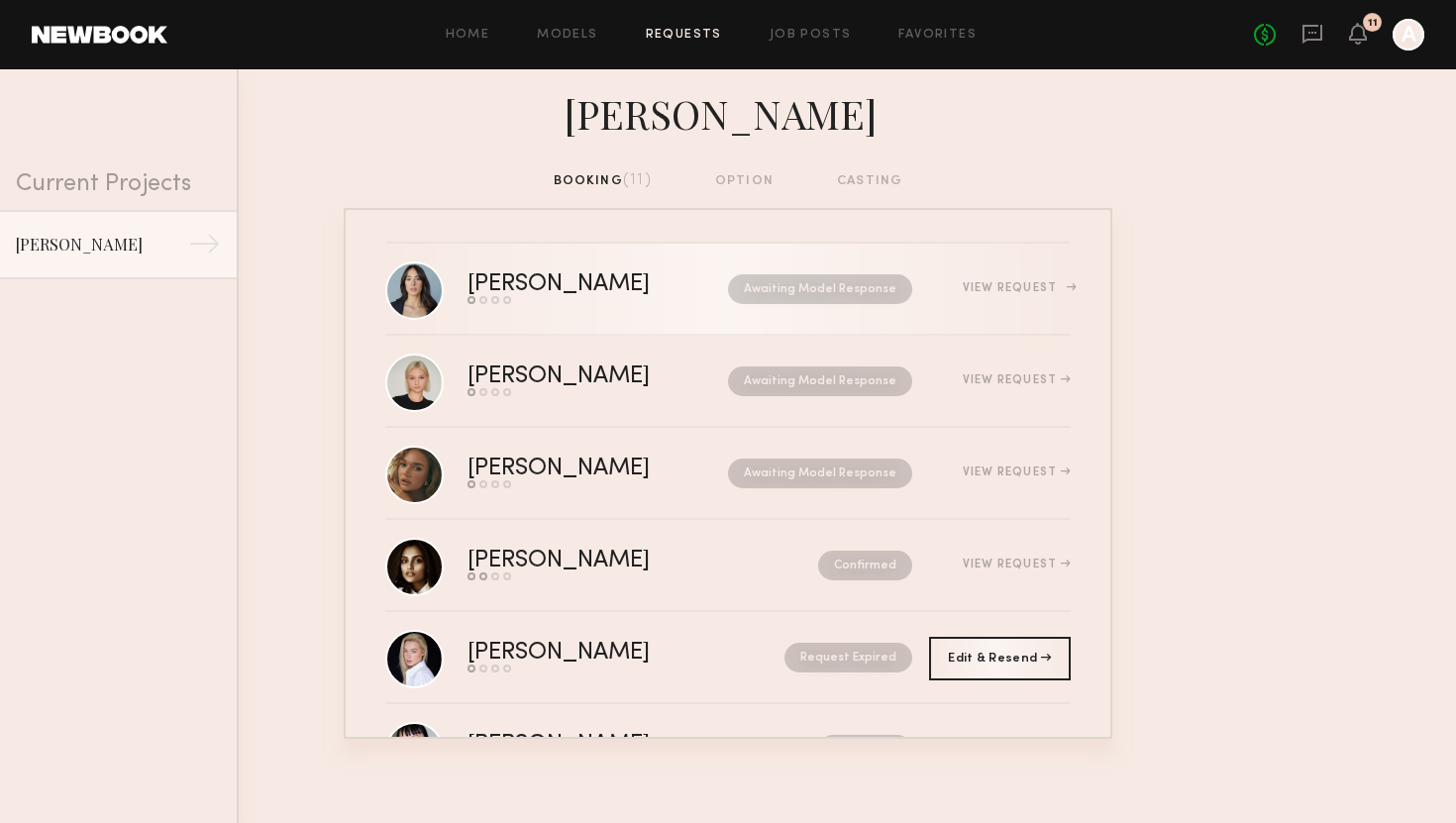 click on "View Request" 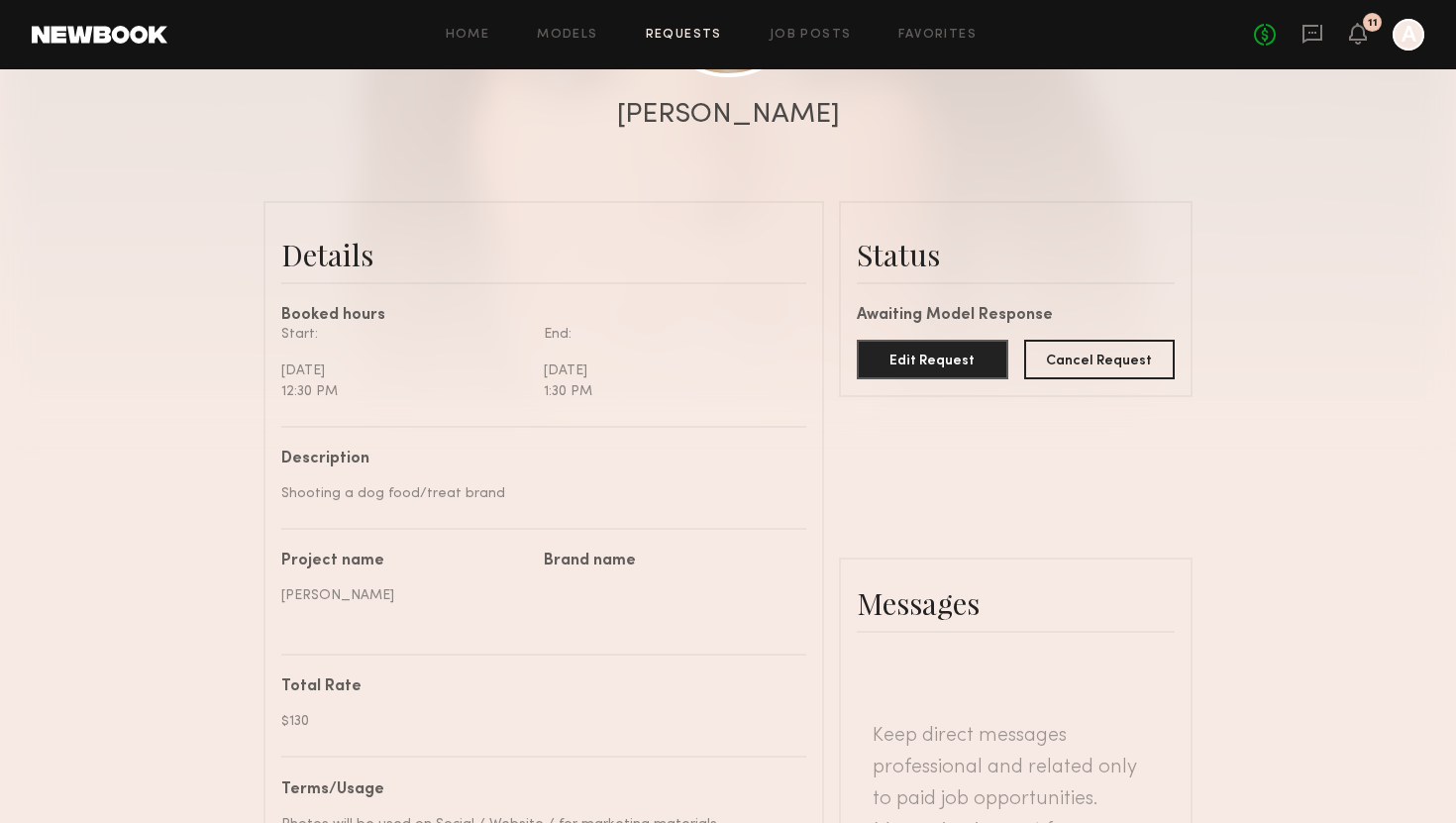 scroll, scrollTop: 409, scrollLeft: 0, axis: vertical 